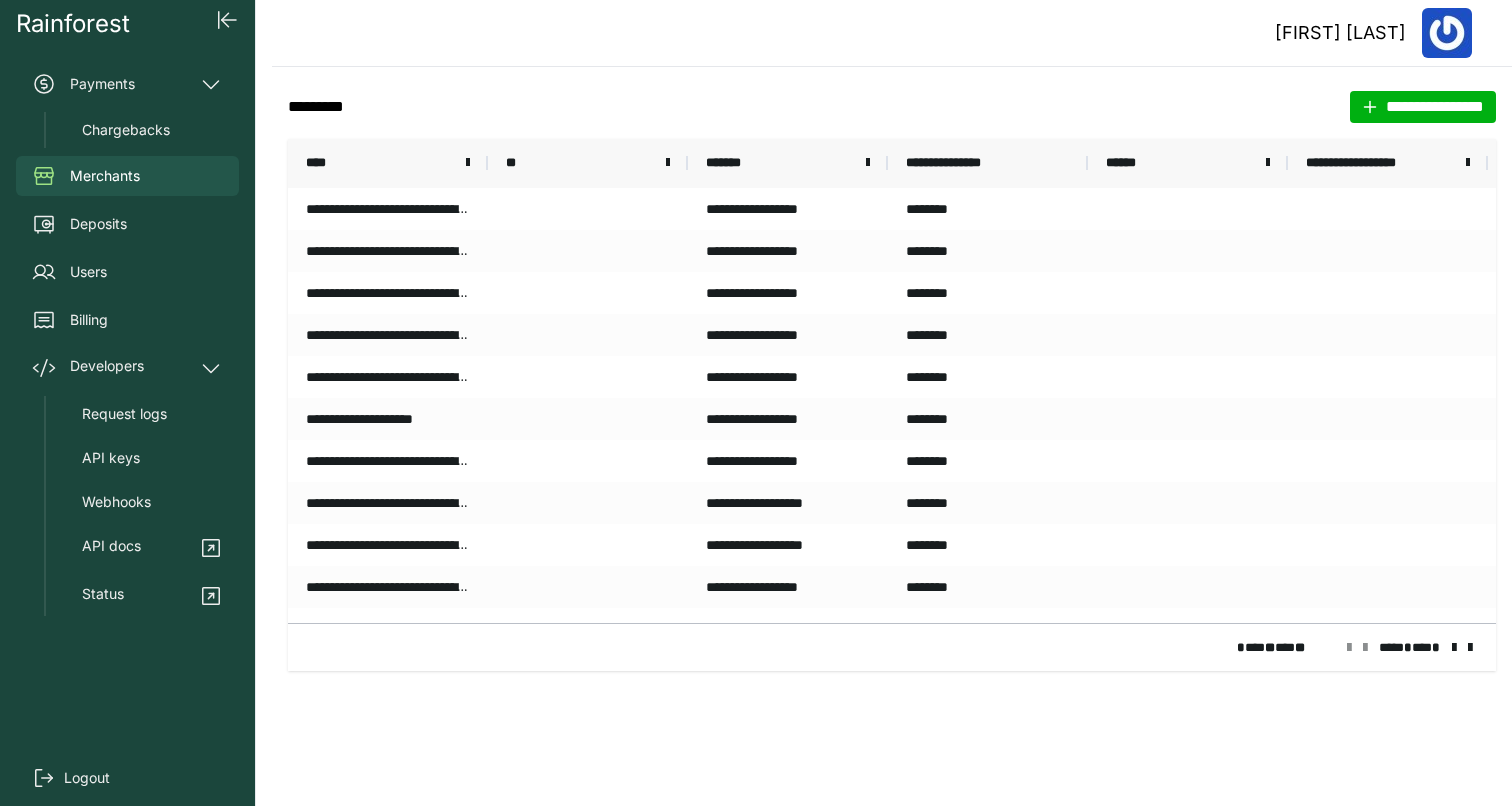 scroll, scrollTop: 0, scrollLeft: 0, axis: both 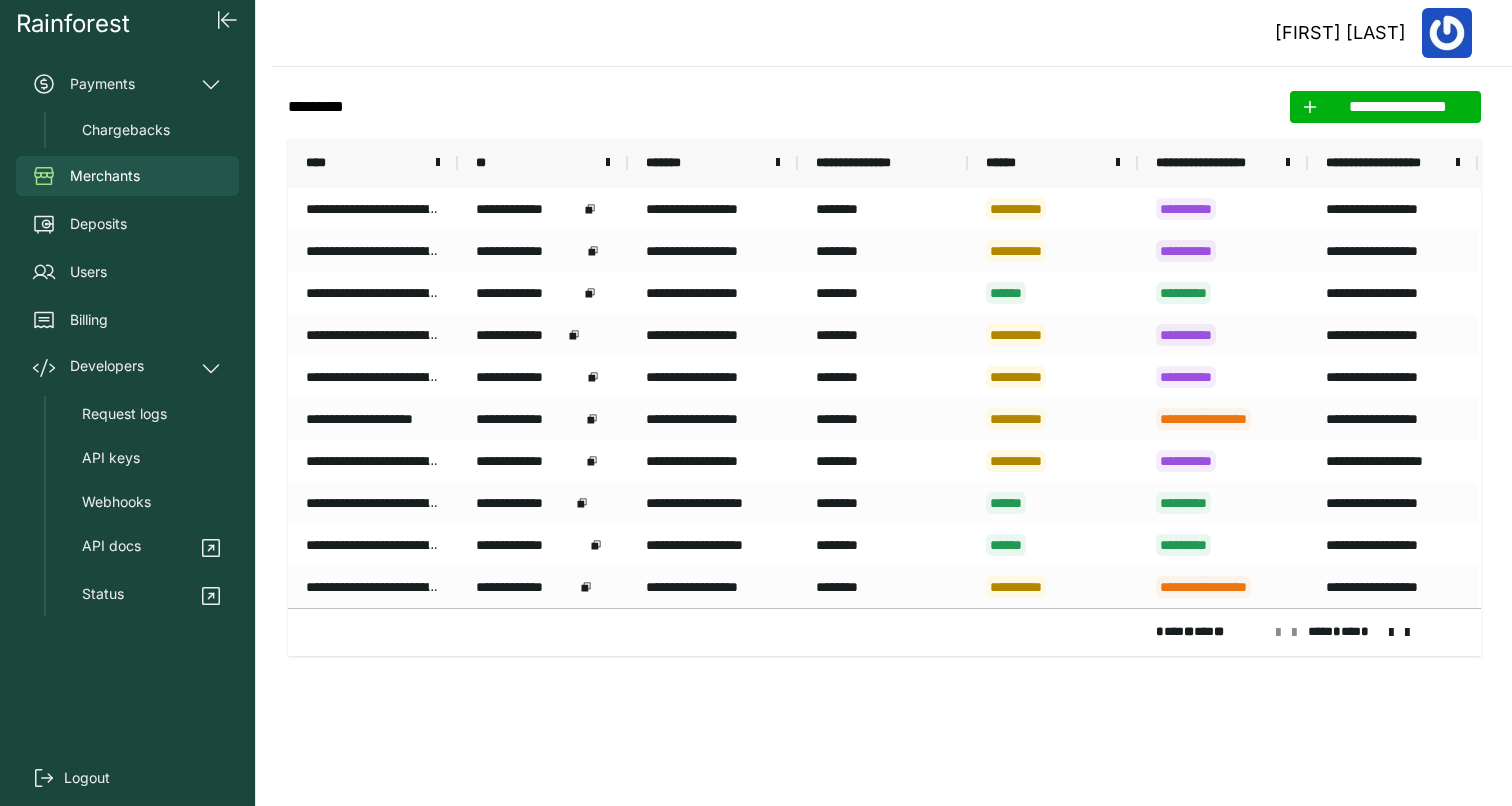 click at bounding box center [1391, 633] 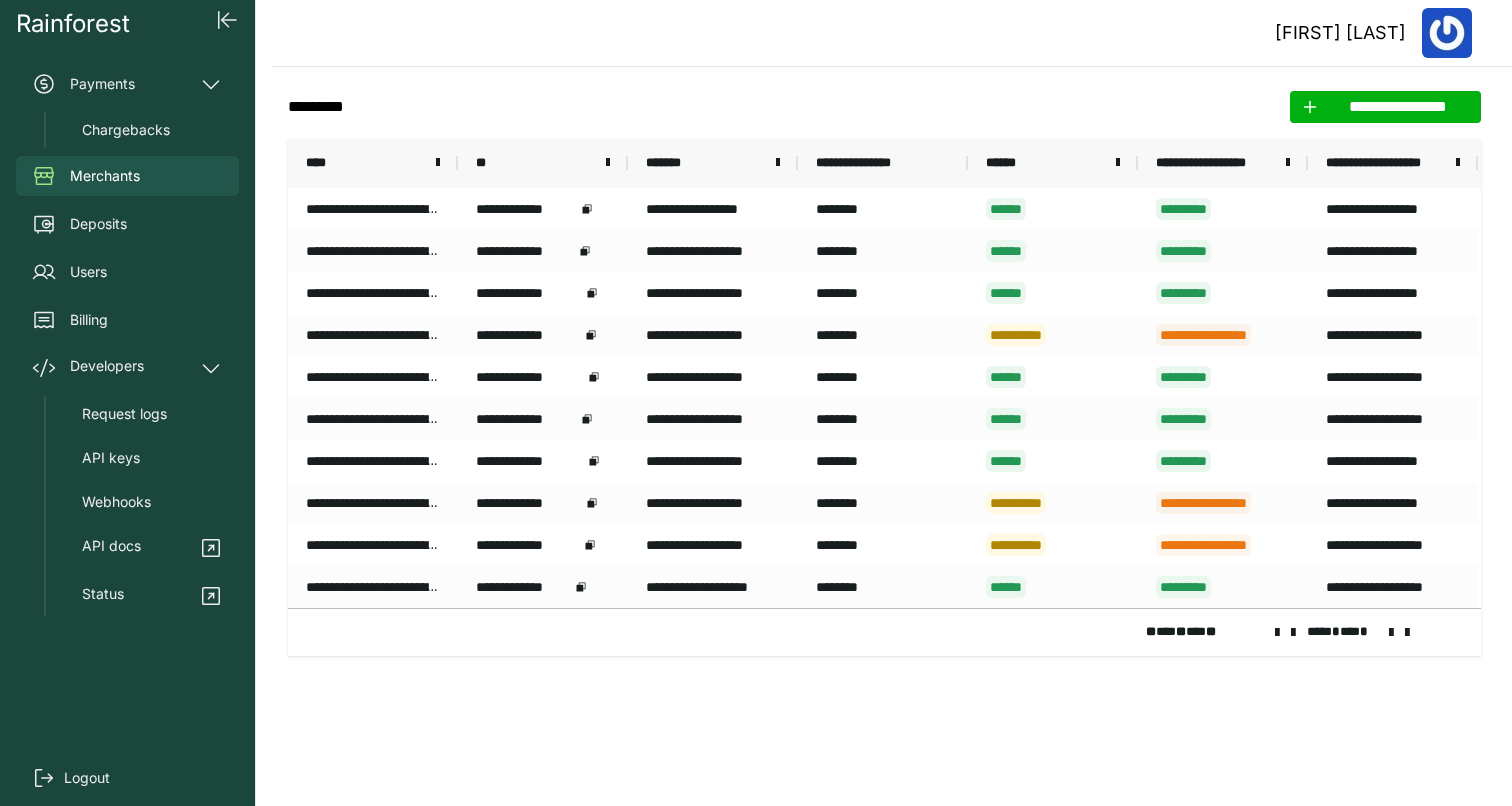 click at bounding box center (1407, 633) 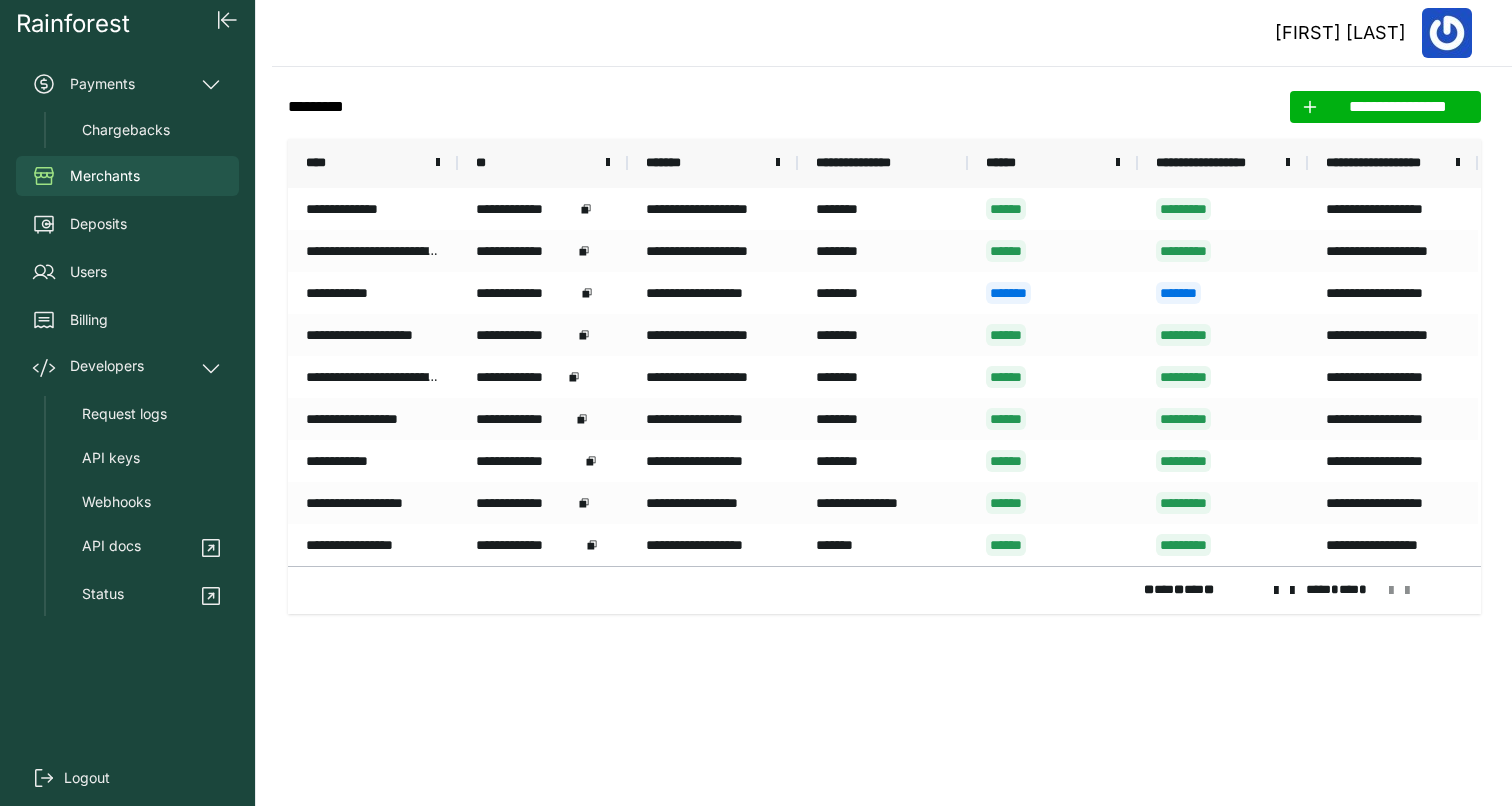 click at bounding box center [1292, 591] 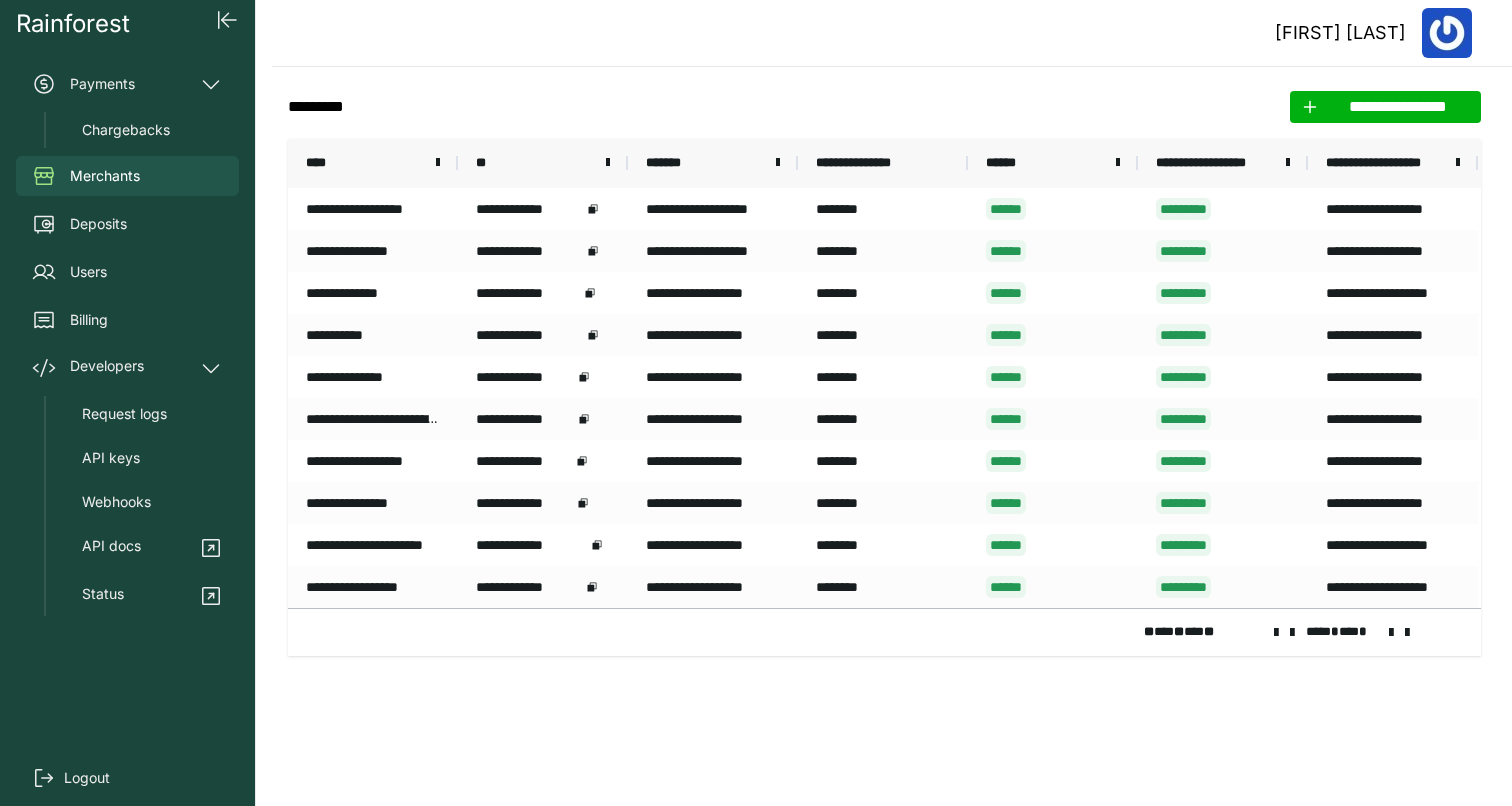 click at bounding box center (1292, 633) 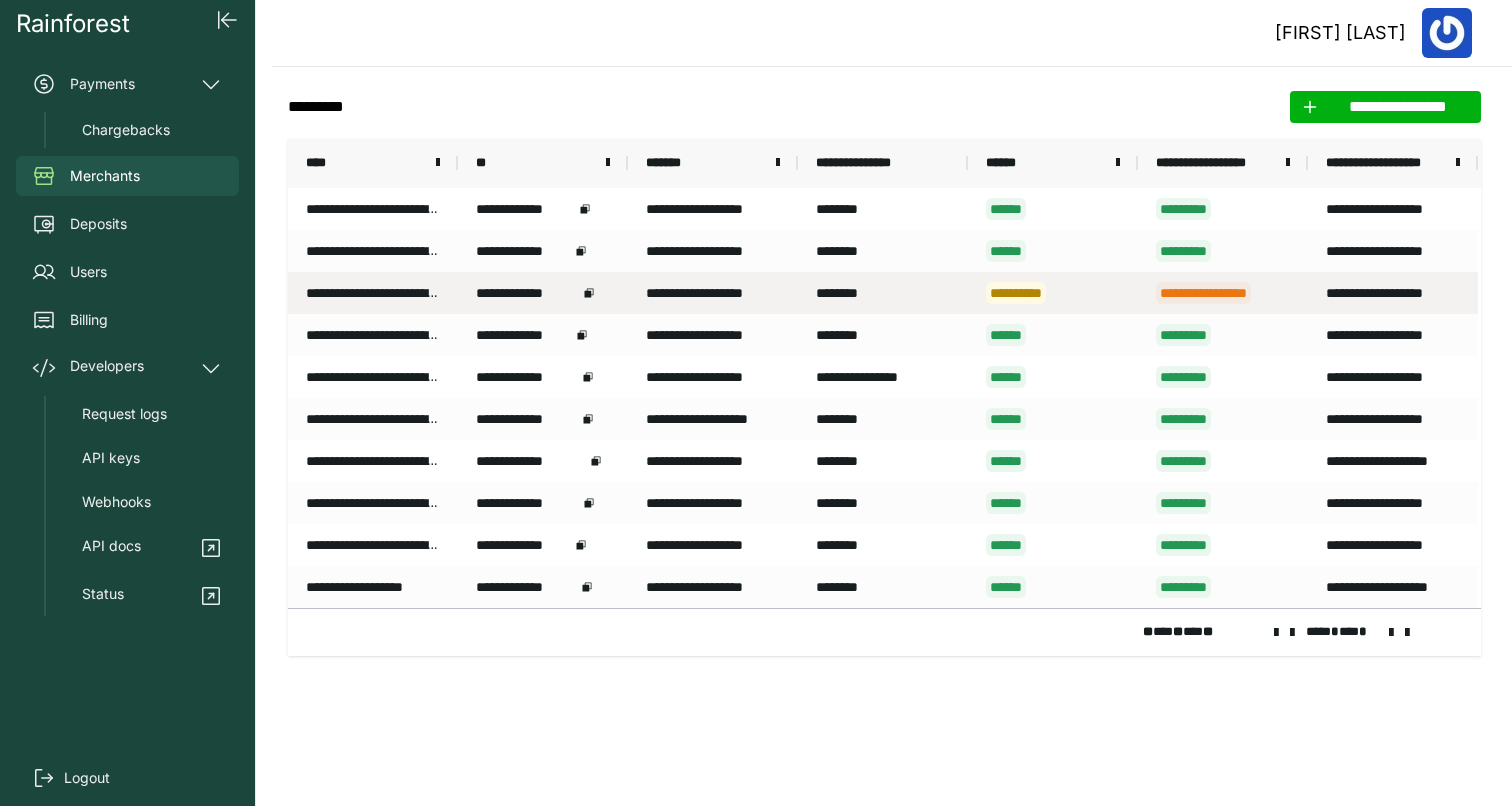 click on "**********" at bounding box center (1053, 293) 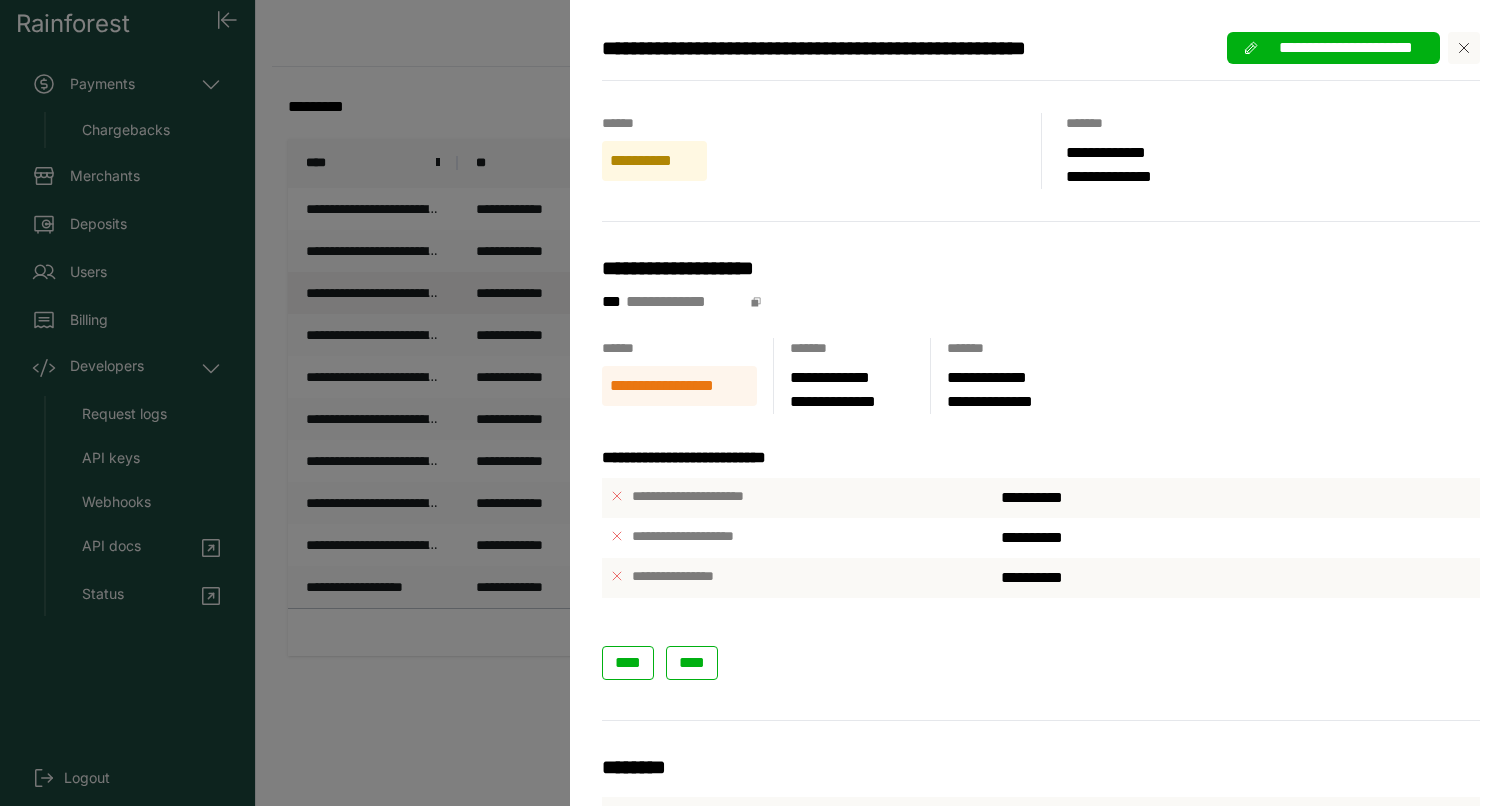 click on "**********" at bounding box center [756, 403] 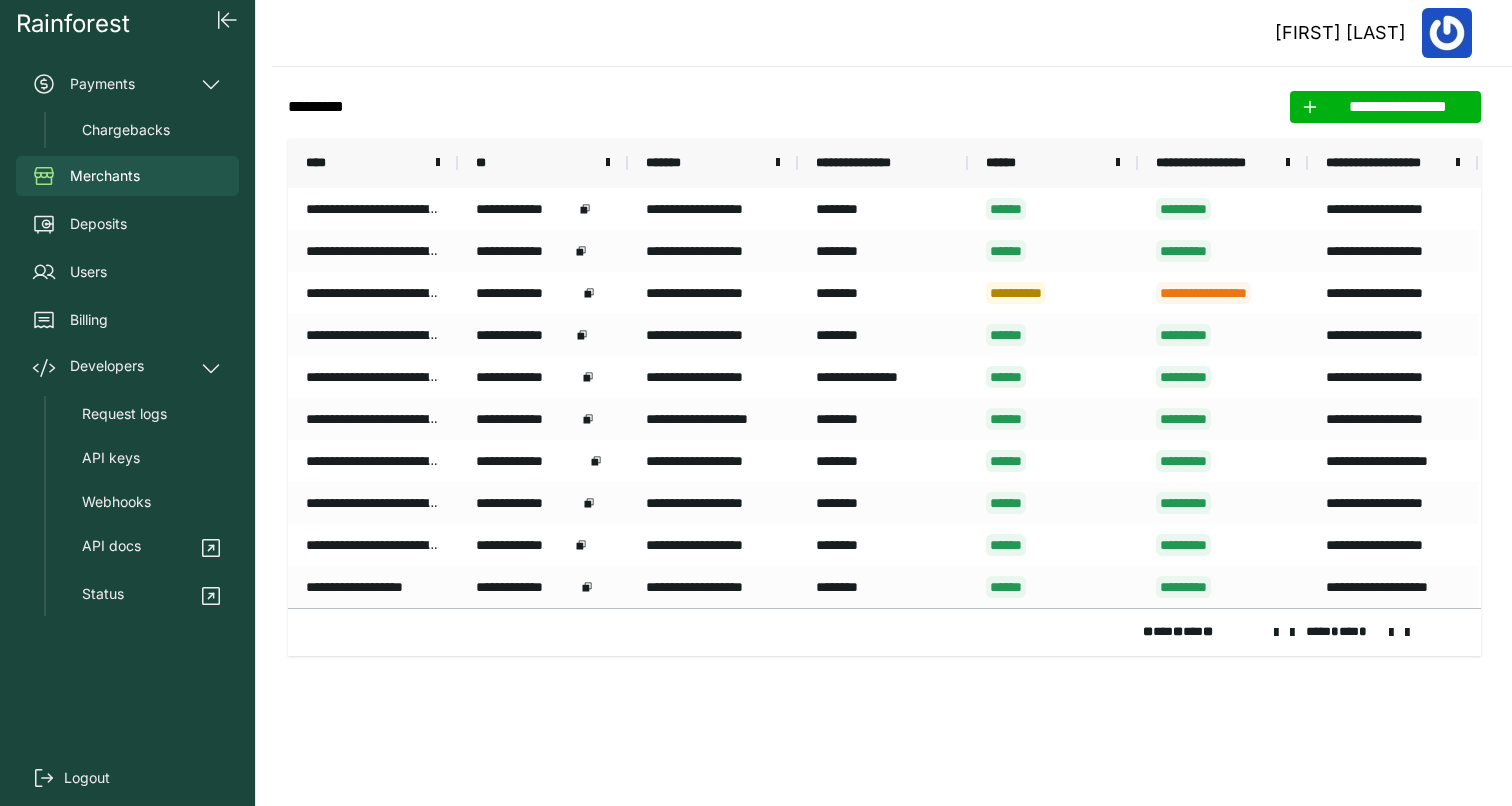 click at bounding box center (1292, 633) 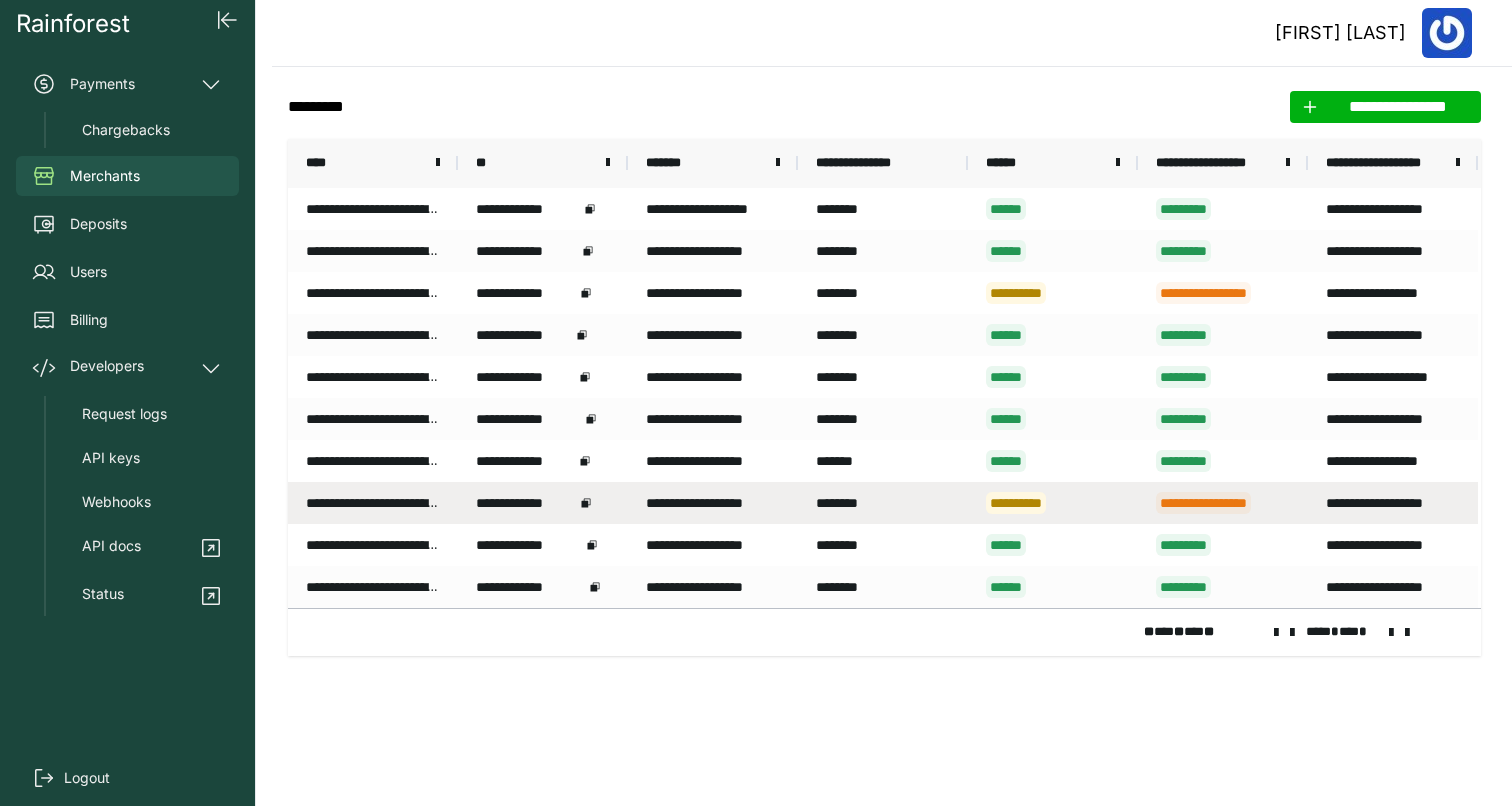 click on "**********" at bounding box center [1223, 503] 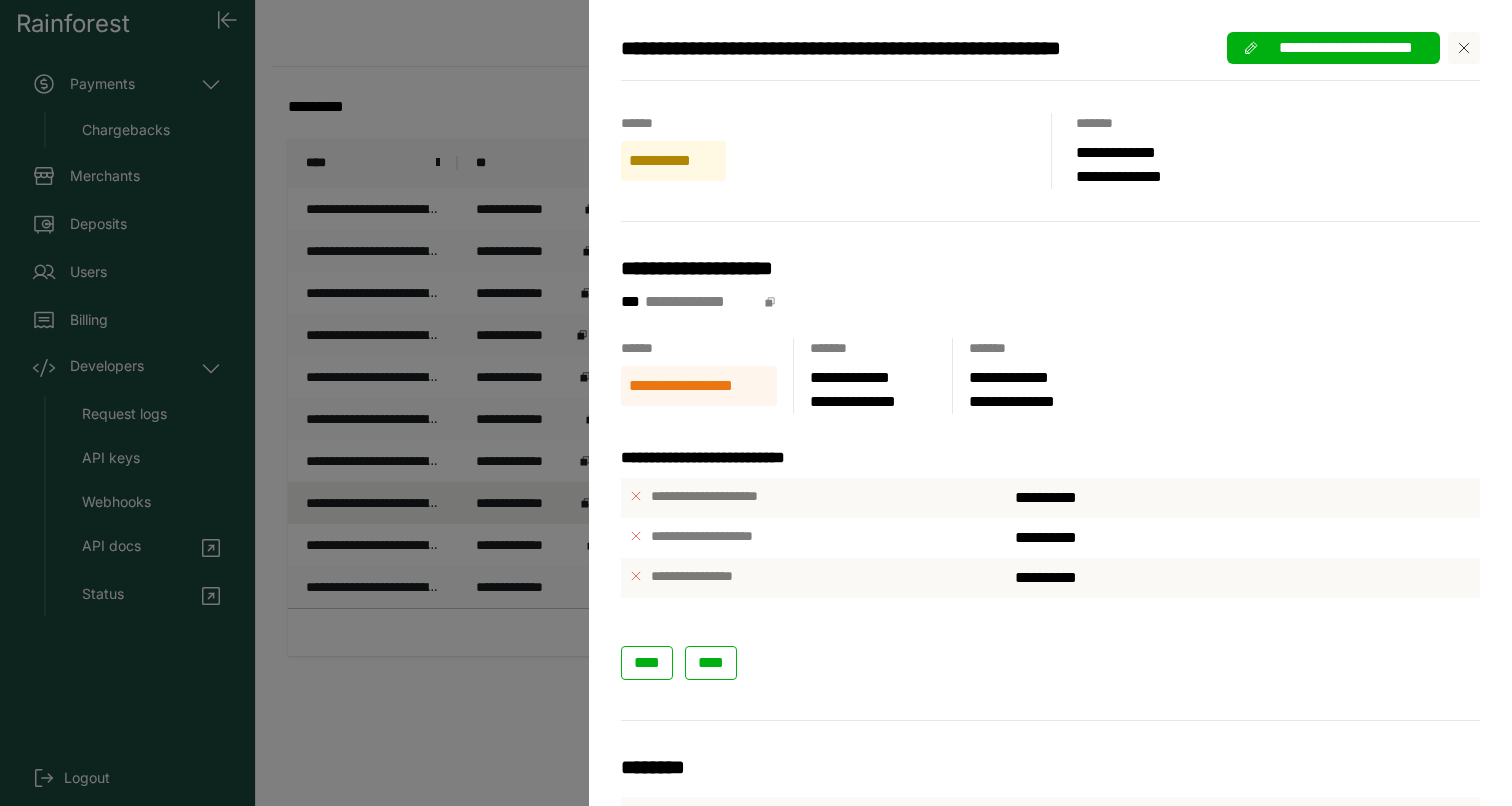 click on "**********" at bounding box center [756, 403] 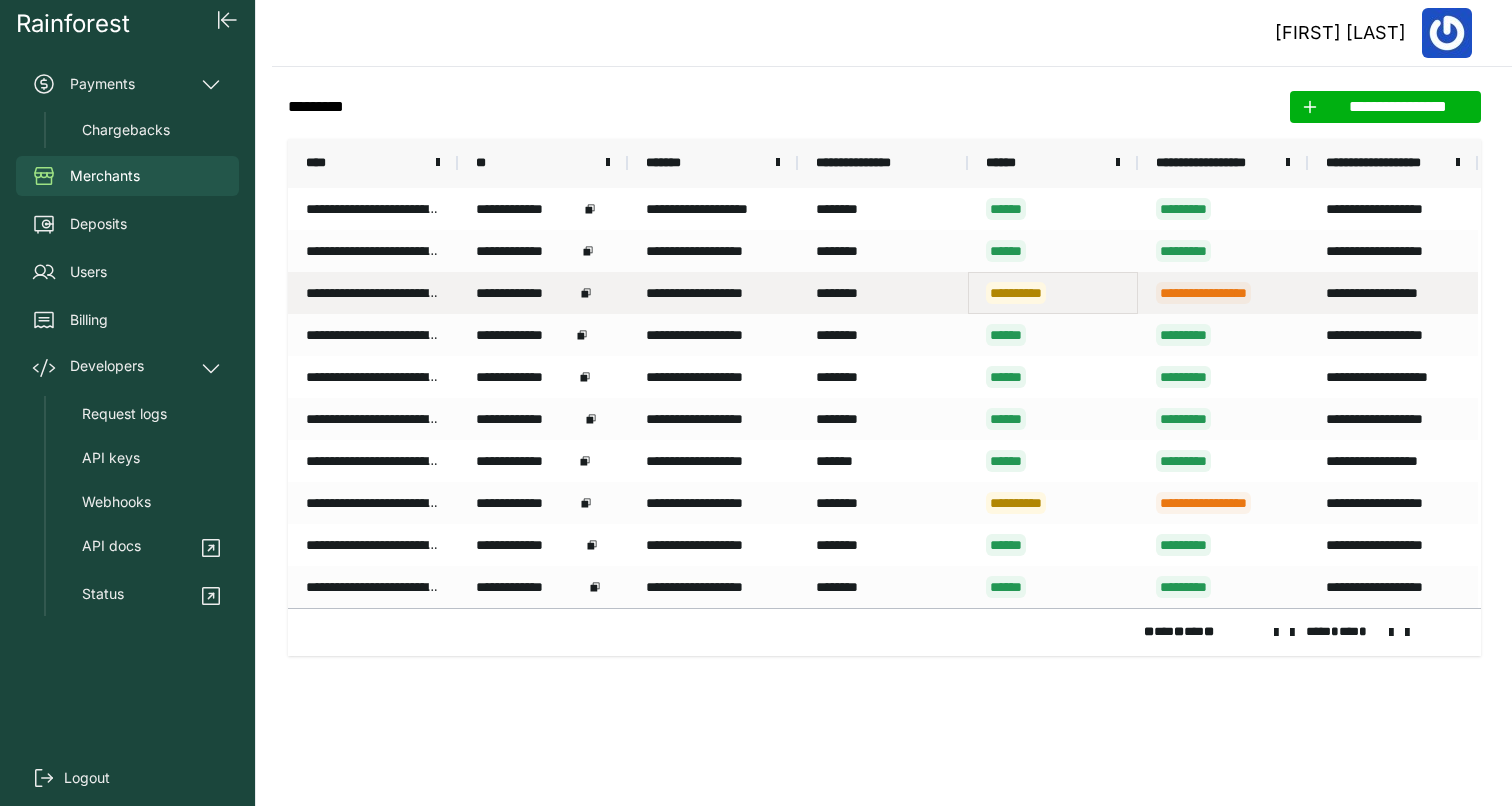 click on "**********" at bounding box center [1053, 293] 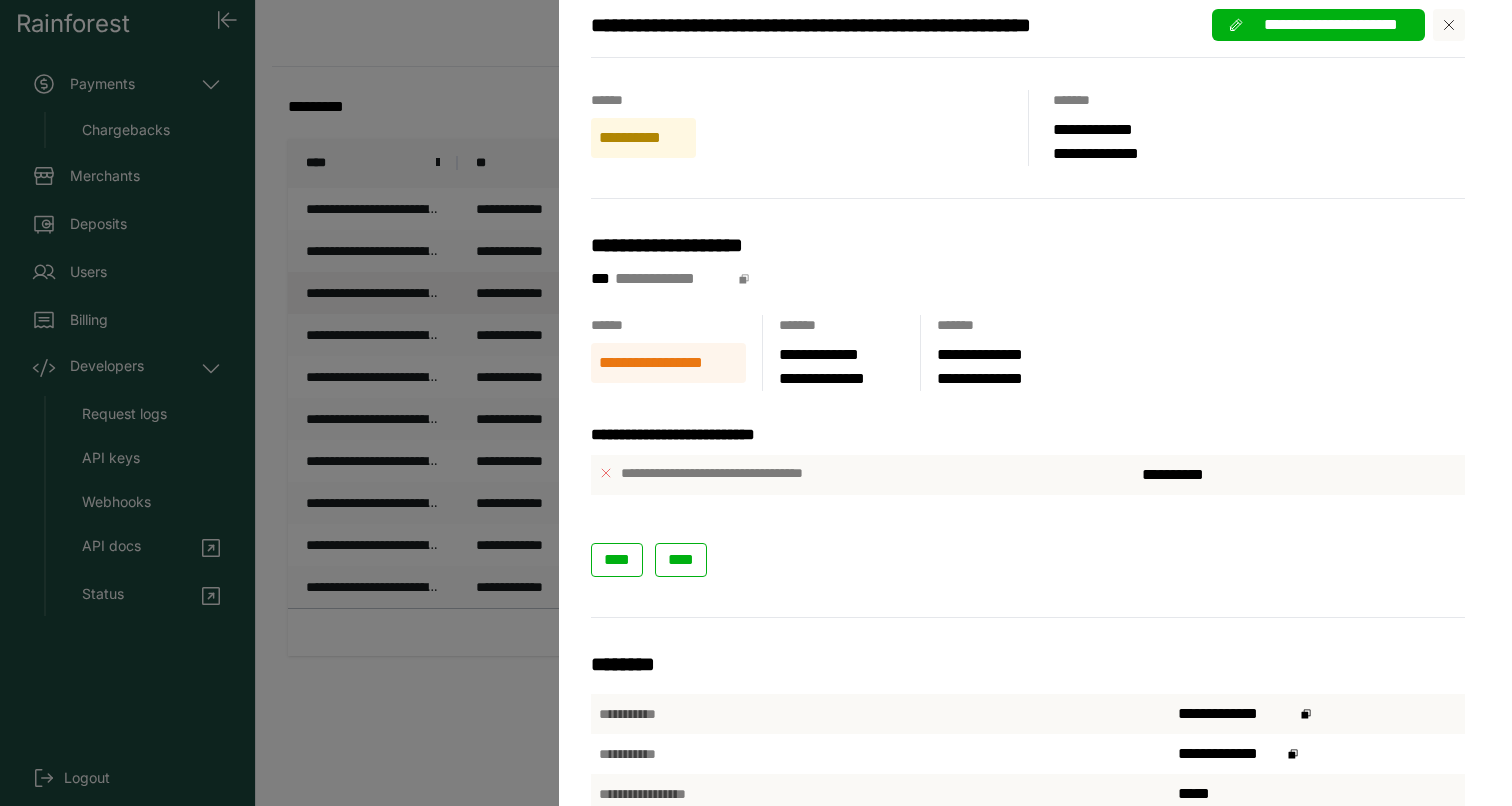 scroll, scrollTop: 0, scrollLeft: 0, axis: both 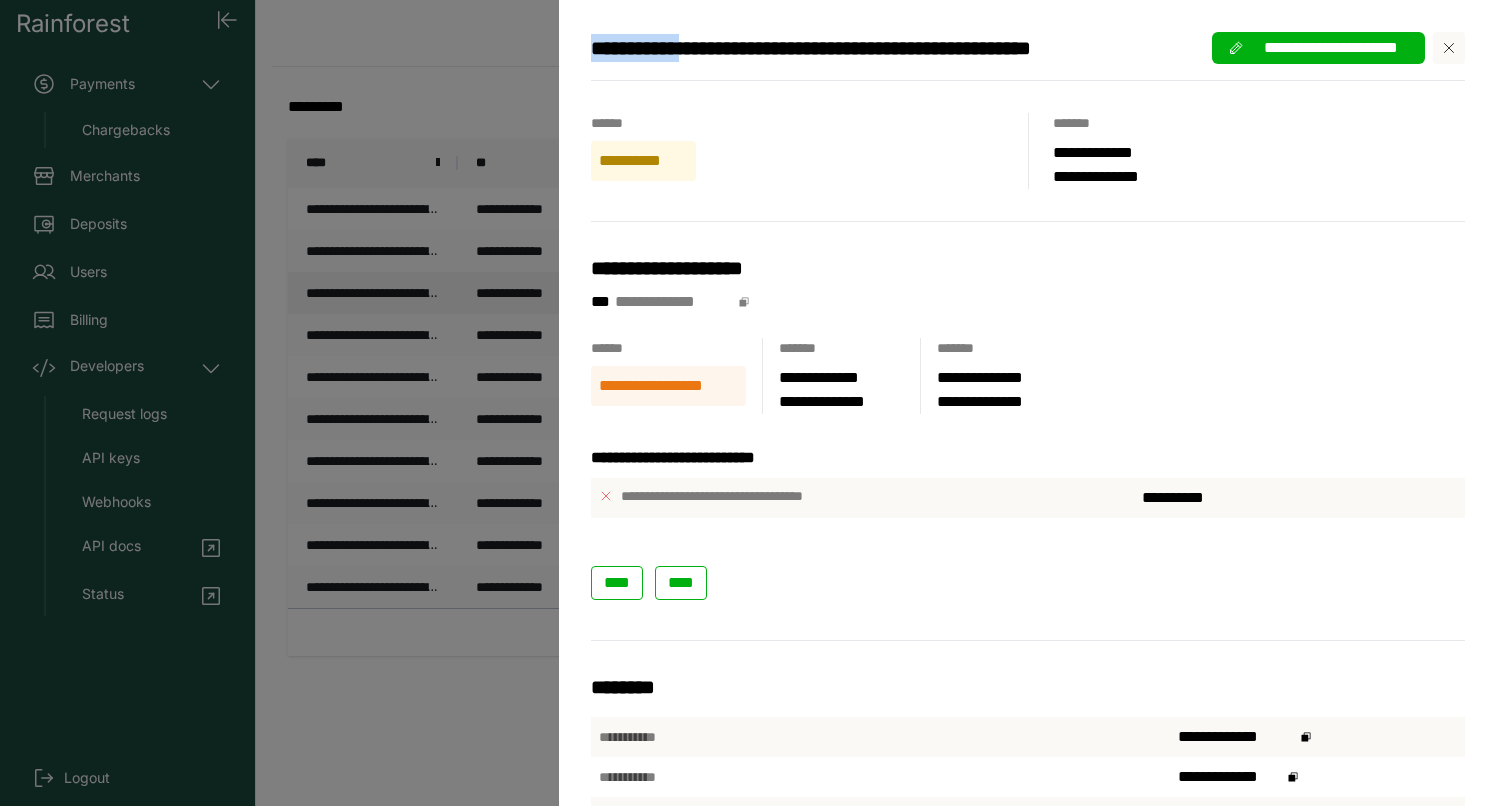 drag, startPoint x: 711, startPoint y: 51, endPoint x: 584, endPoint y: 51, distance: 127 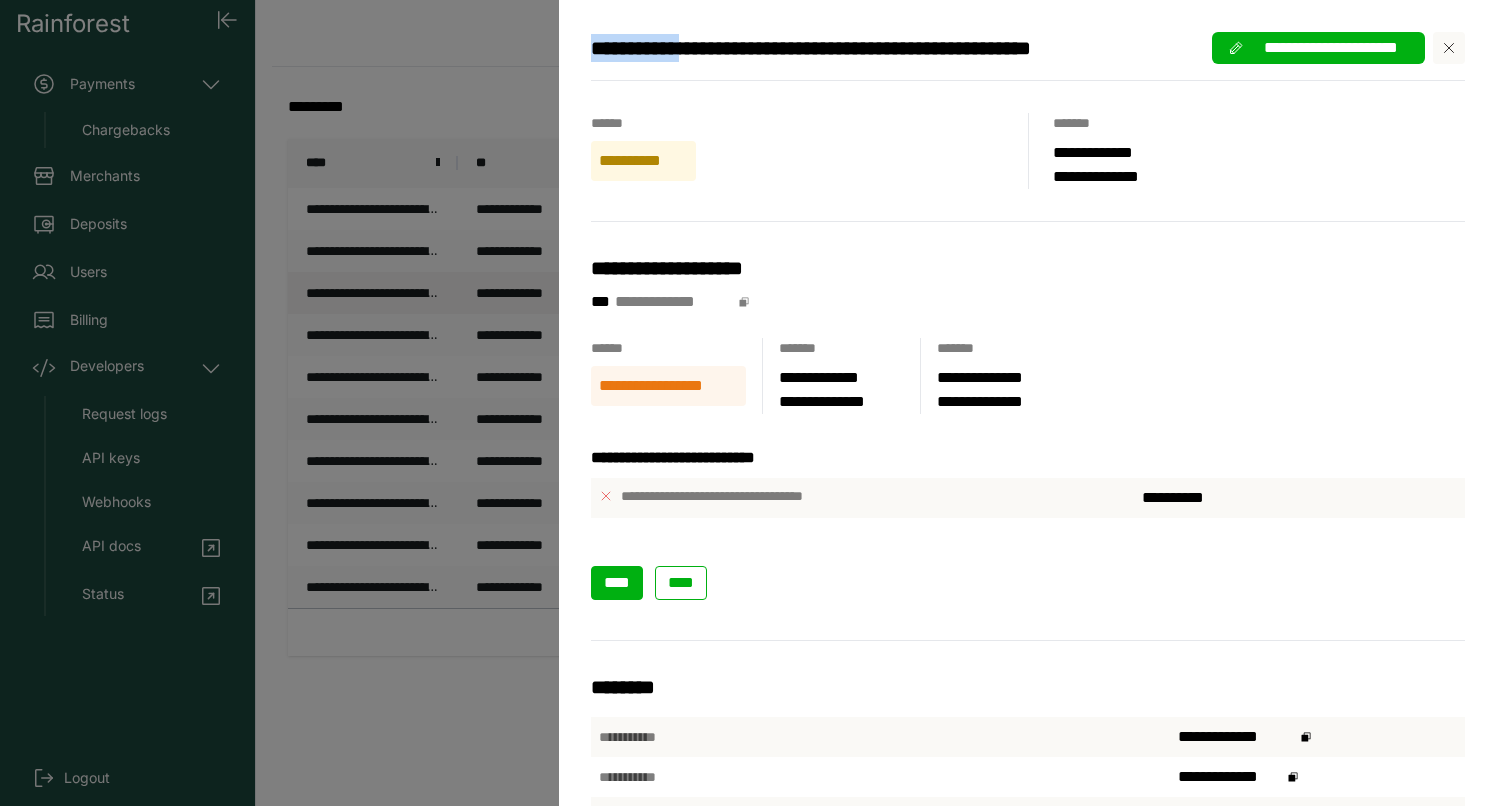 click on "****" at bounding box center (617, 583) 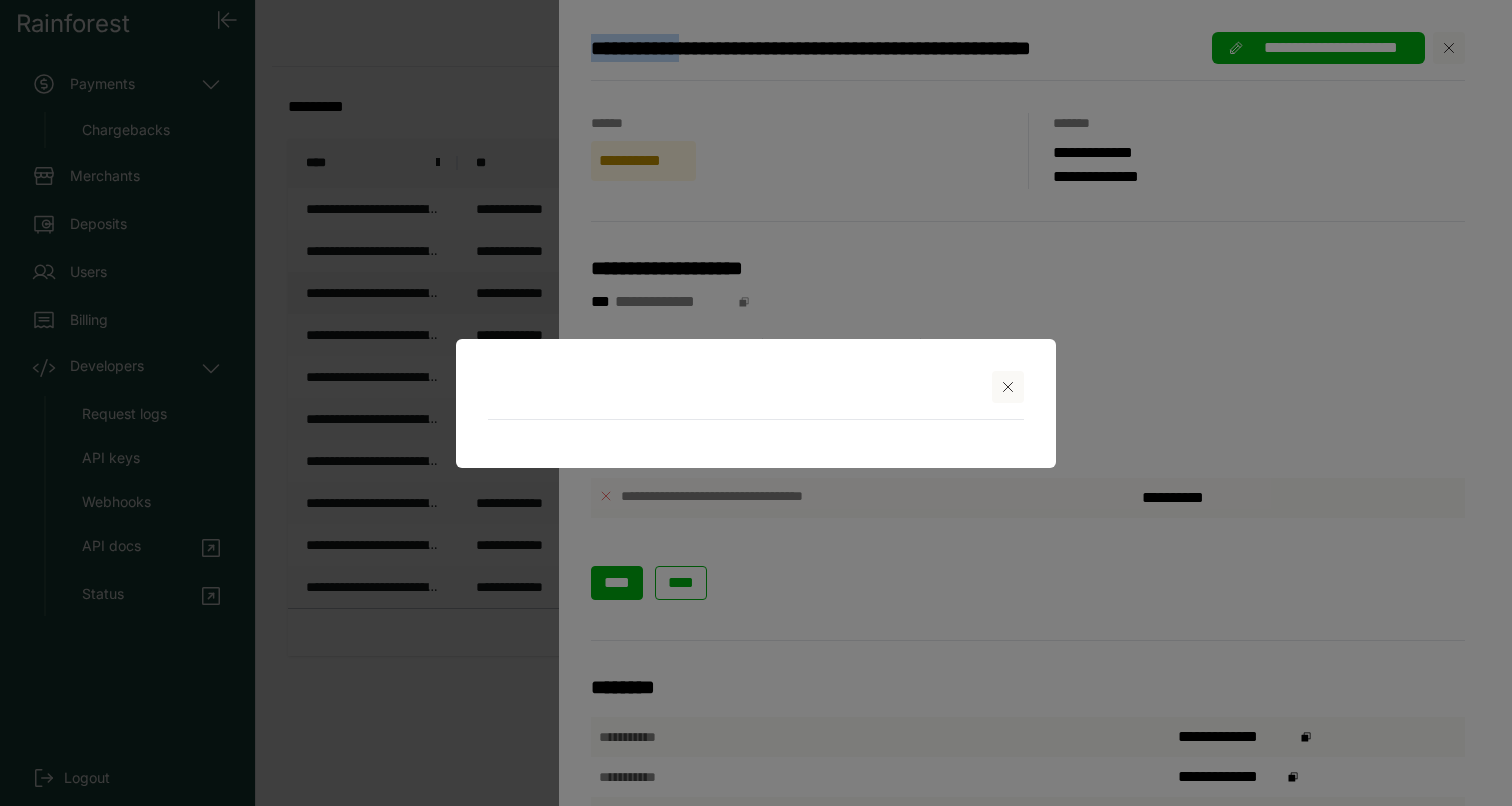 select on "**" 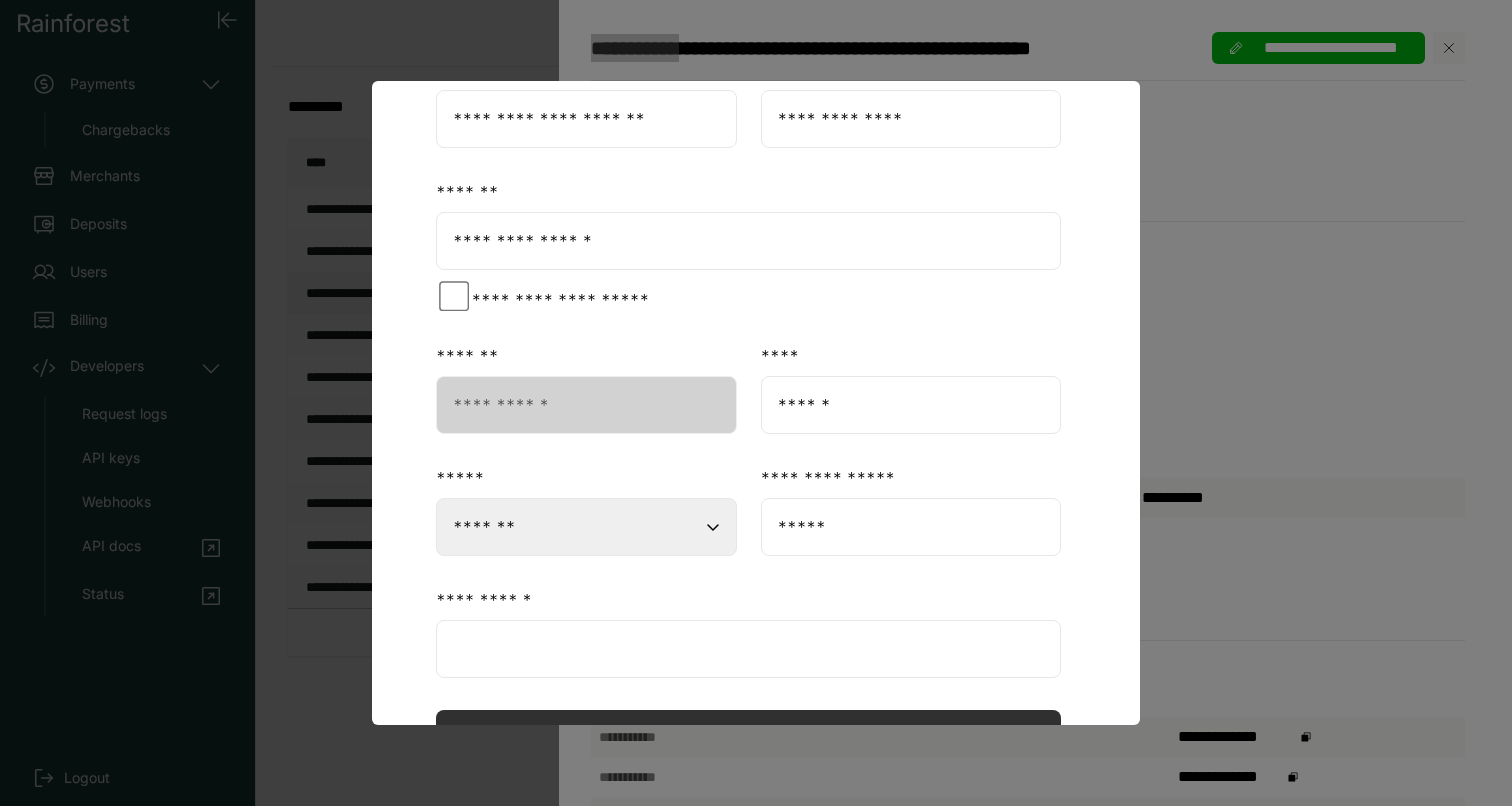 scroll, scrollTop: 722, scrollLeft: 0, axis: vertical 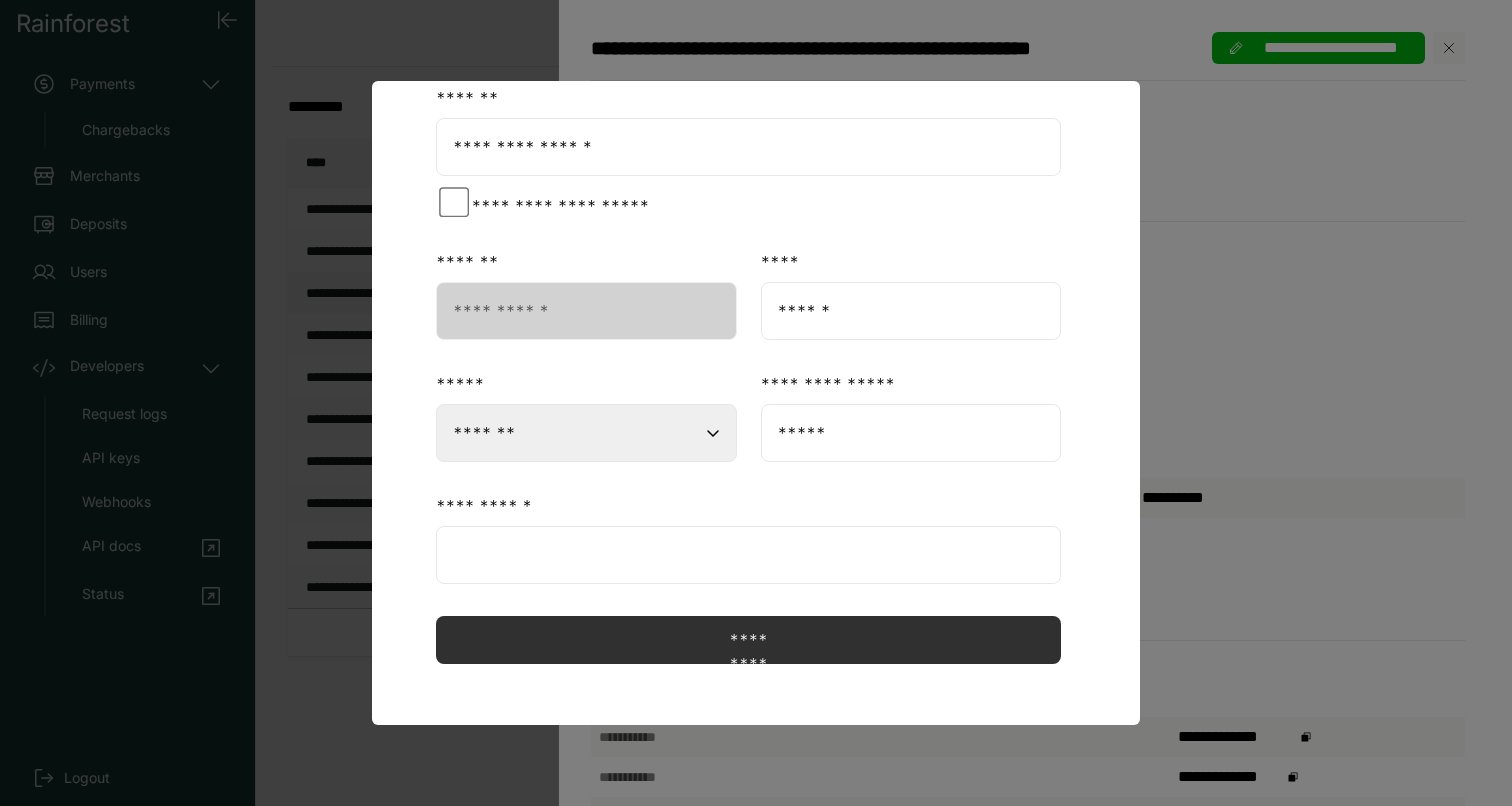 click at bounding box center (756, 403) 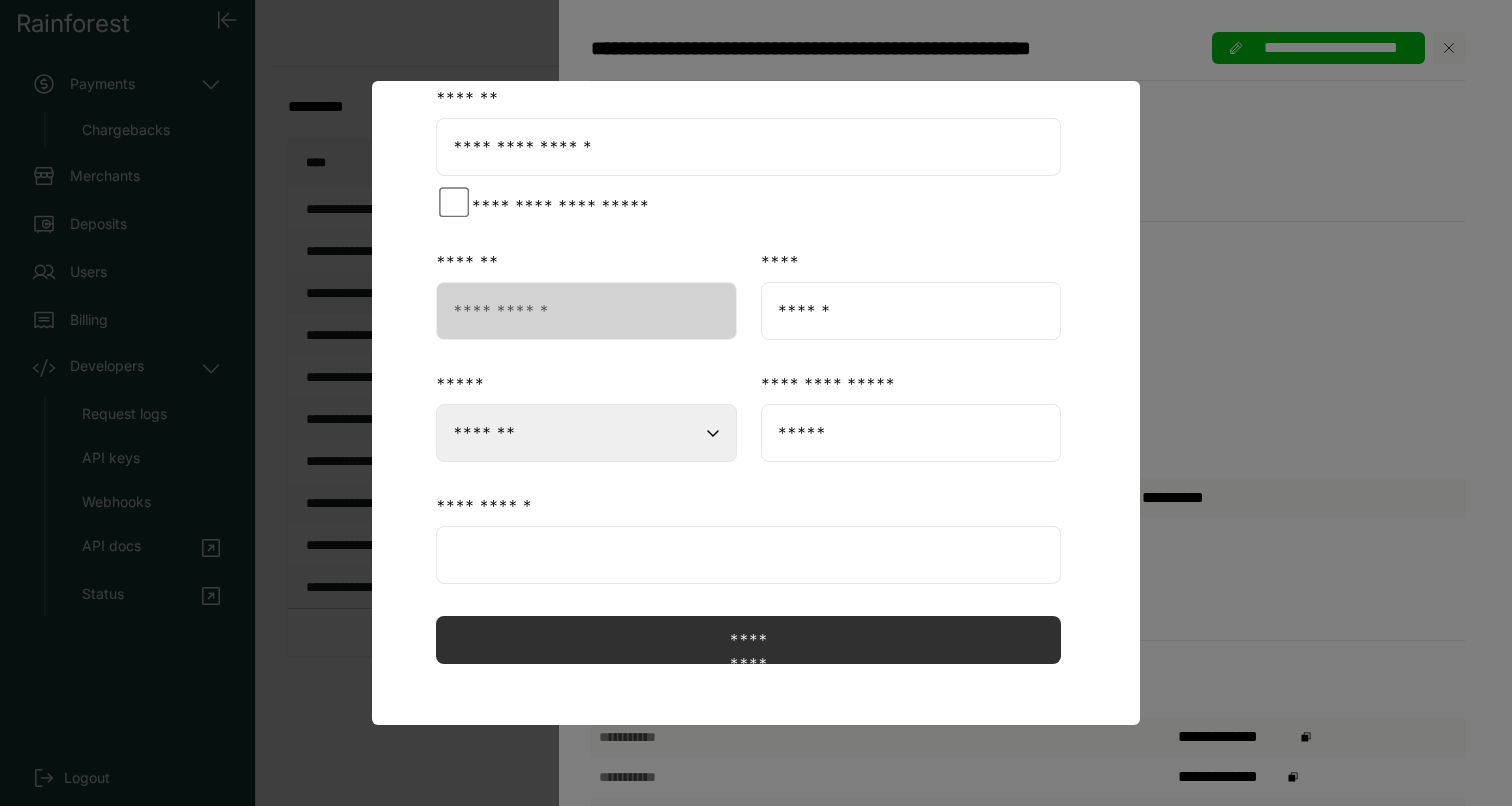 click at bounding box center (756, 403) 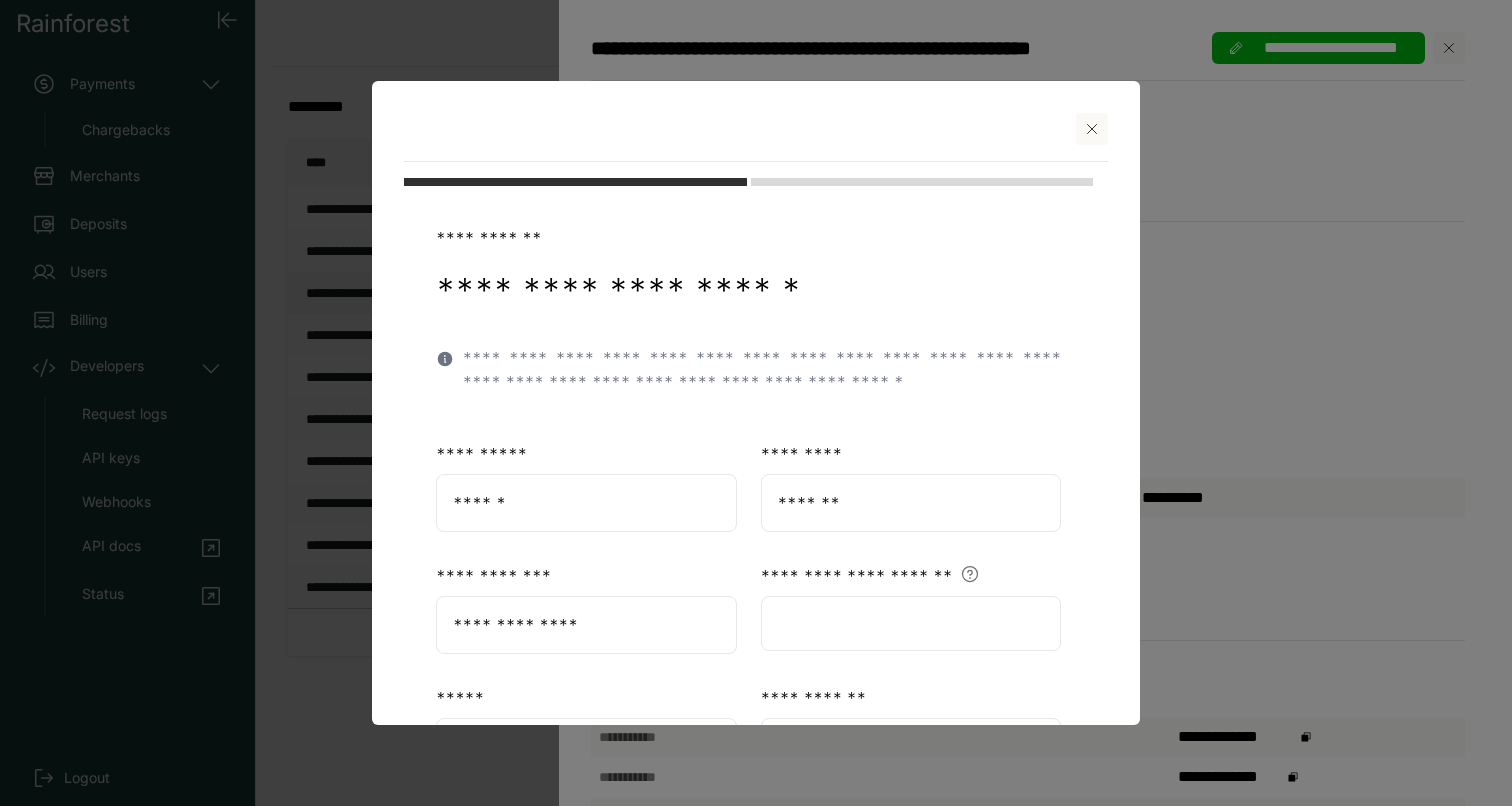 click 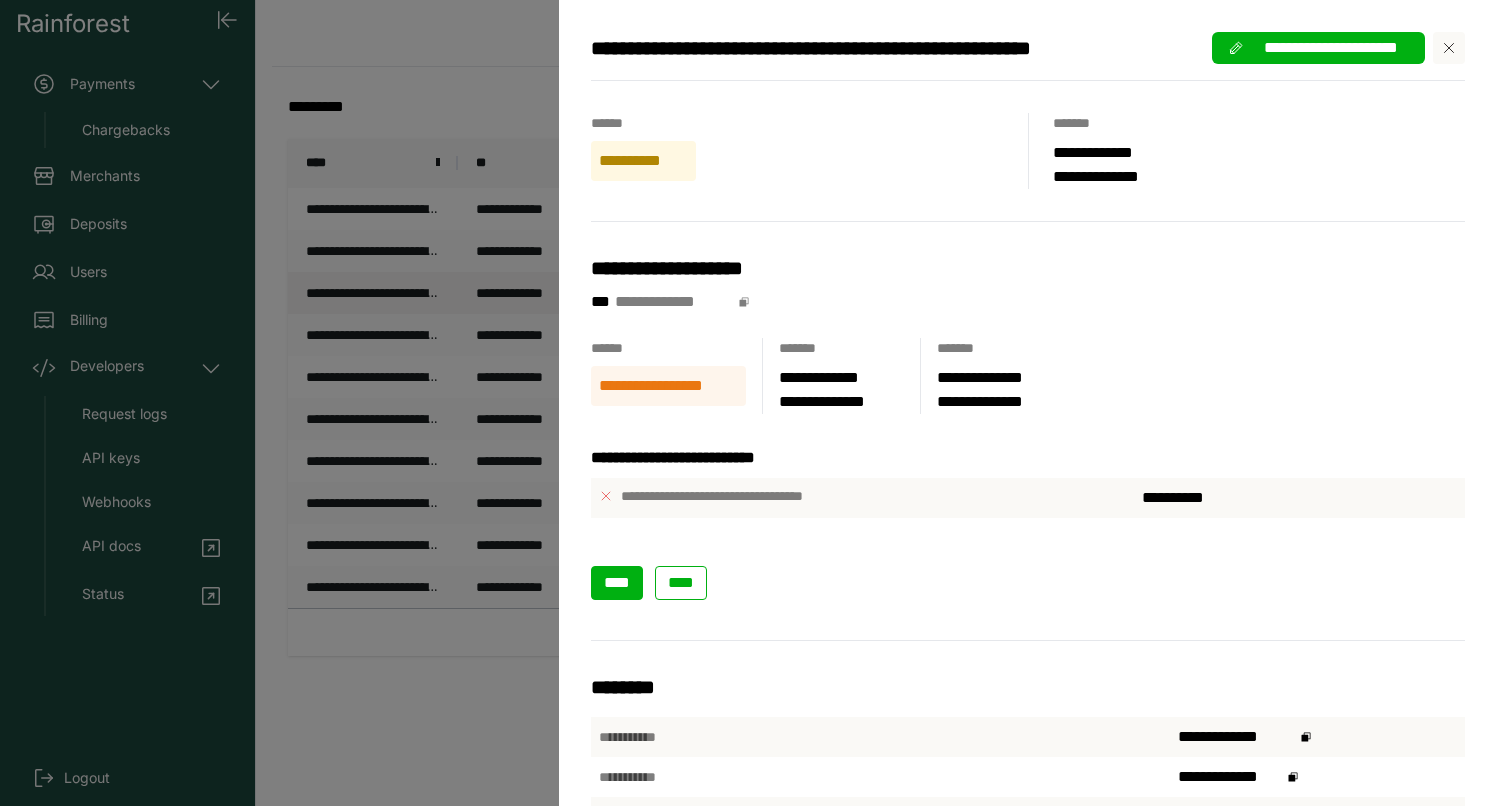click on "****" at bounding box center (617, 582) 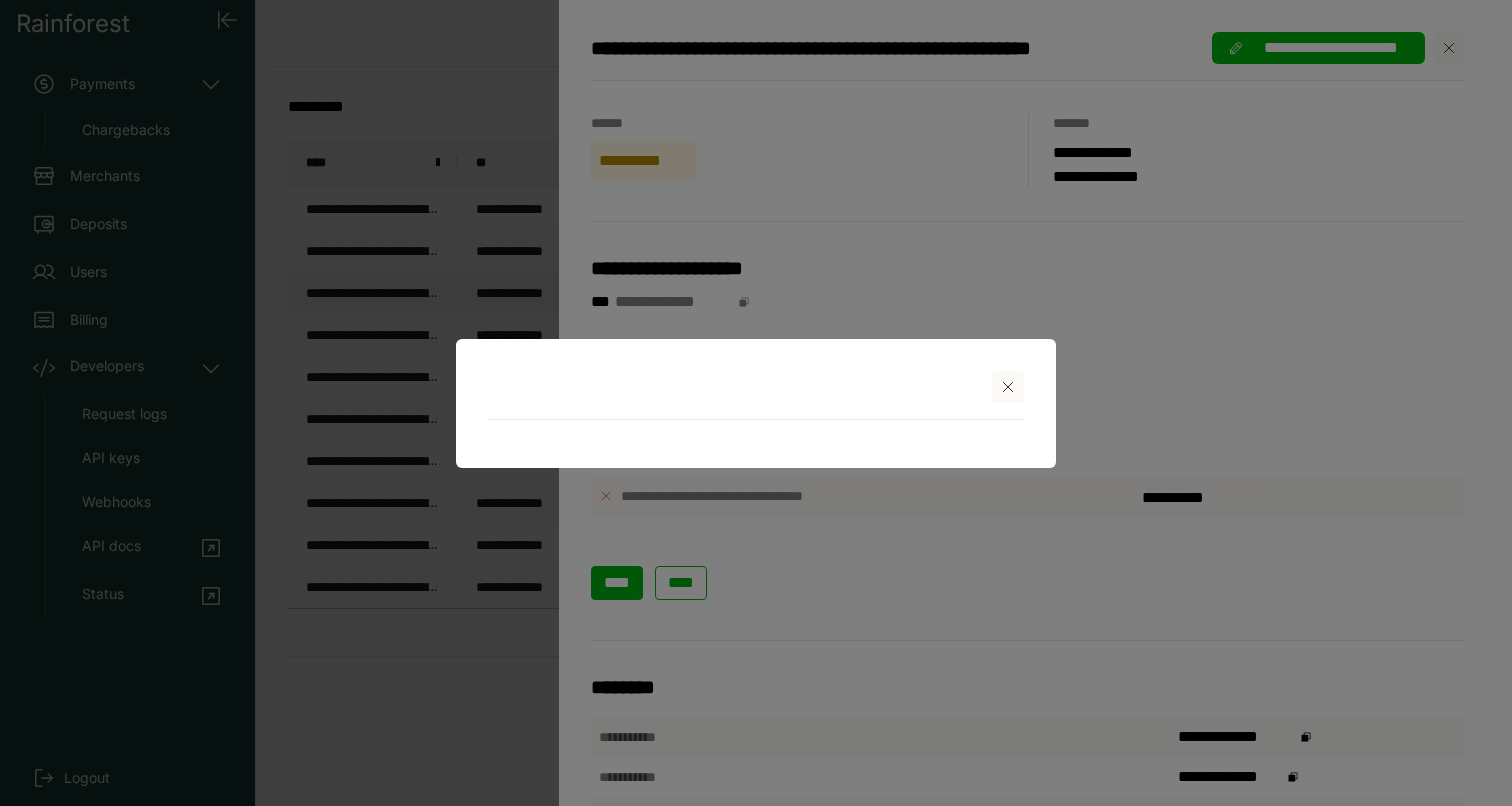 select on "**" 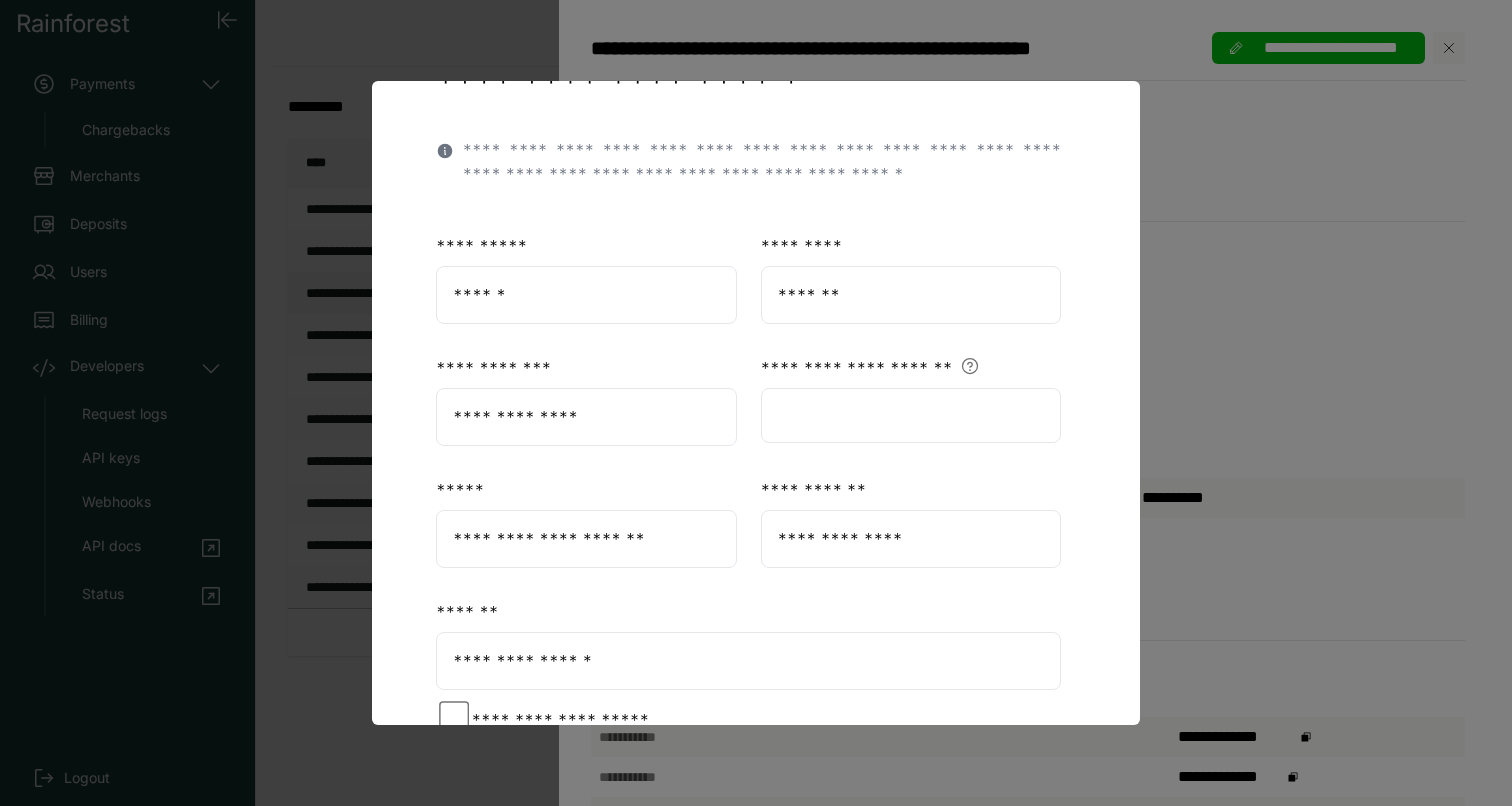 scroll, scrollTop: 209, scrollLeft: 0, axis: vertical 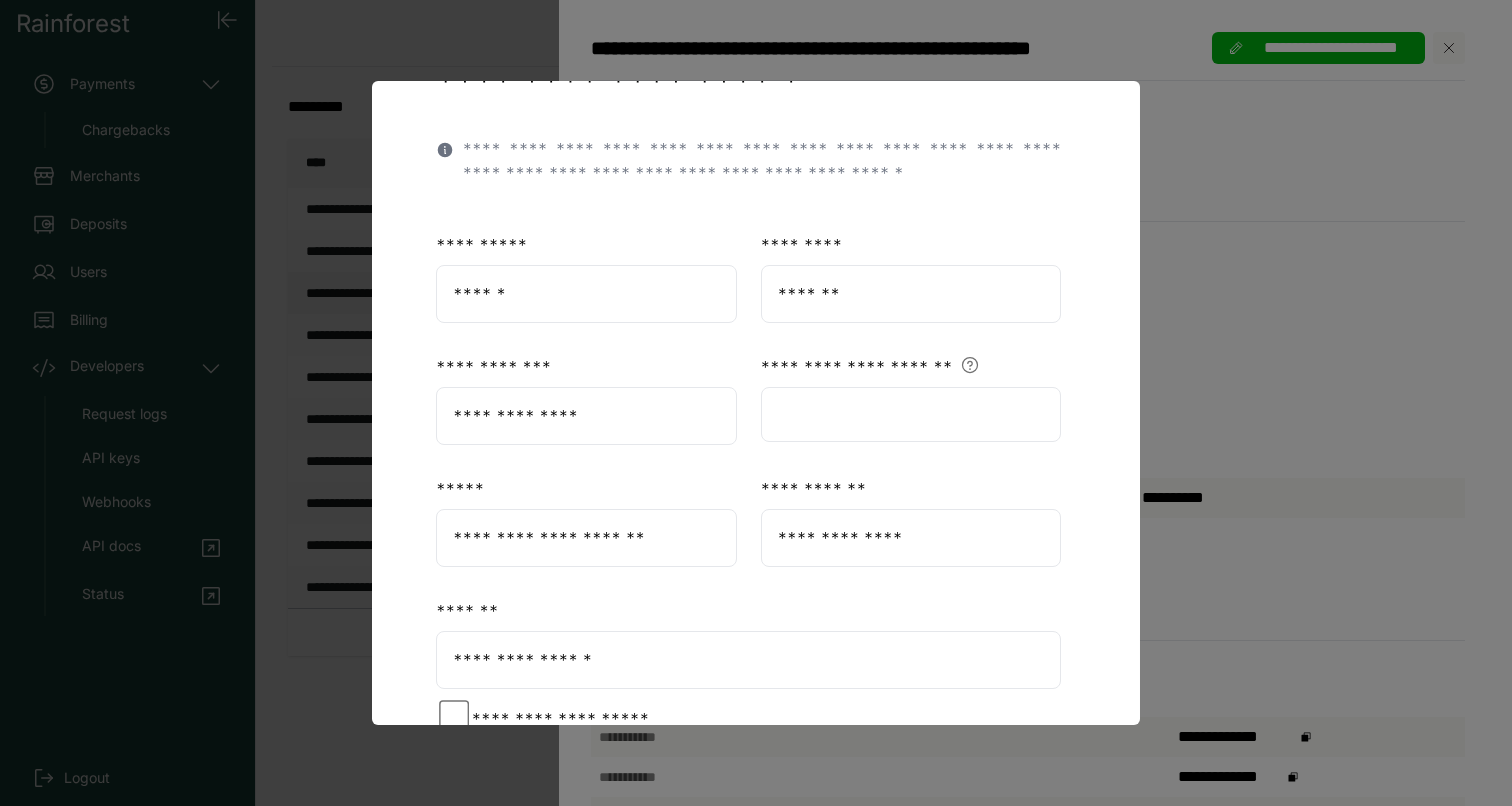 click at bounding box center (756, 403) 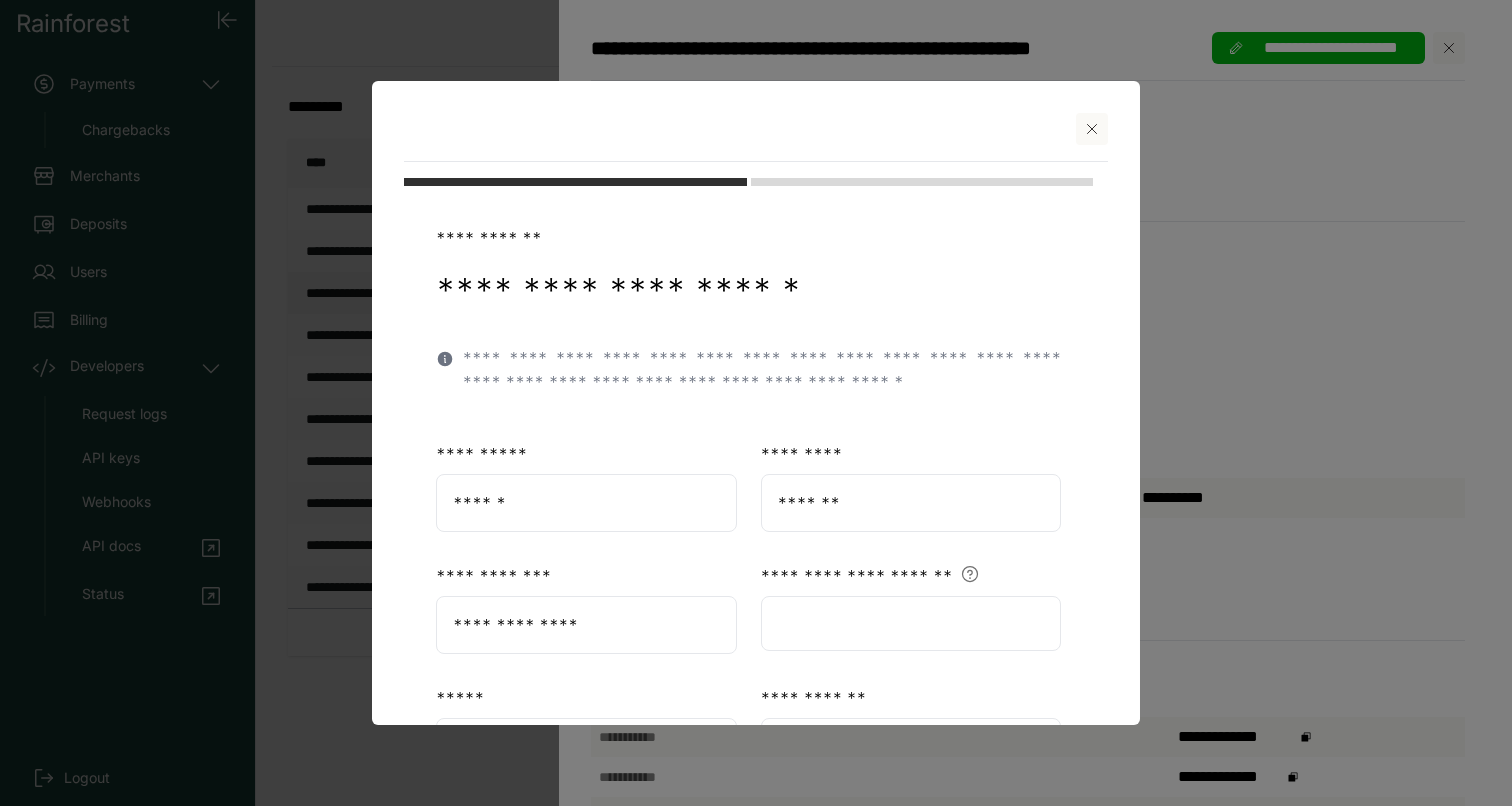 click 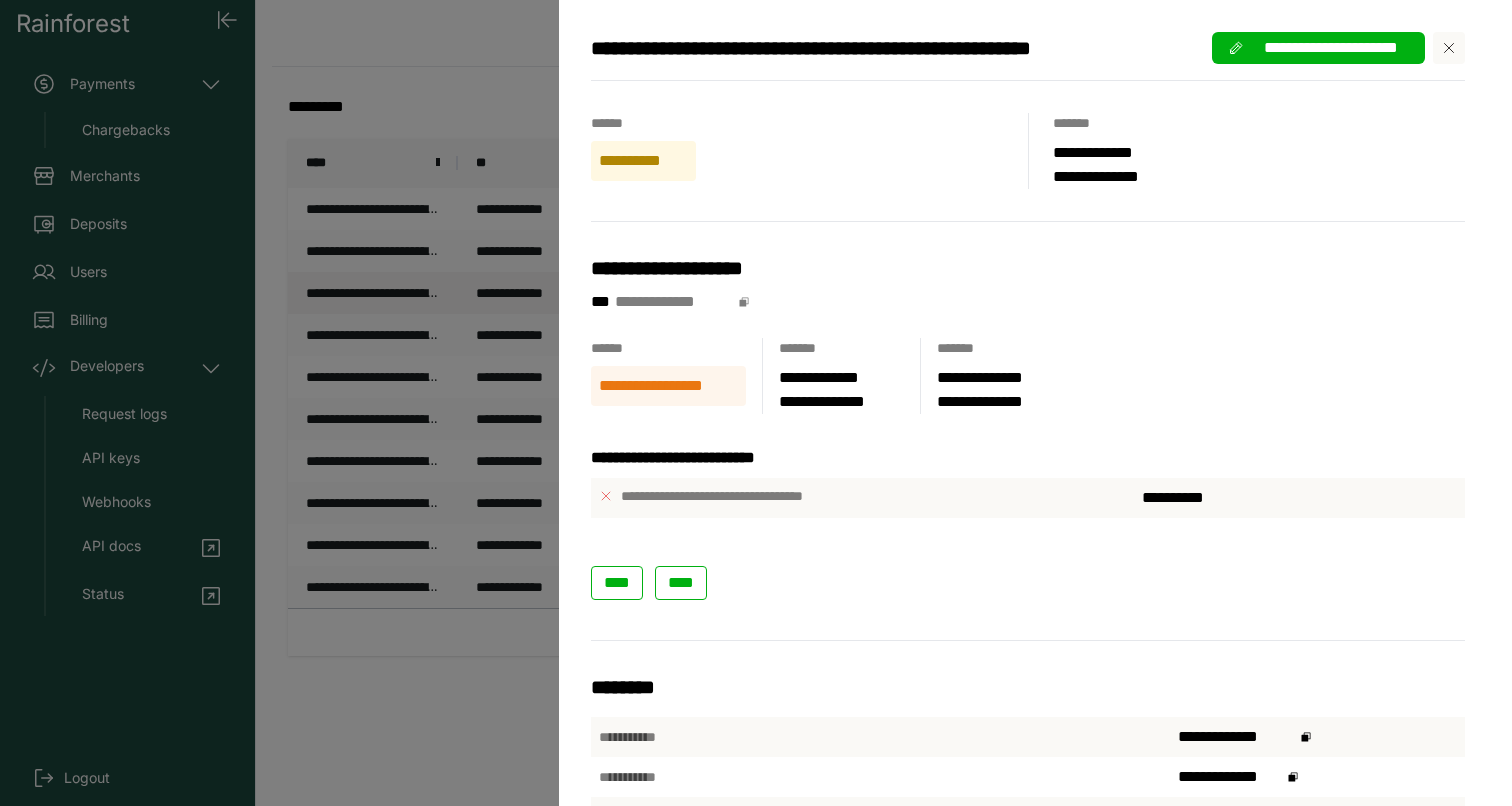 click on "**********" at bounding box center (756, 403) 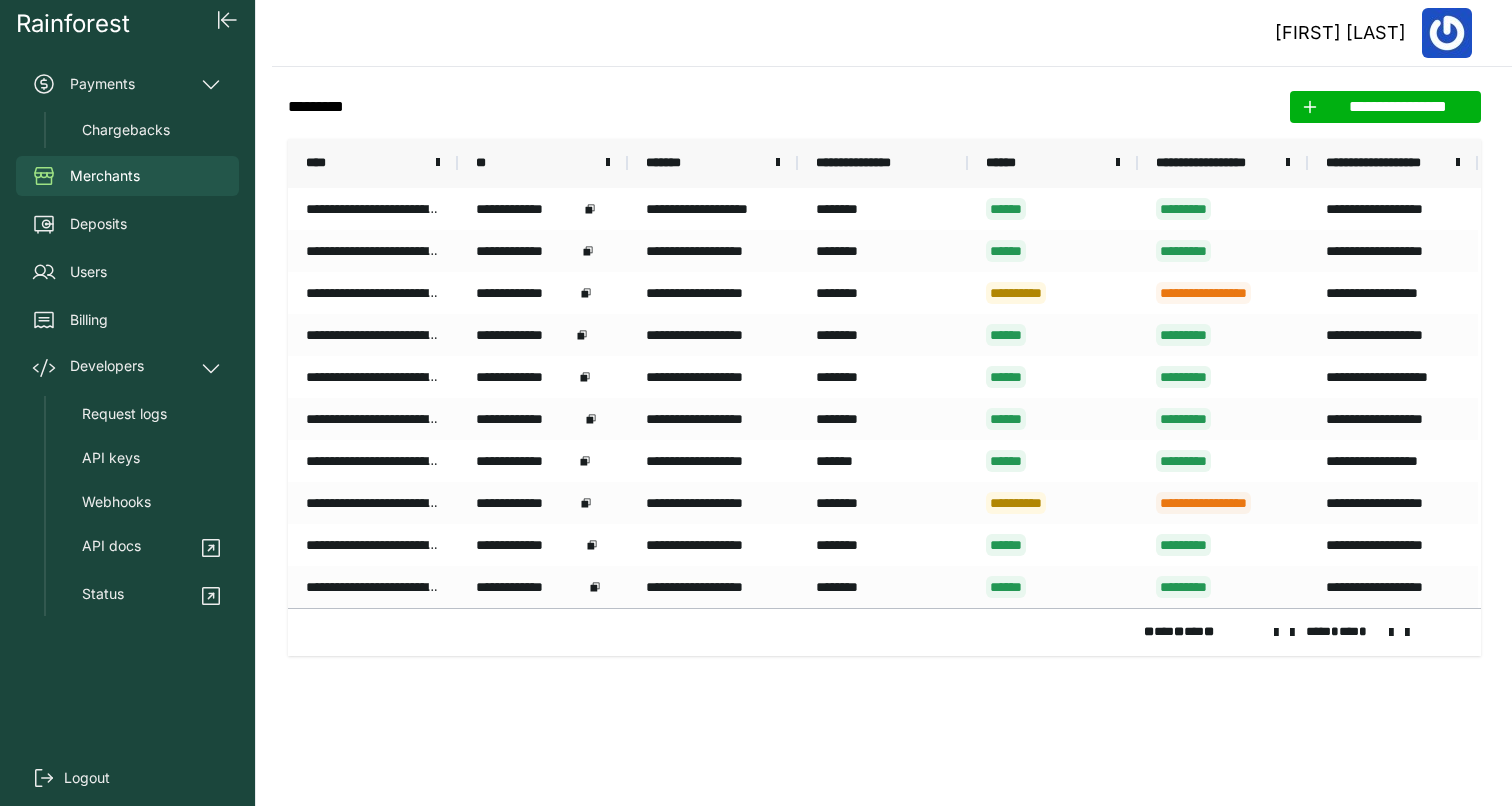 click at bounding box center [1292, 633] 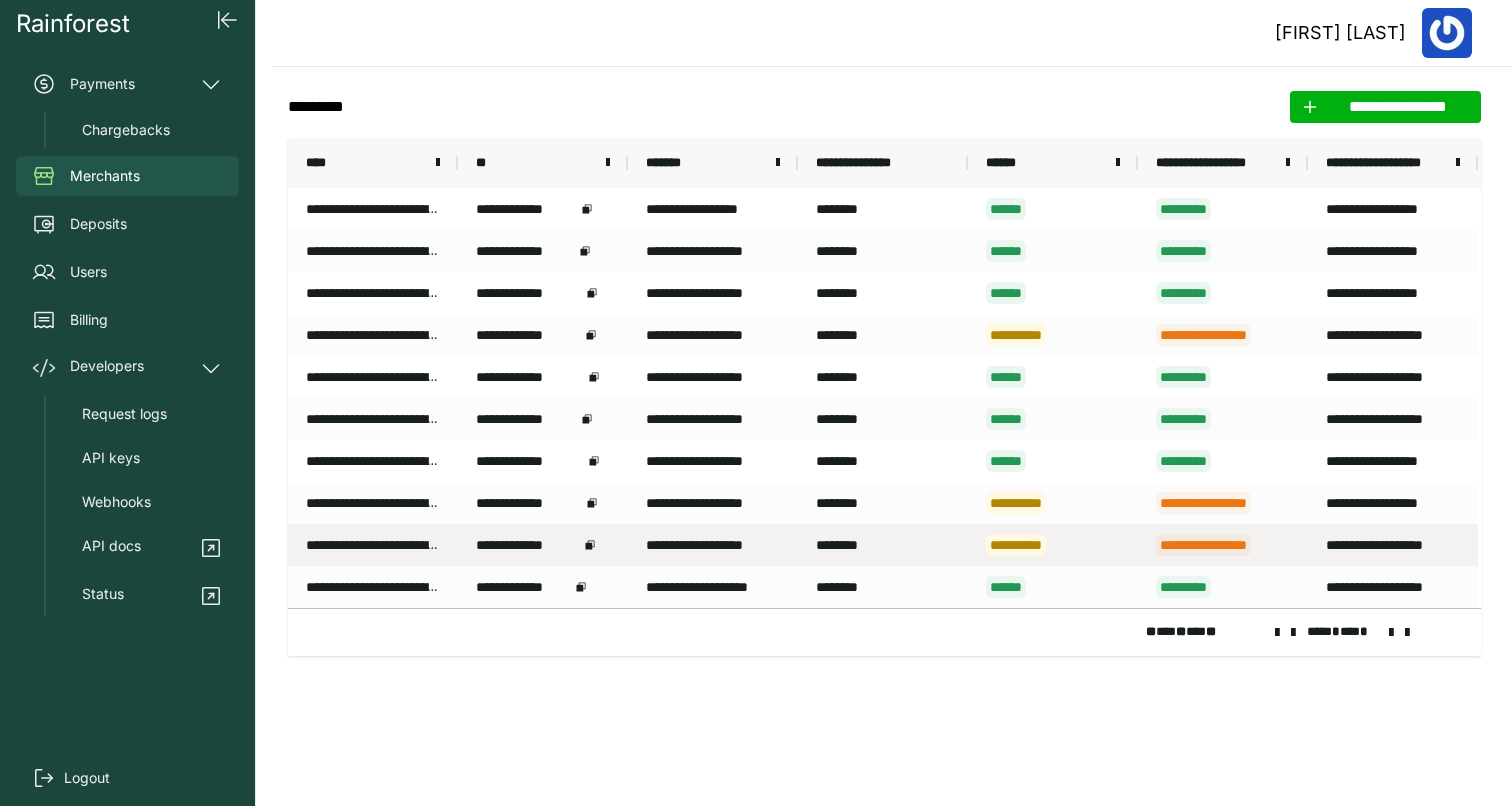 click on "**********" at bounding box center [1393, 545] 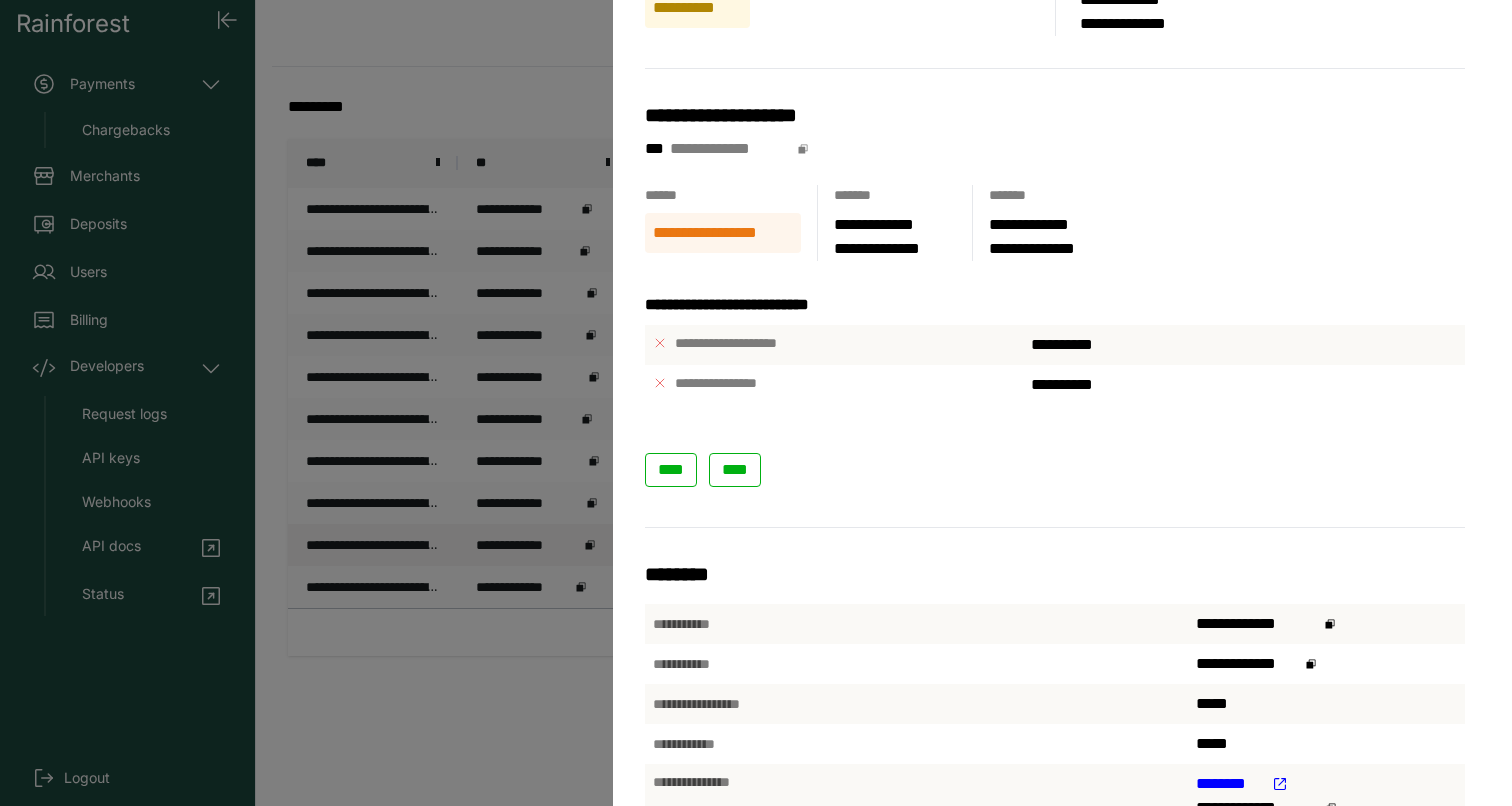 scroll, scrollTop: 0, scrollLeft: 0, axis: both 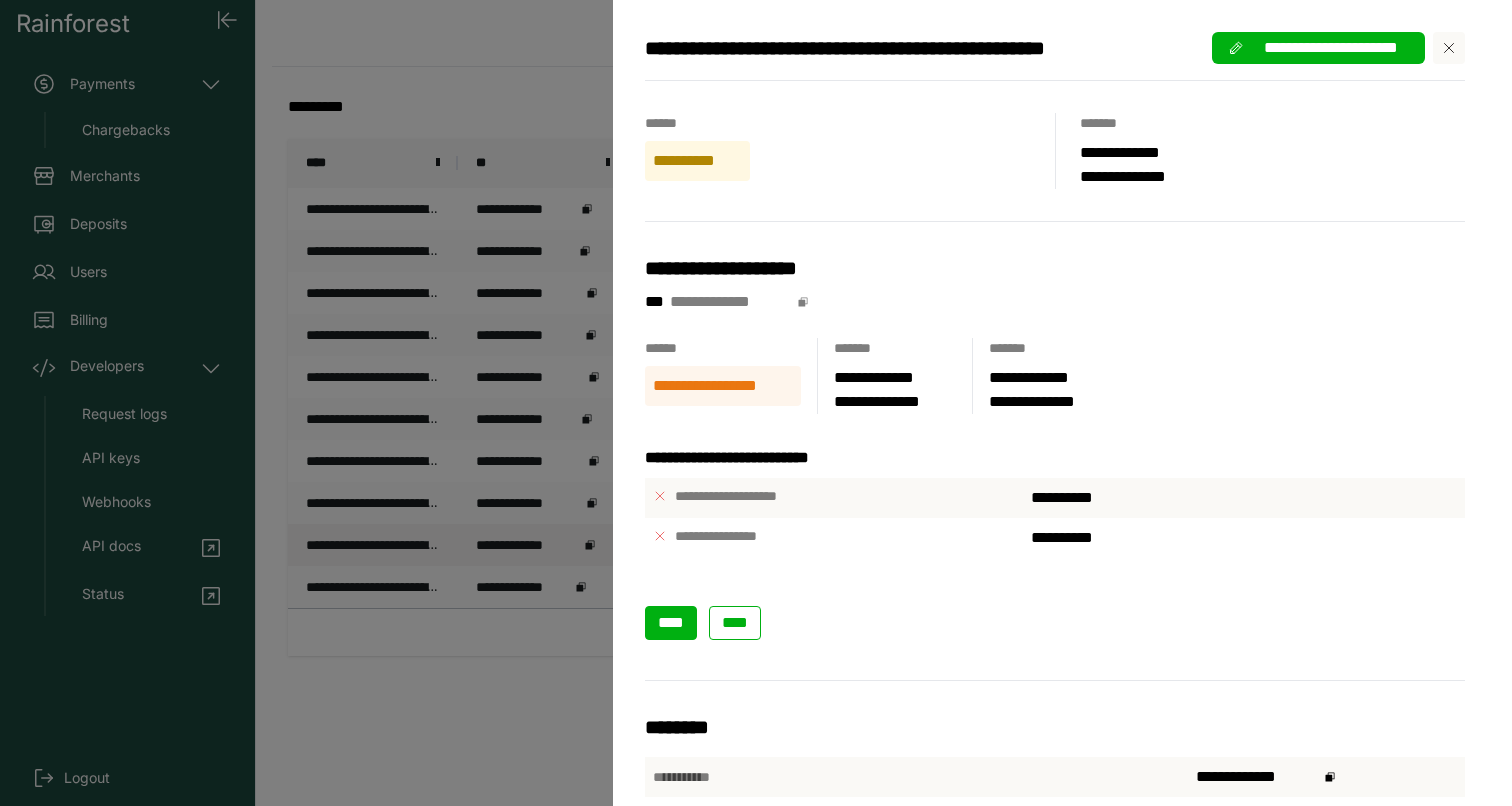 click on "****" at bounding box center (671, 622) 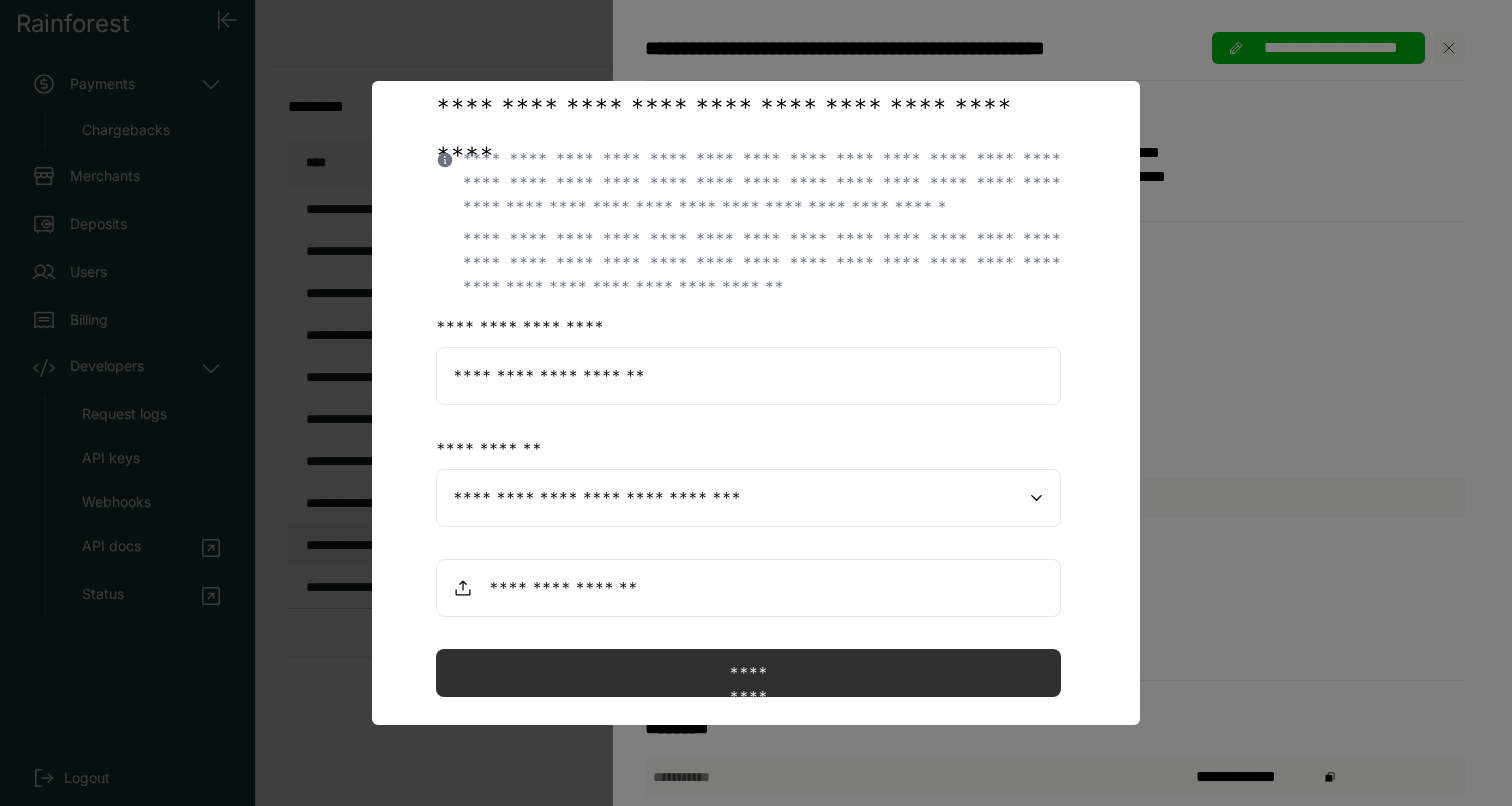 scroll, scrollTop: 210, scrollLeft: 0, axis: vertical 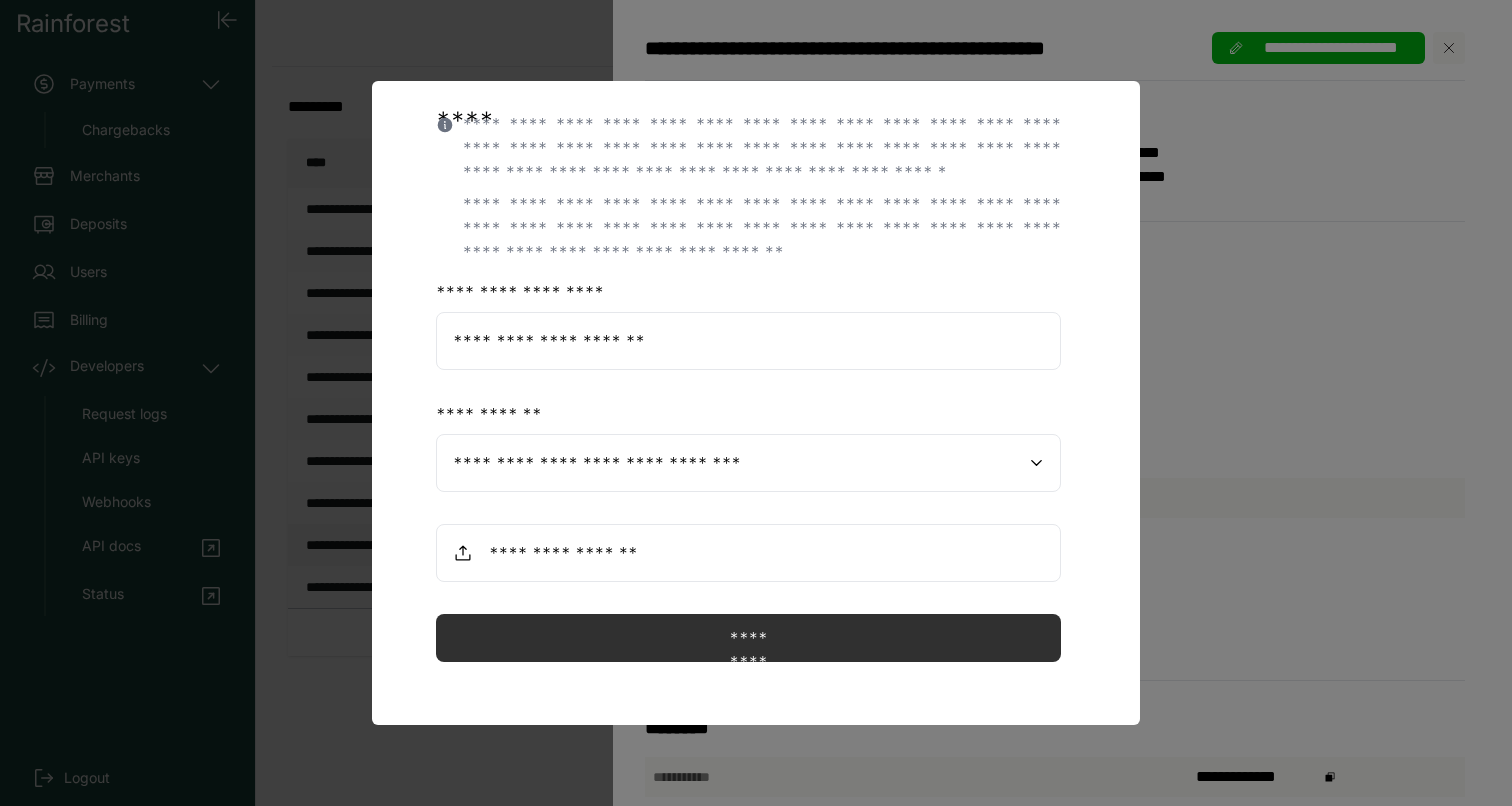 click at bounding box center (756, 403) 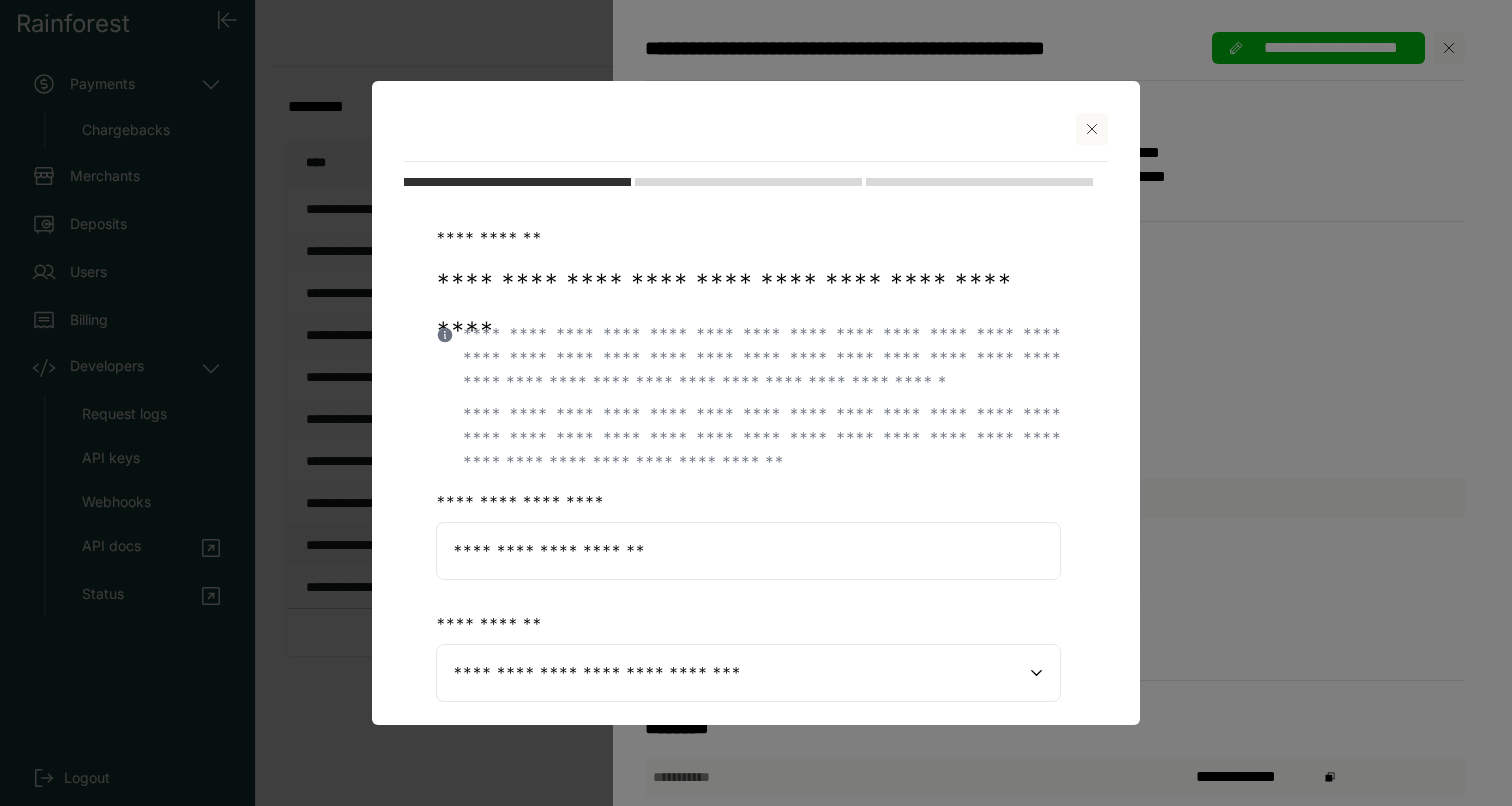 click 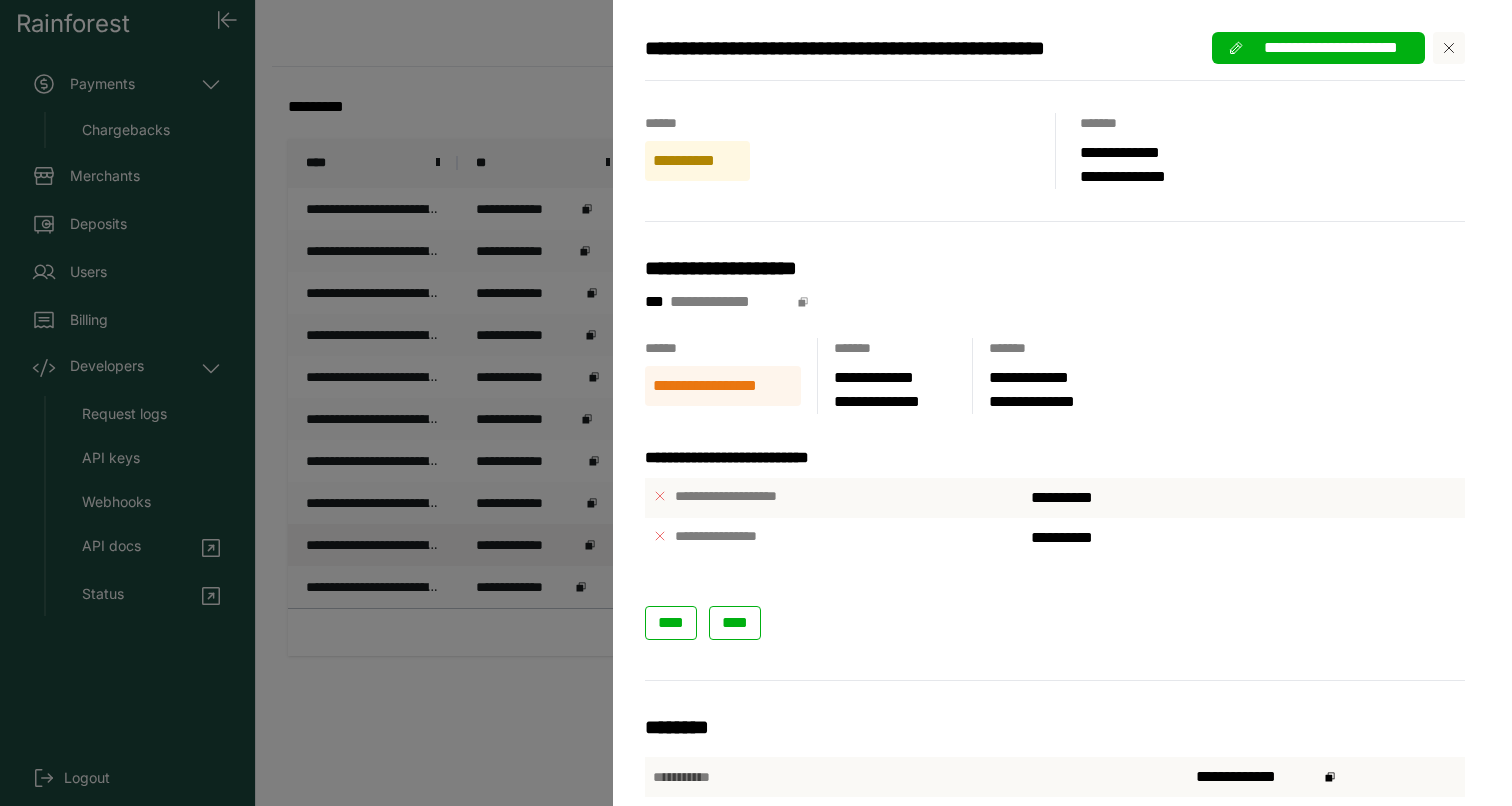 click on "[MASKED_DATA]" at bounding box center (756, 403) 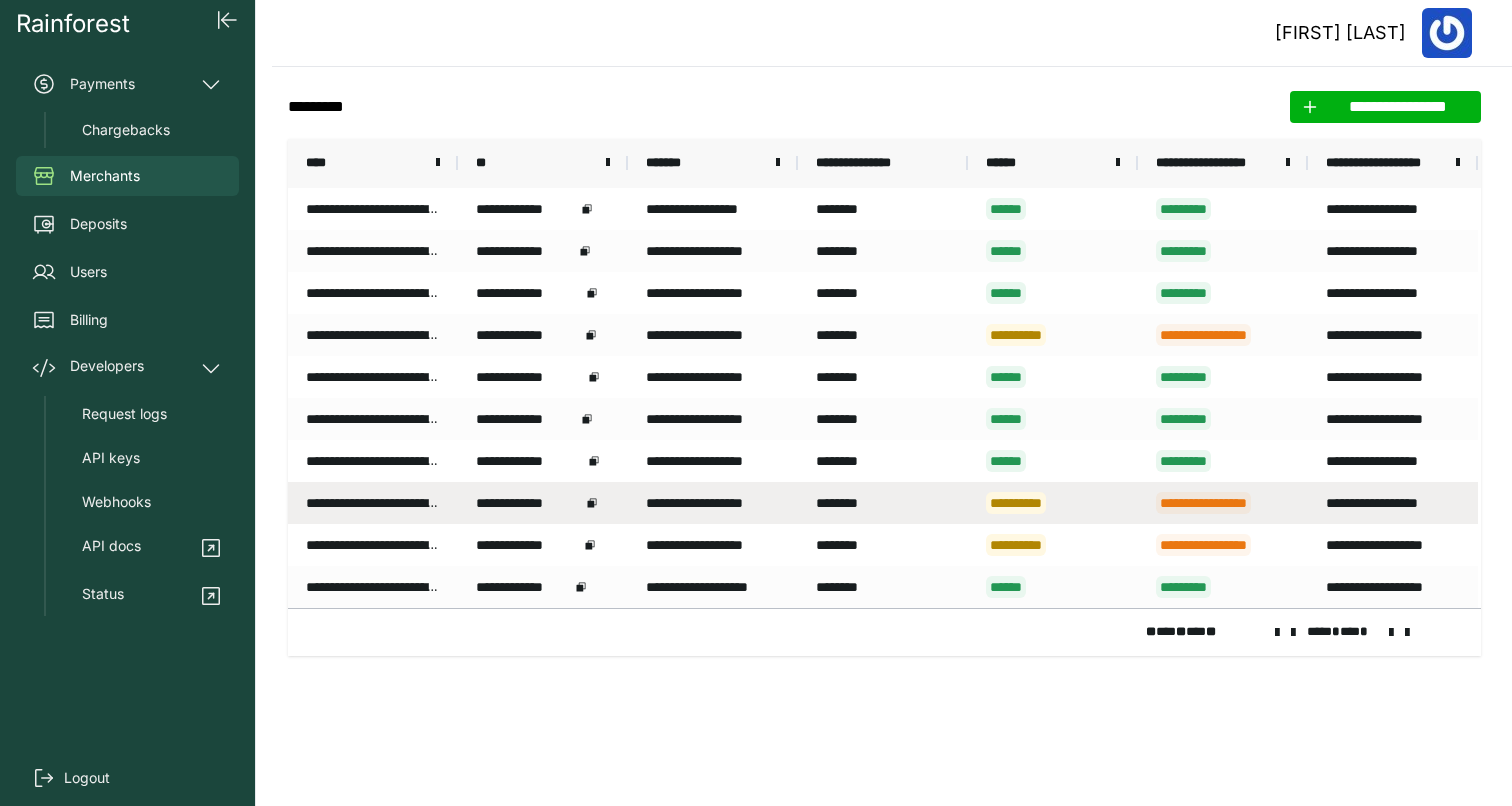 click on "********" at bounding box center (883, 503) 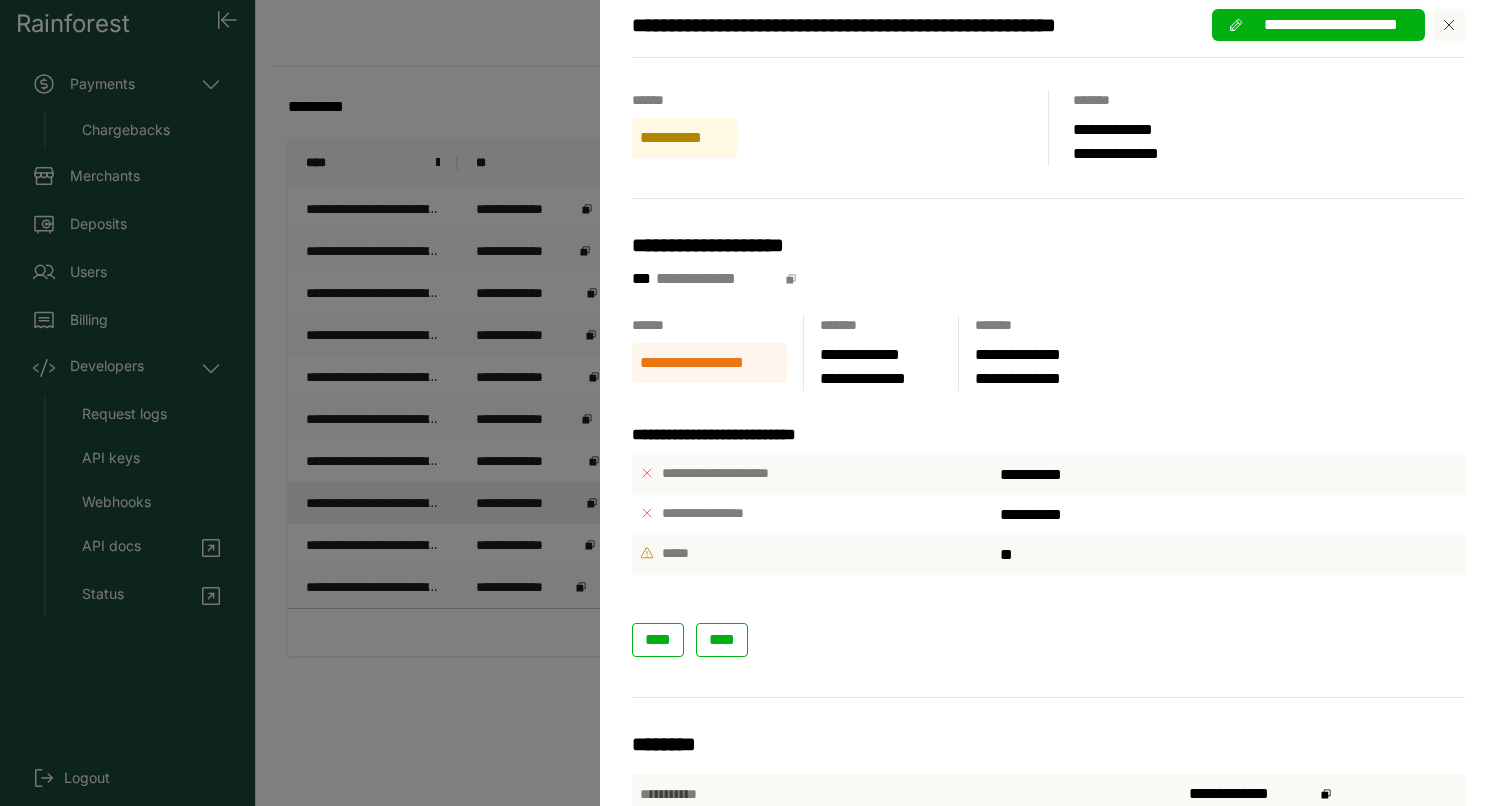 scroll, scrollTop: 25, scrollLeft: 0, axis: vertical 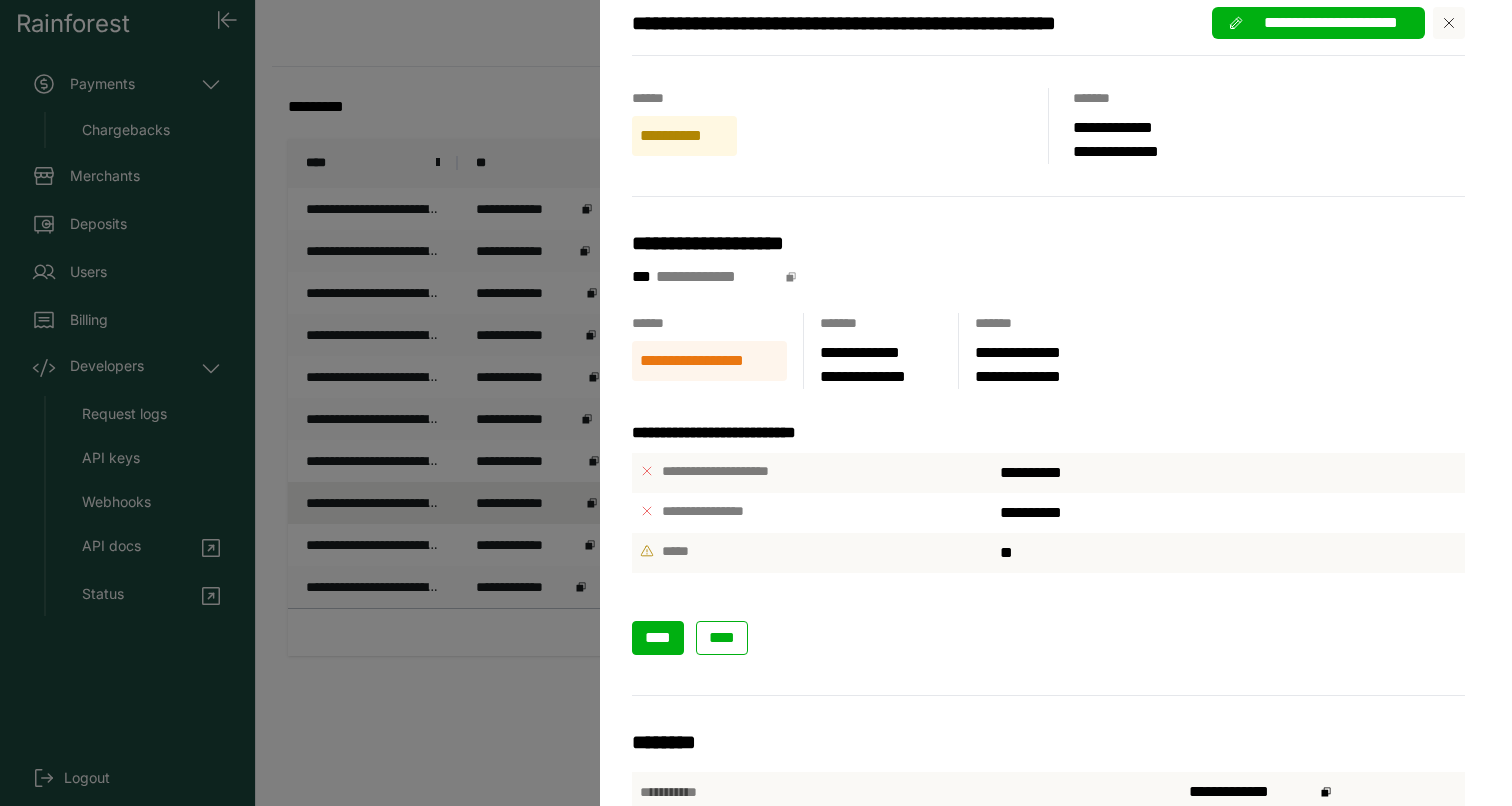 click on "****" at bounding box center (658, 637) 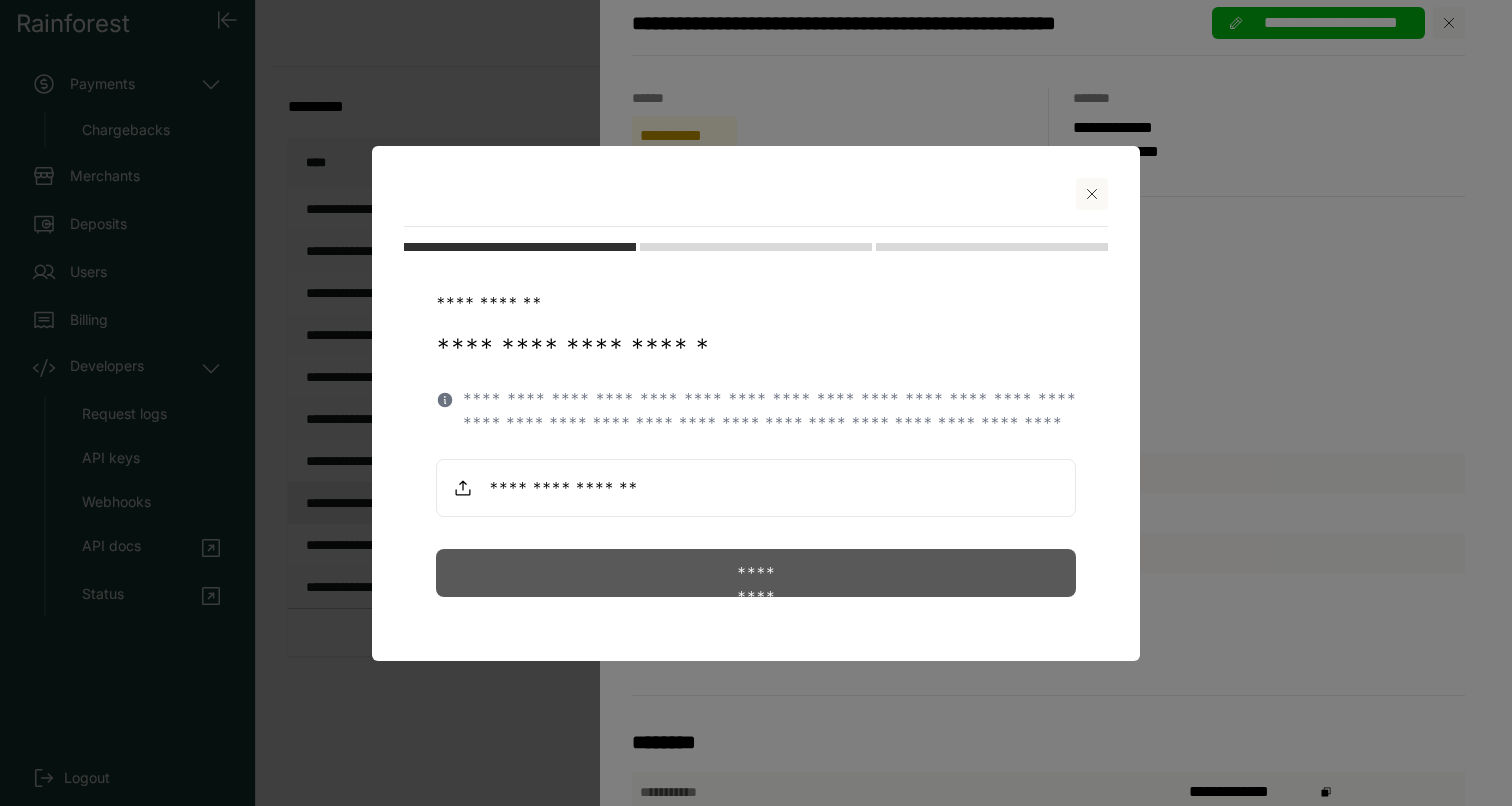 click on "*********" at bounding box center (756, 573) 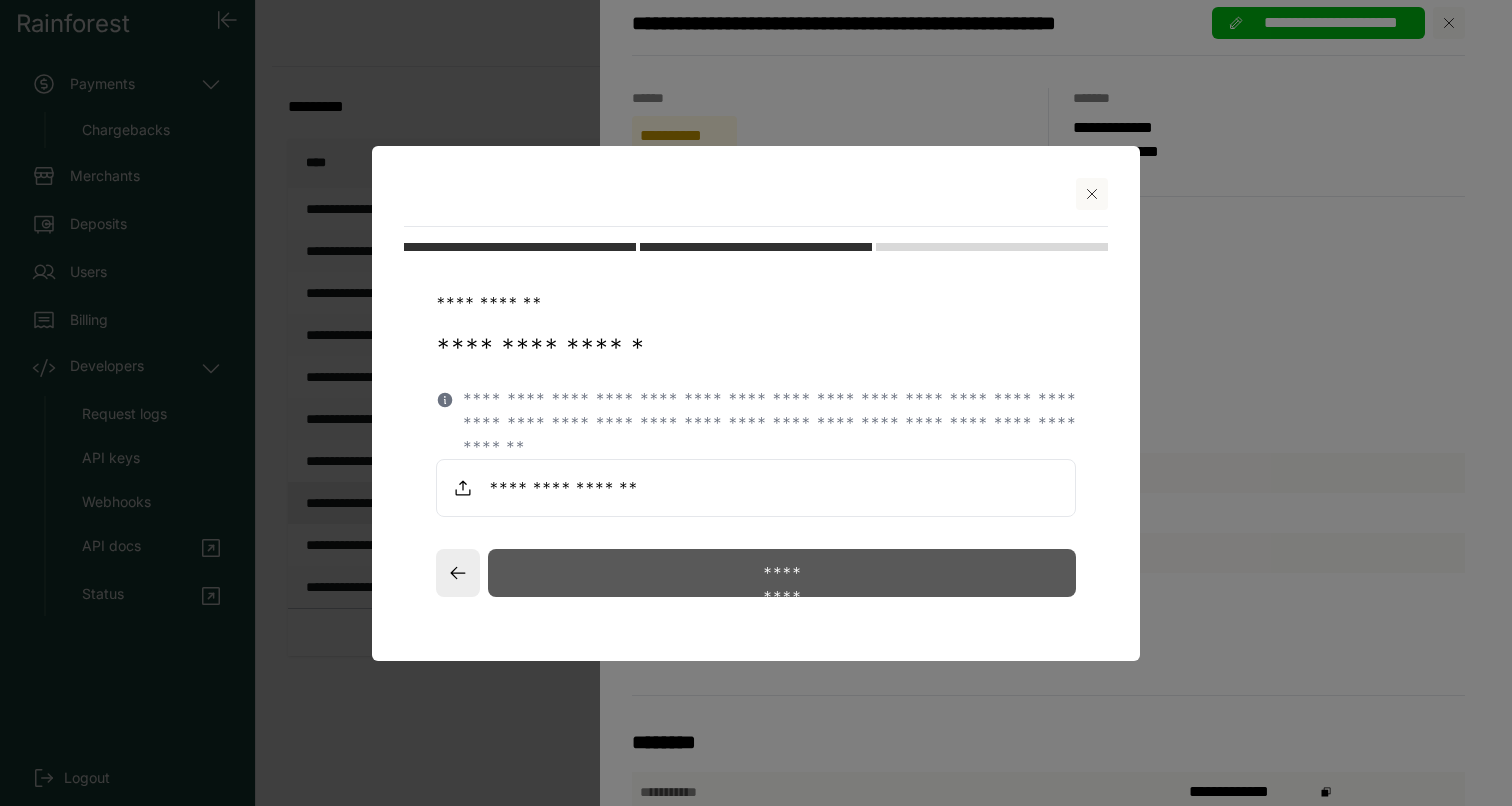 click on "*********" at bounding box center [782, 573] 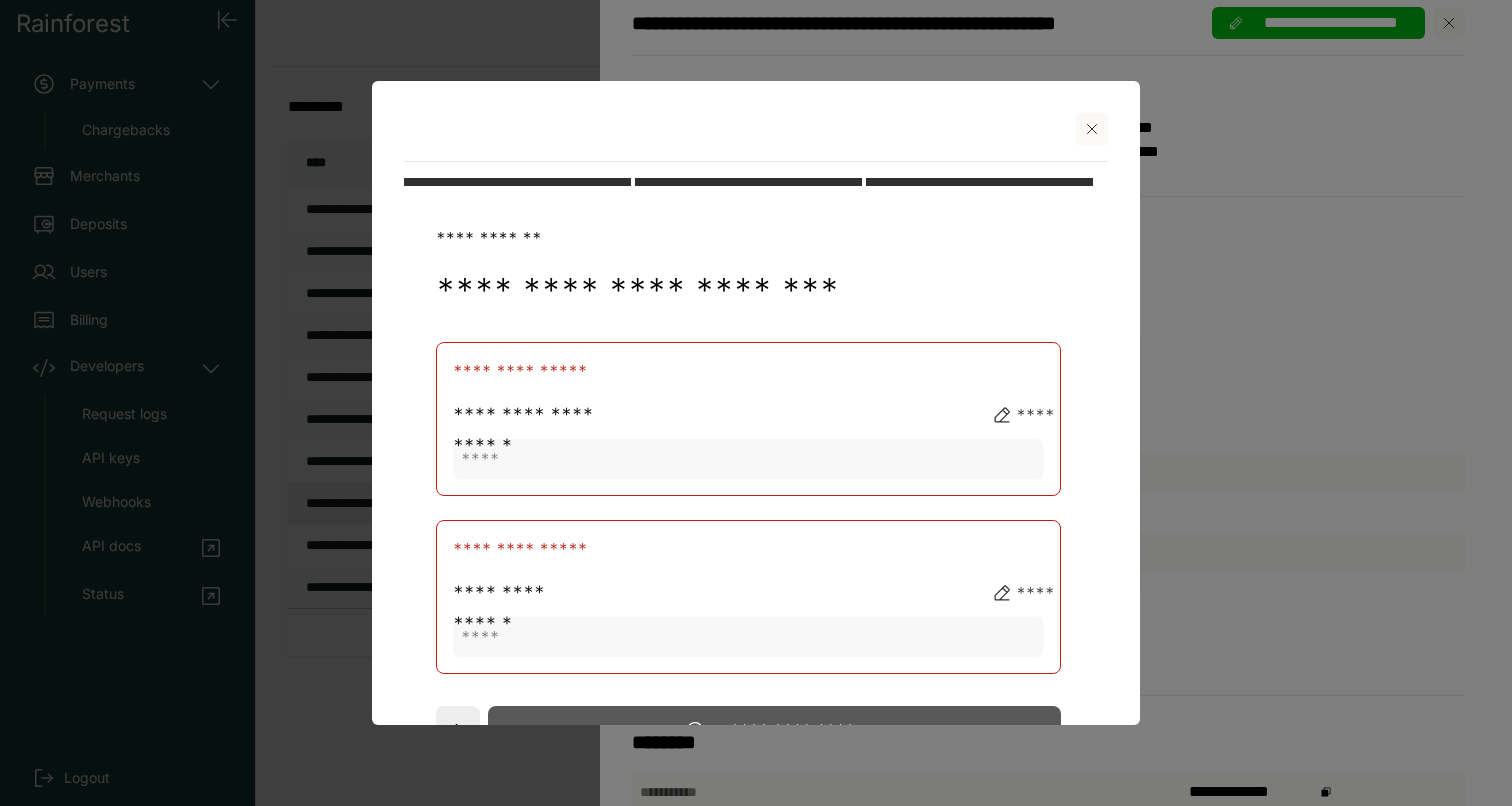 click at bounding box center [1092, 129] 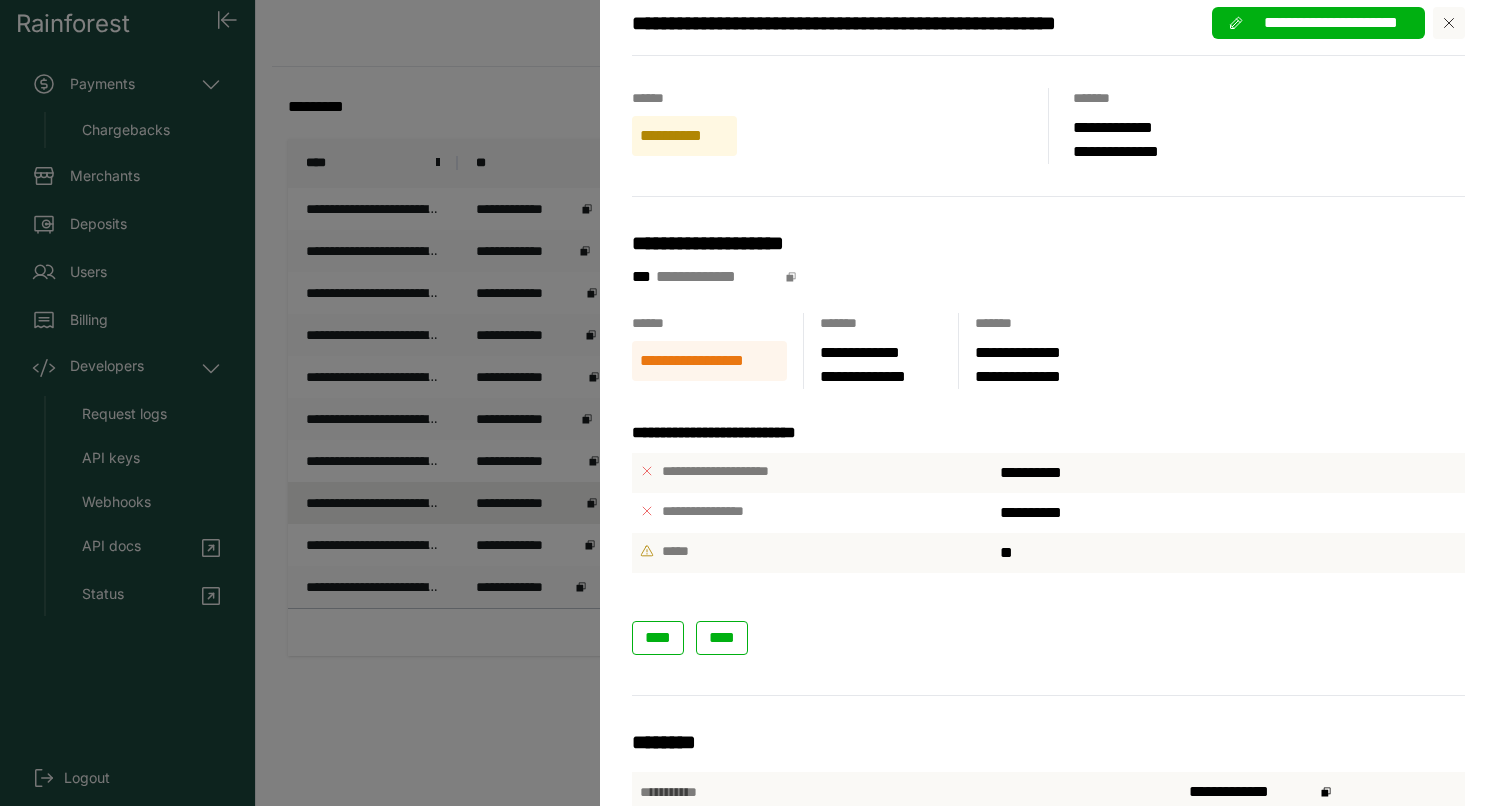 scroll, scrollTop: 0, scrollLeft: 0, axis: both 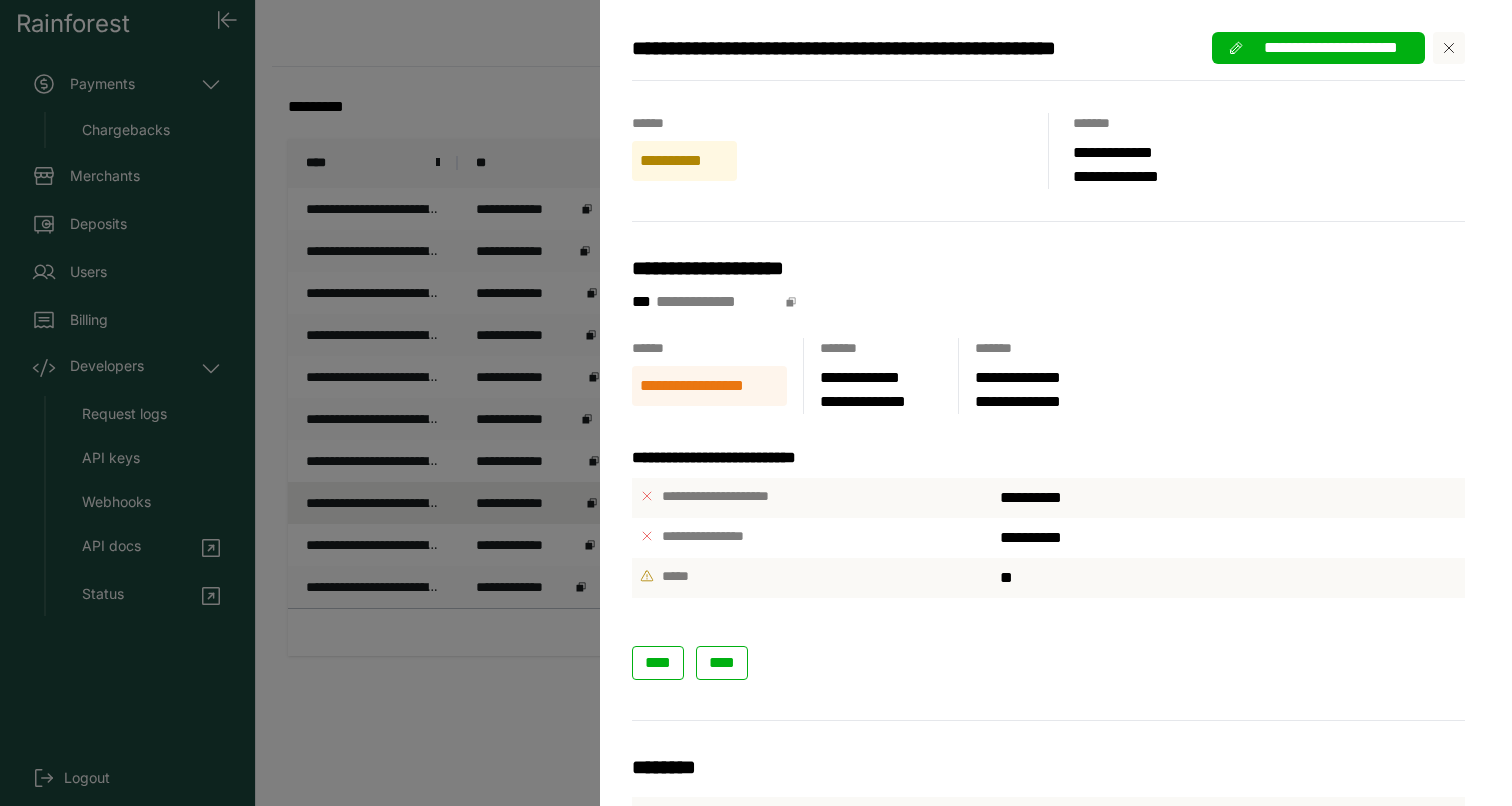 click on "**********" at bounding box center (756, 403) 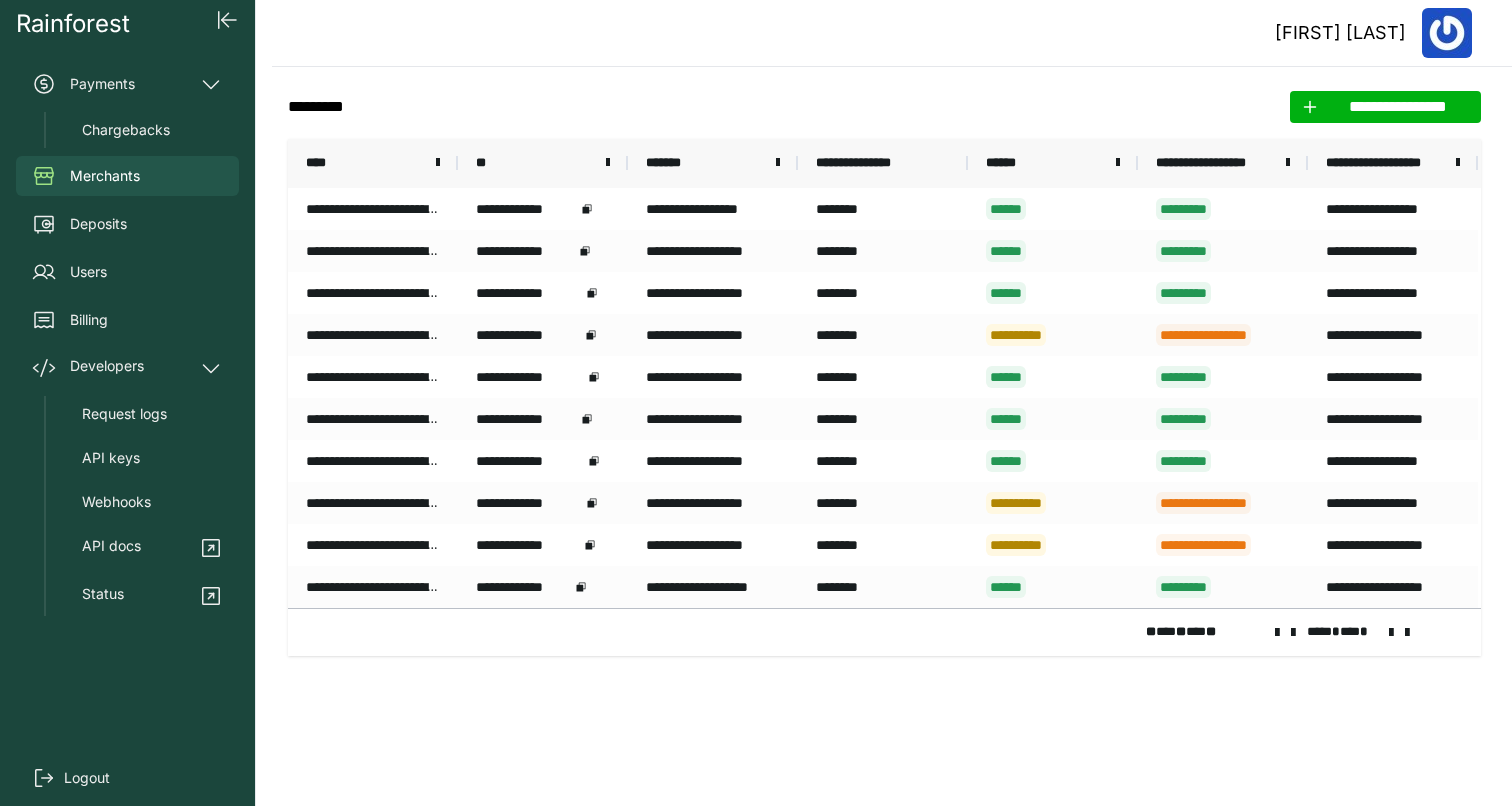 click at bounding box center [1293, 633] 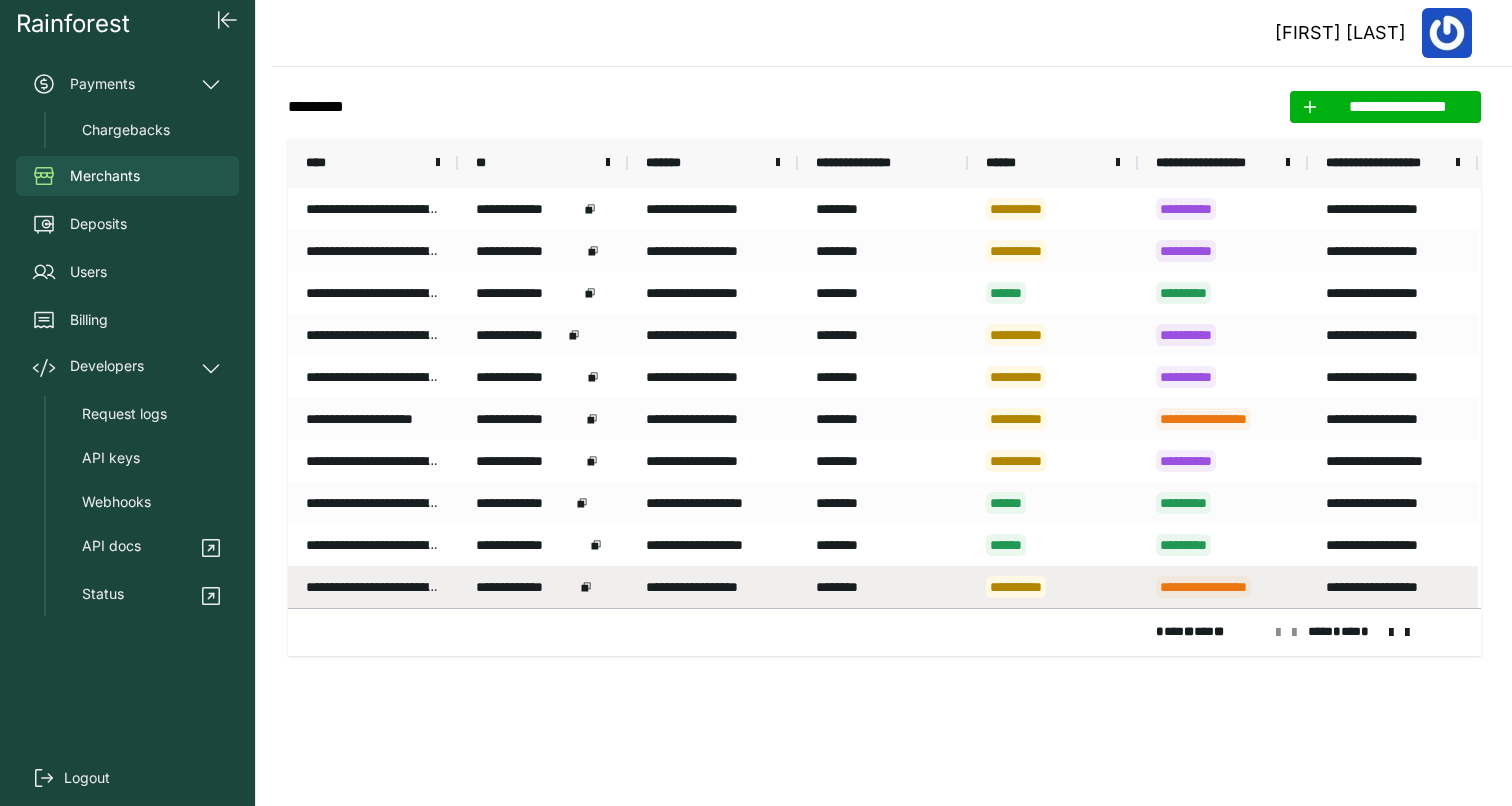 click on "**********" at bounding box center [1223, 587] 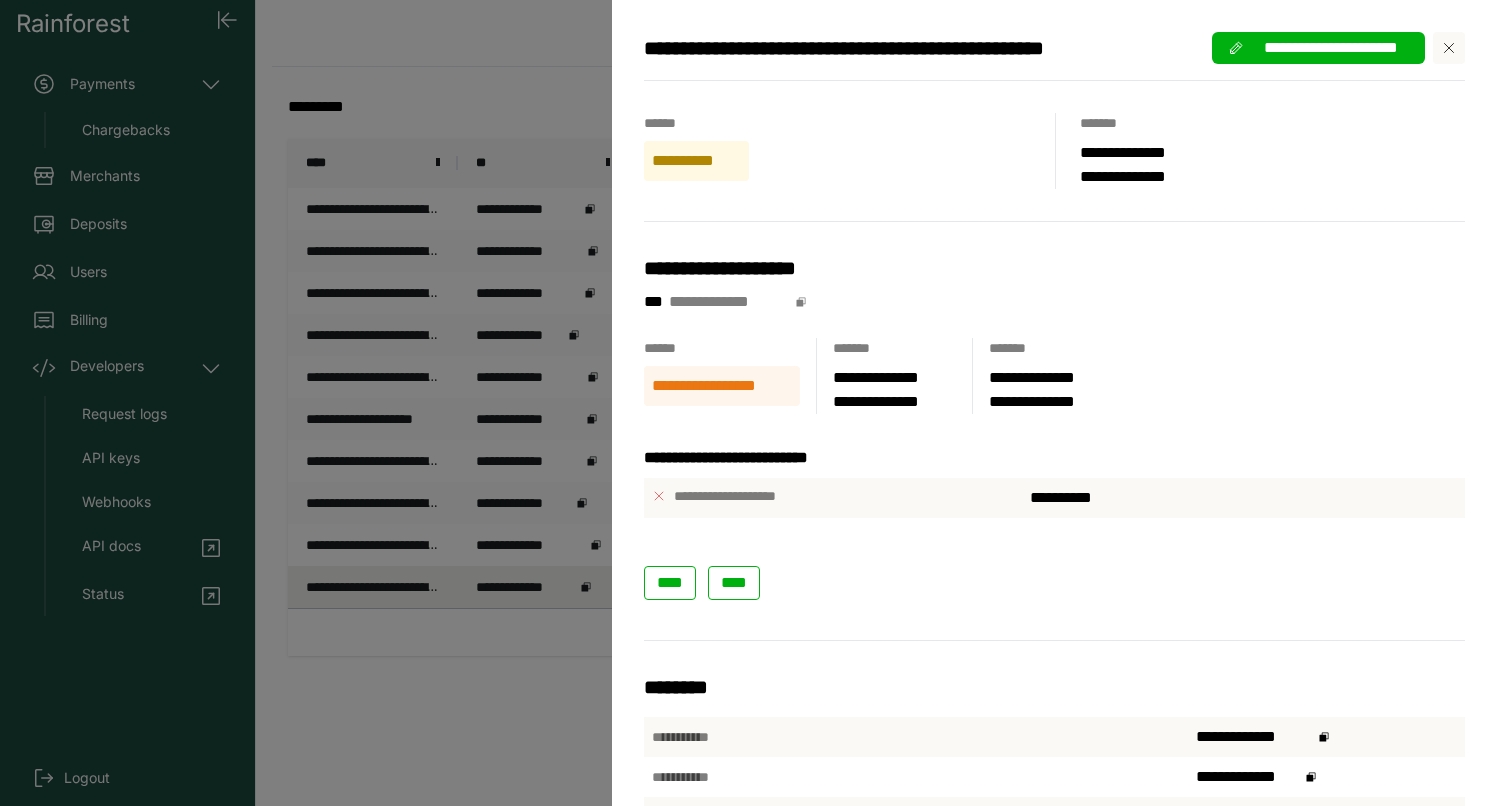 click on "**********" at bounding box center [756, 403] 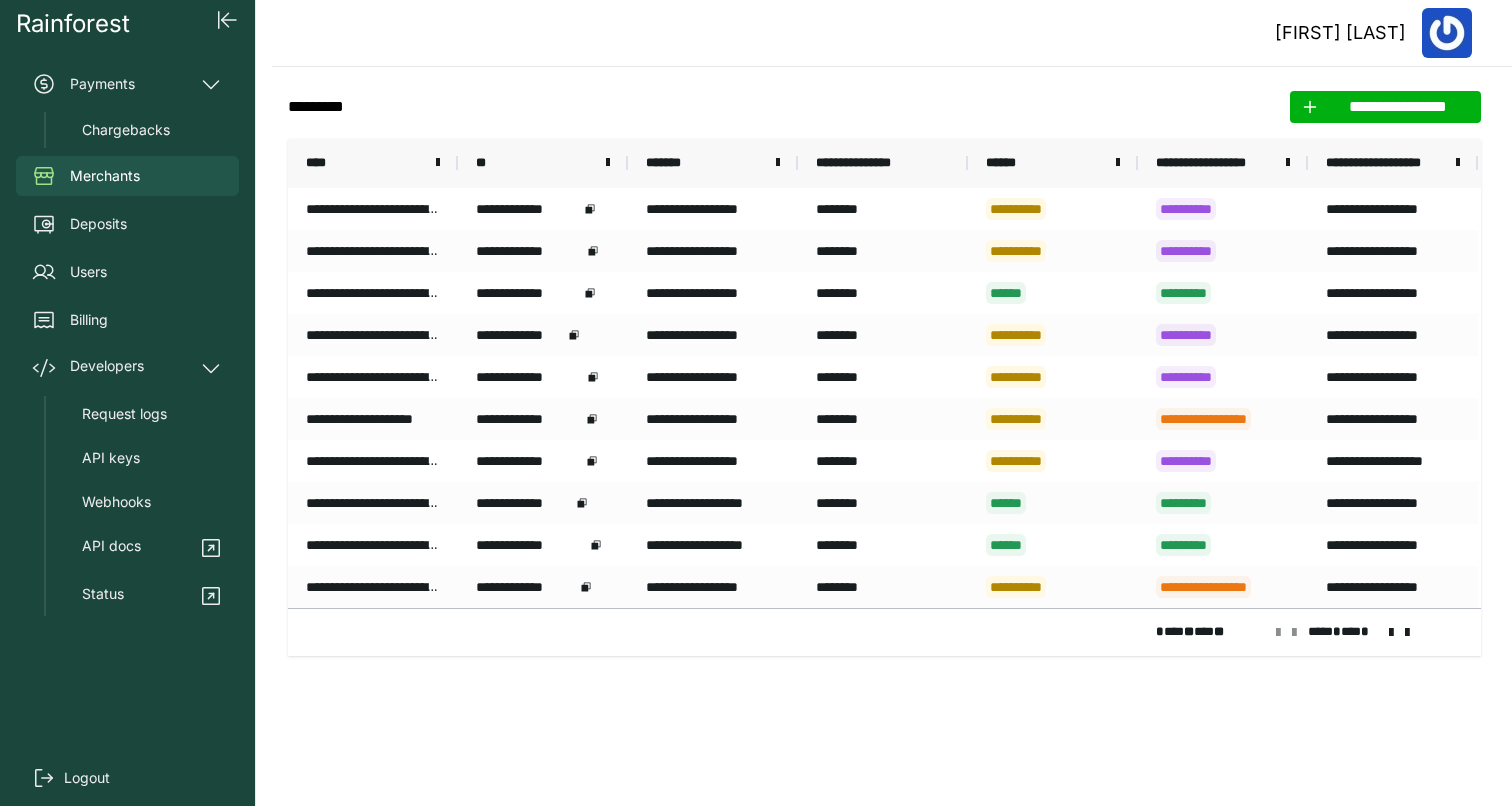 click at bounding box center (1391, 633) 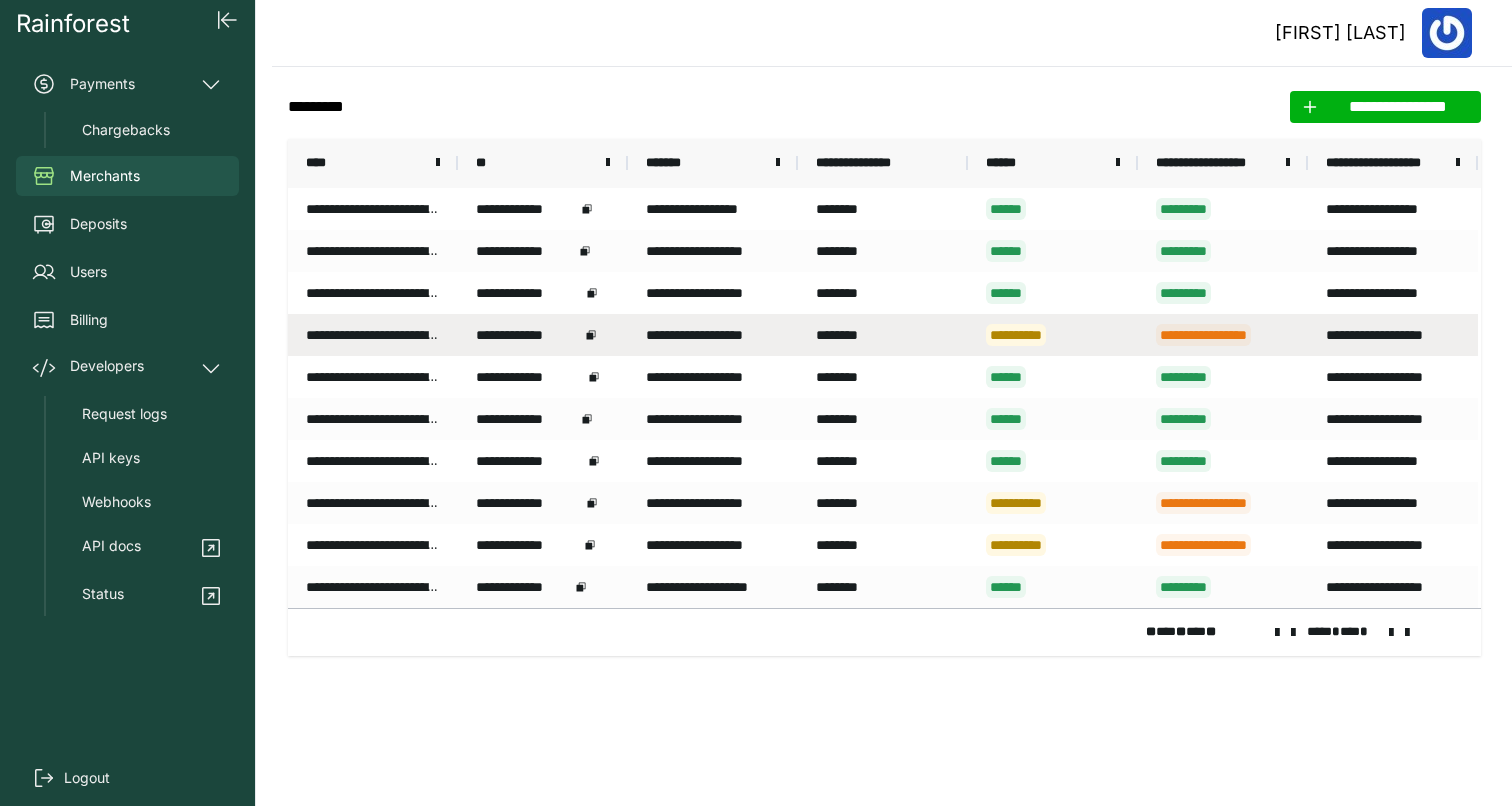click on "**********" at bounding box center [1393, 335] 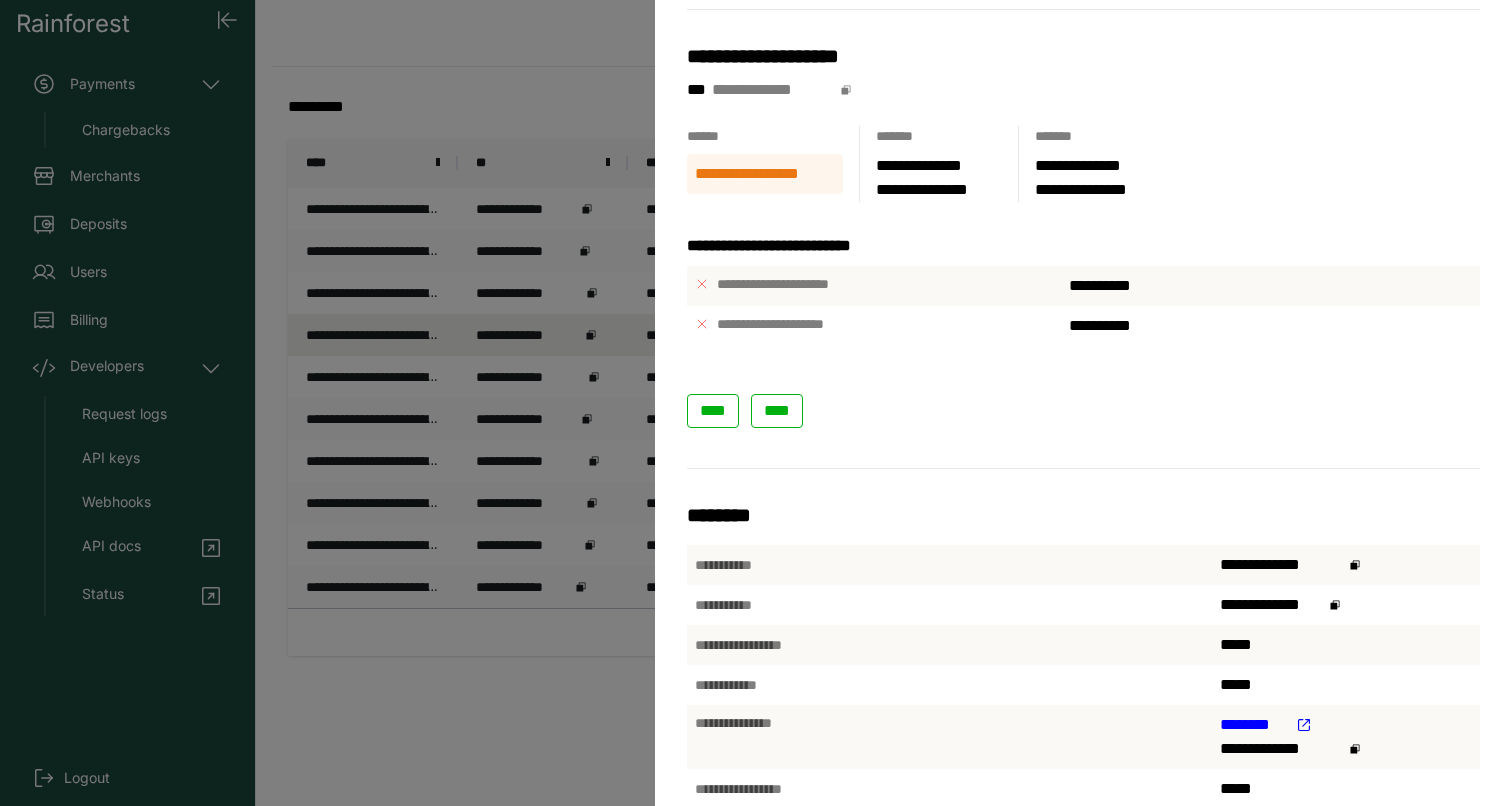 scroll, scrollTop: 222, scrollLeft: 0, axis: vertical 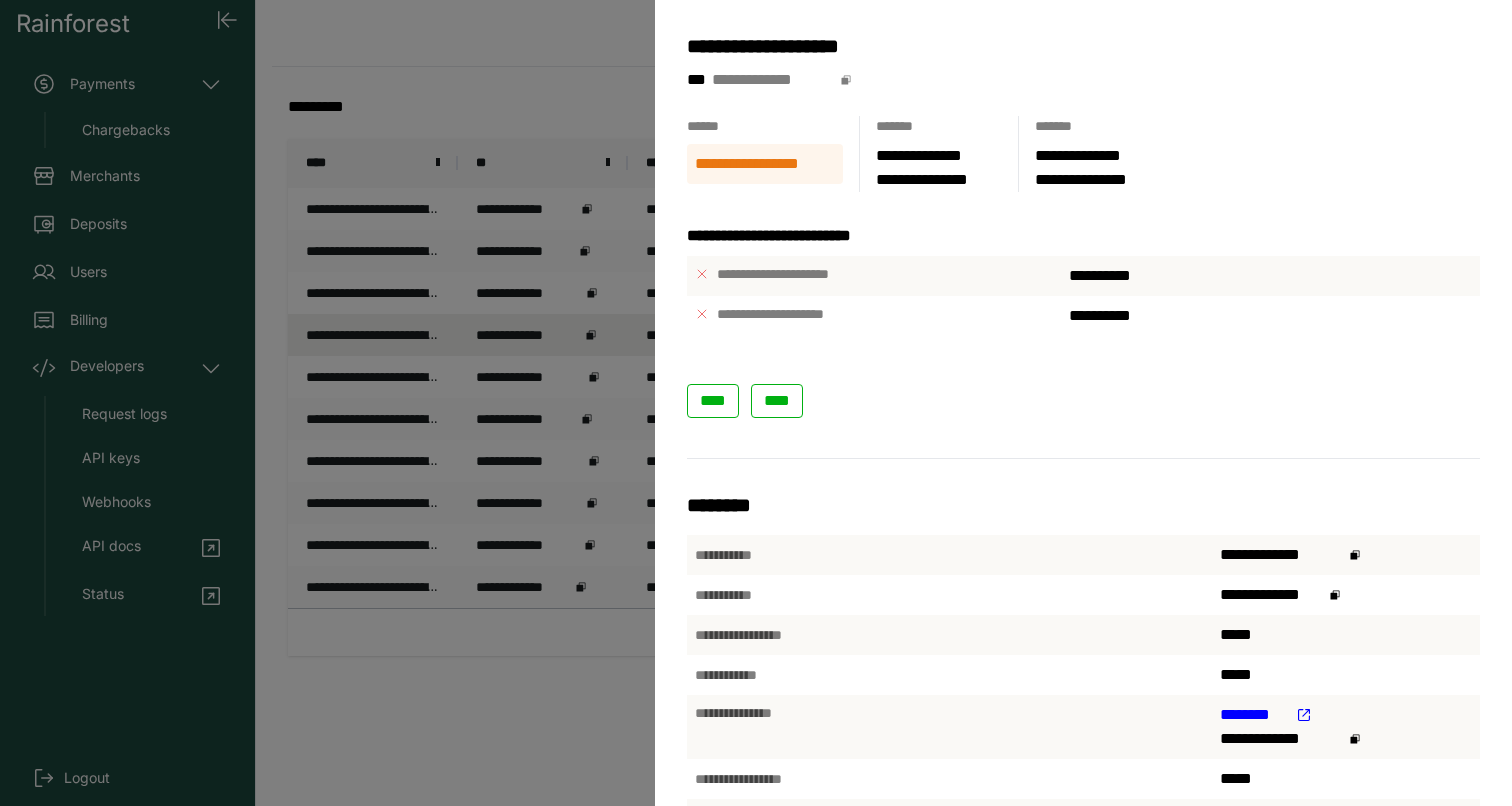 click on "**********" at bounding box center [756, 403] 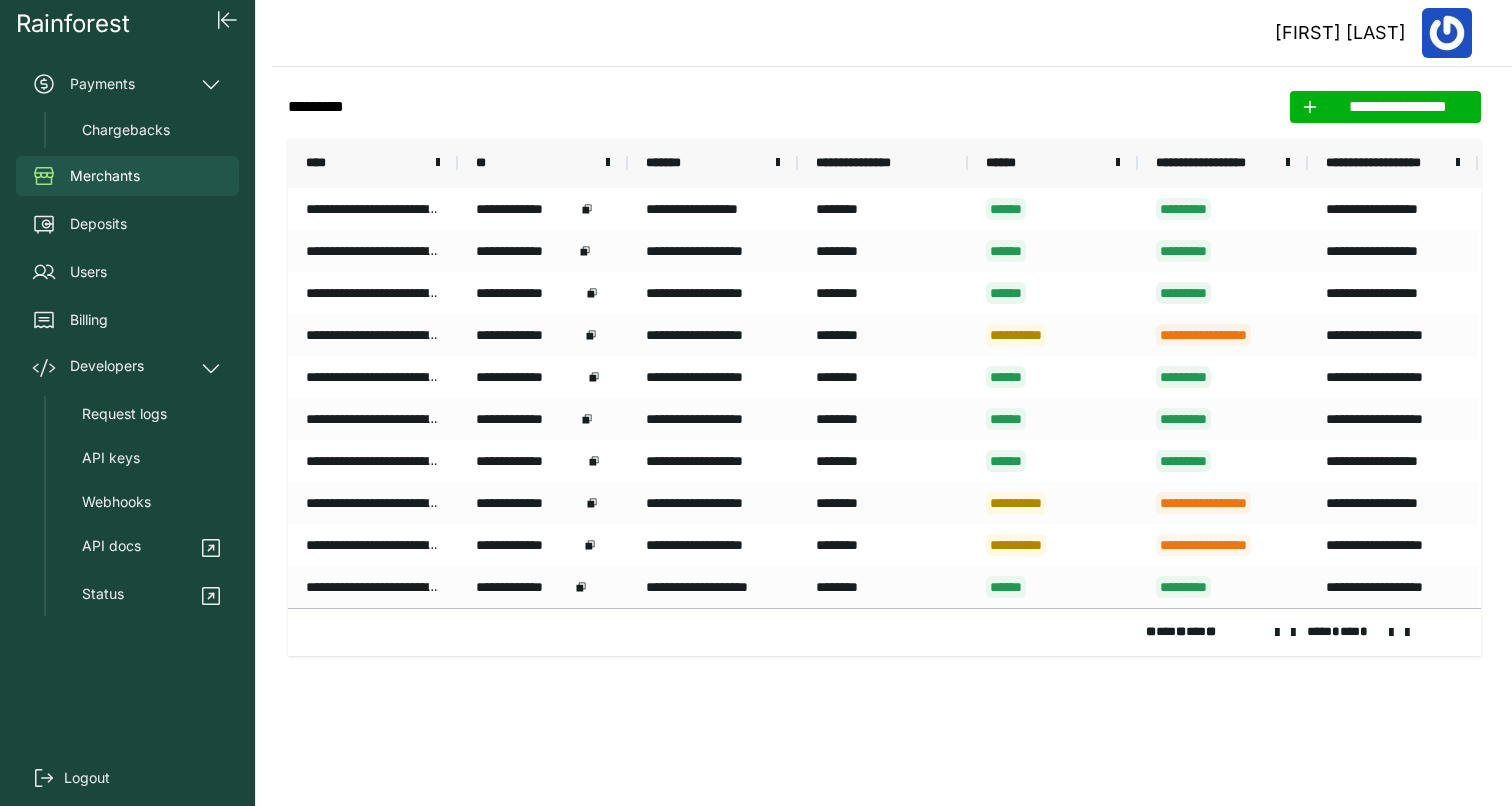 click on "**
**
**
**
**
****
*
**
*" at bounding box center (884, 632) 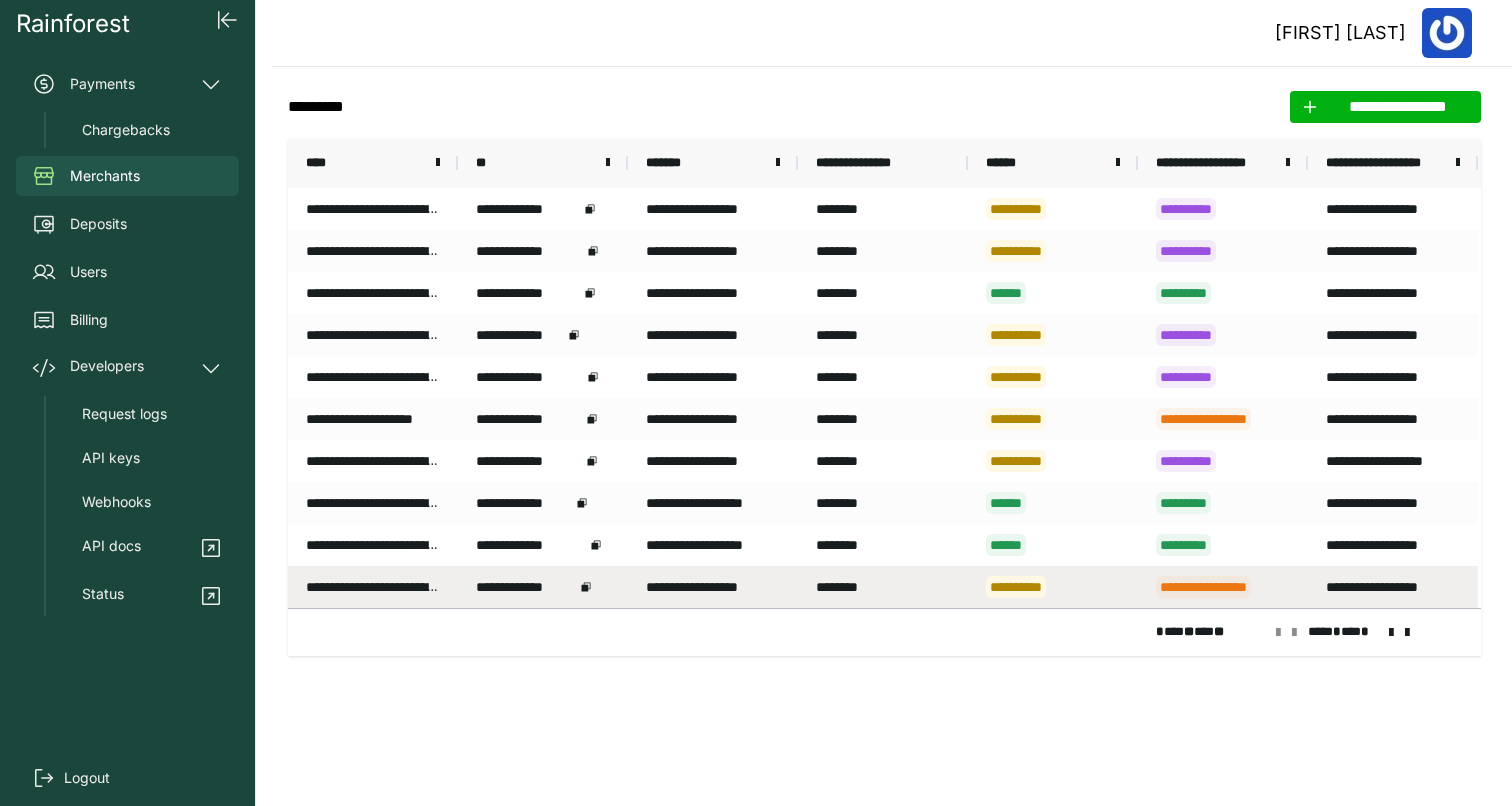 click on "**********" at bounding box center (1223, 587) 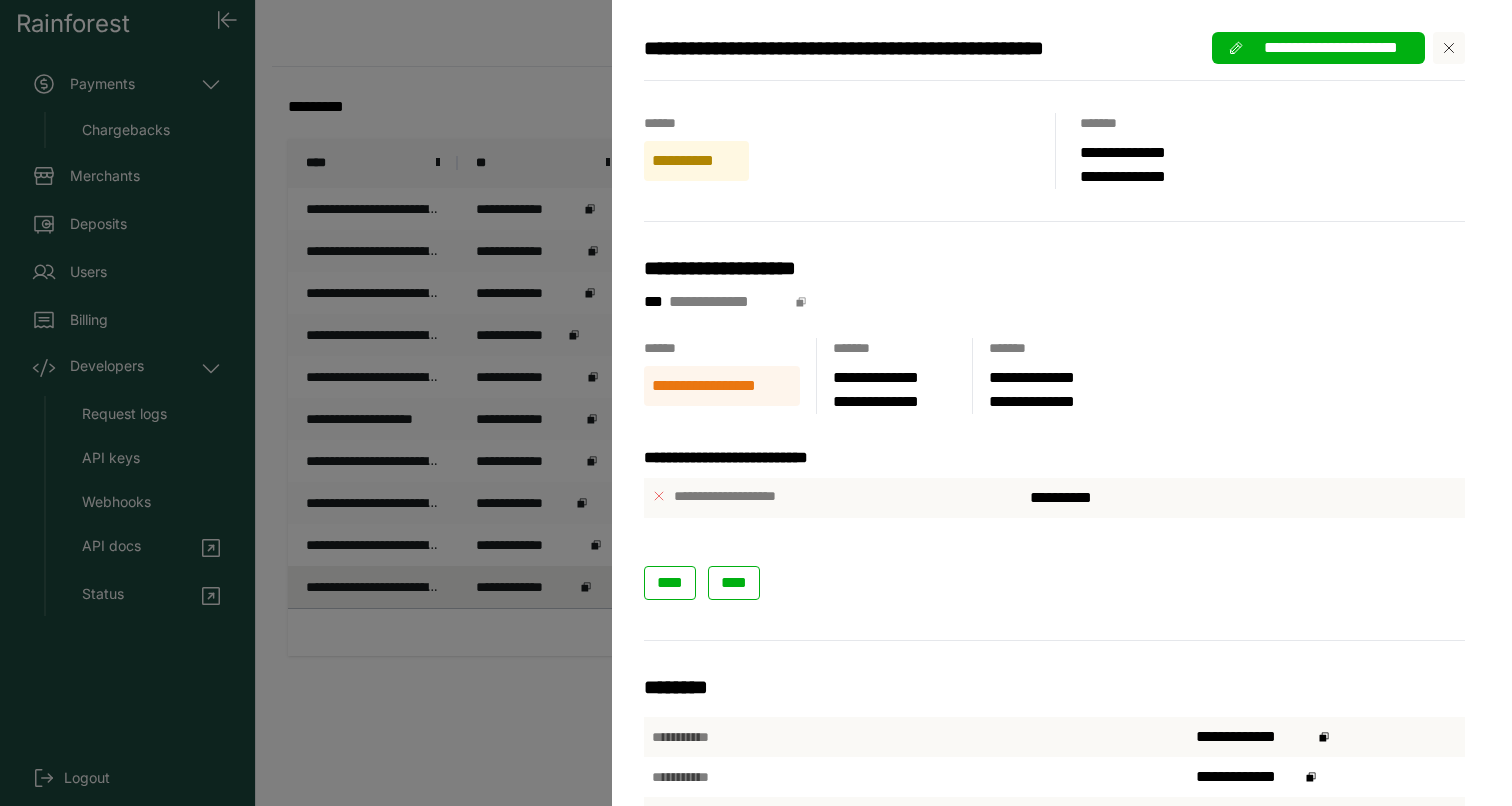 click on "**********" at bounding box center (756, 403) 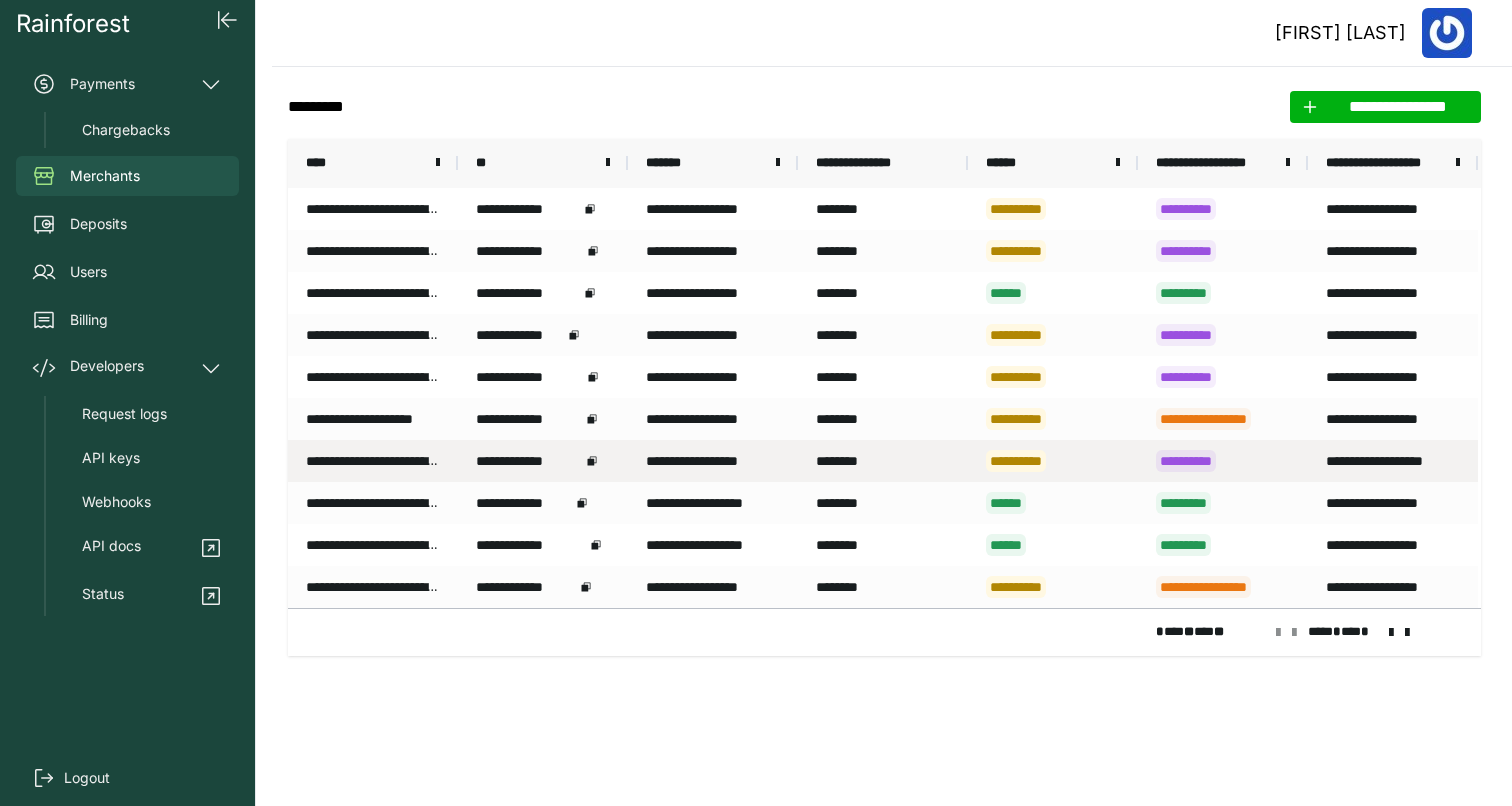 click on "**********" at bounding box center [1223, 461] 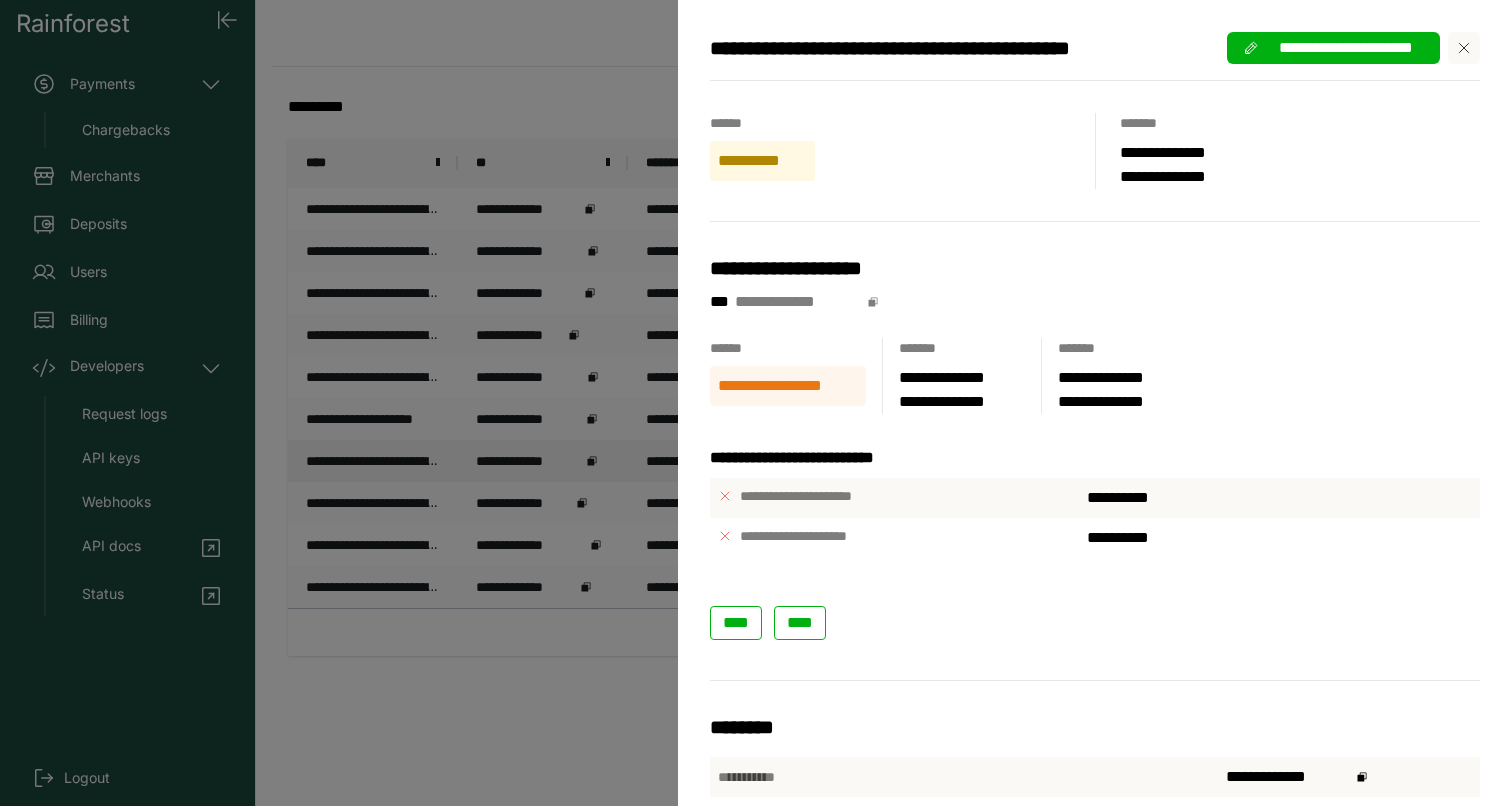 click on "**********" at bounding box center [756, 403] 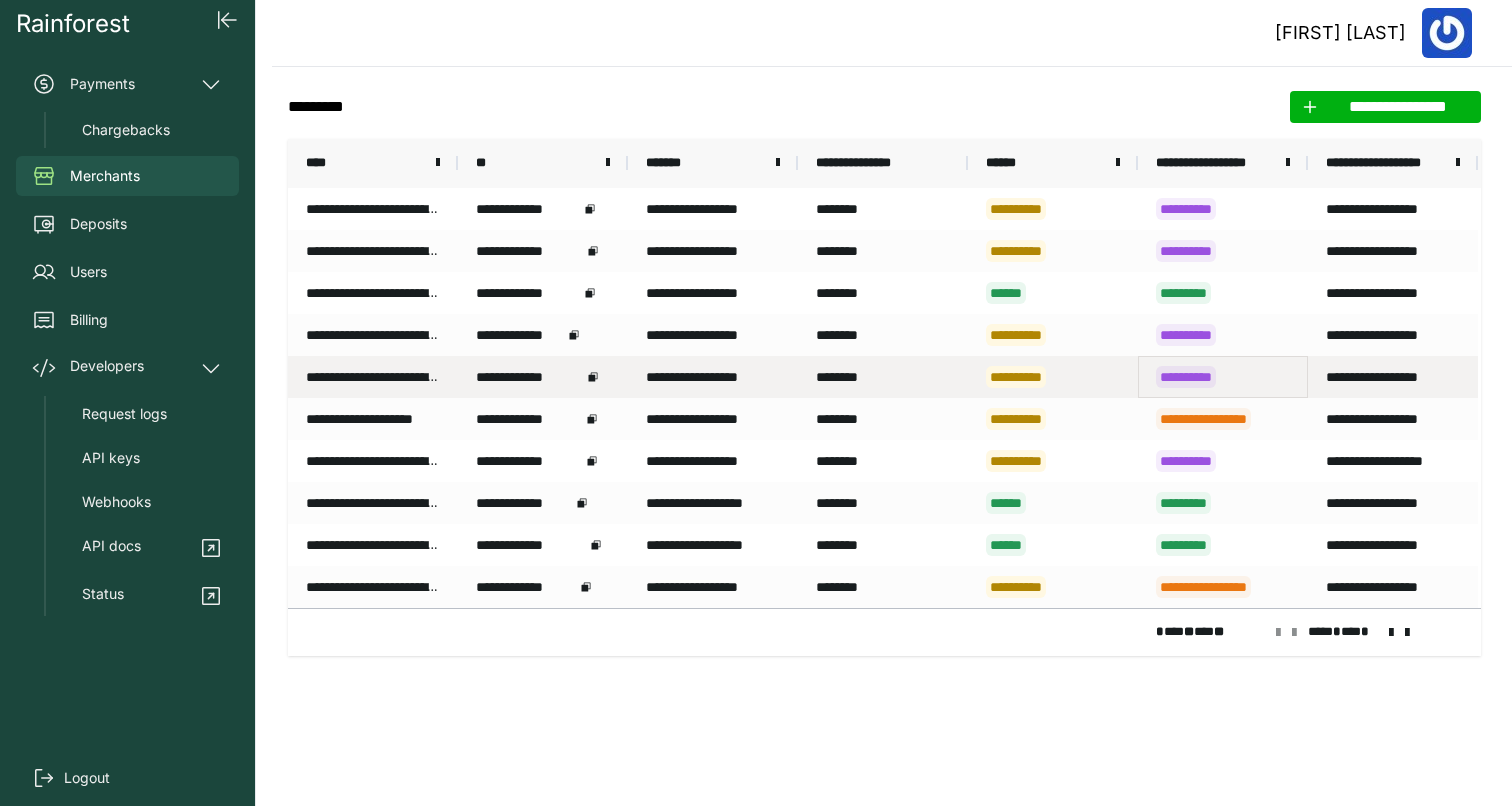 click on "**********" at bounding box center [1223, 377] 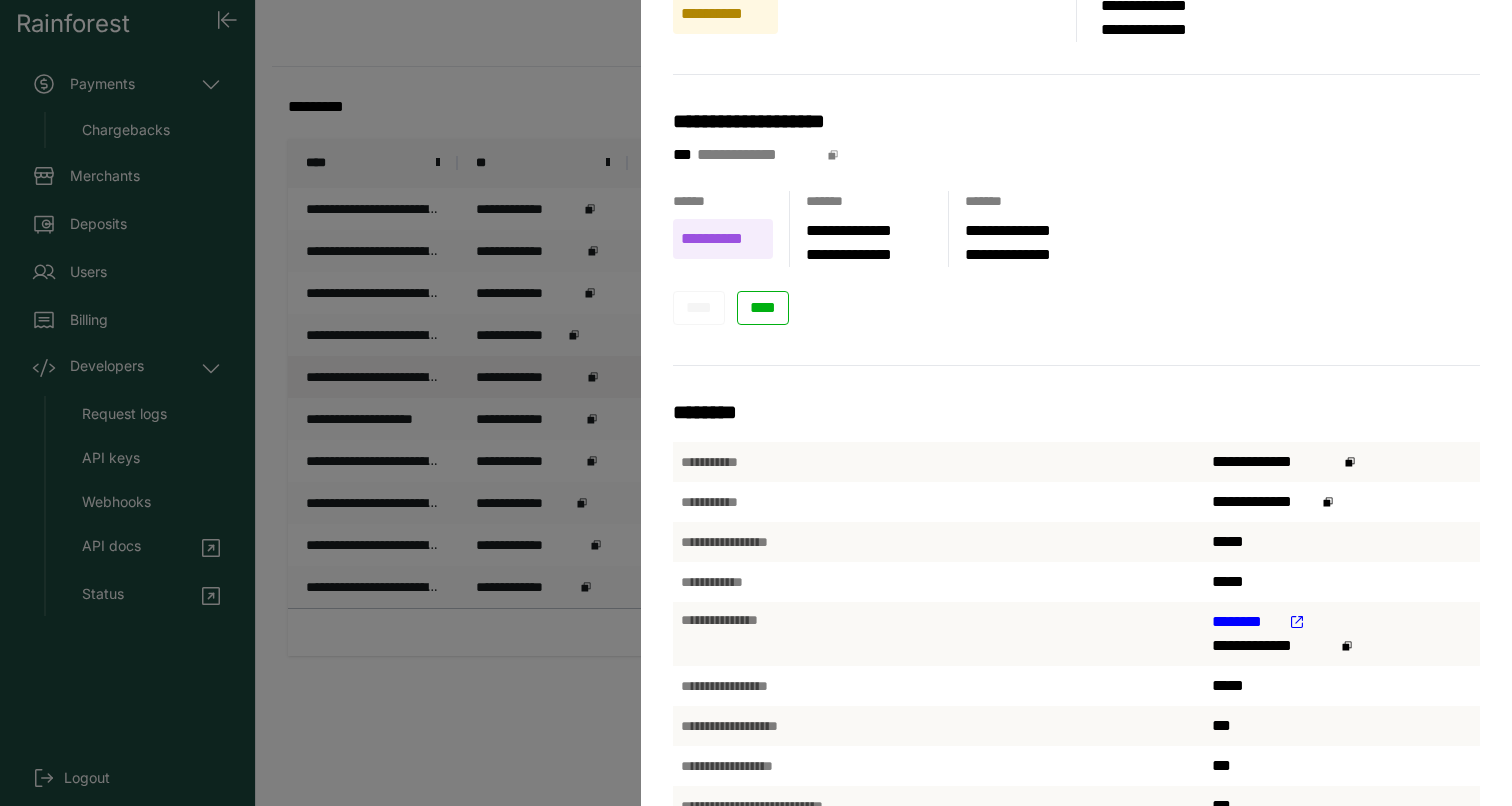 scroll, scrollTop: 122, scrollLeft: 0, axis: vertical 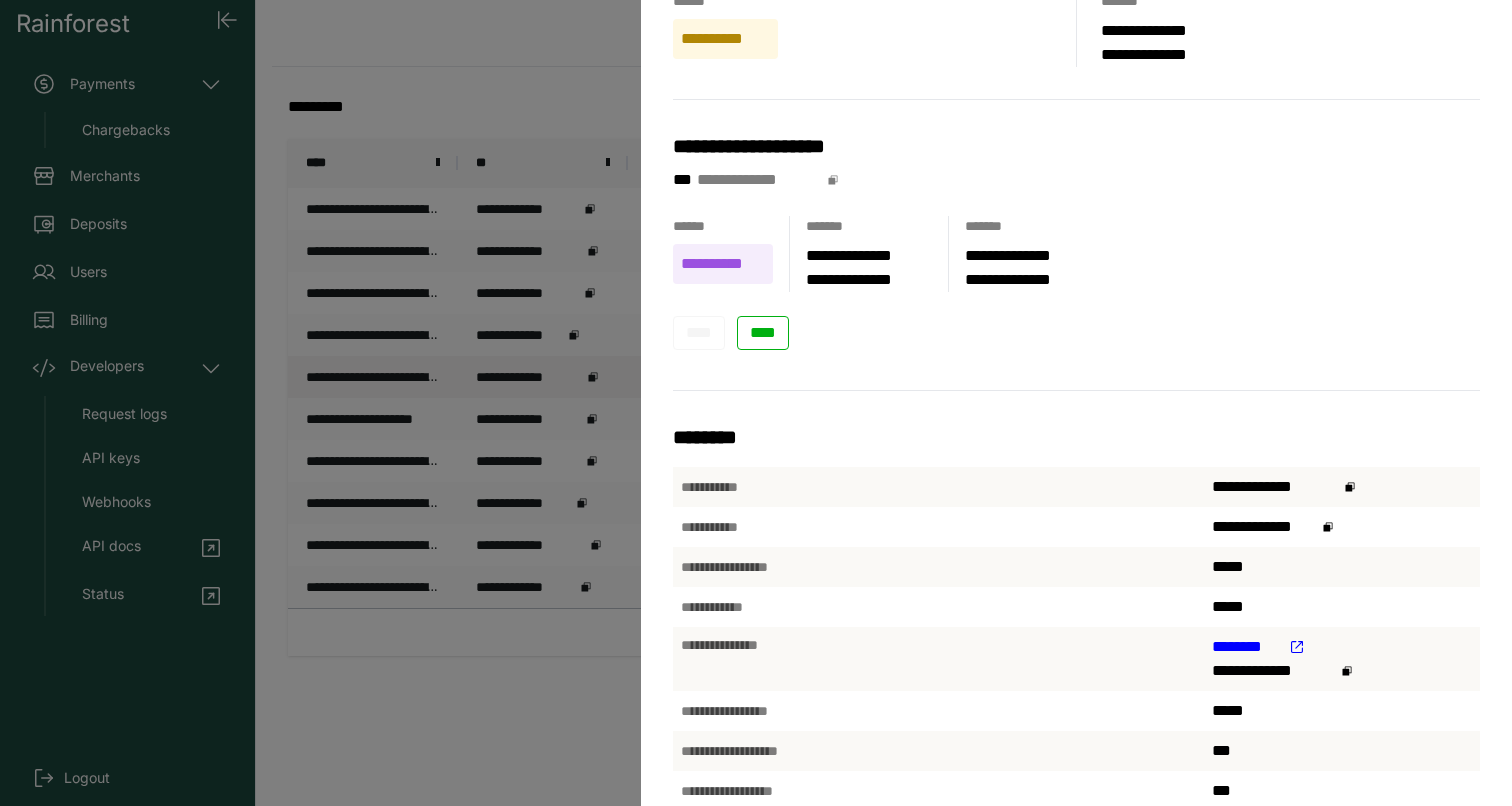 click on "**********" at bounding box center (756, 403) 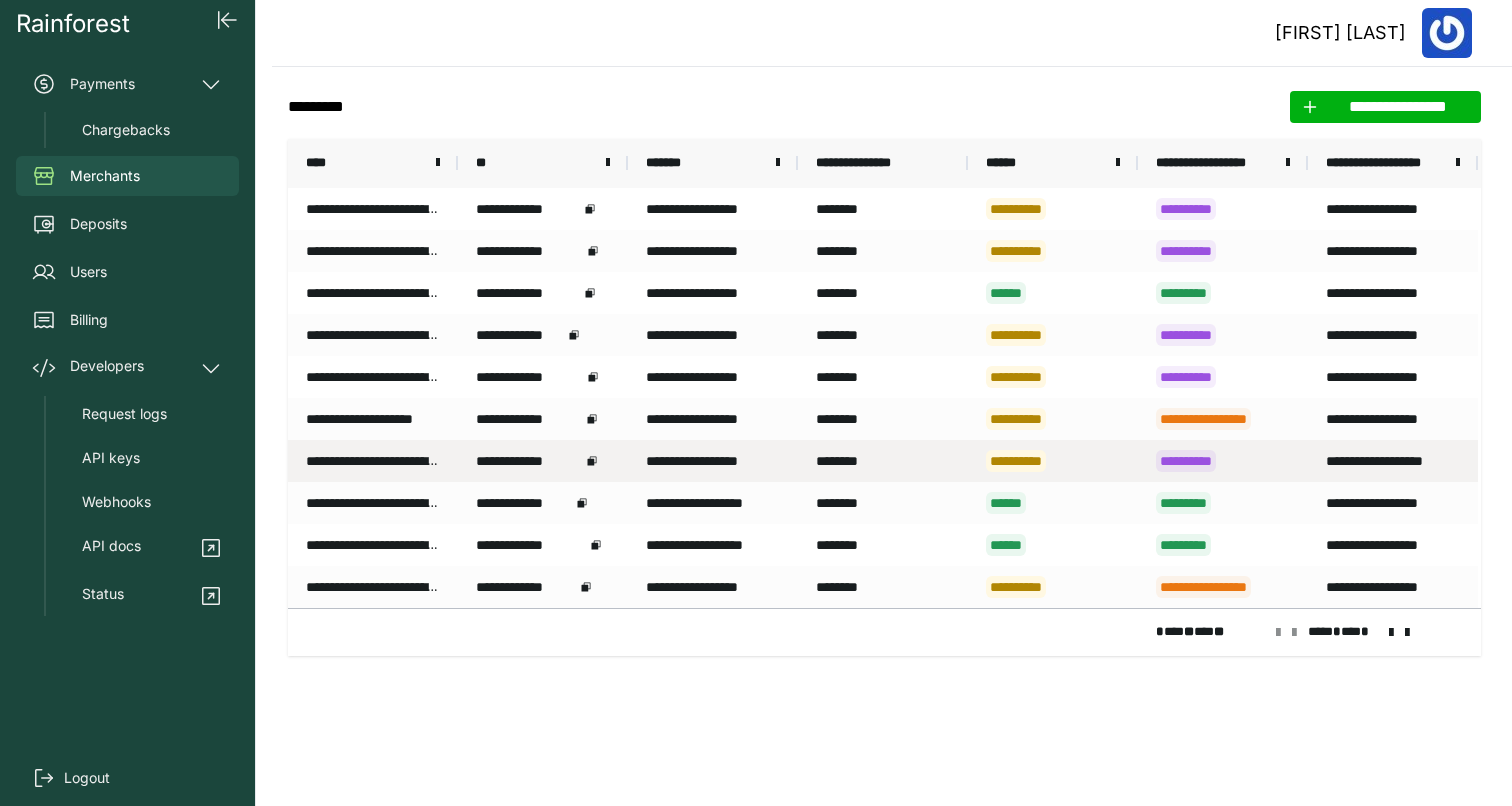 click on "**********" at bounding box center [1223, 461] 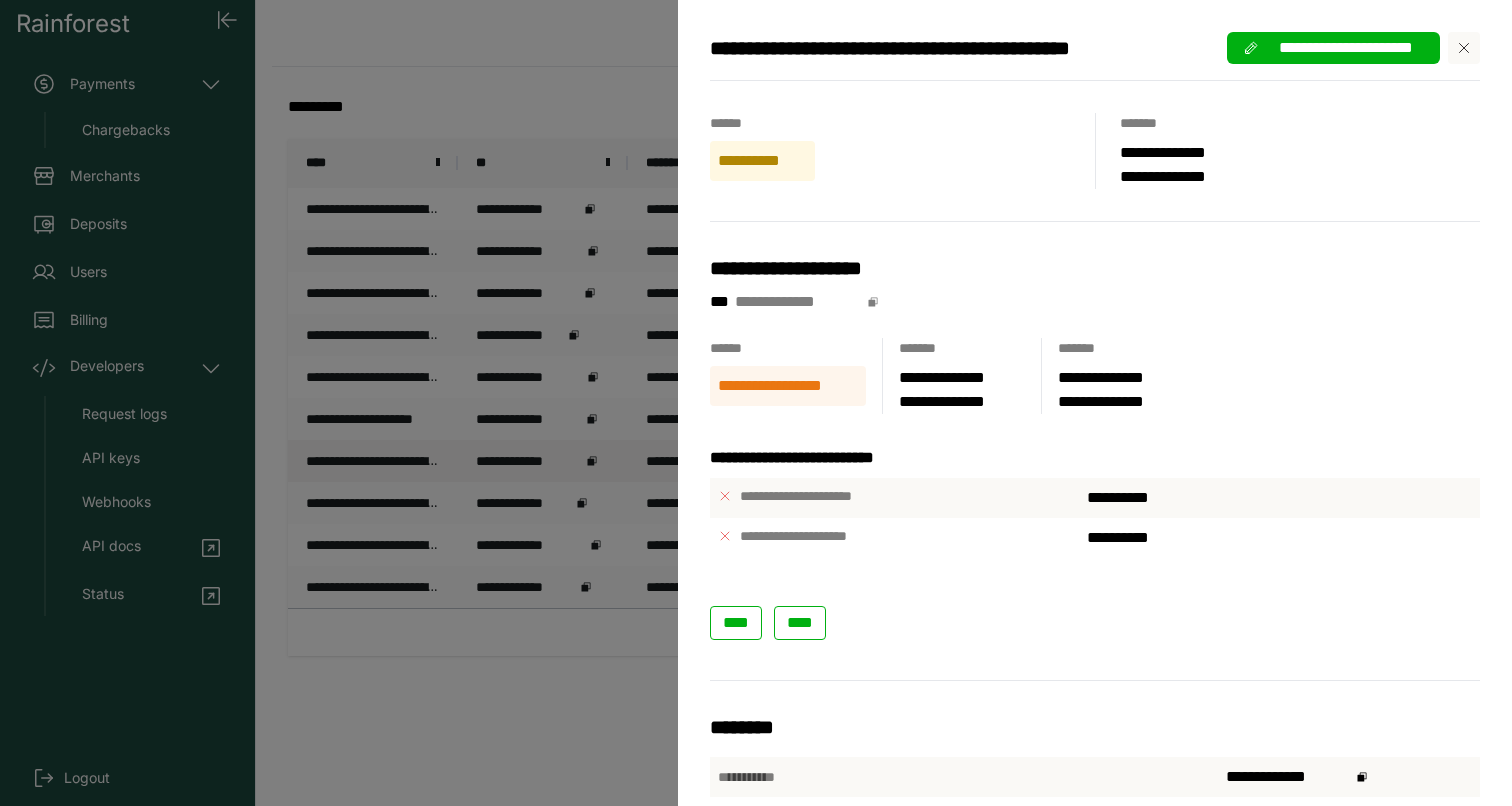 click on "**********" at bounding box center [756, 403] 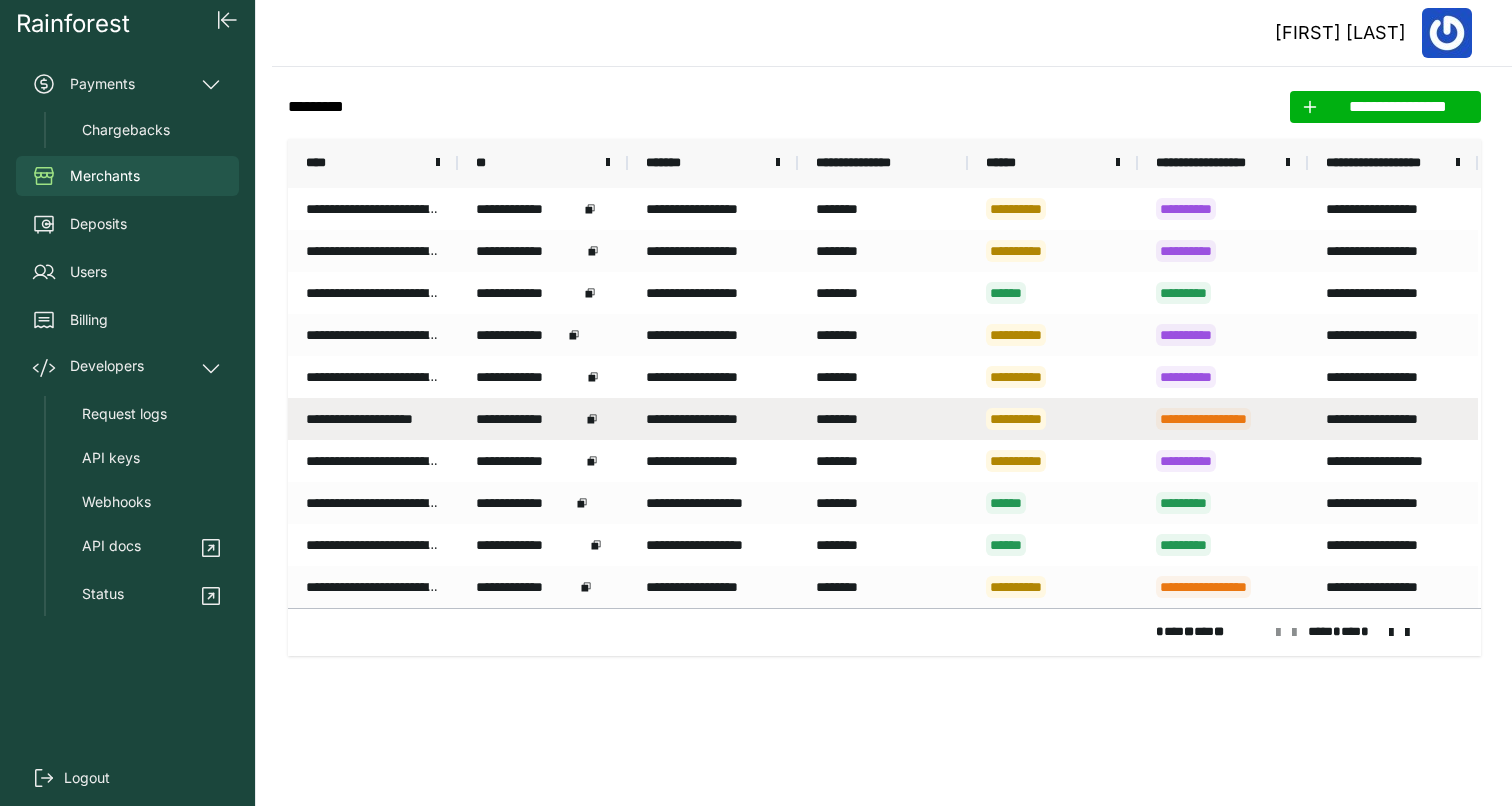 click on "**********" at bounding box center [1393, 419] 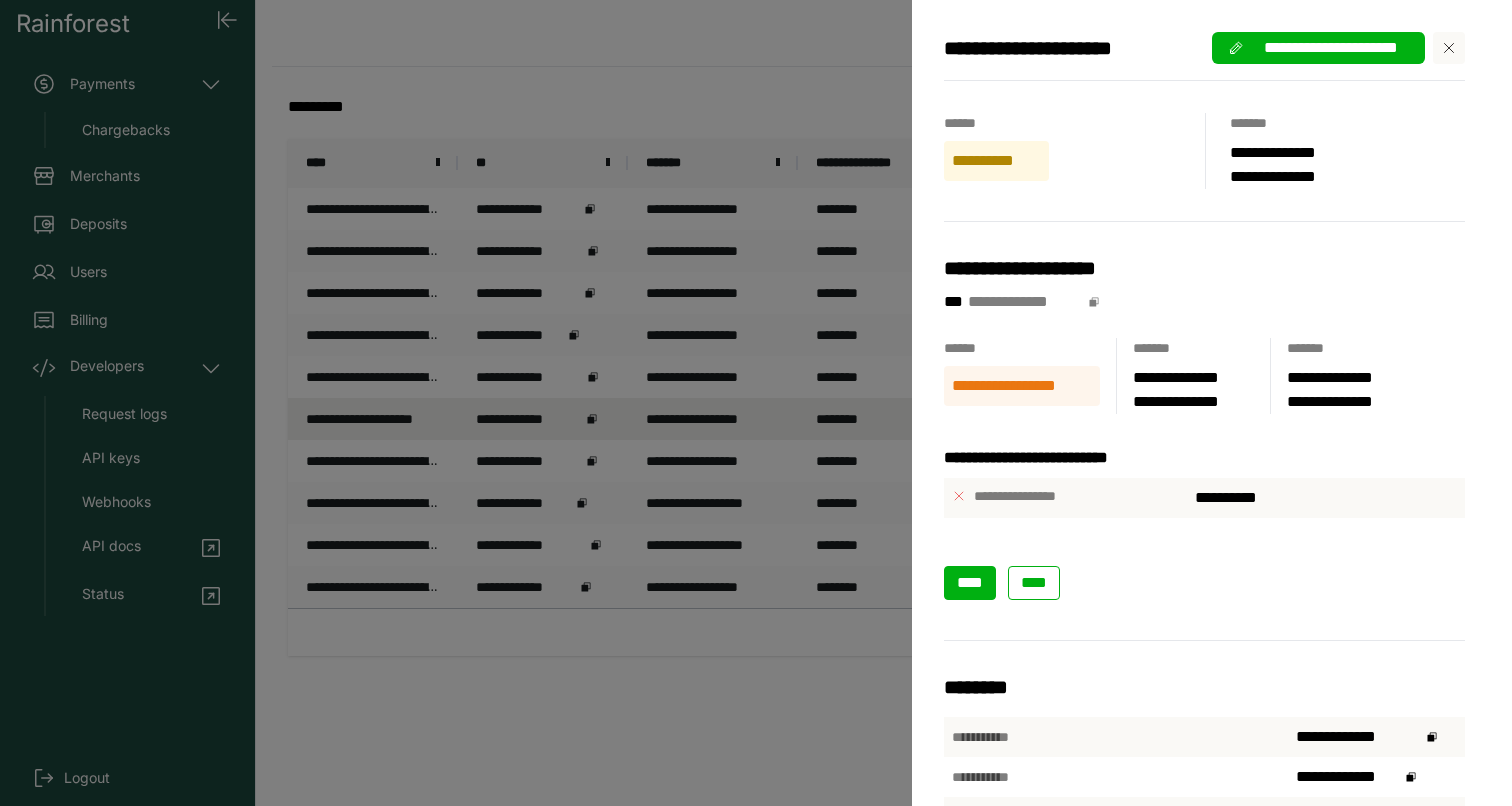 click on "****" at bounding box center (970, 583) 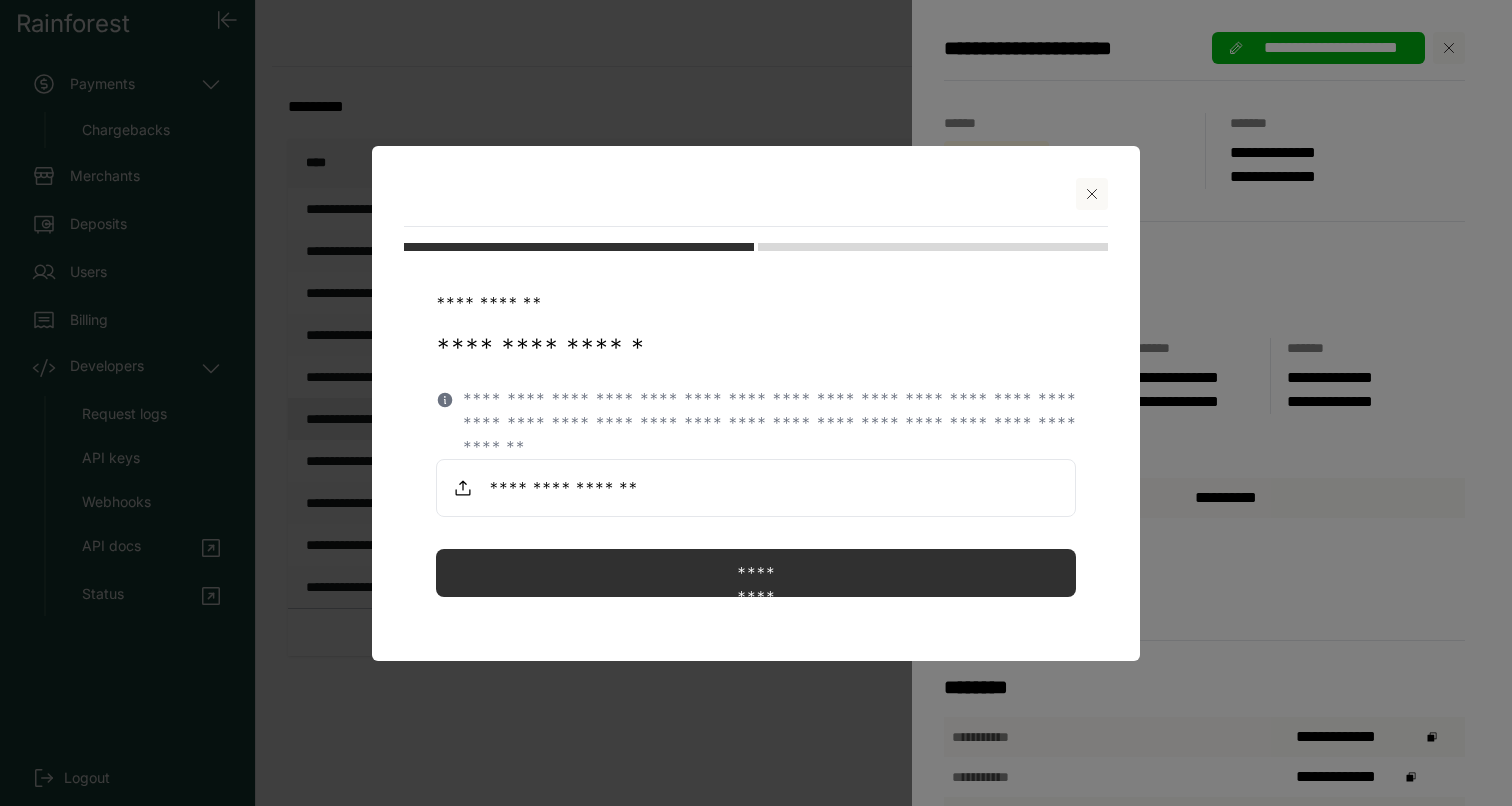 click at bounding box center (1092, 194) 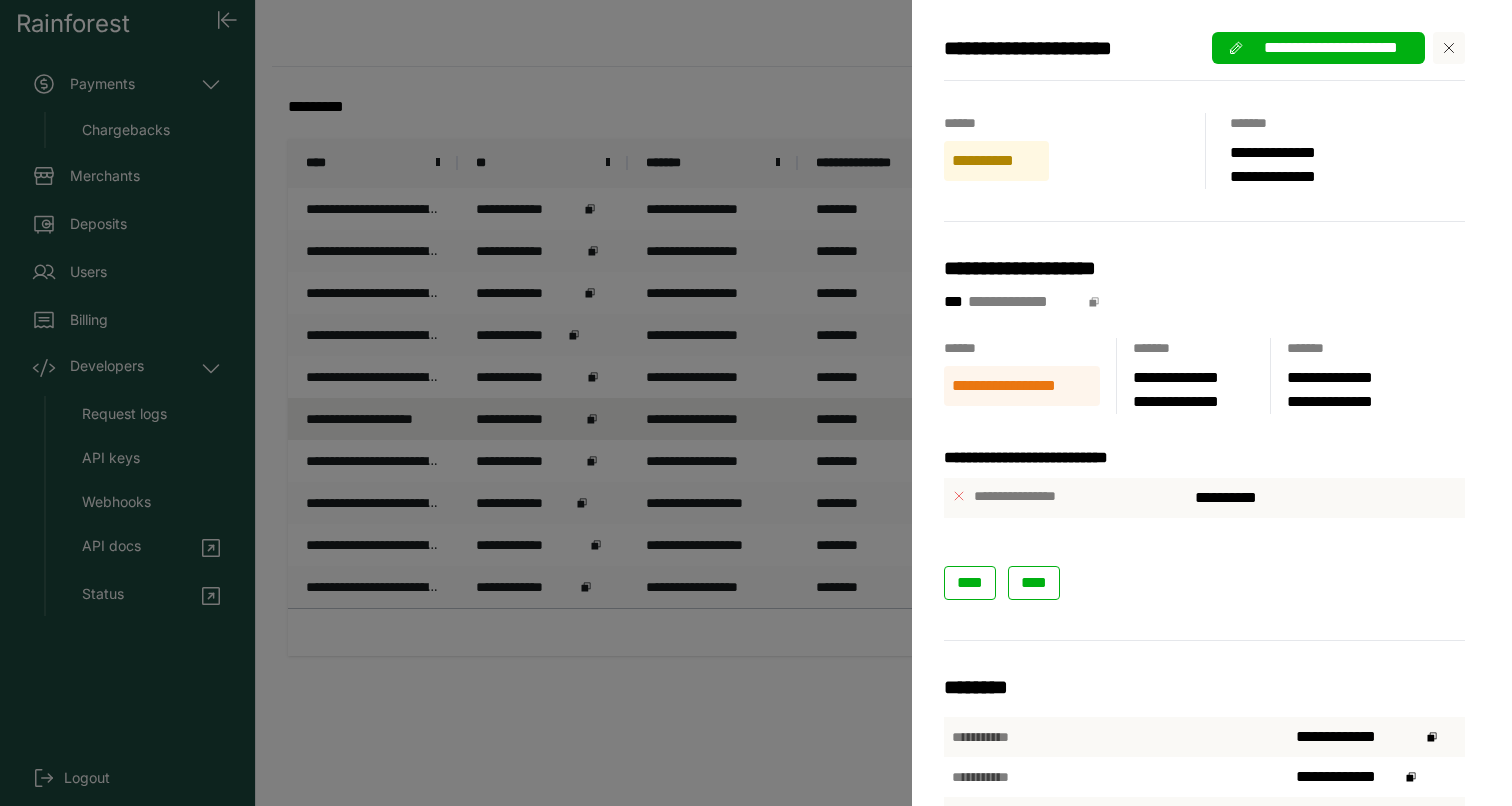 click on "**********" at bounding box center (756, 403) 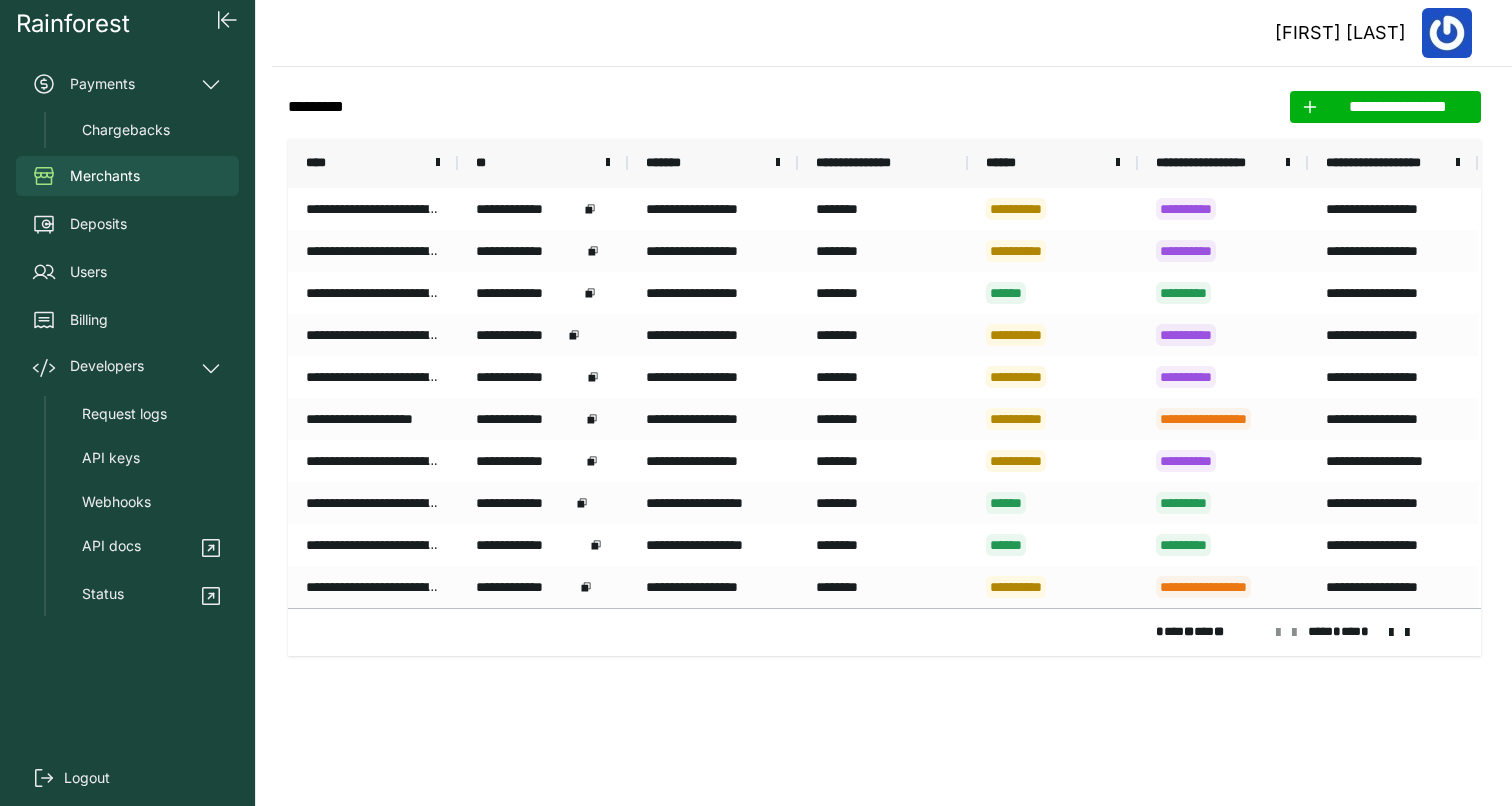 click on "[FIRST] [LAST]" at bounding box center [892, 33] 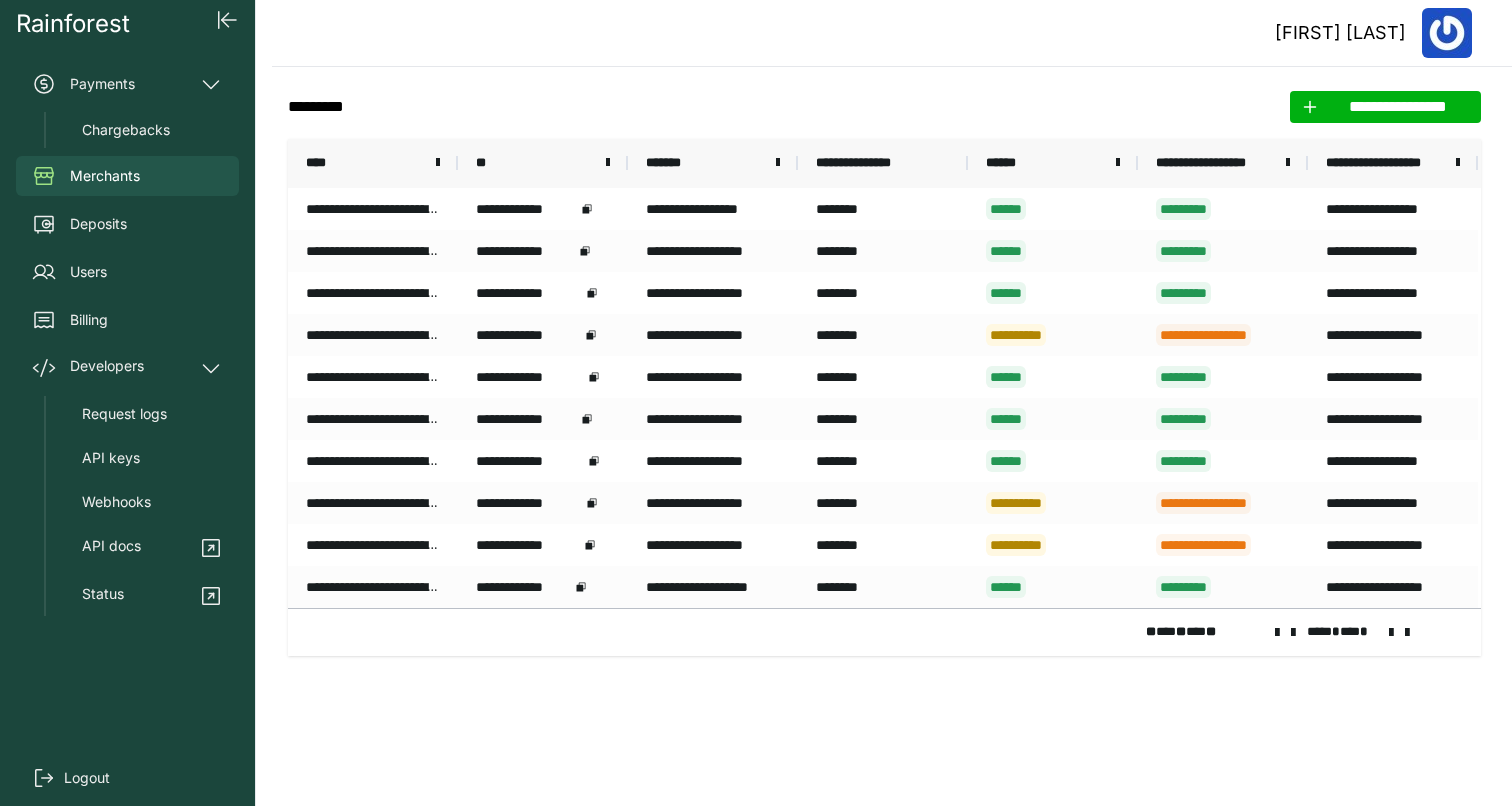 click at bounding box center (1391, 633) 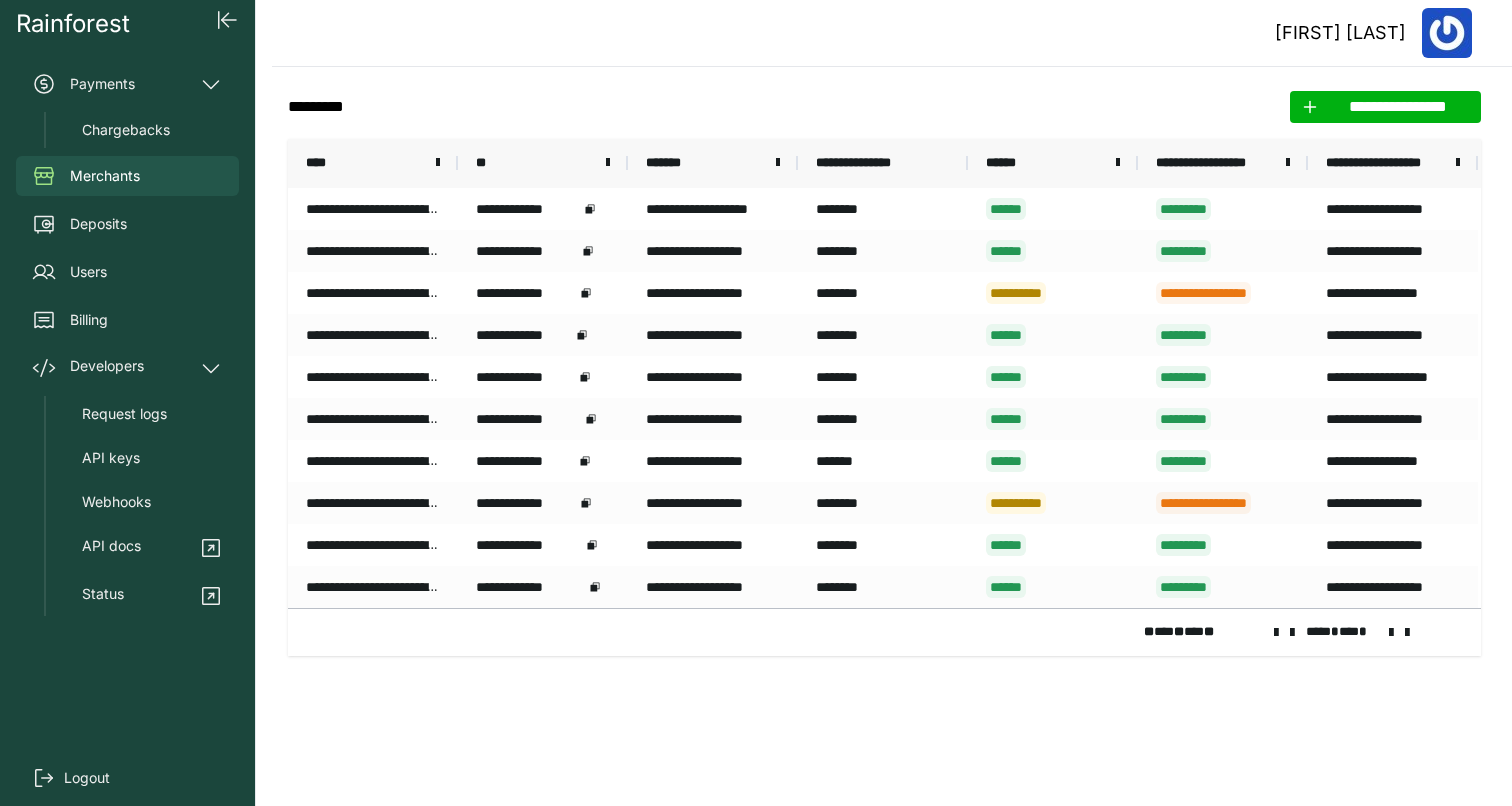 click at bounding box center (1391, 633) 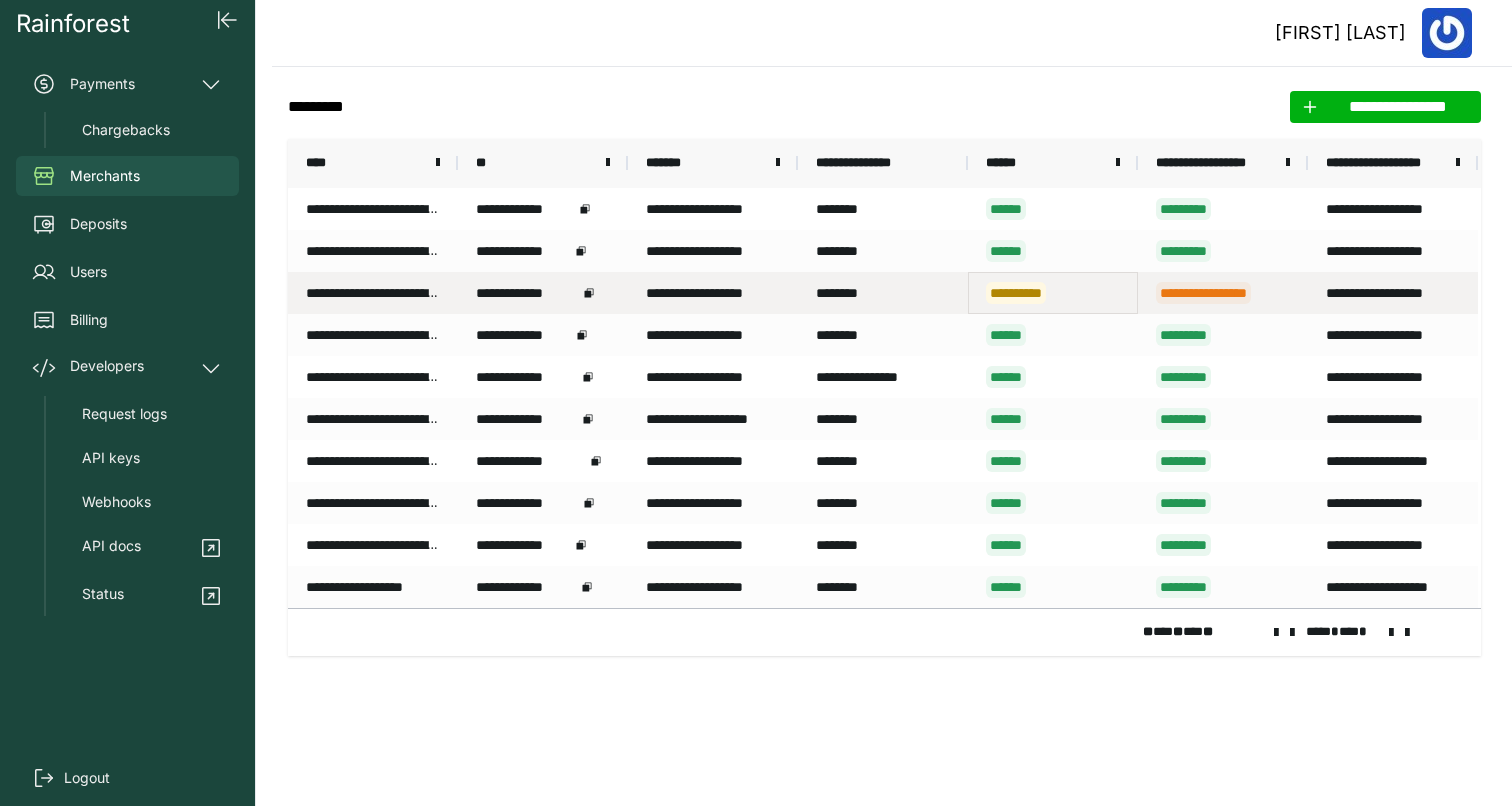 click on "**********" at bounding box center (1053, 293) 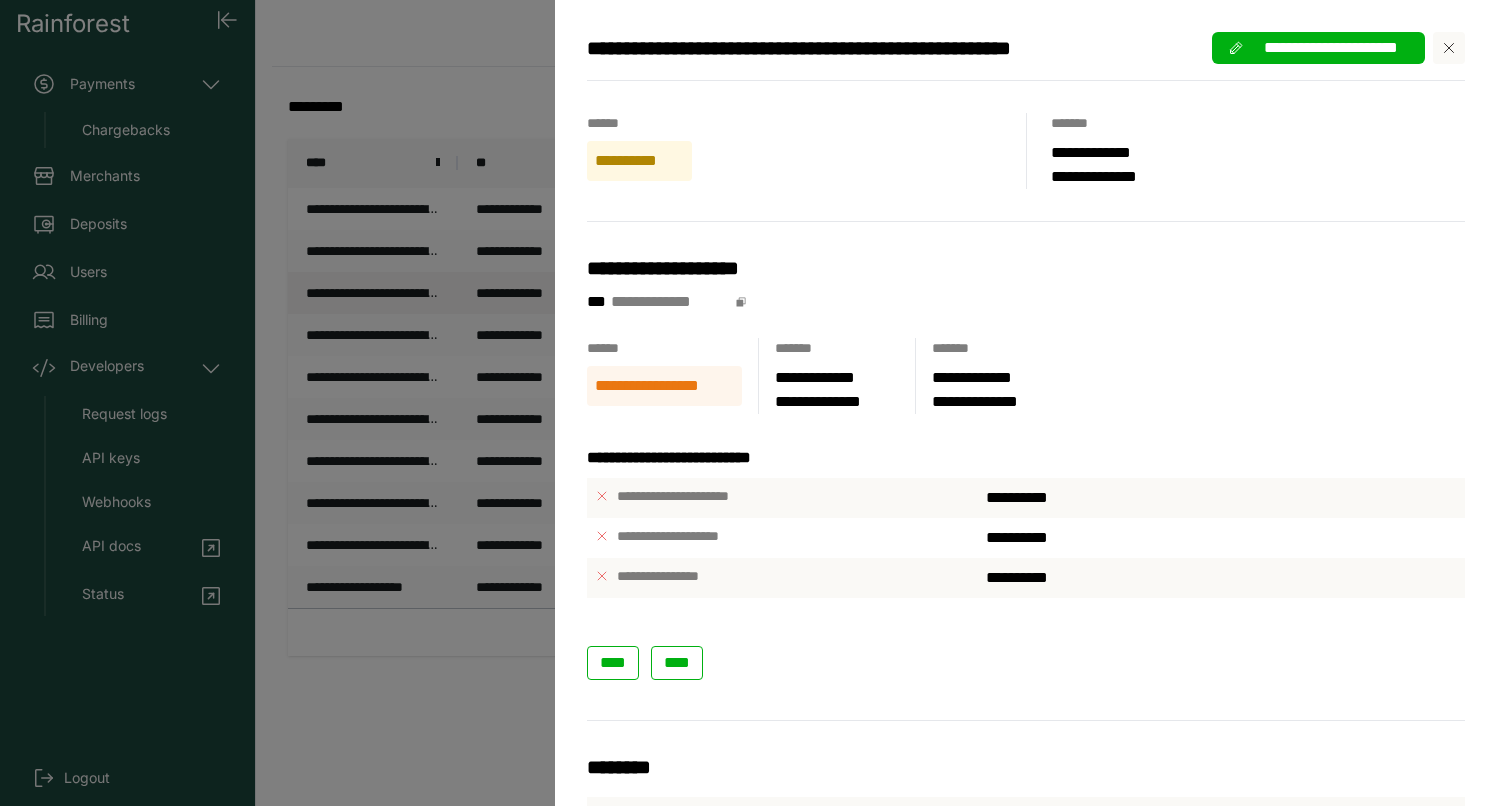click on "**********" at bounding box center (756, 403) 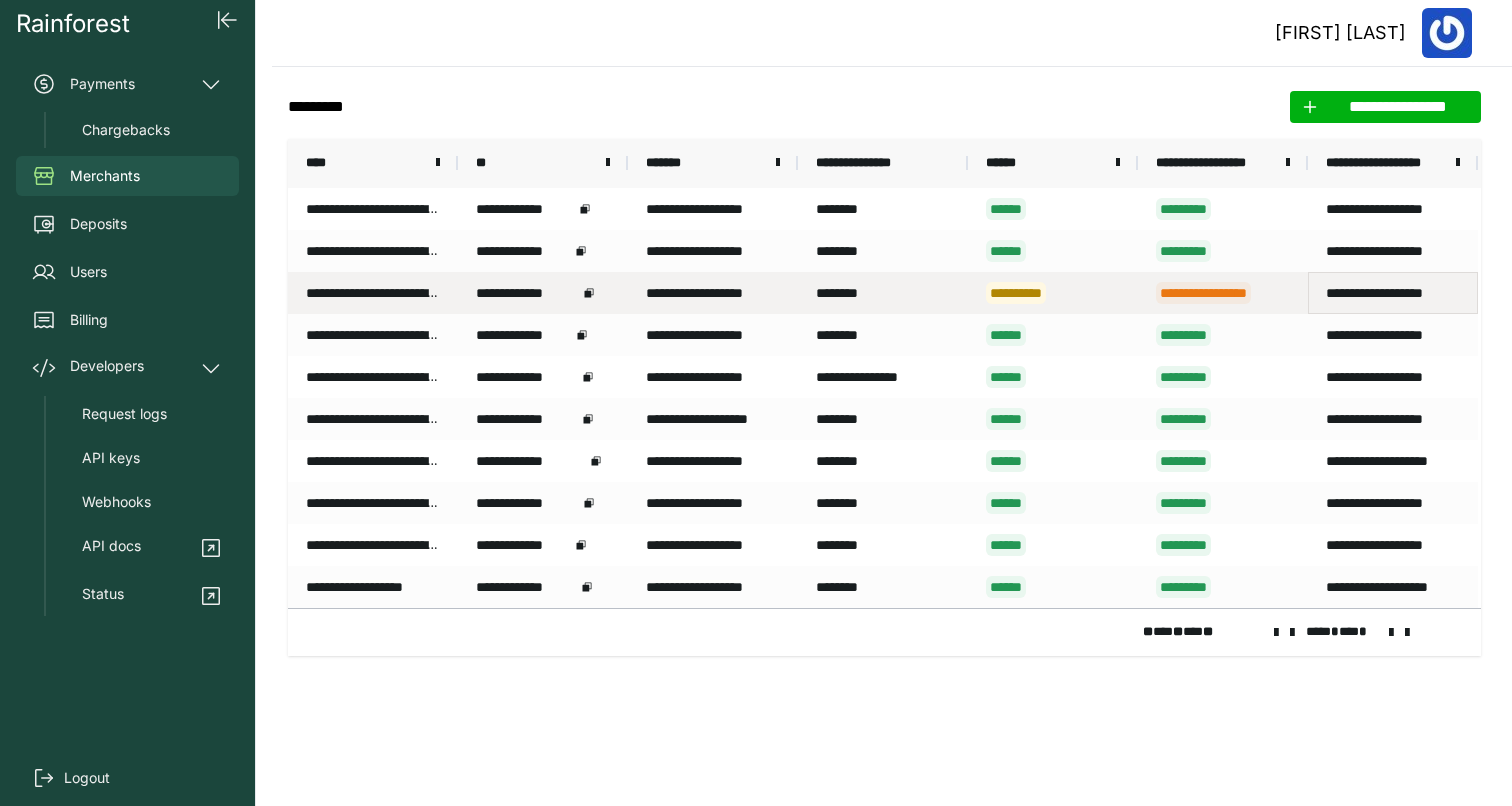 click on "**********" at bounding box center (1393, 293) 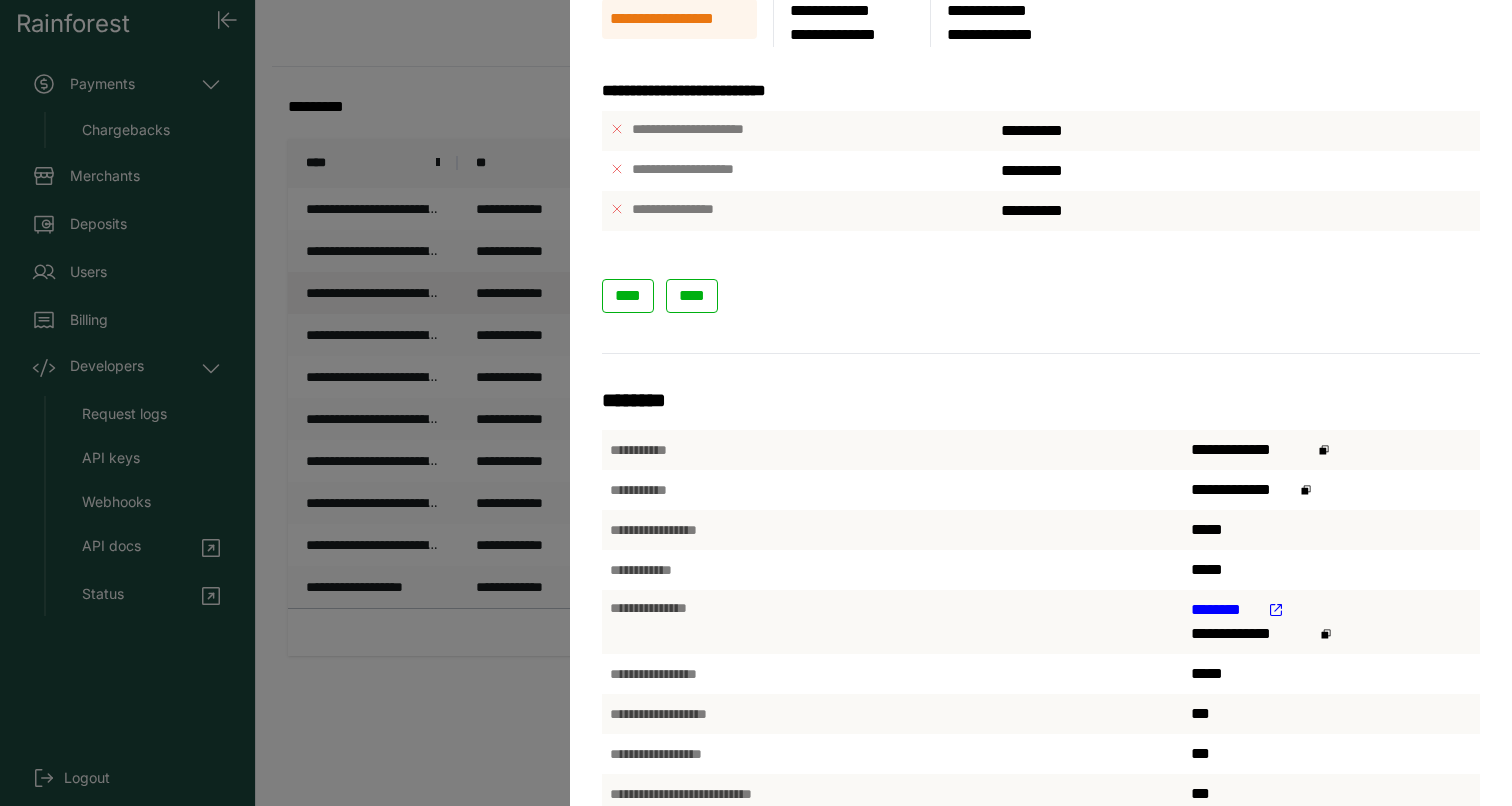 scroll, scrollTop: 249, scrollLeft: 0, axis: vertical 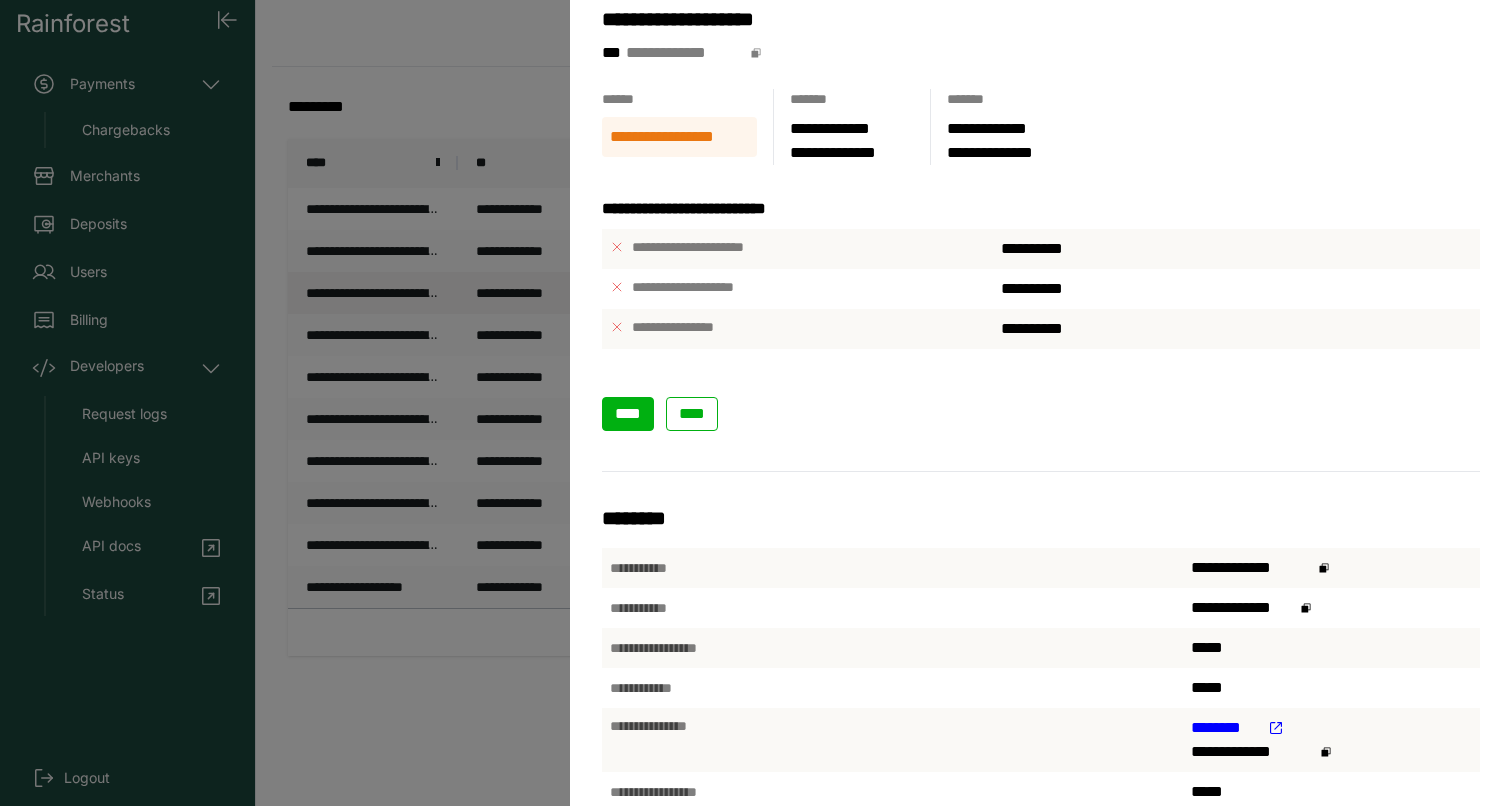 click on "****" at bounding box center (628, 413) 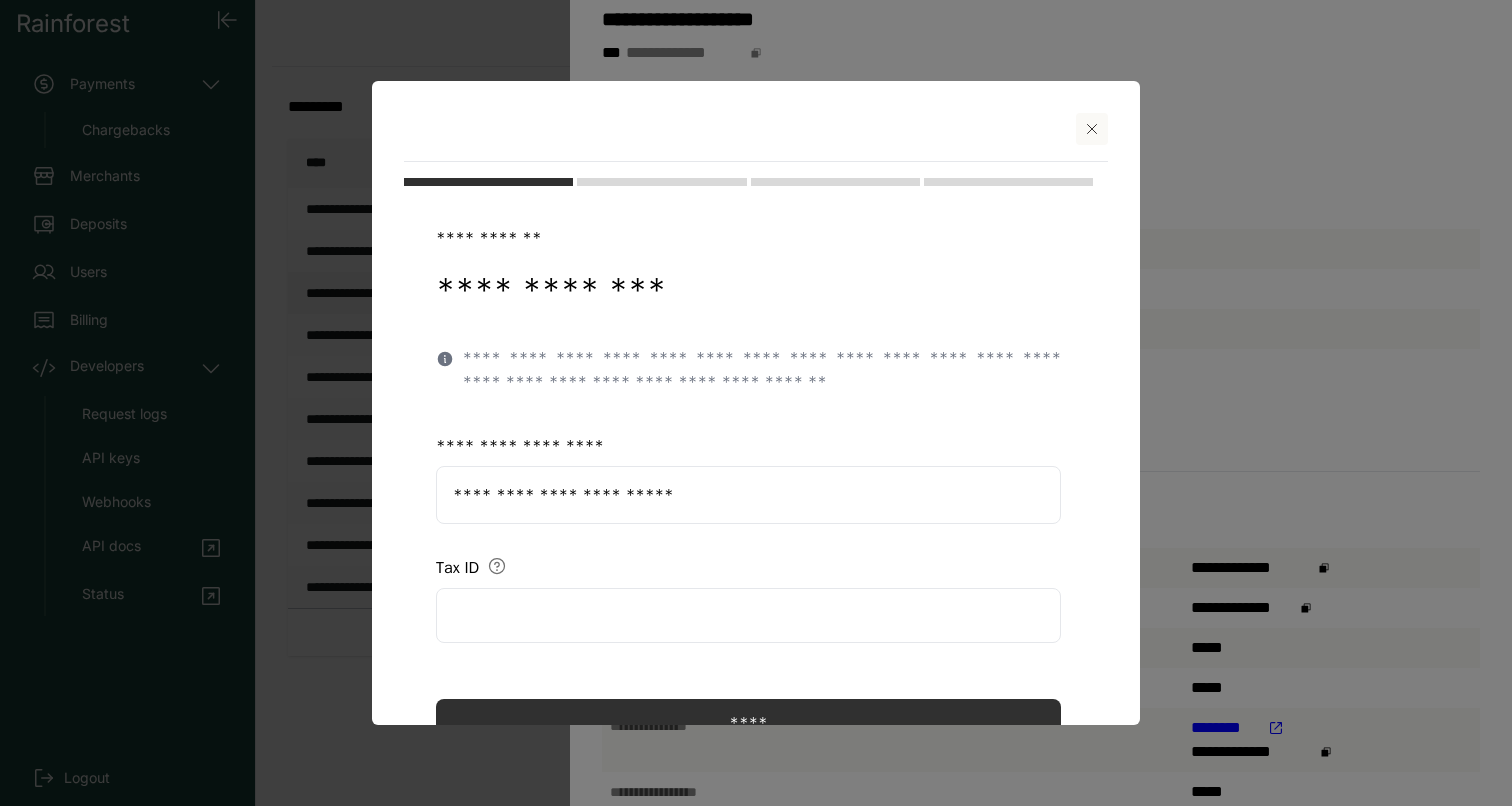 scroll, scrollTop: 81, scrollLeft: 0, axis: vertical 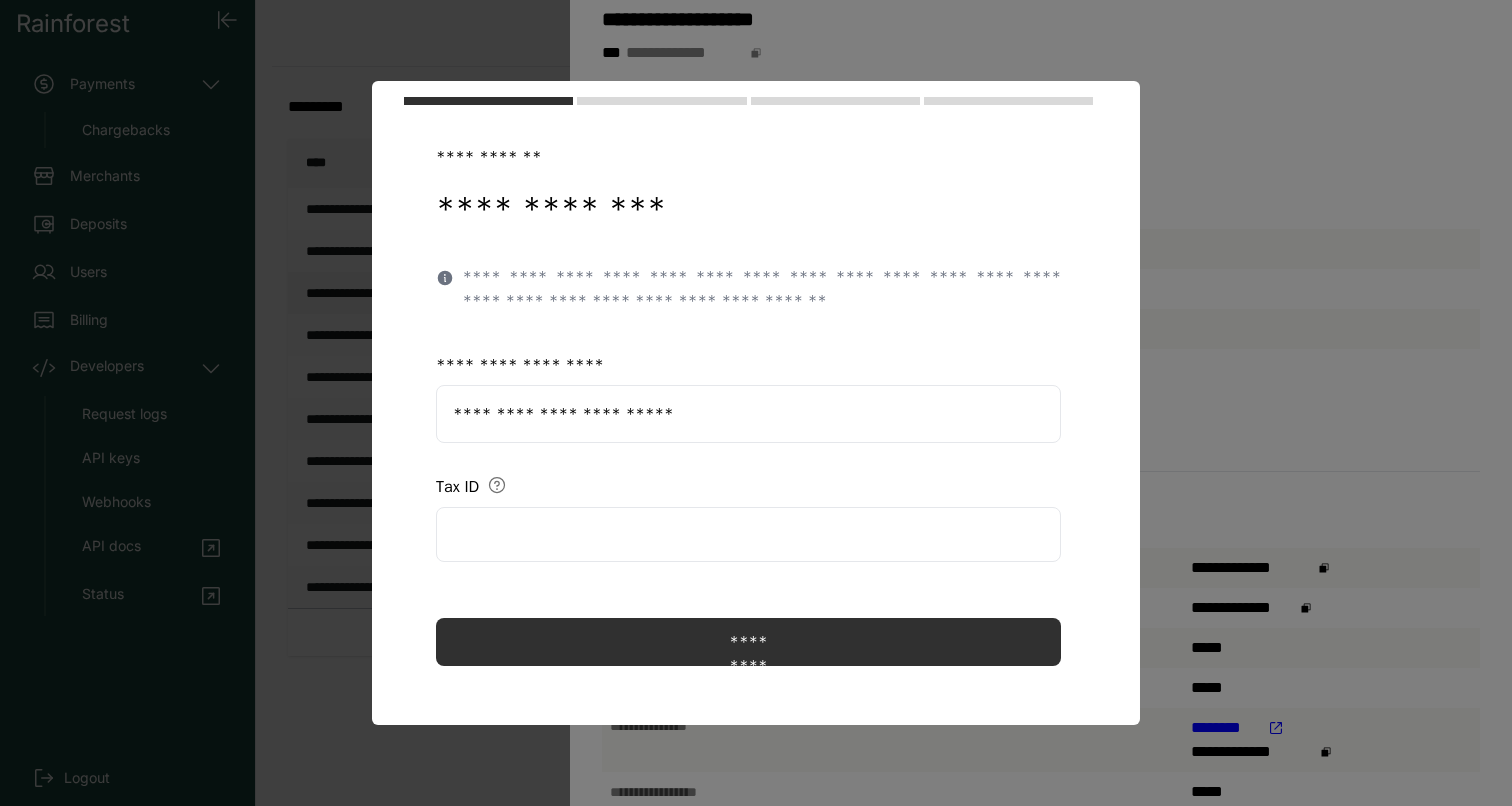 drag, startPoint x: 724, startPoint y: 297, endPoint x: 466, endPoint y: 274, distance: 259.02316 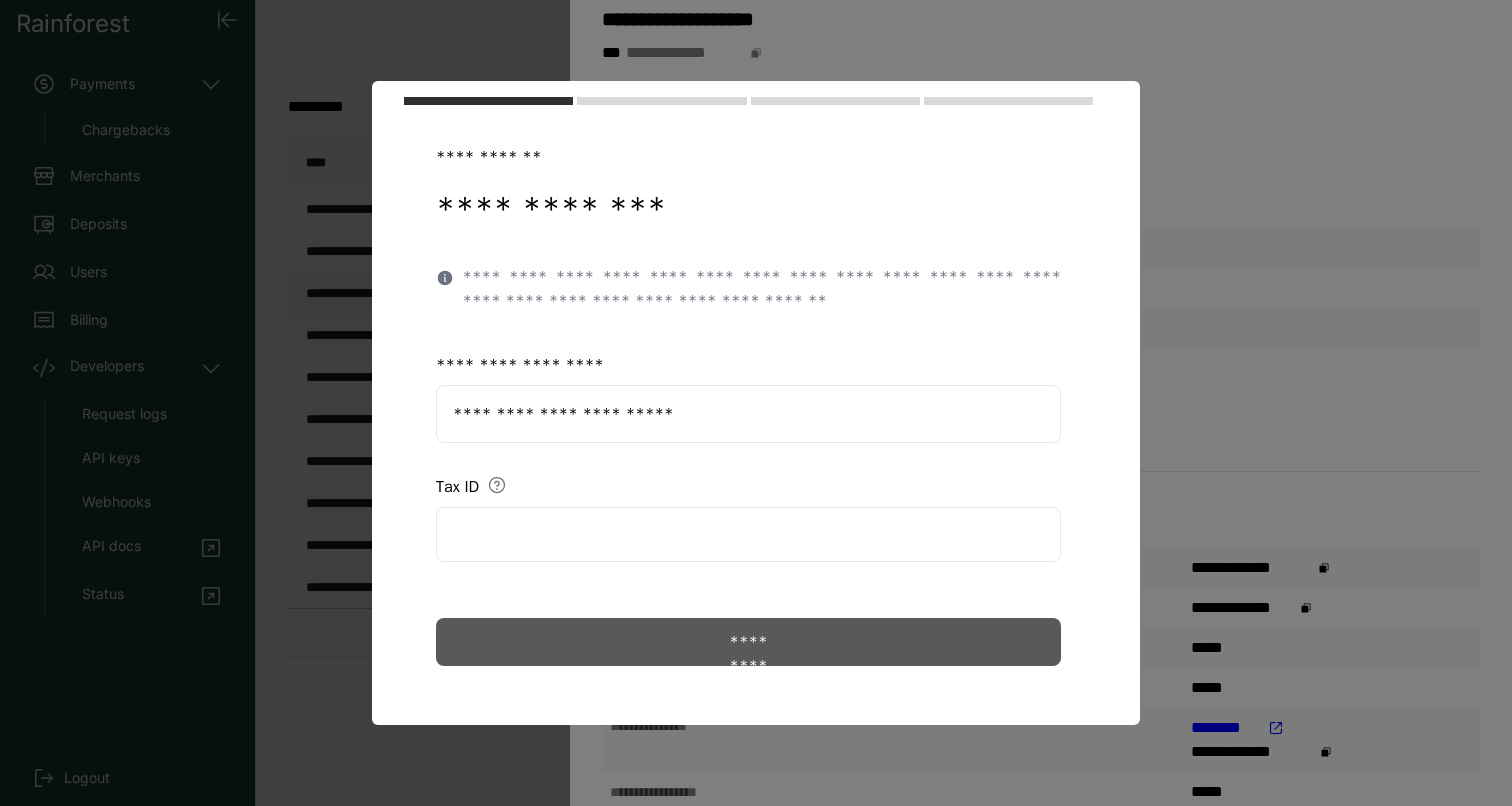 click on "*********" at bounding box center (748, 642) 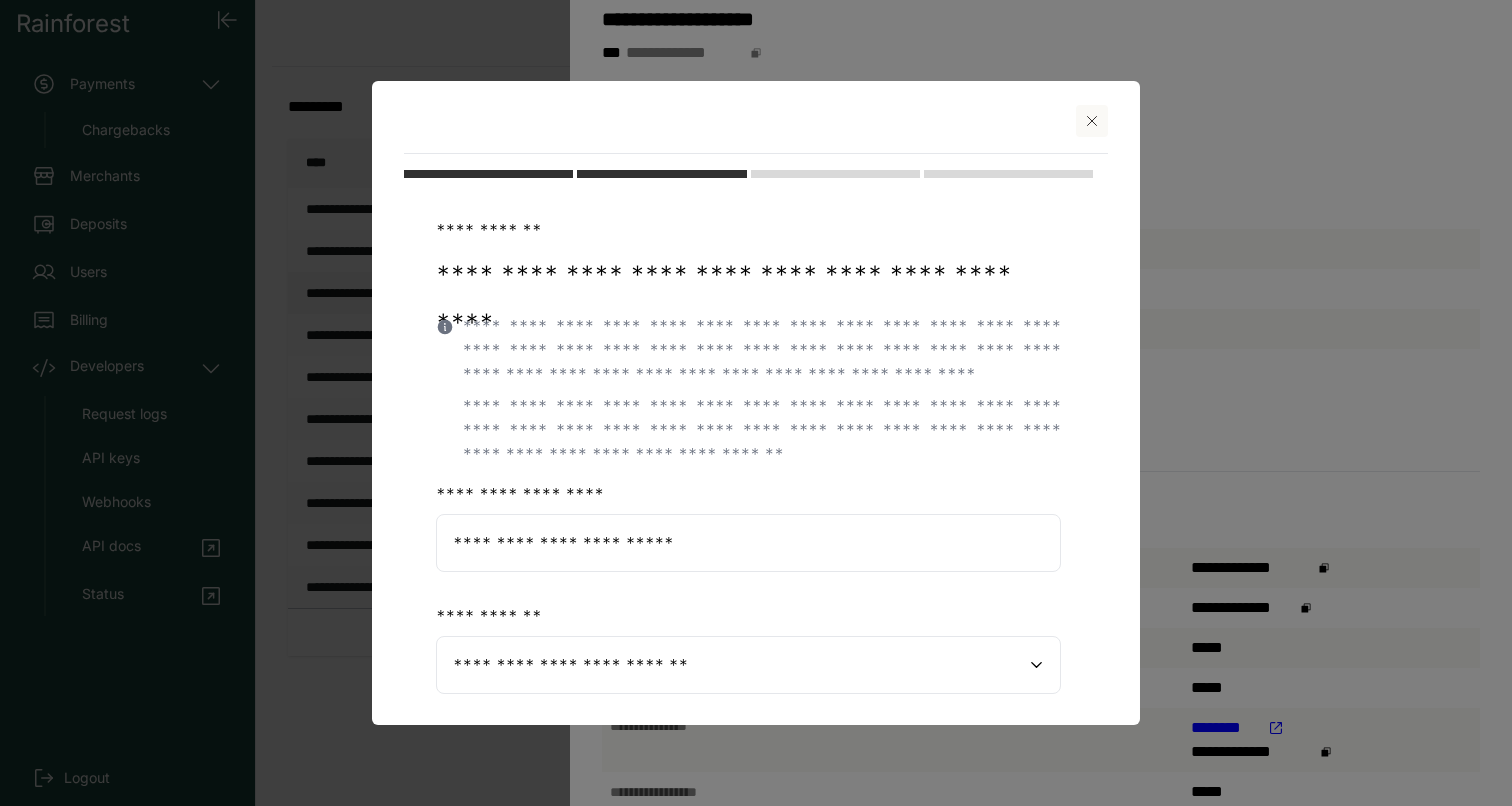 scroll, scrollTop: 0, scrollLeft: 0, axis: both 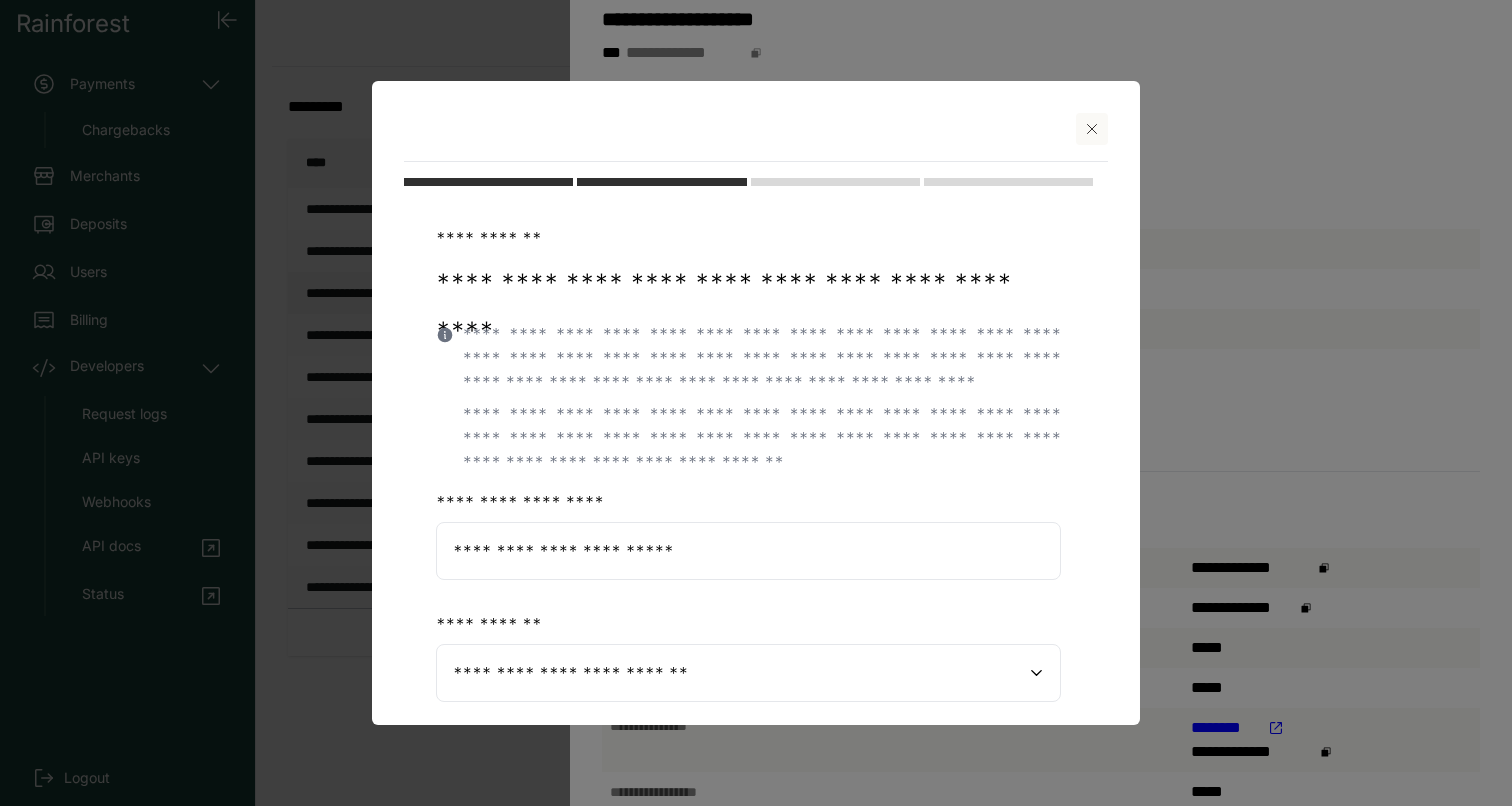 drag, startPoint x: 463, startPoint y: 324, endPoint x: 838, endPoint y: 377, distance: 378.7268 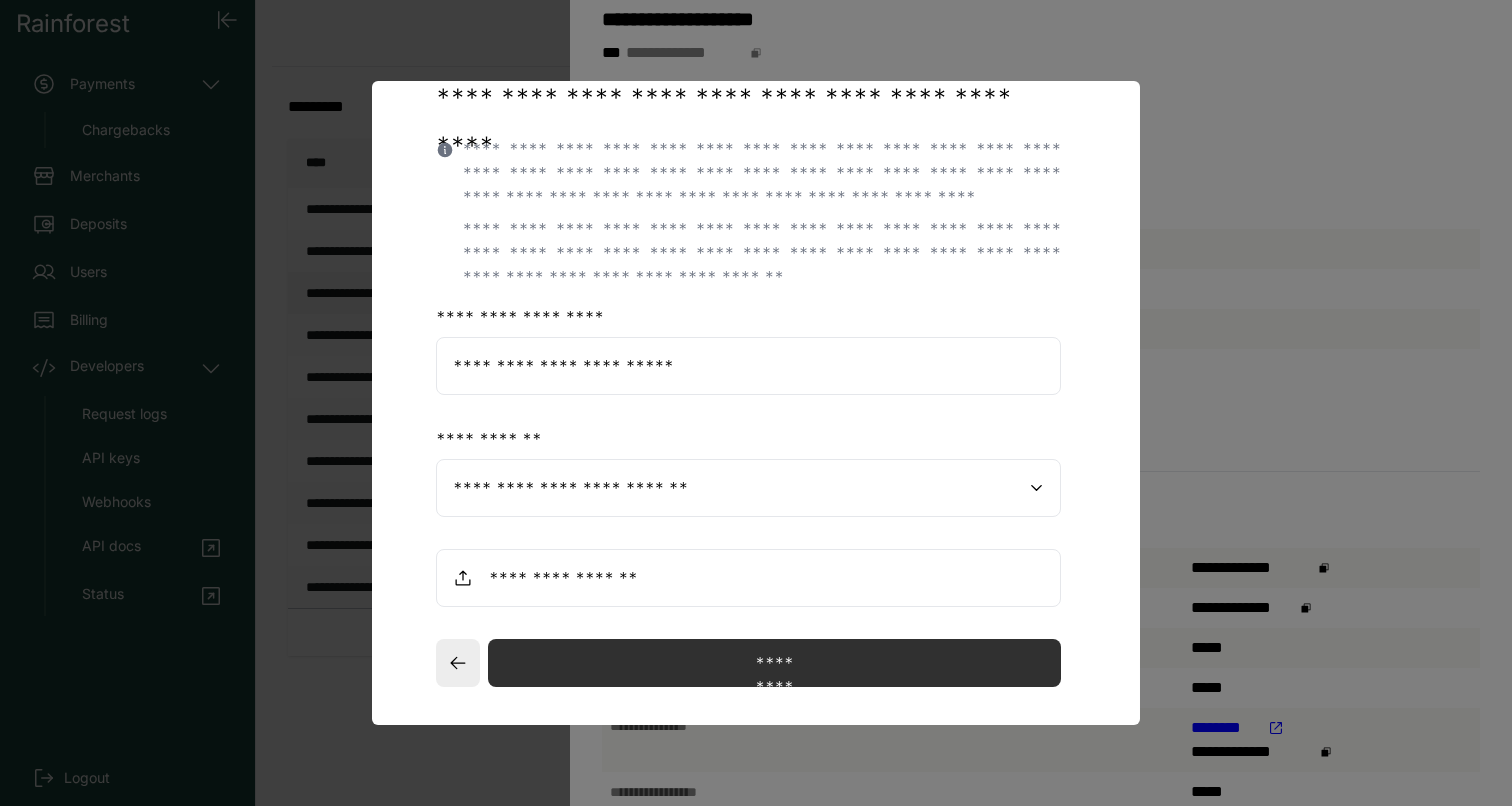 scroll, scrollTop: 182, scrollLeft: 0, axis: vertical 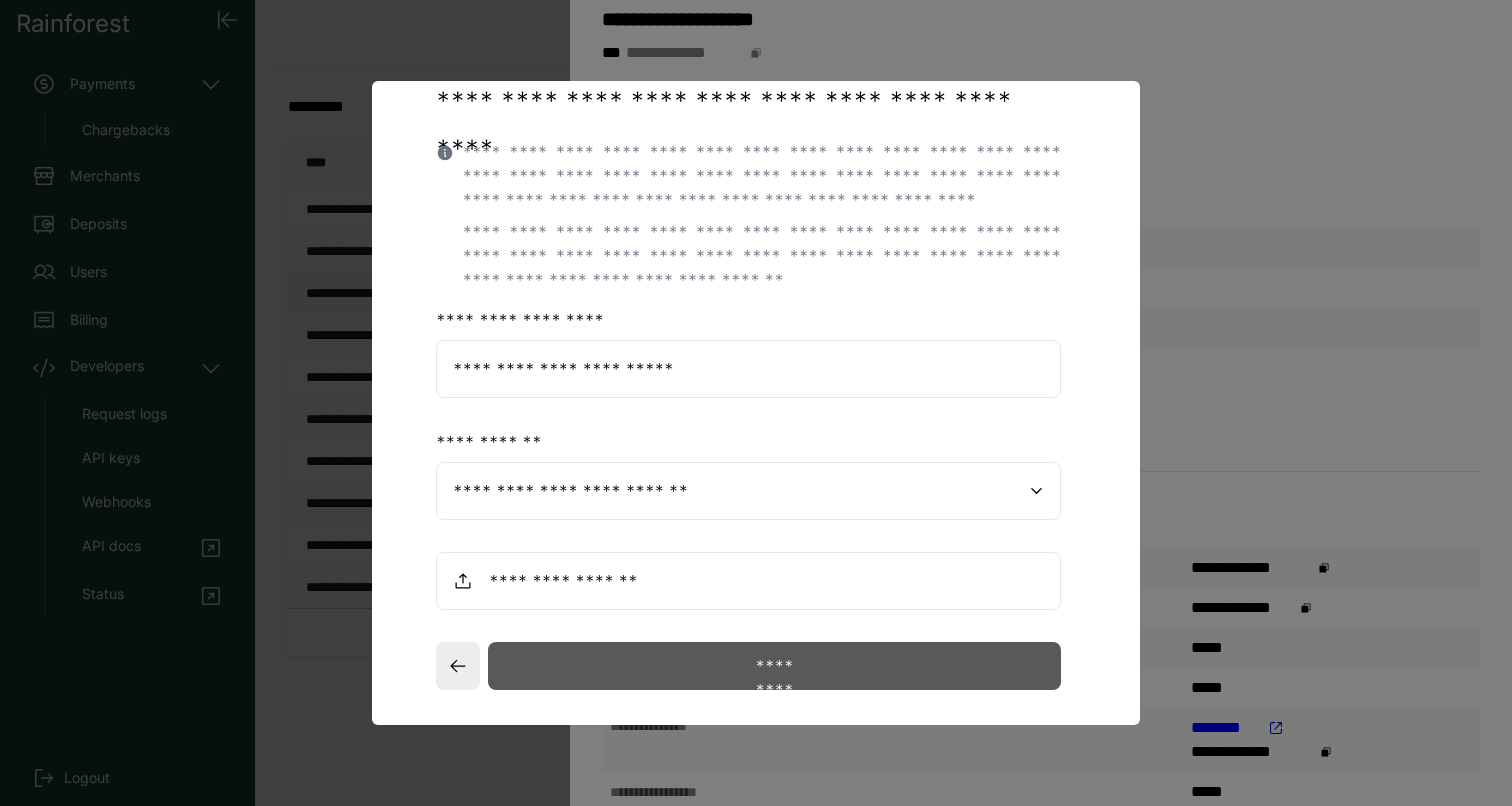 click on "*********" 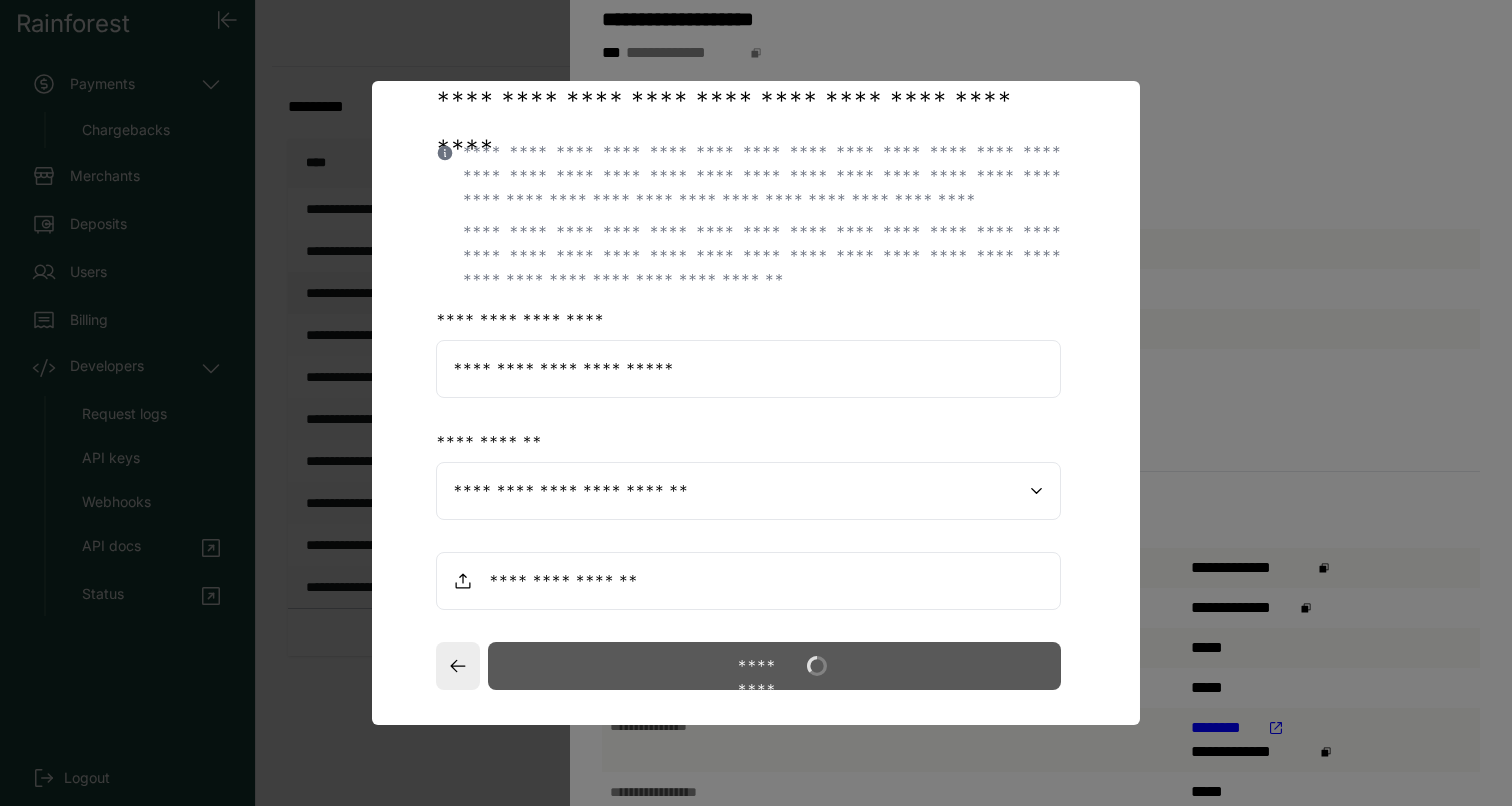 scroll, scrollTop: 0, scrollLeft: 0, axis: both 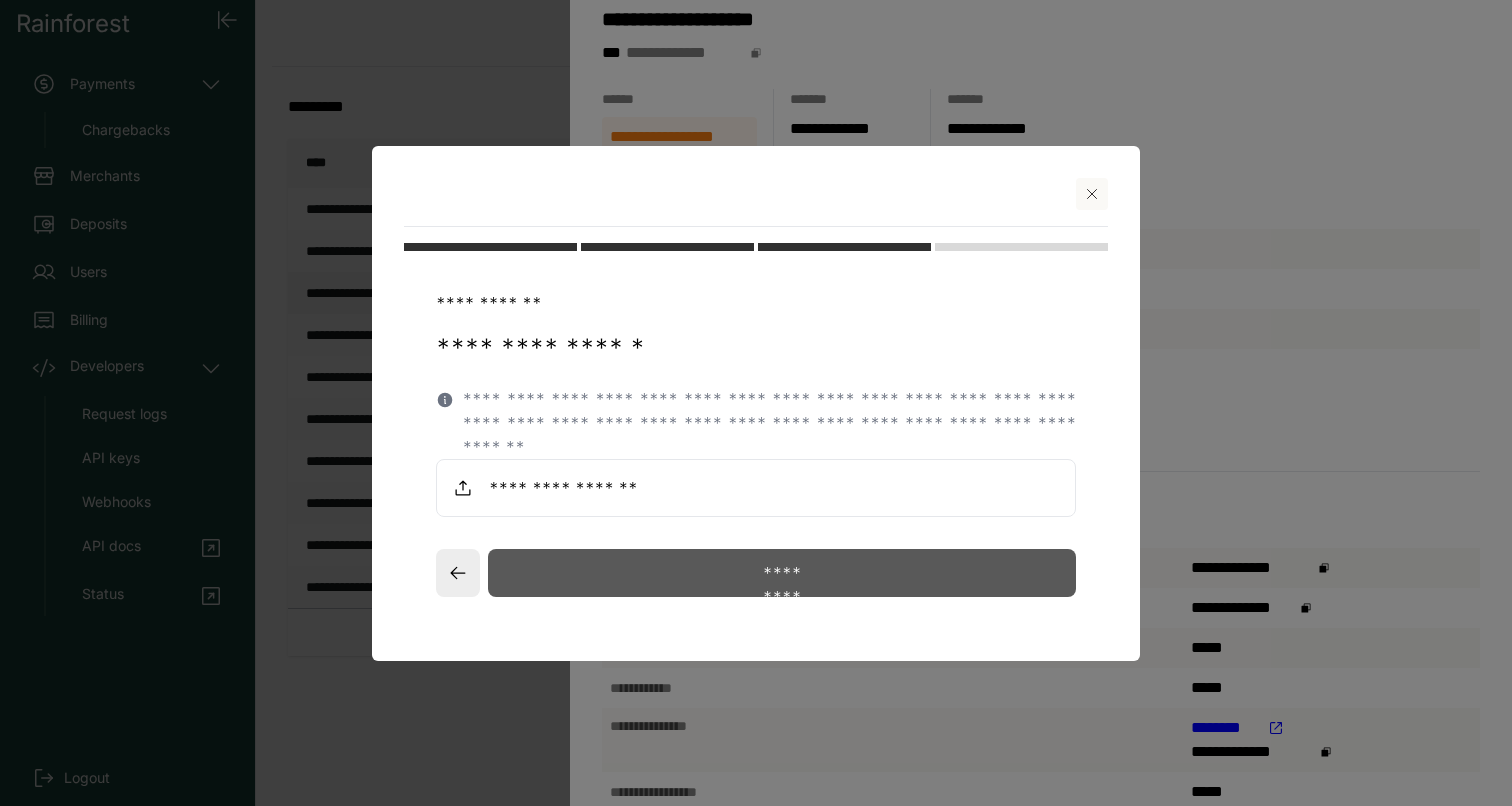 click on "*********" at bounding box center (782, 573) 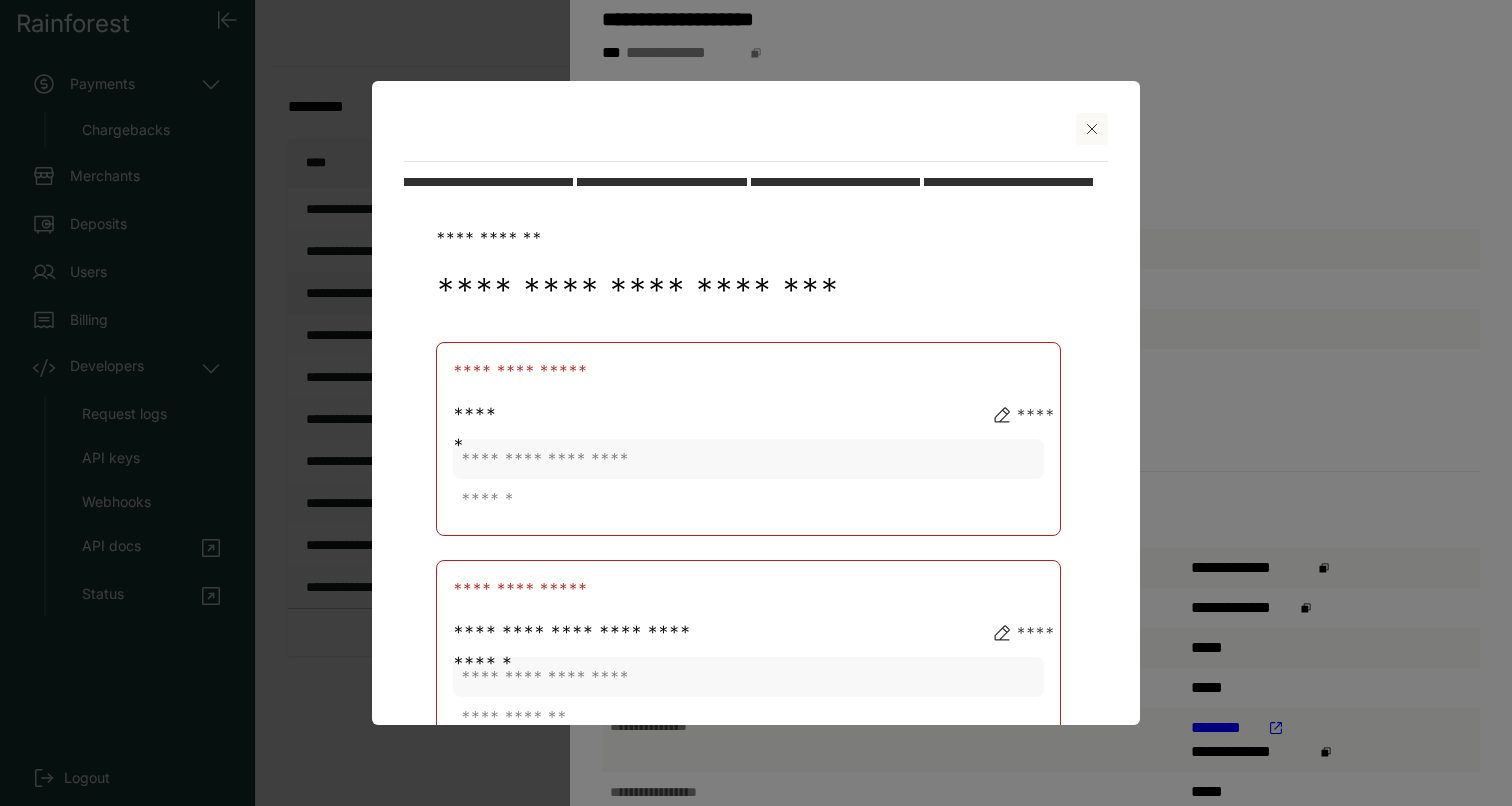 click at bounding box center (1092, 129) 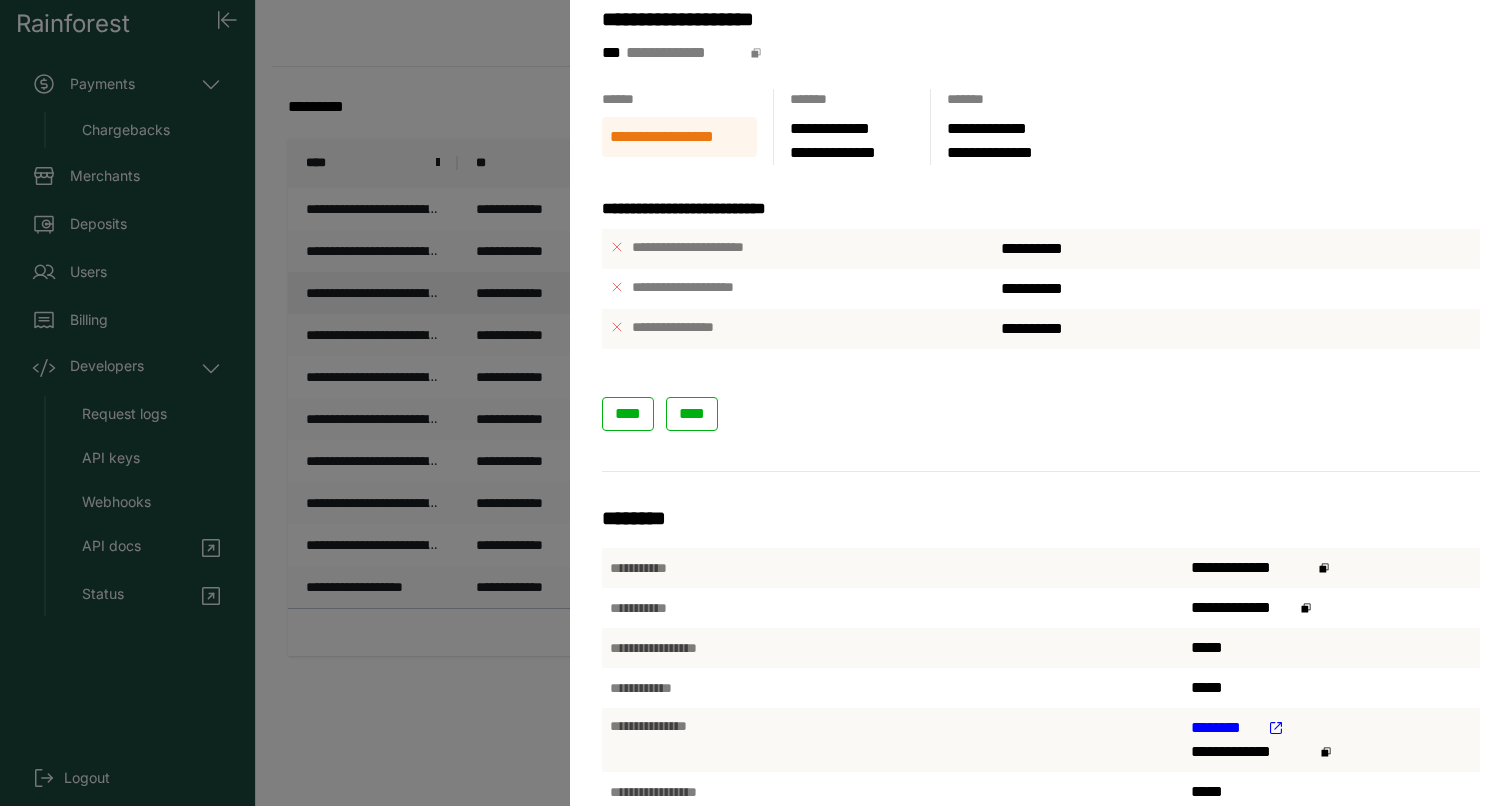 click on "**********" at bounding box center (1041, 403) 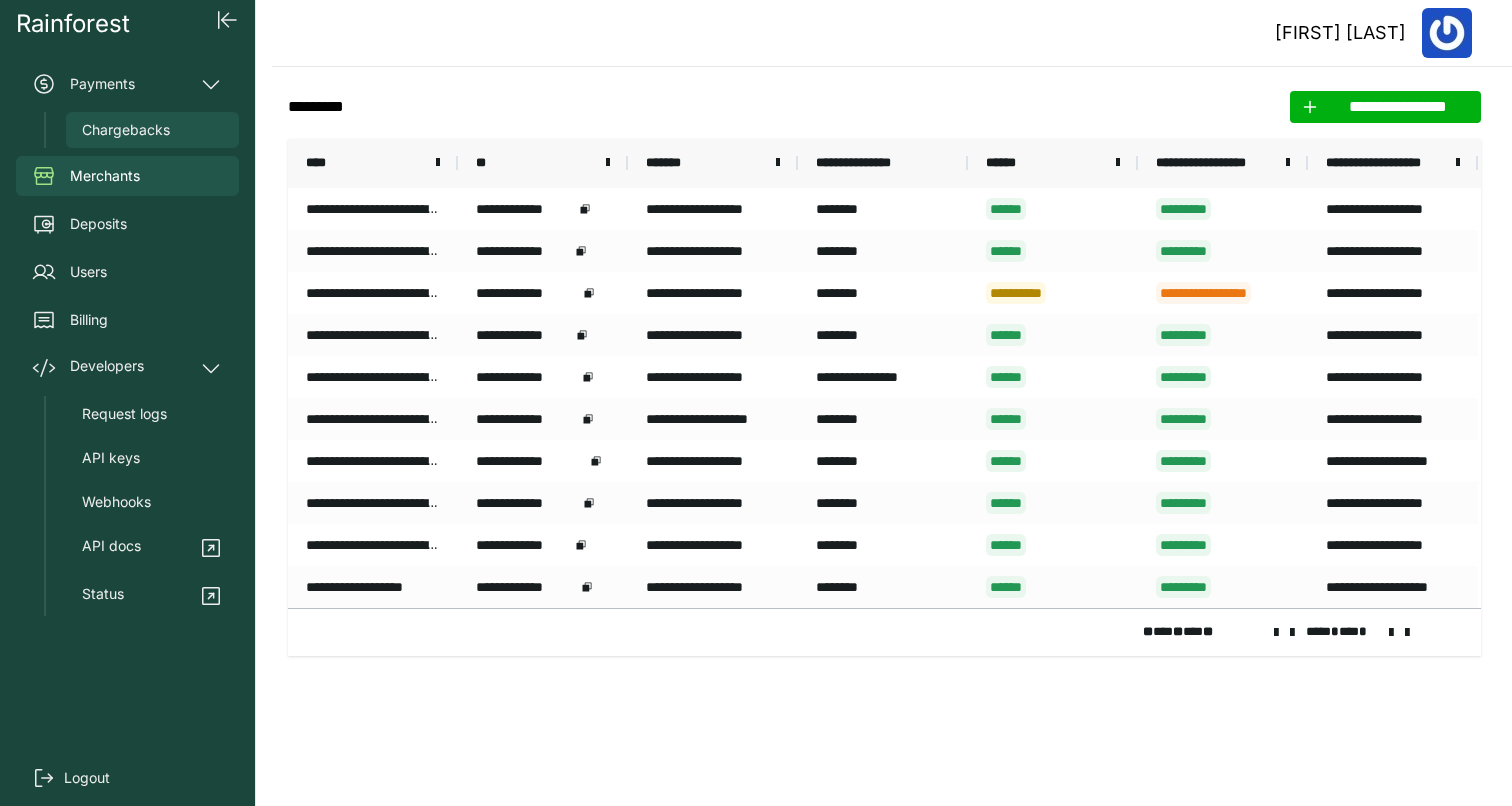 click on "Chargebacks" at bounding box center [152, 130] 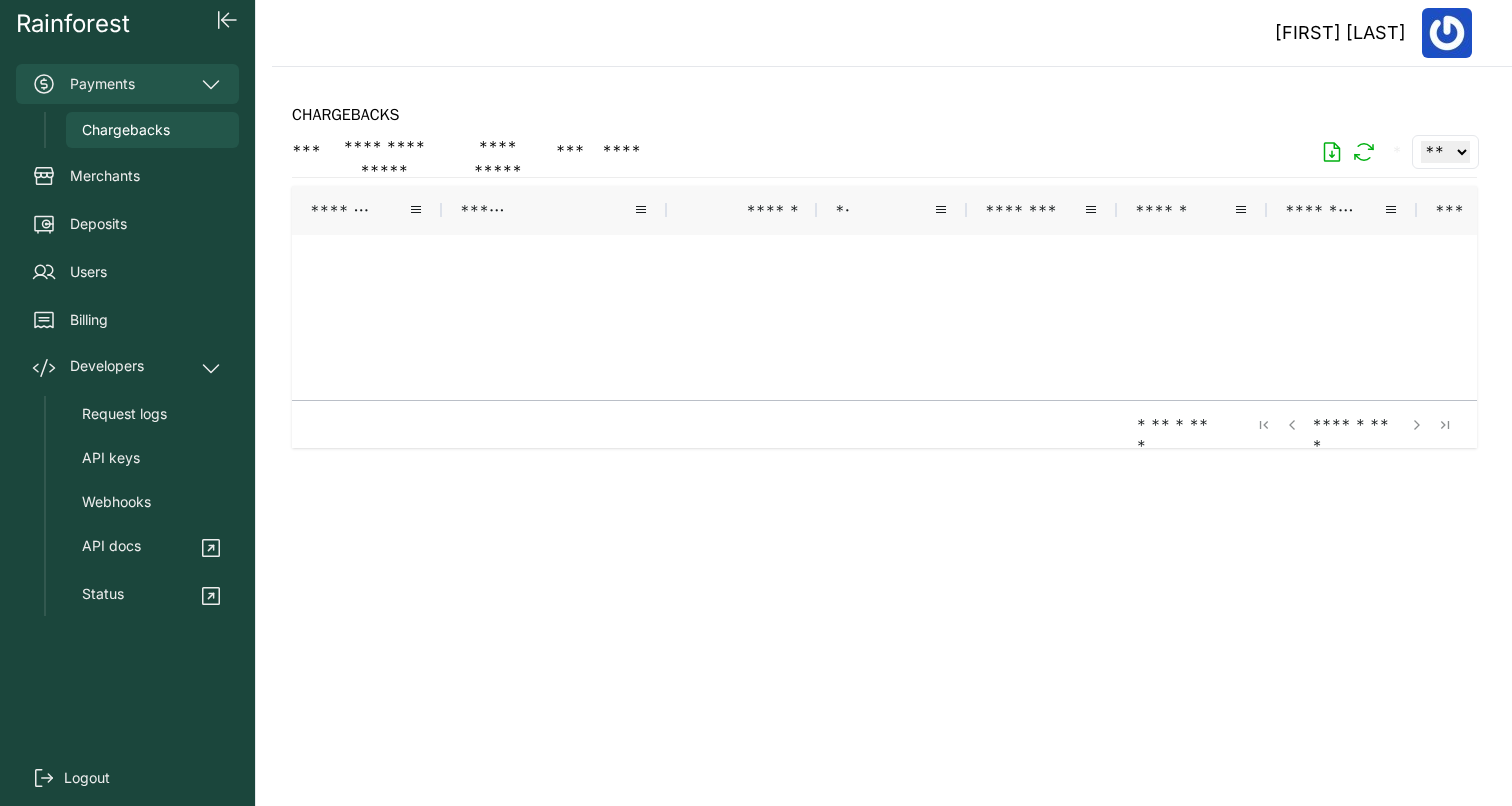 click on "Payments" at bounding box center (127, 84) 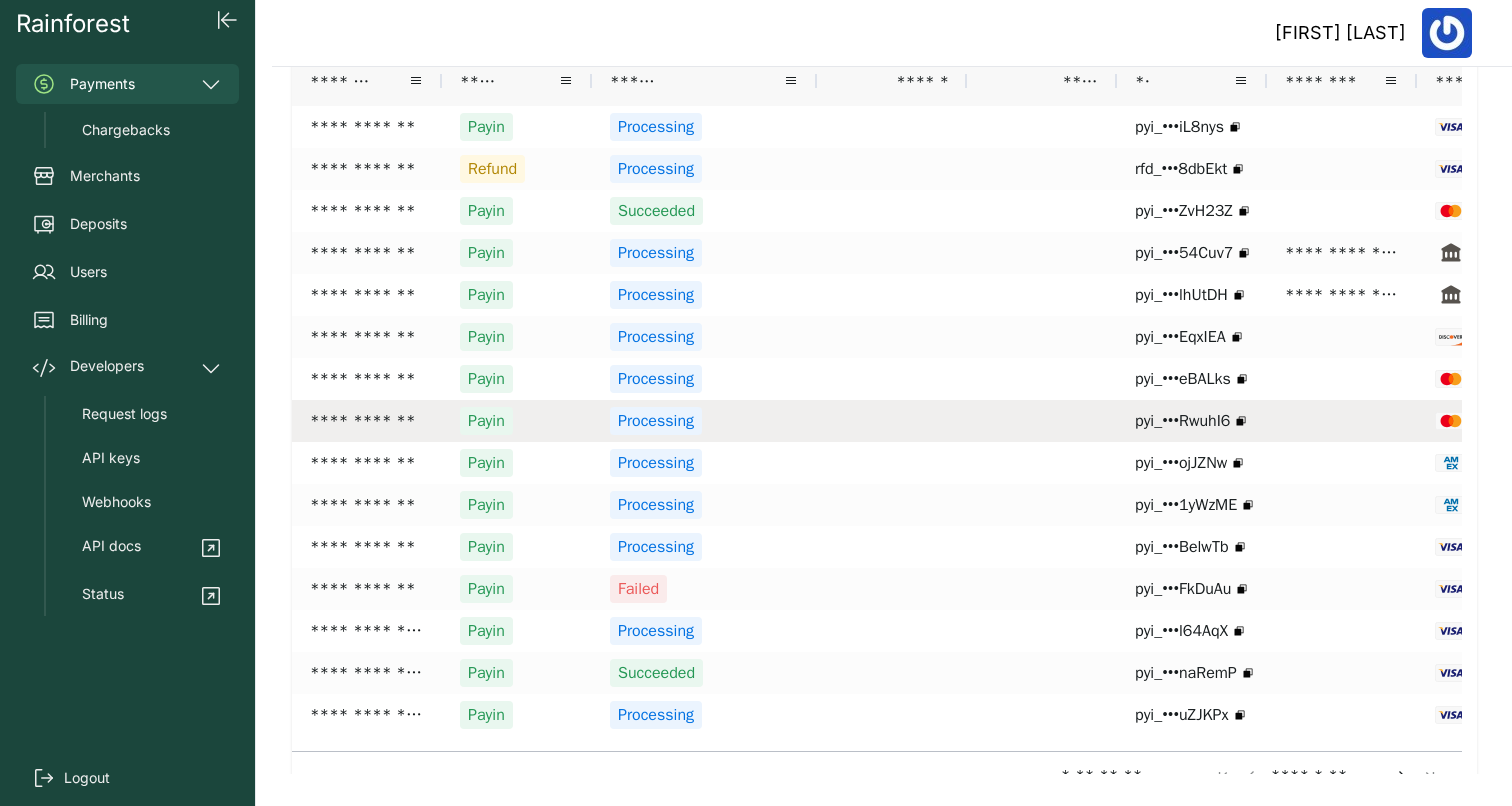 scroll, scrollTop: 0, scrollLeft: 0, axis: both 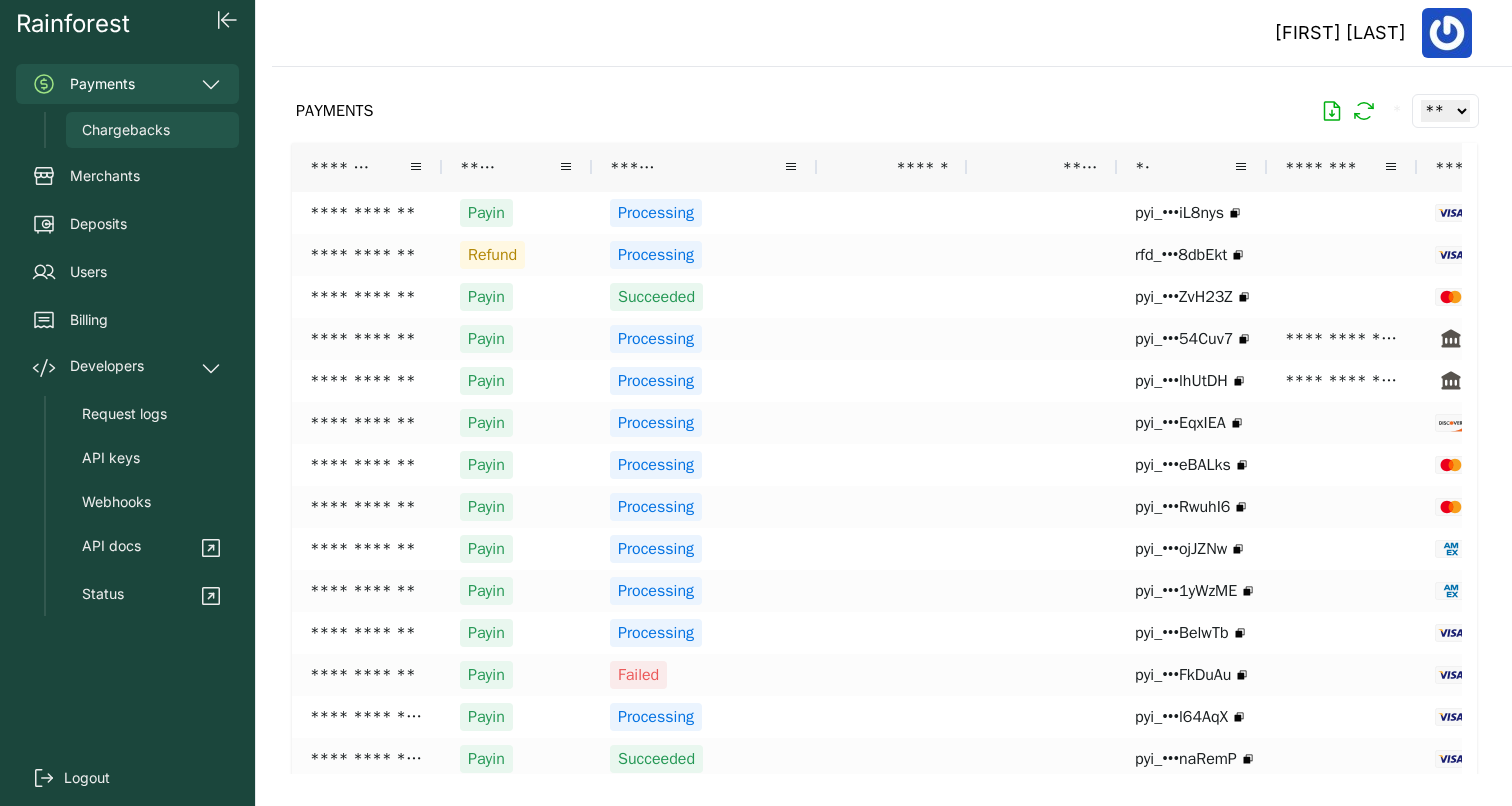 click on "Chargebacks" at bounding box center (126, 130) 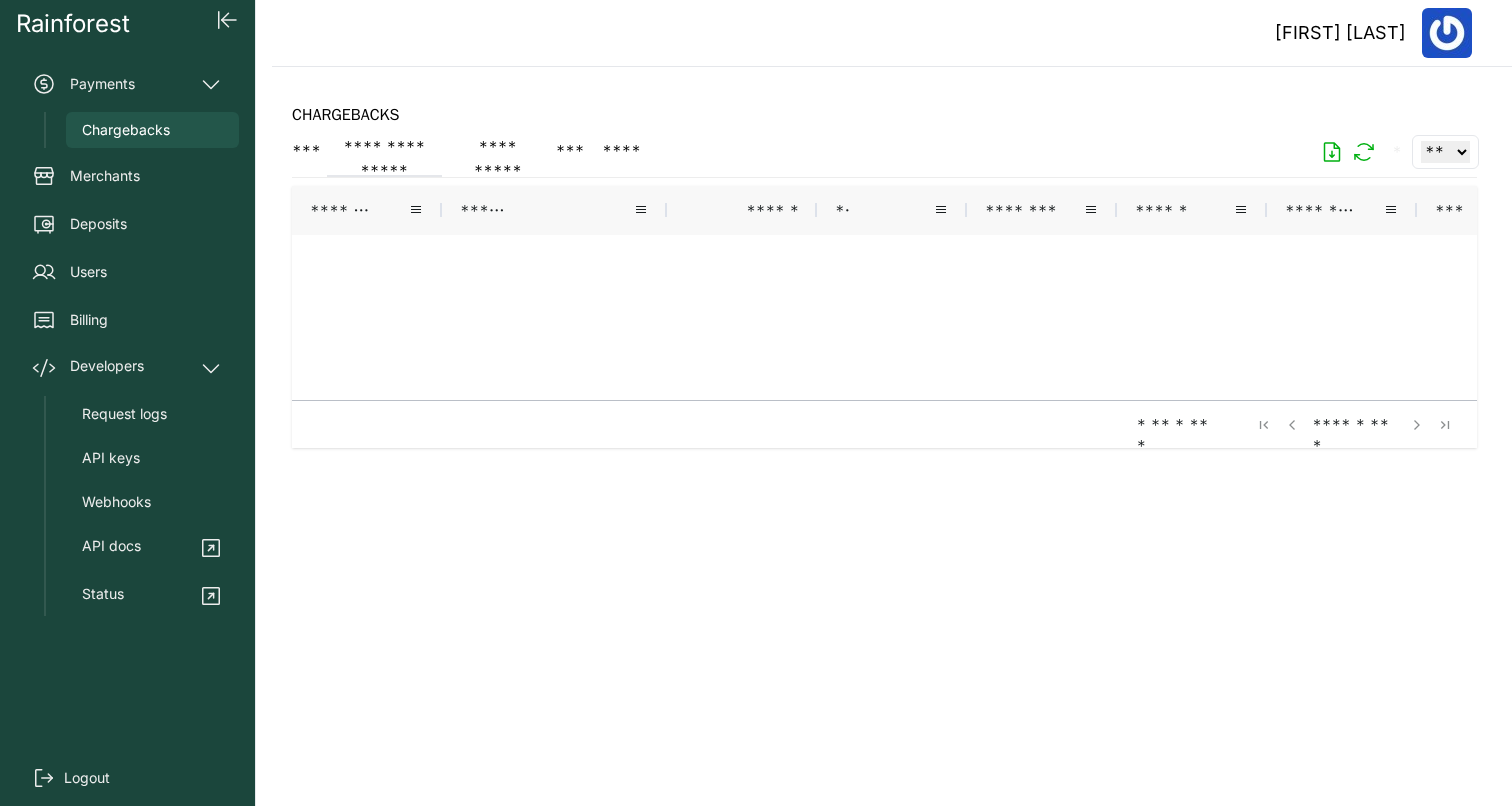 click on "**********" 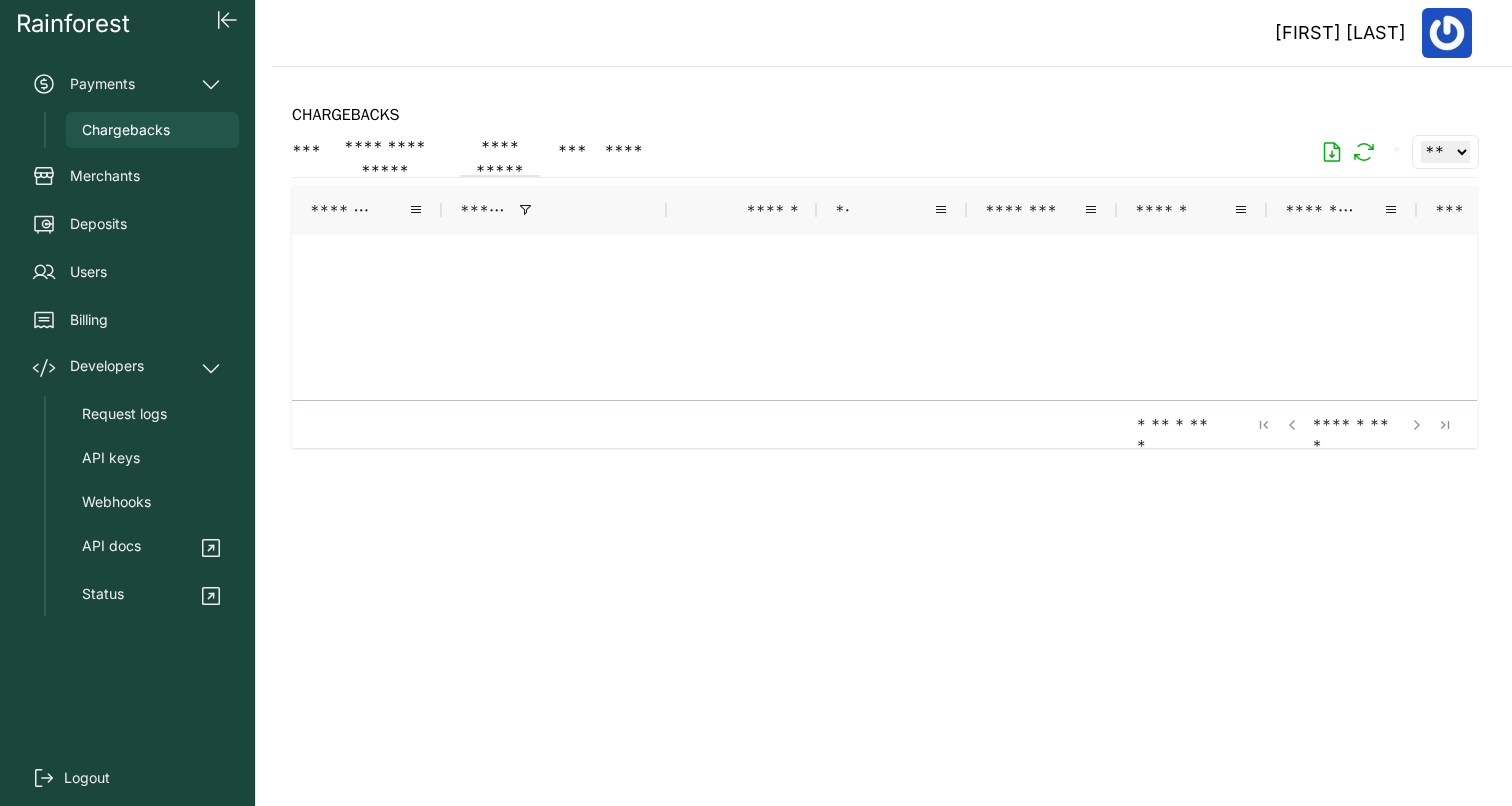 click on "**********" 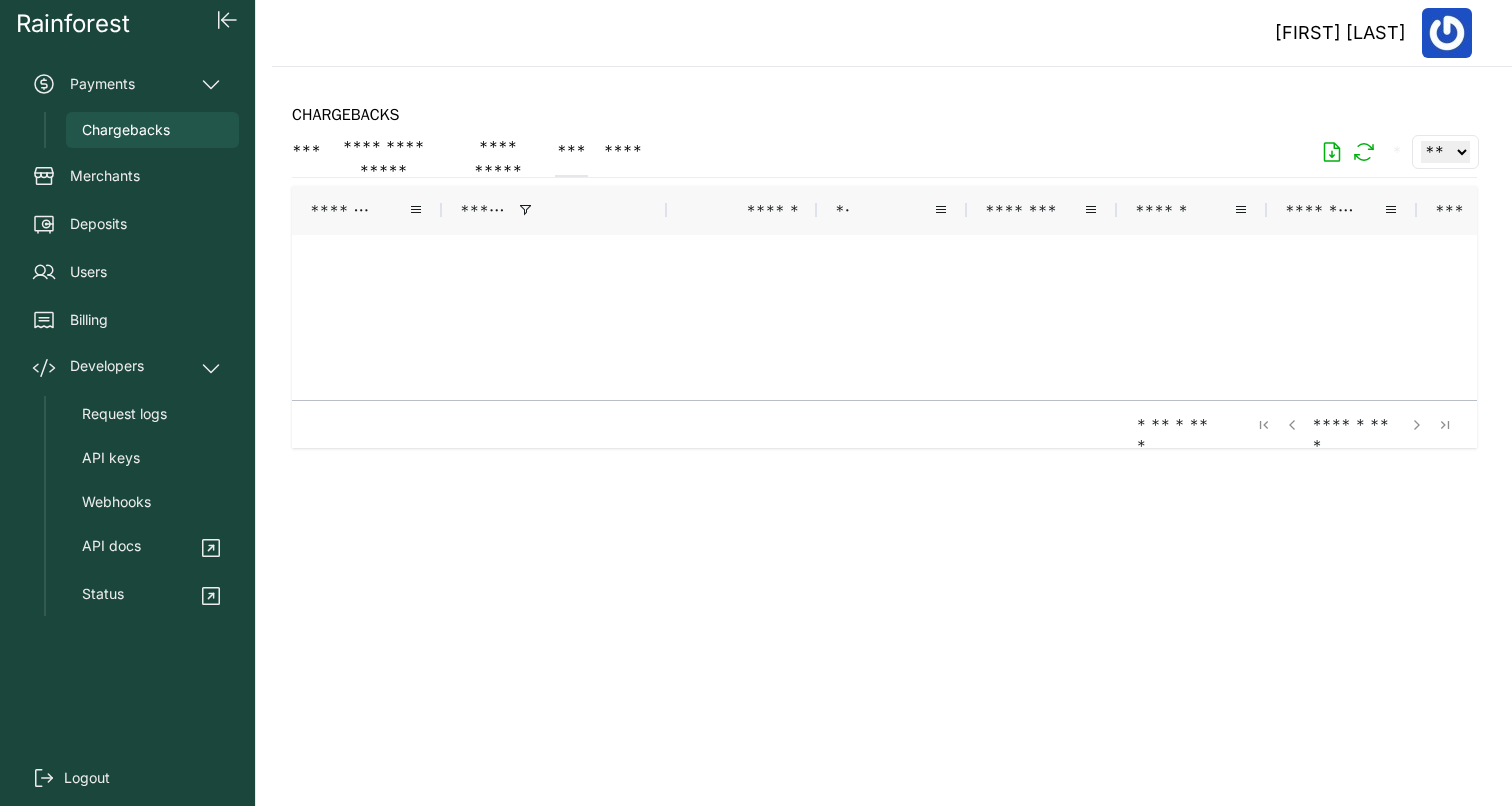 click on "***" 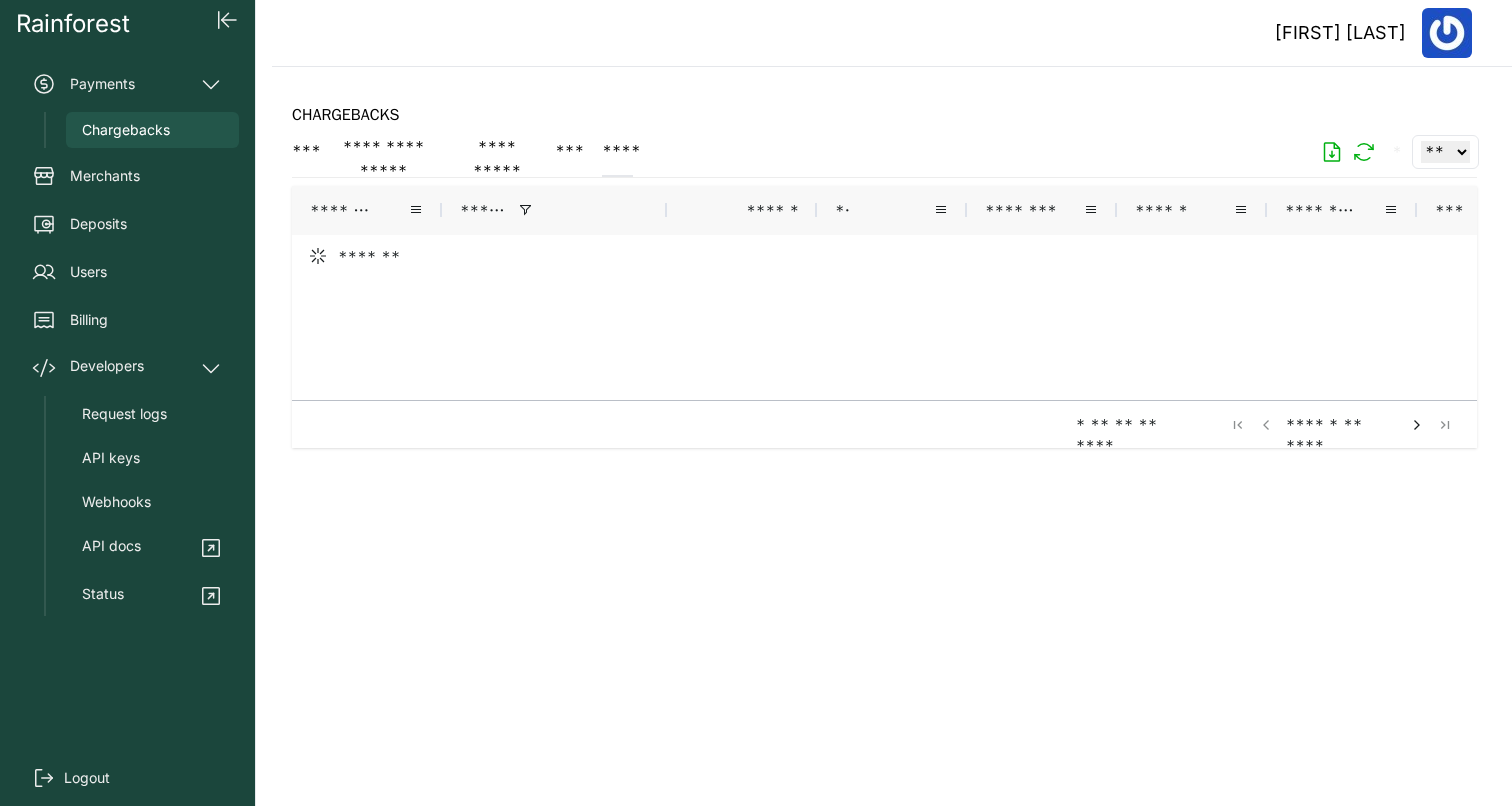 click on "****" 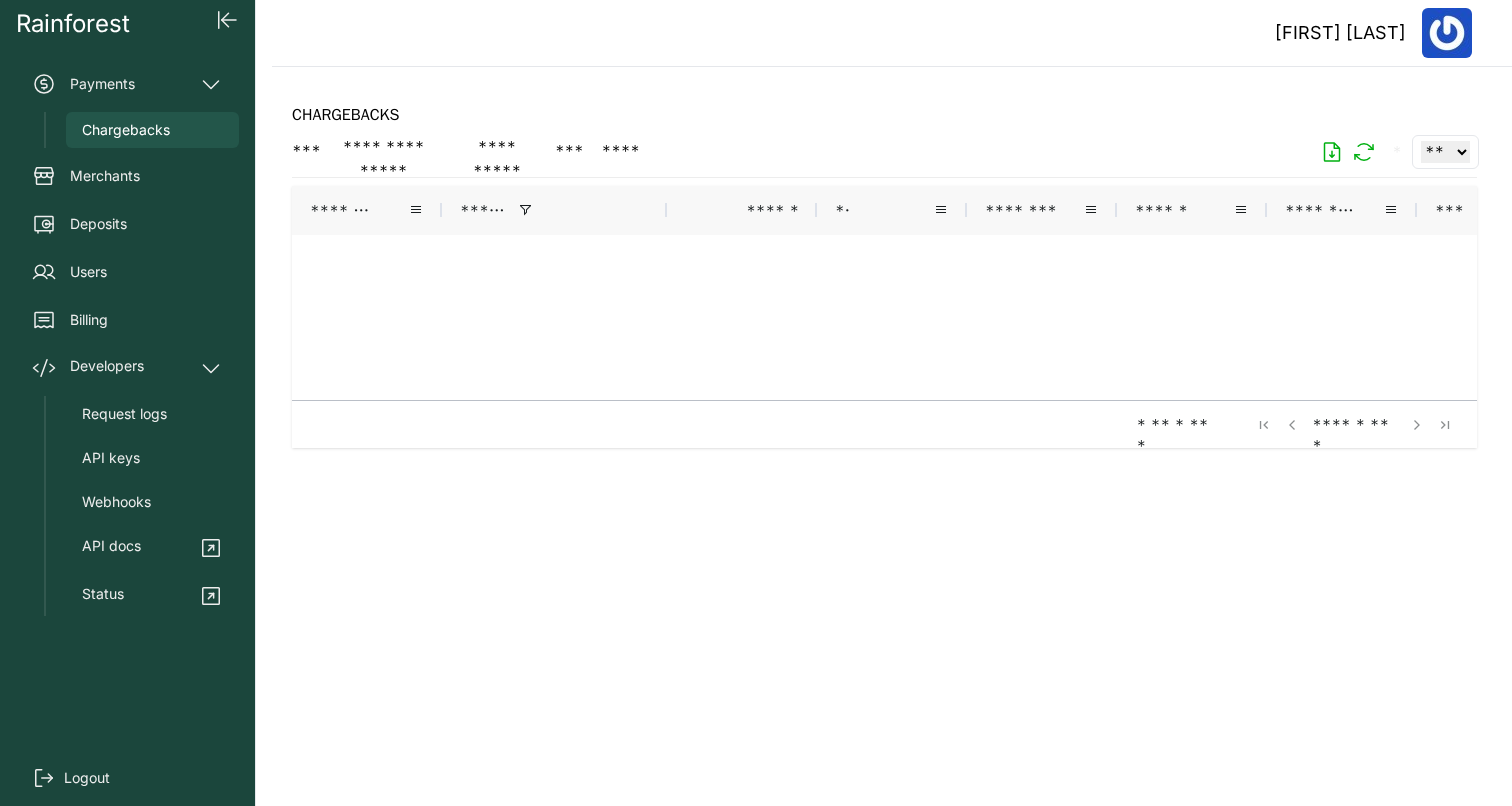 click on "**********" at bounding box center [462, 156] 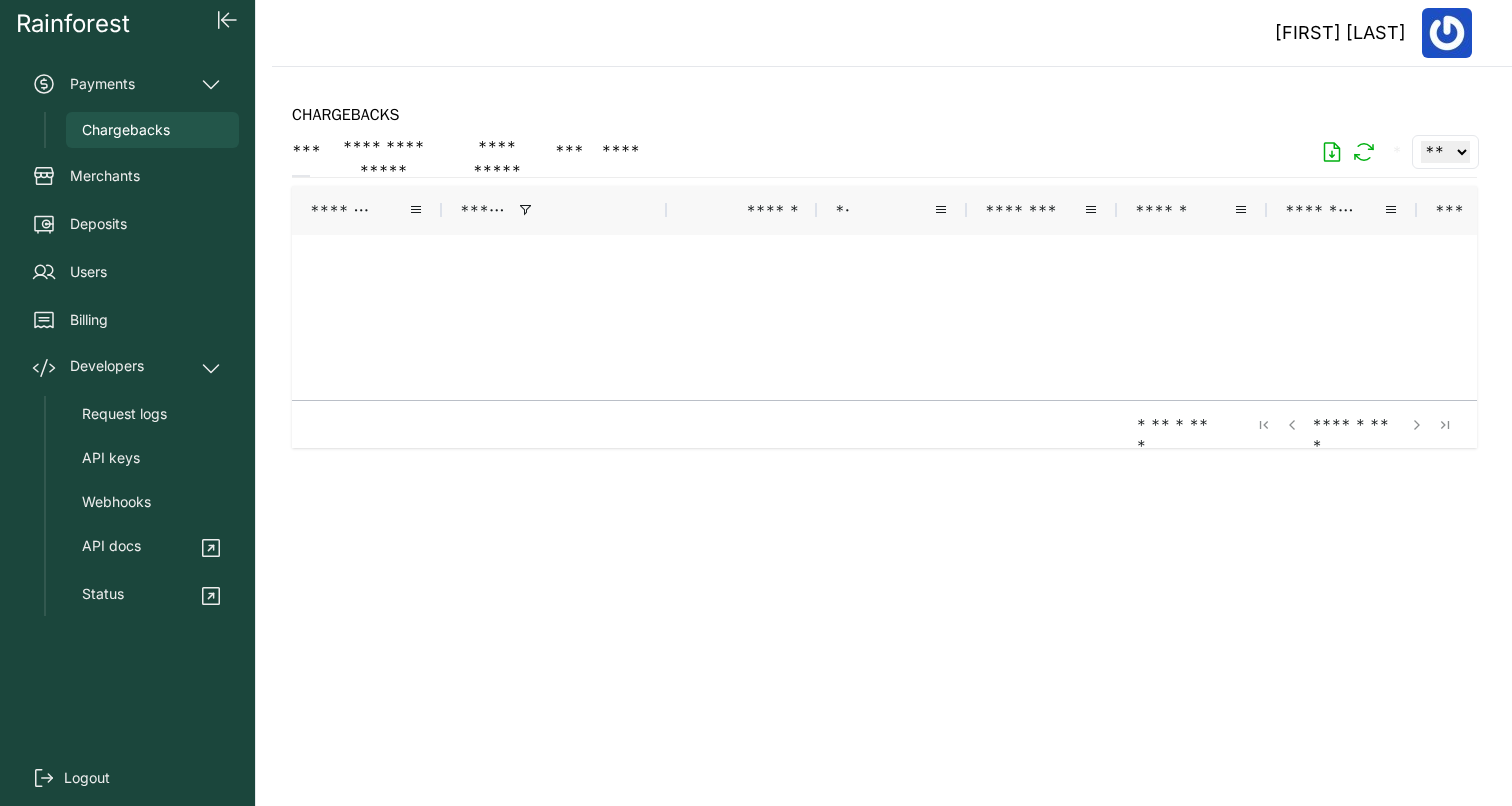 click on "***" 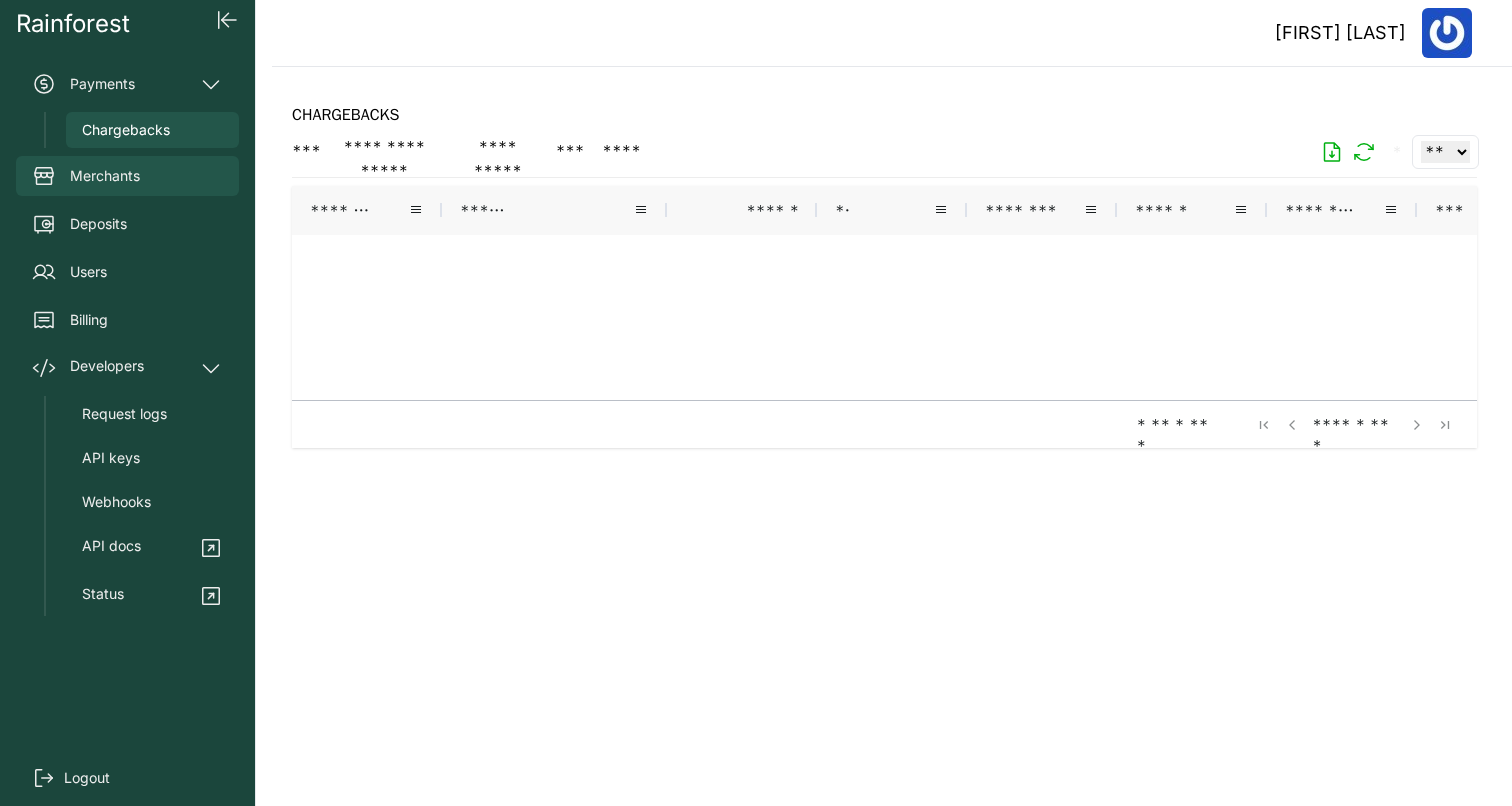 click on "Merchants" at bounding box center [127, 176] 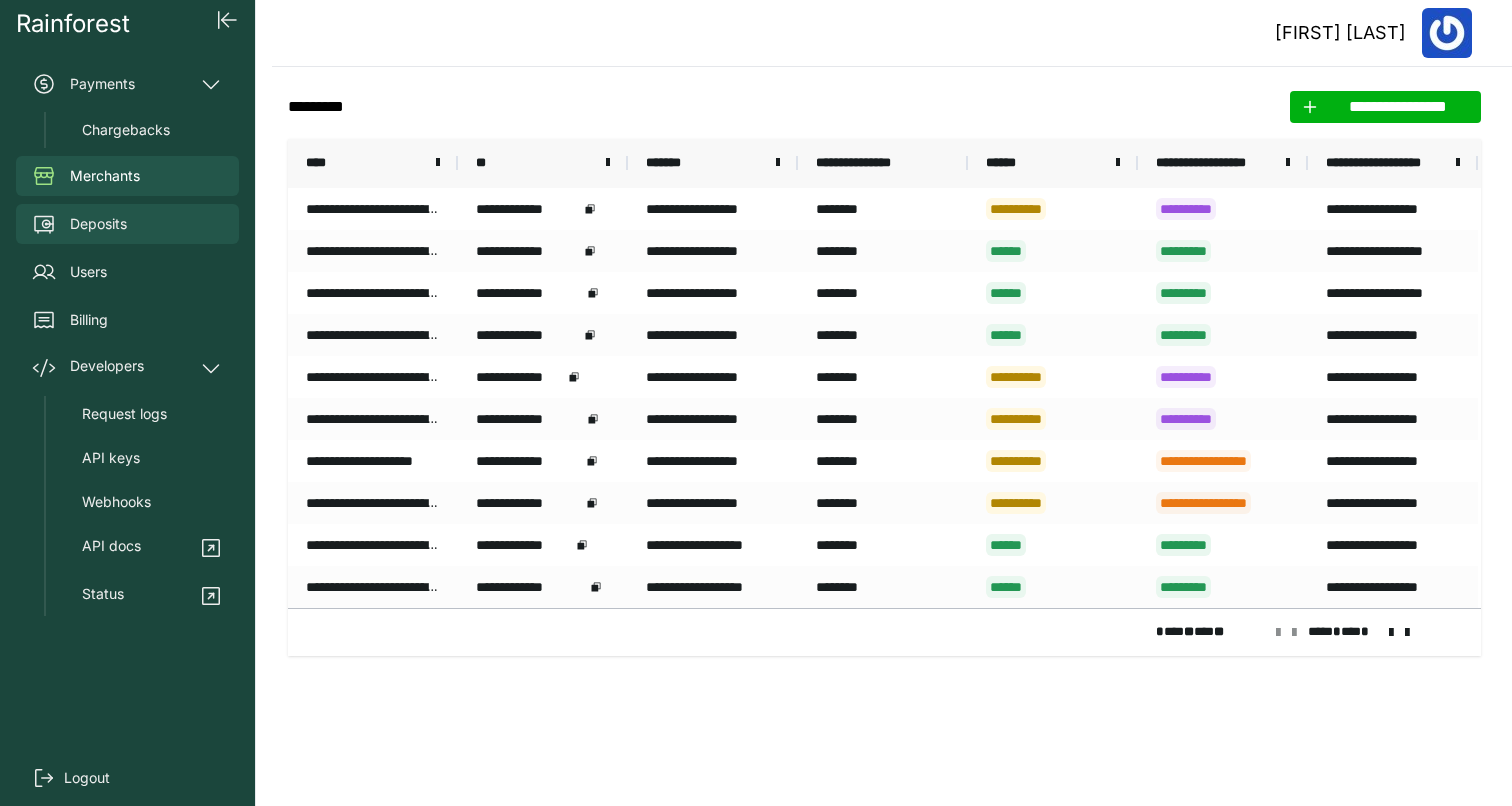 click on "Deposits" at bounding box center (98, 224) 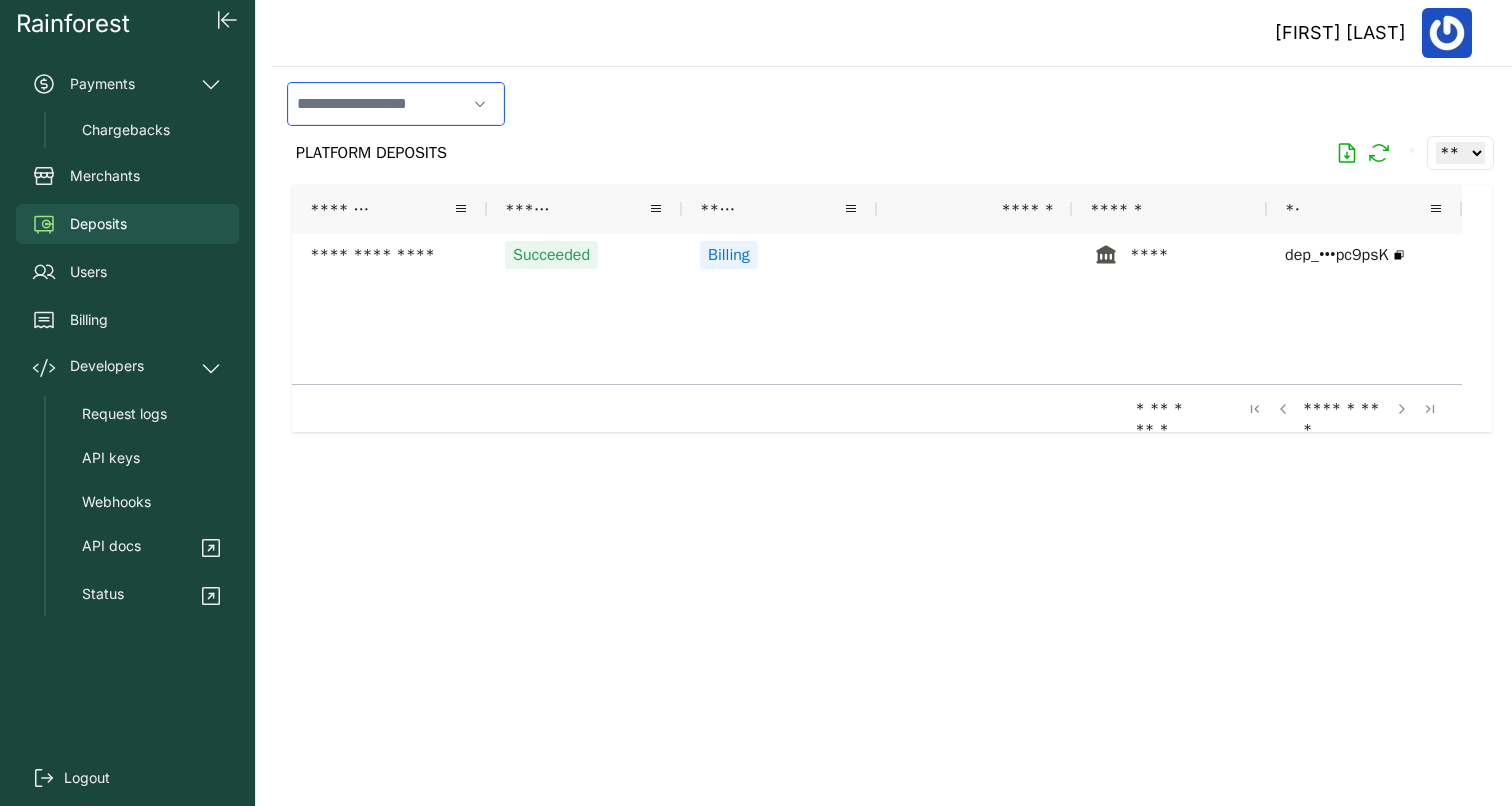 click at bounding box center (377, 104) 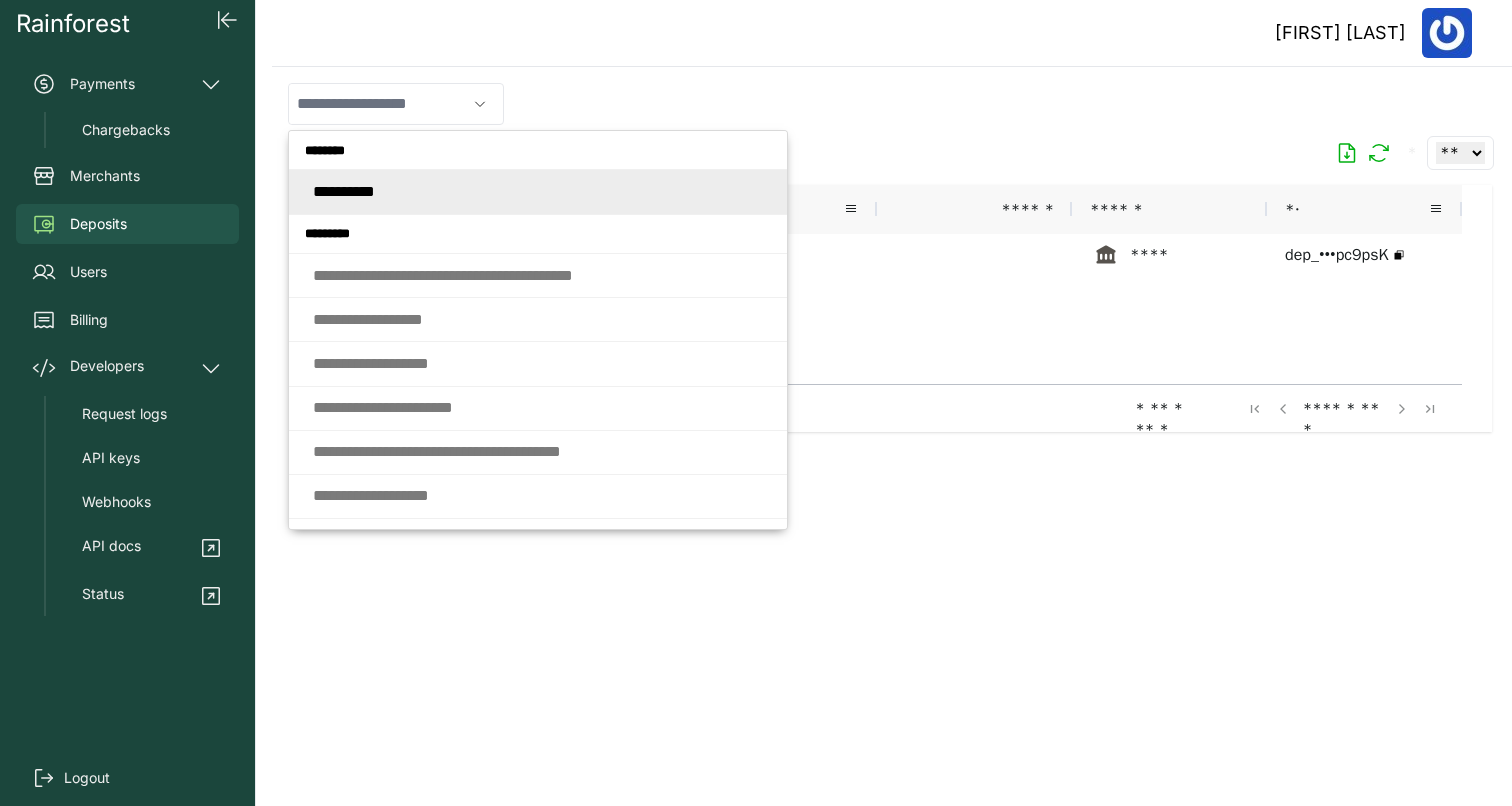 type on "**********" 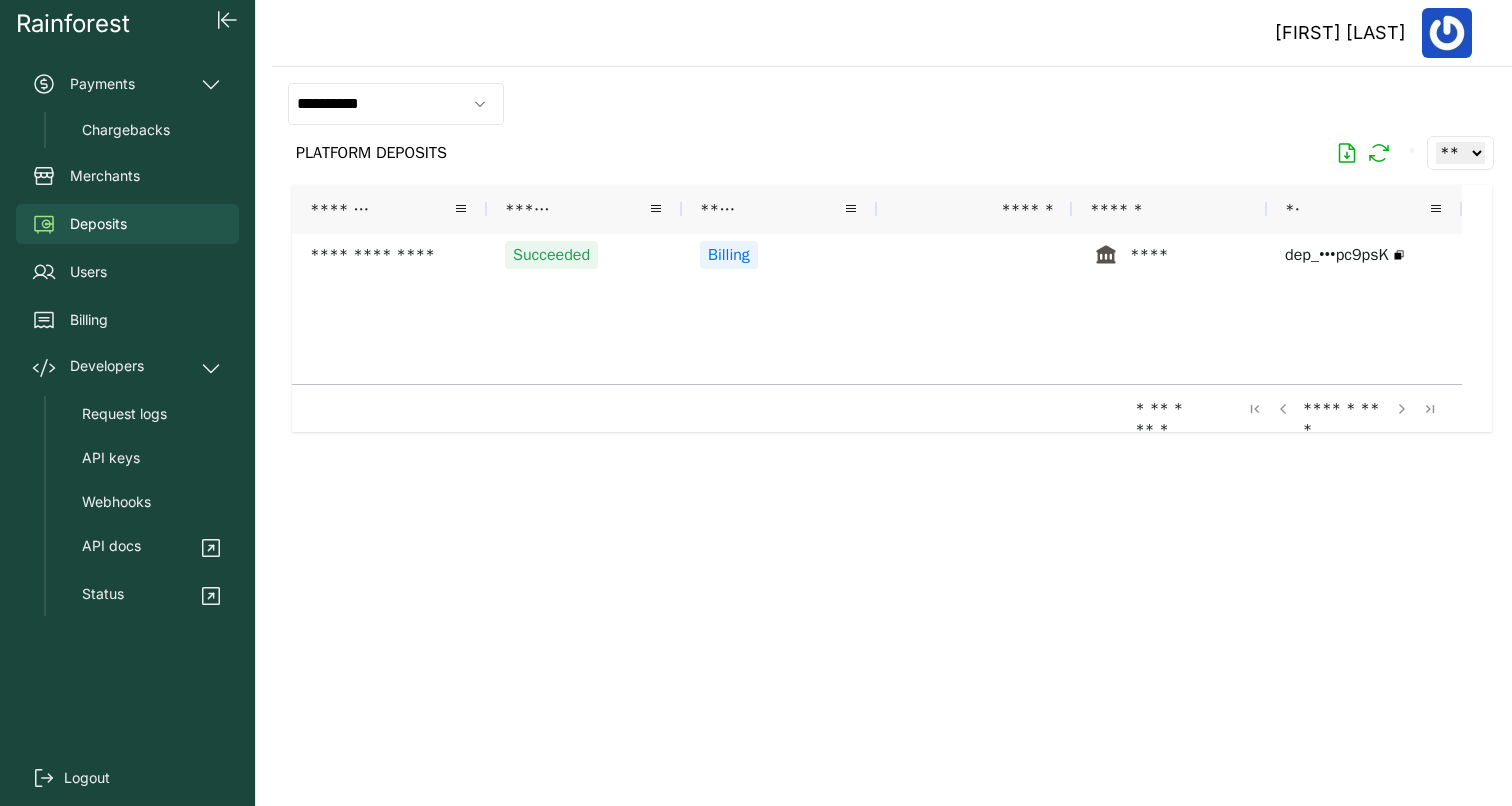 click on "**********" at bounding box center (892, 104) 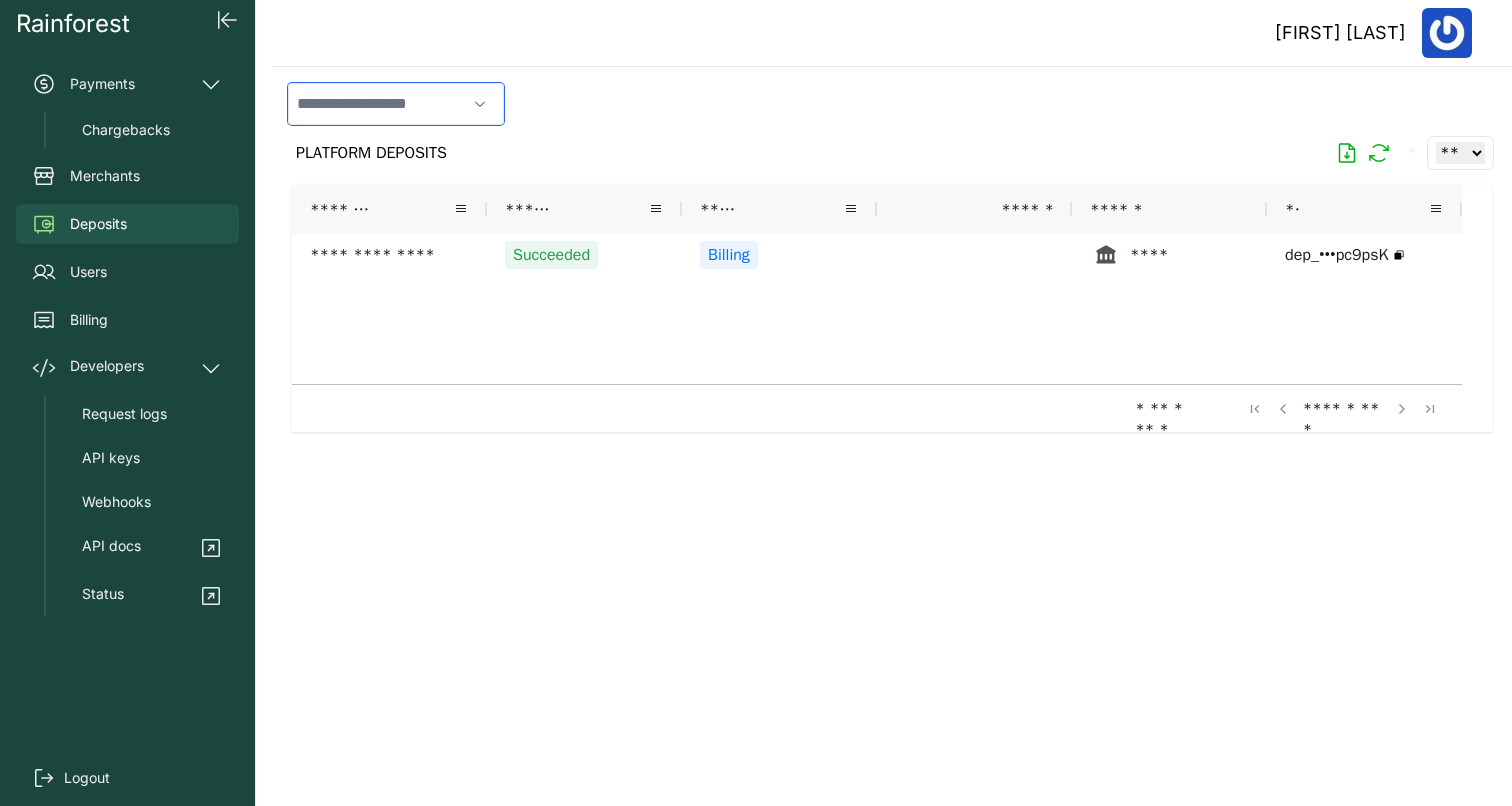 click at bounding box center (377, 104) 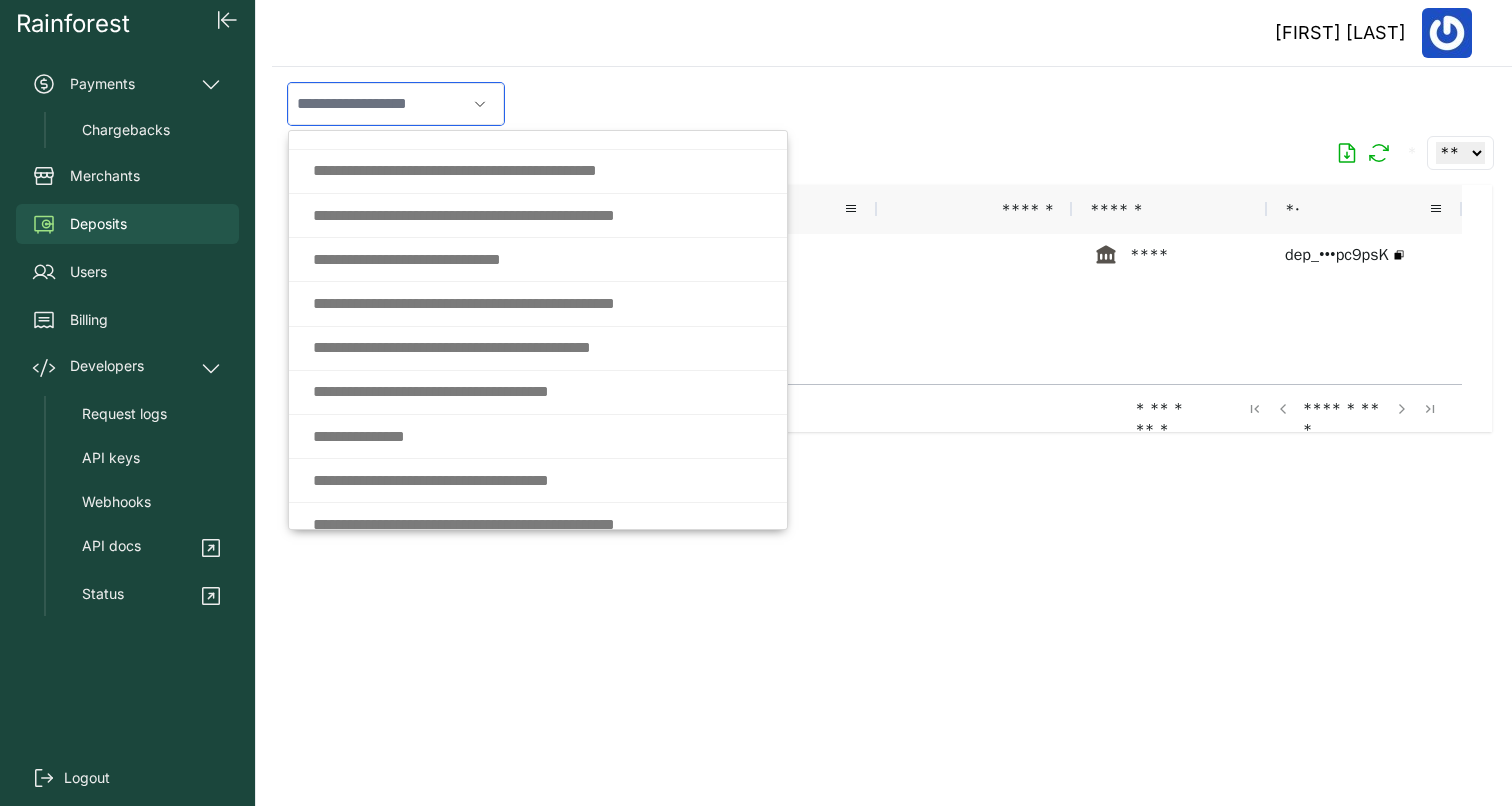 scroll, scrollTop: 660, scrollLeft: 0, axis: vertical 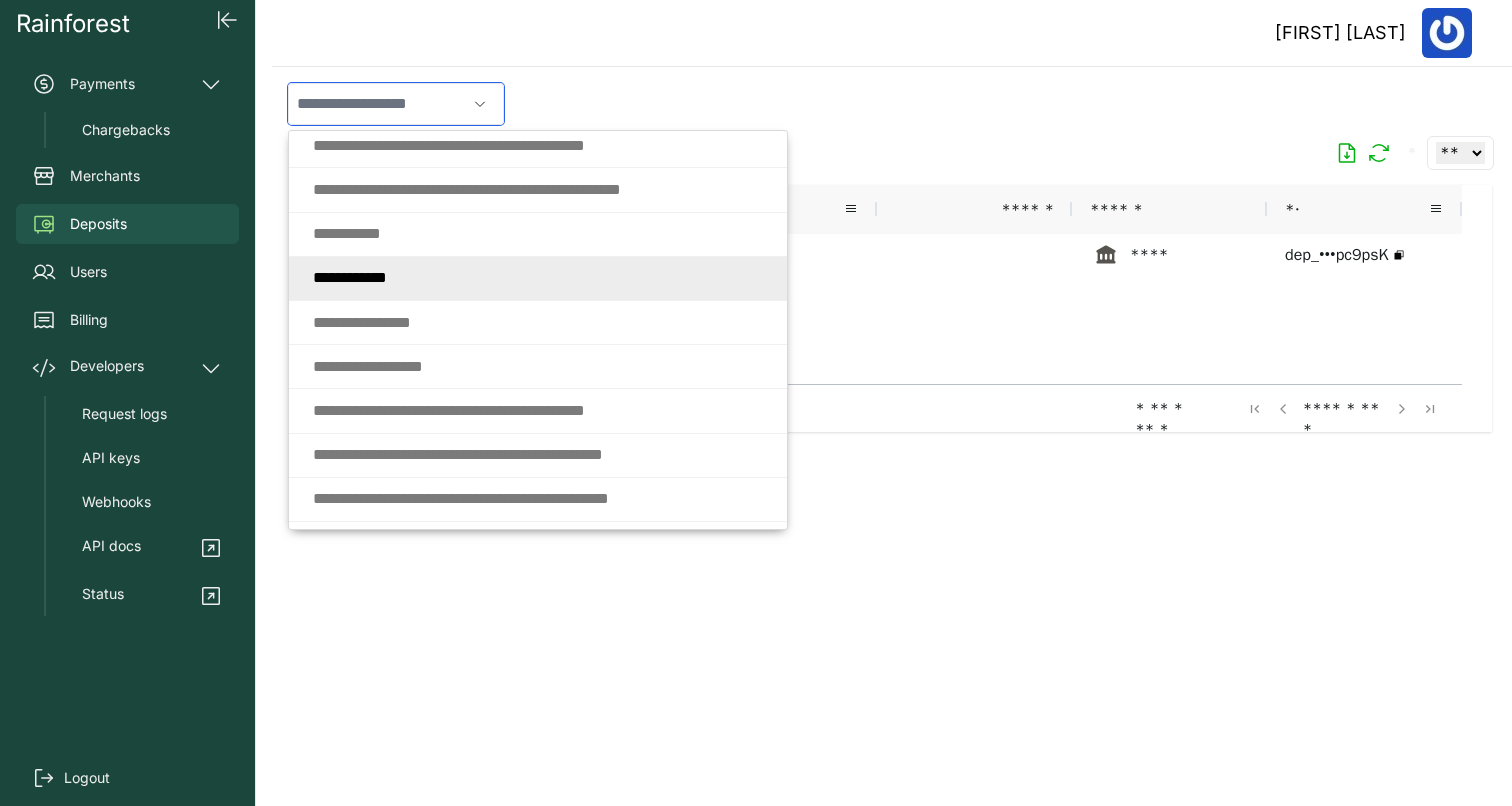 click on "*   *   * * * * * * * *" 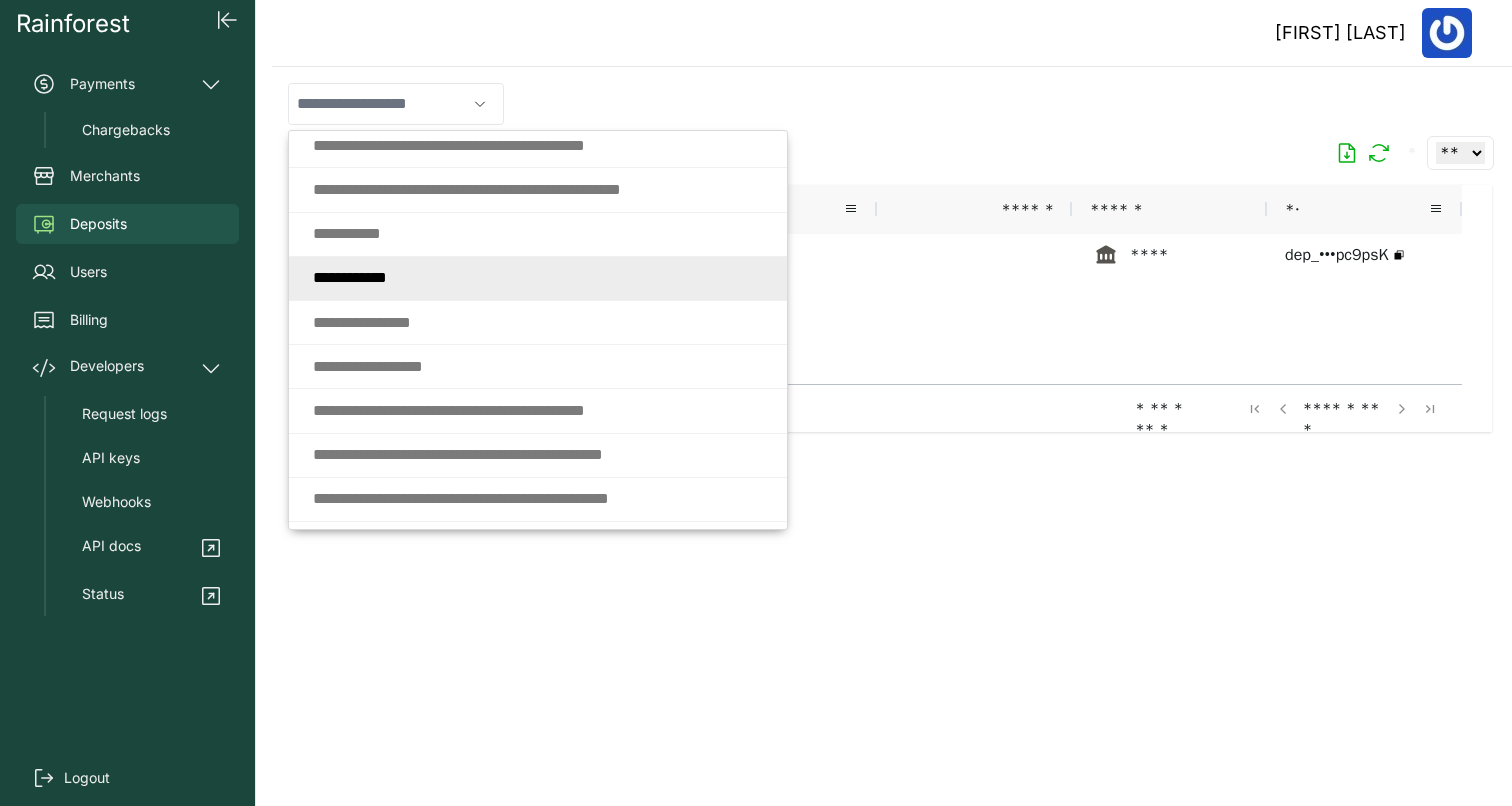 type on "**********" 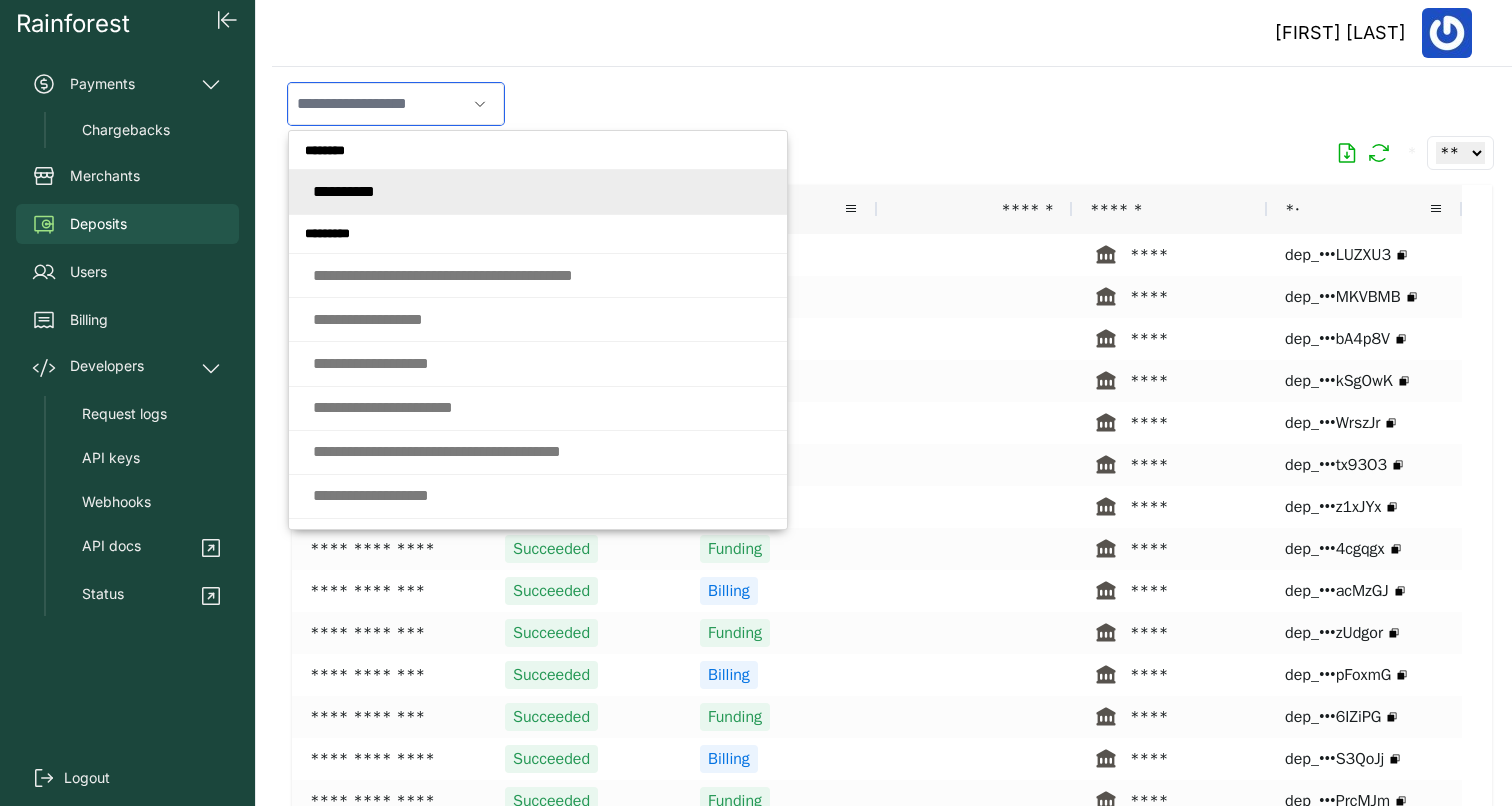 click at bounding box center (377, 104) 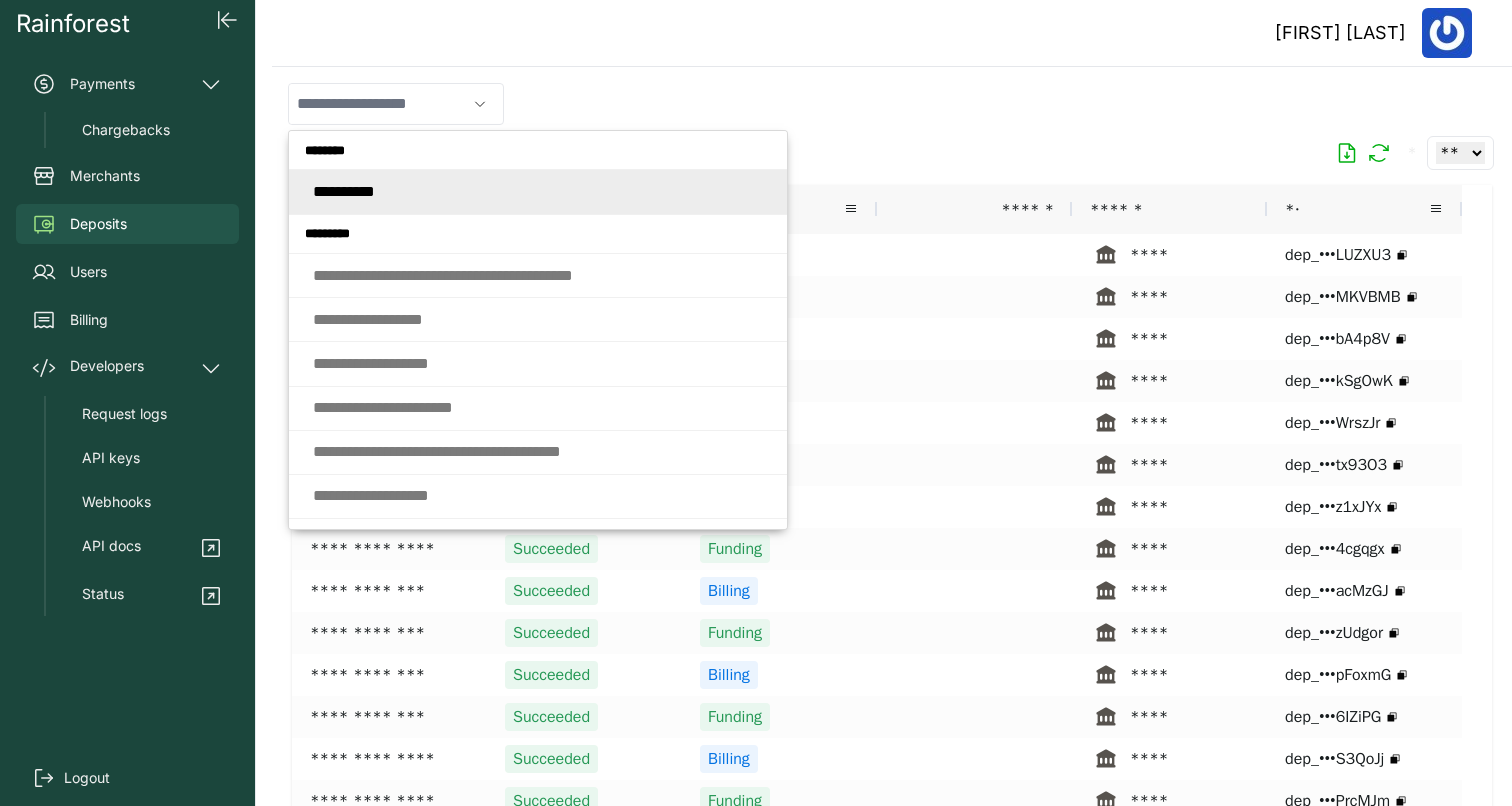 type on "**********" 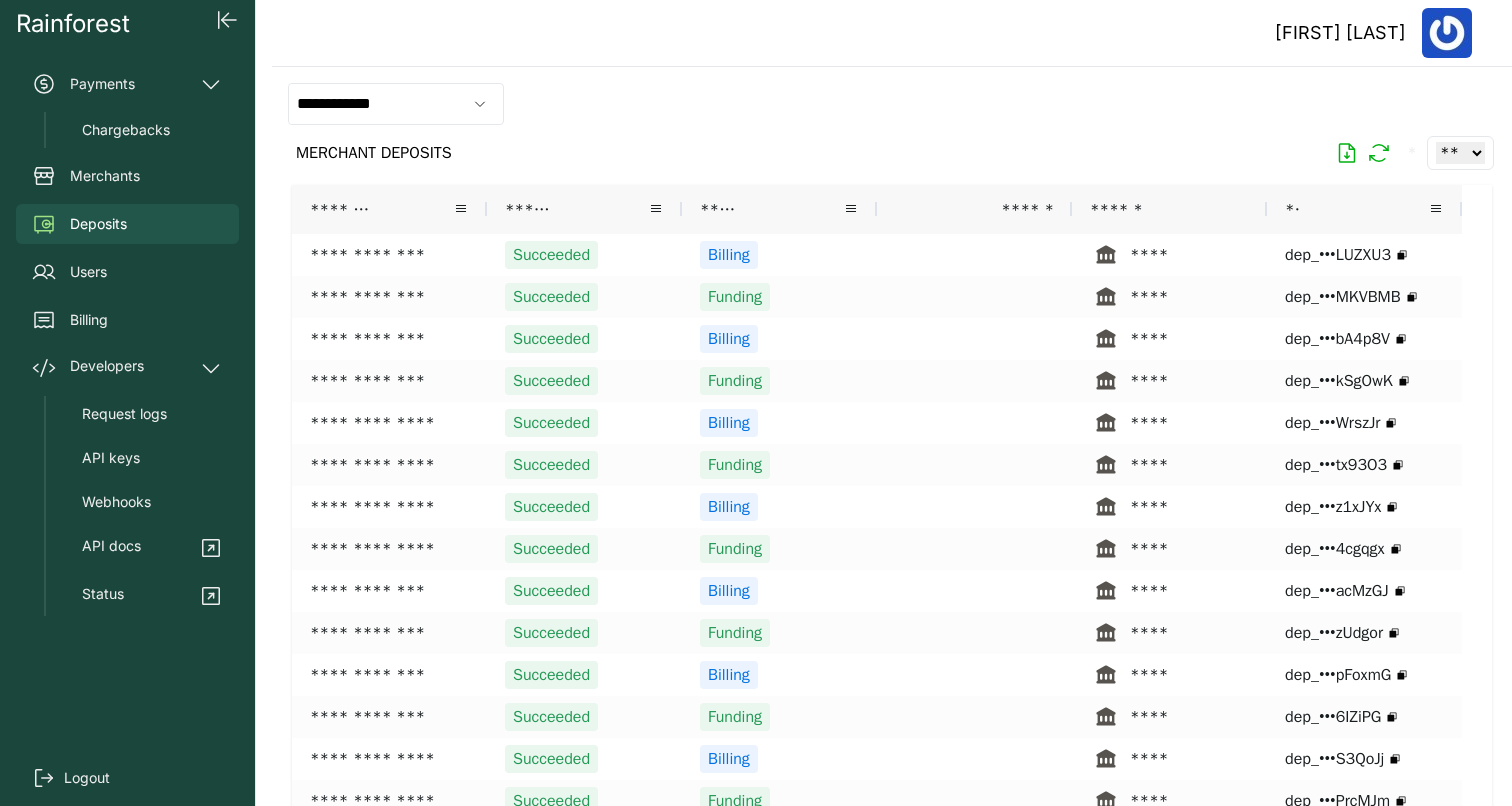 click on "**********" at bounding box center [892, 104] 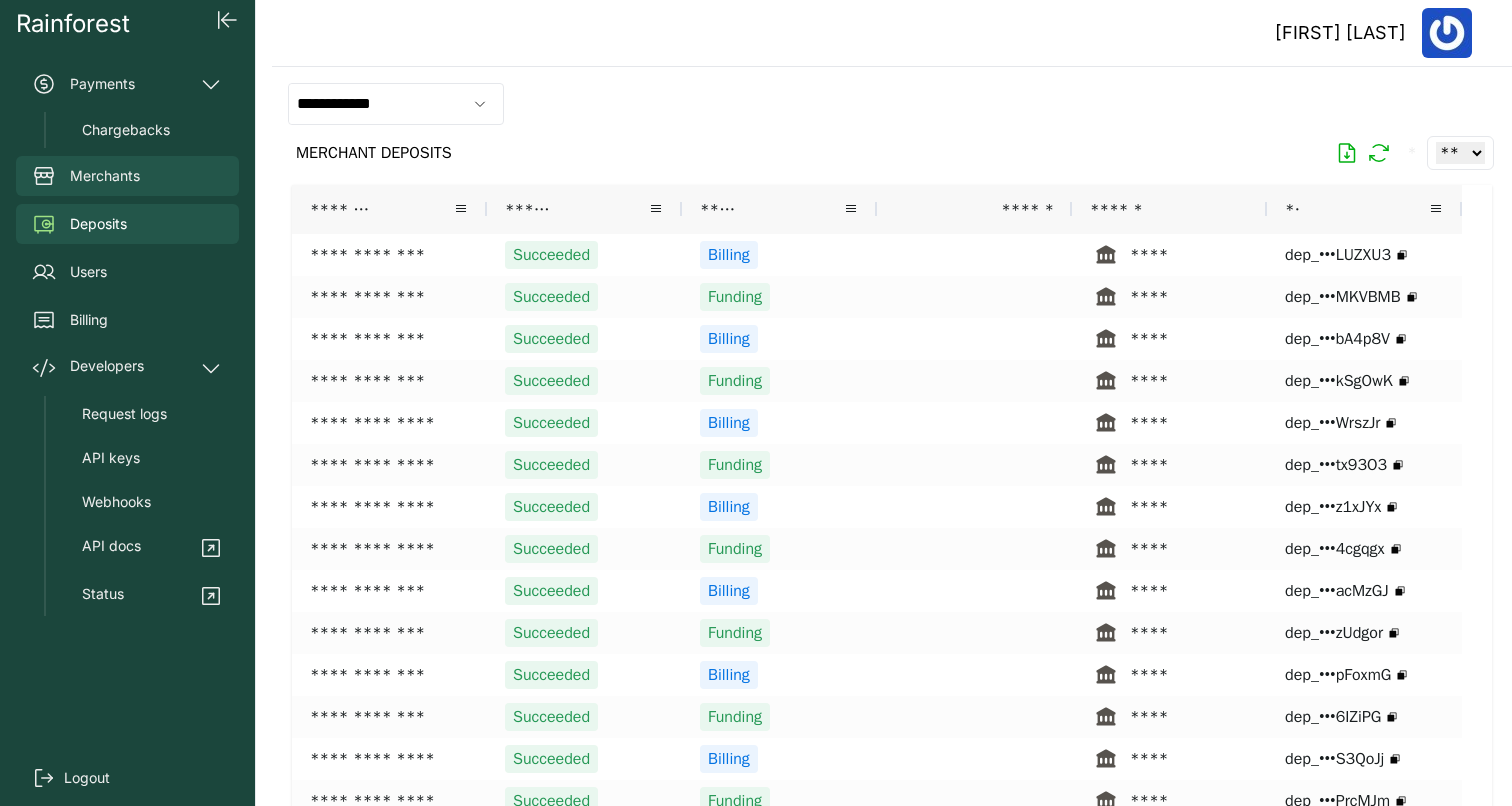 click on "Merchants" at bounding box center [127, 176] 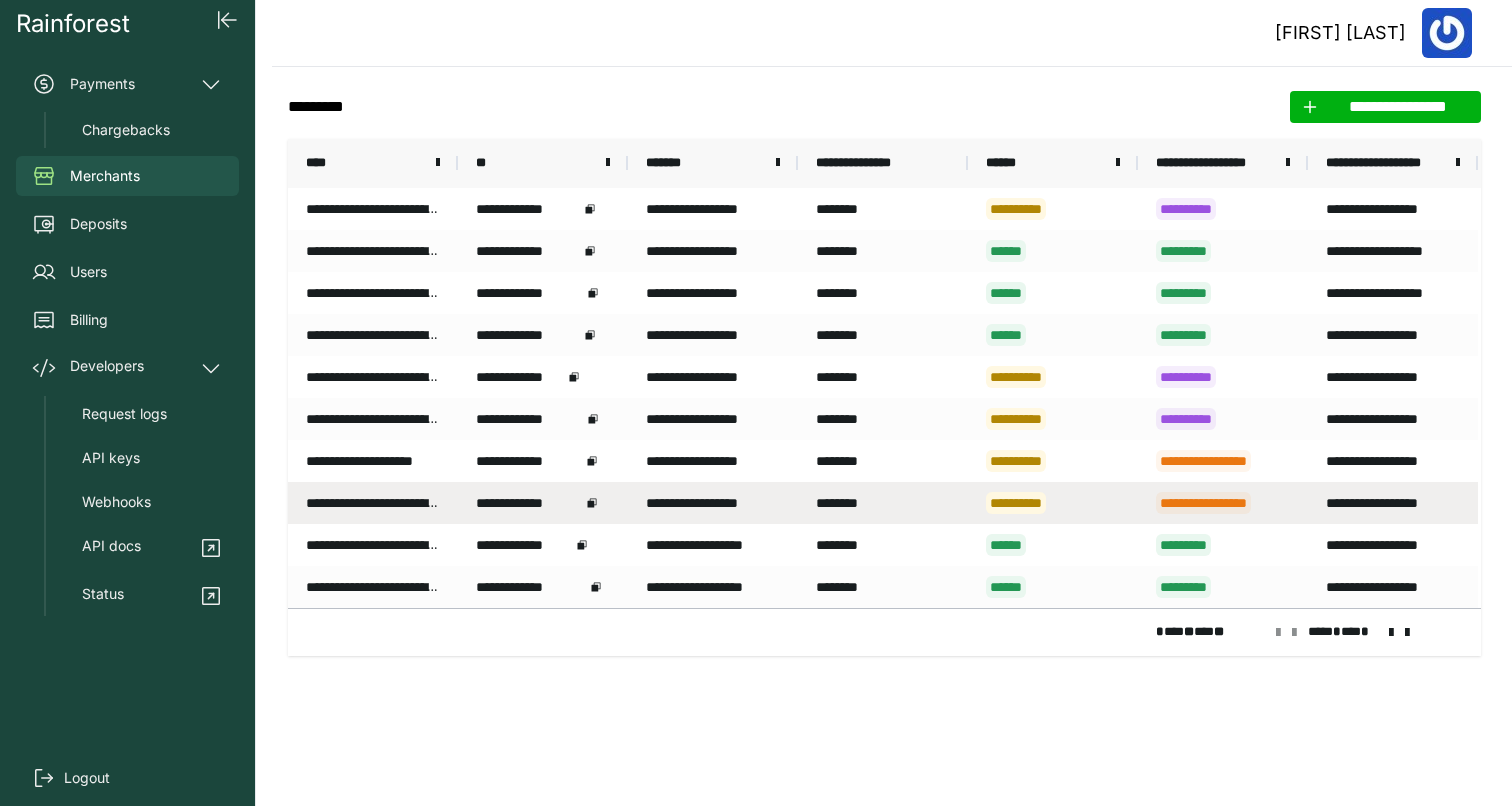 click on "**********" at bounding box center (373, 503) 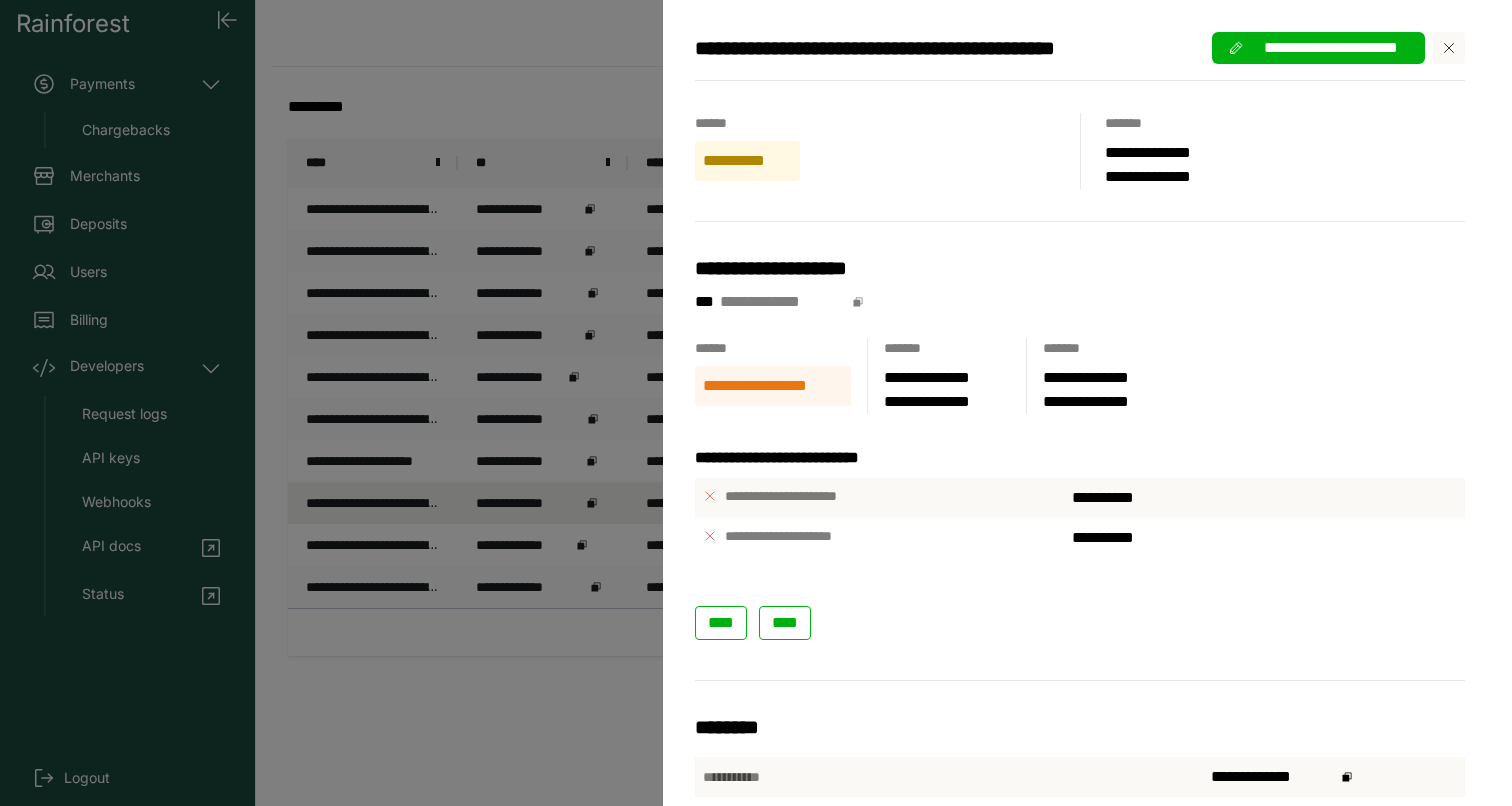 click on "**********" at bounding box center [756, 403] 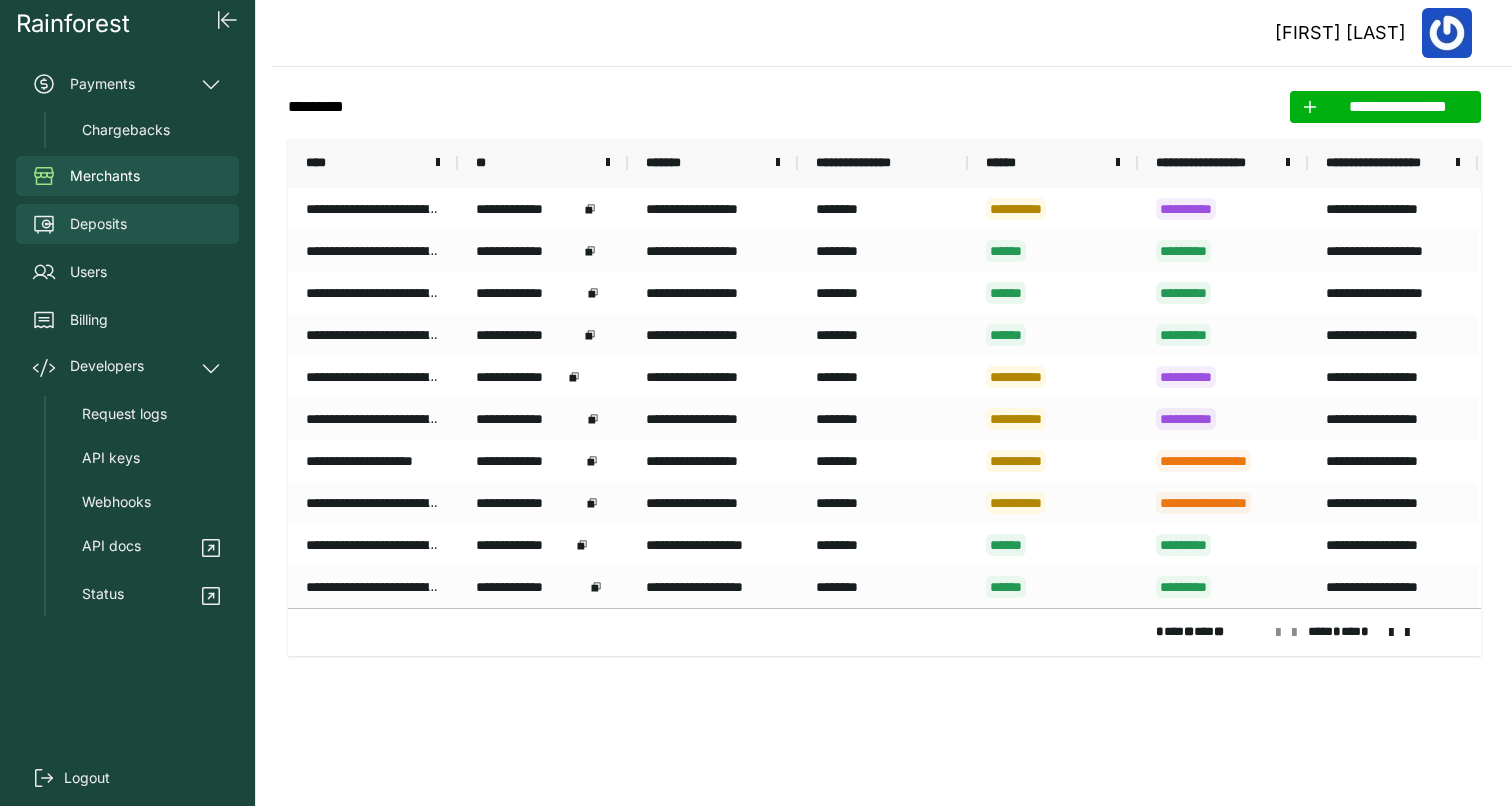 click on "Deposits" at bounding box center [127, 224] 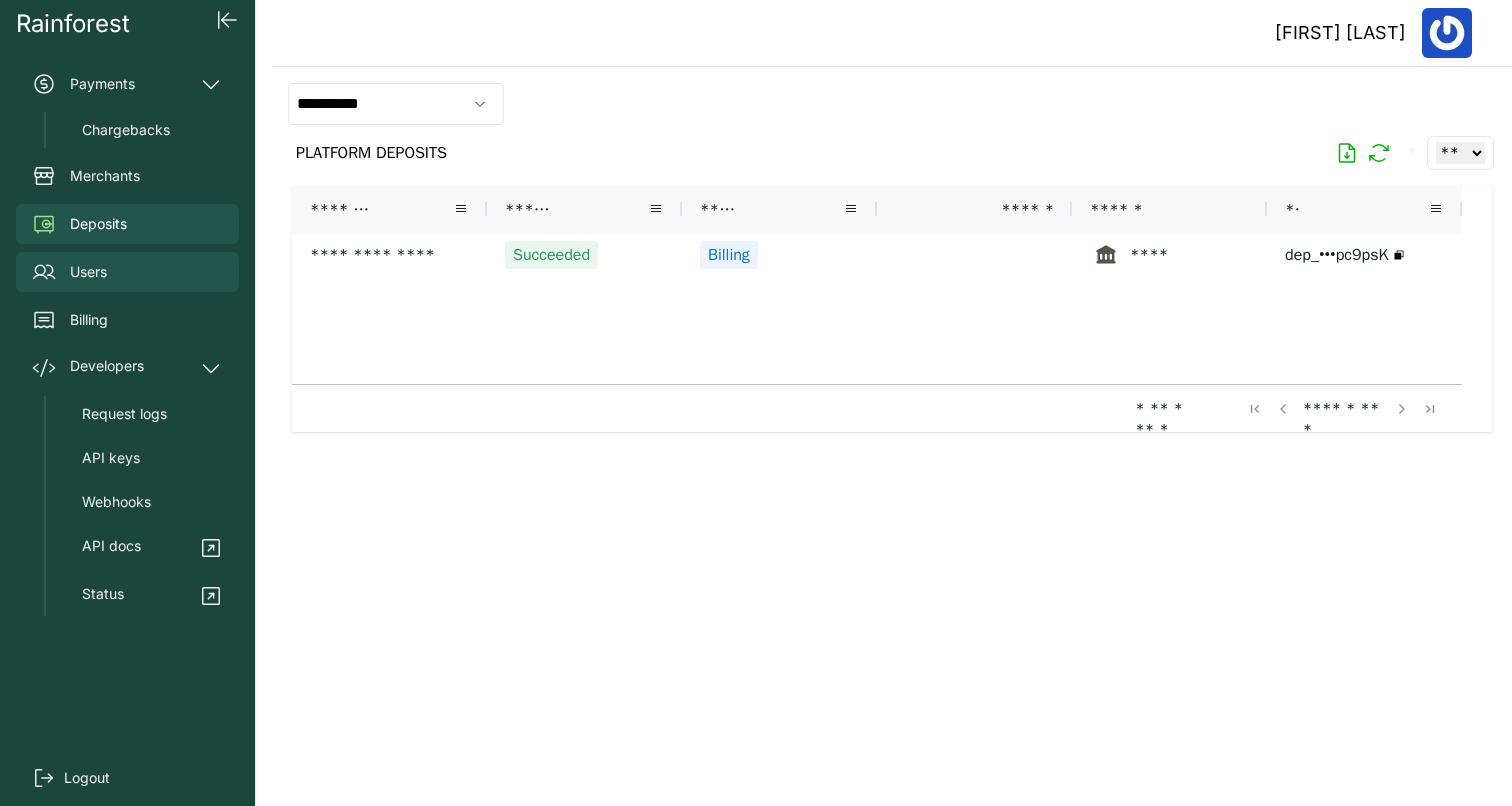 click on "Users" at bounding box center (127, 272) 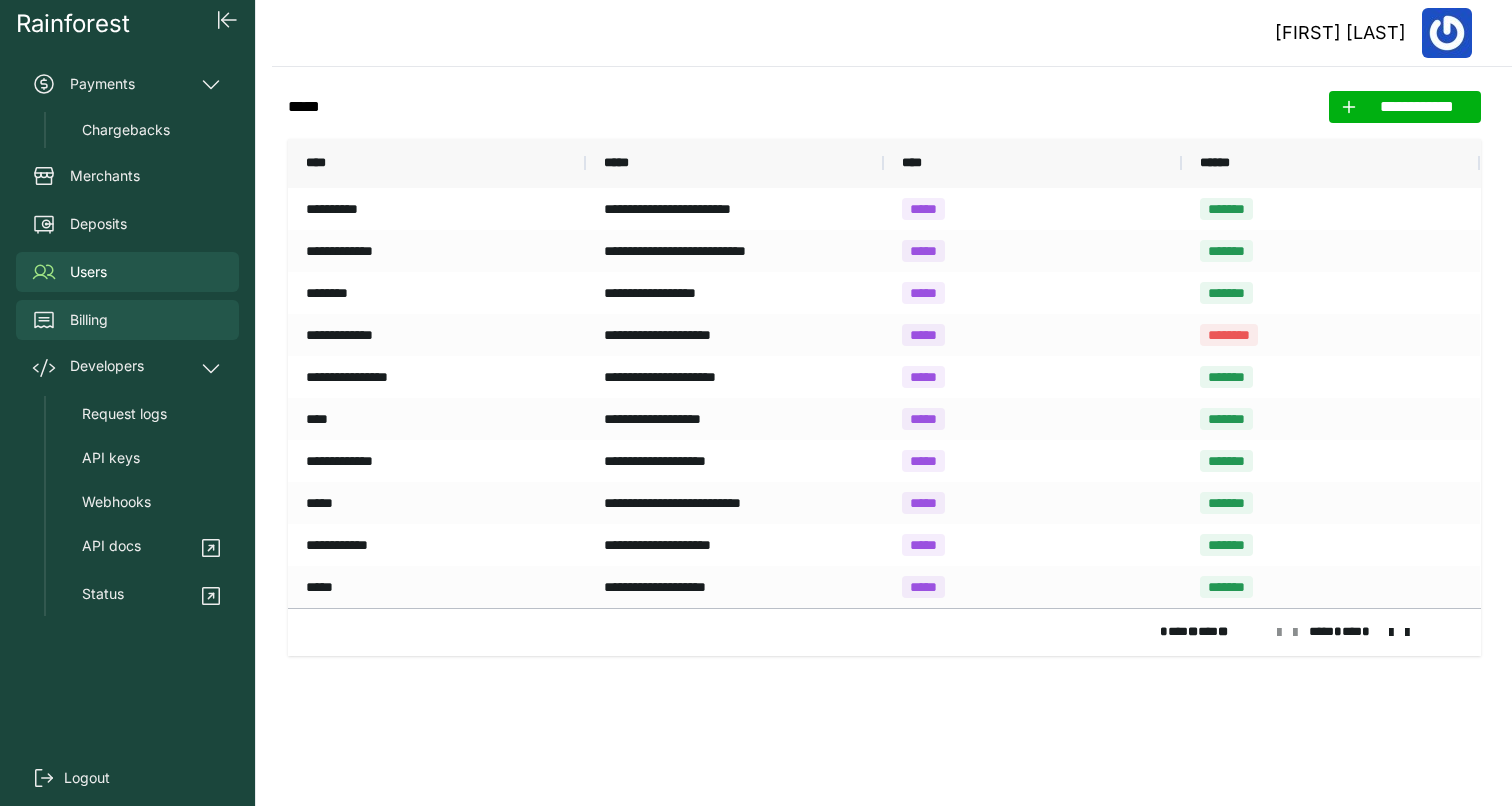 click on "Billing" at bounding box center (89, 320) 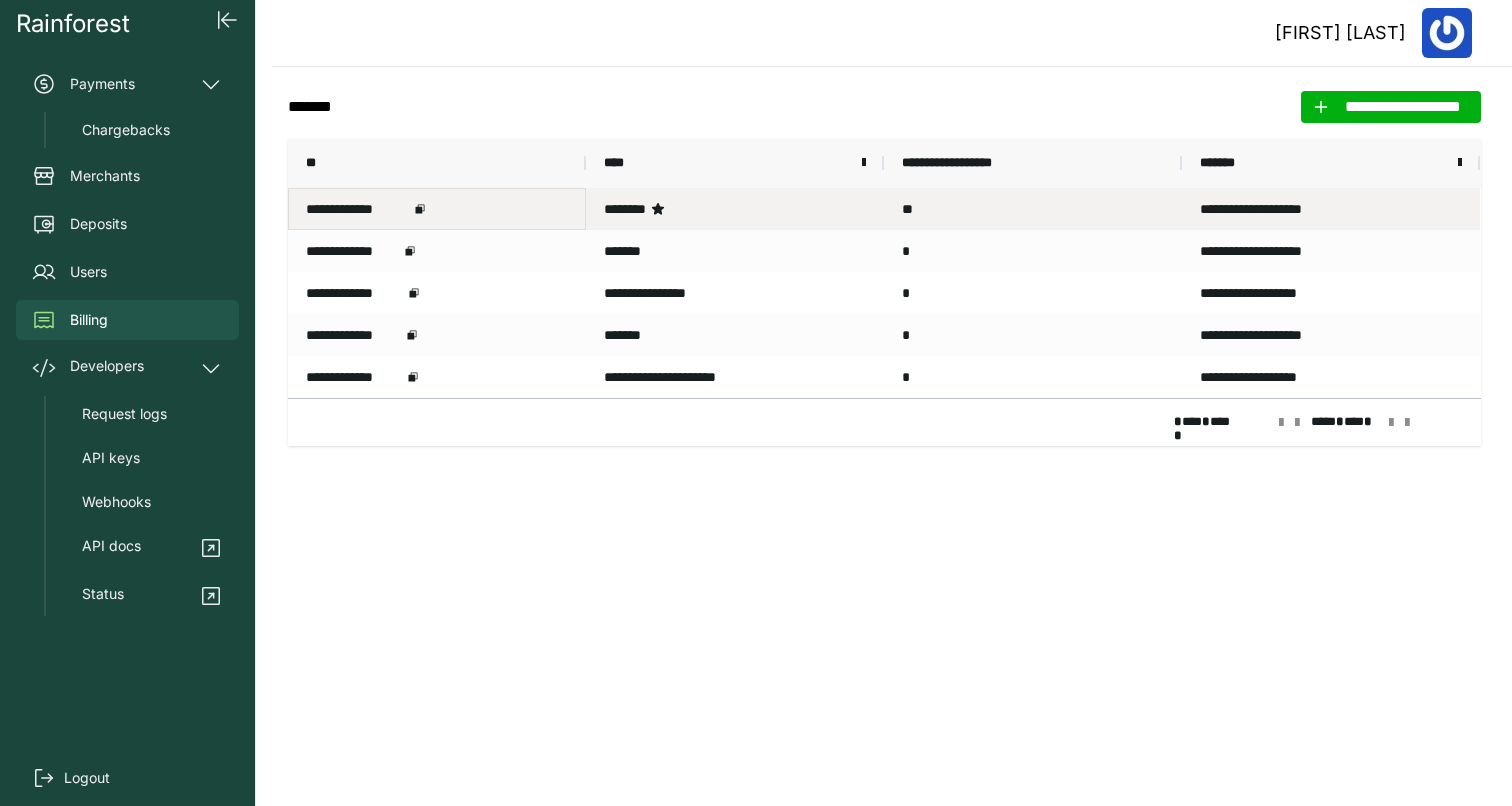 click on "**********" at bounding box center [437, 209] 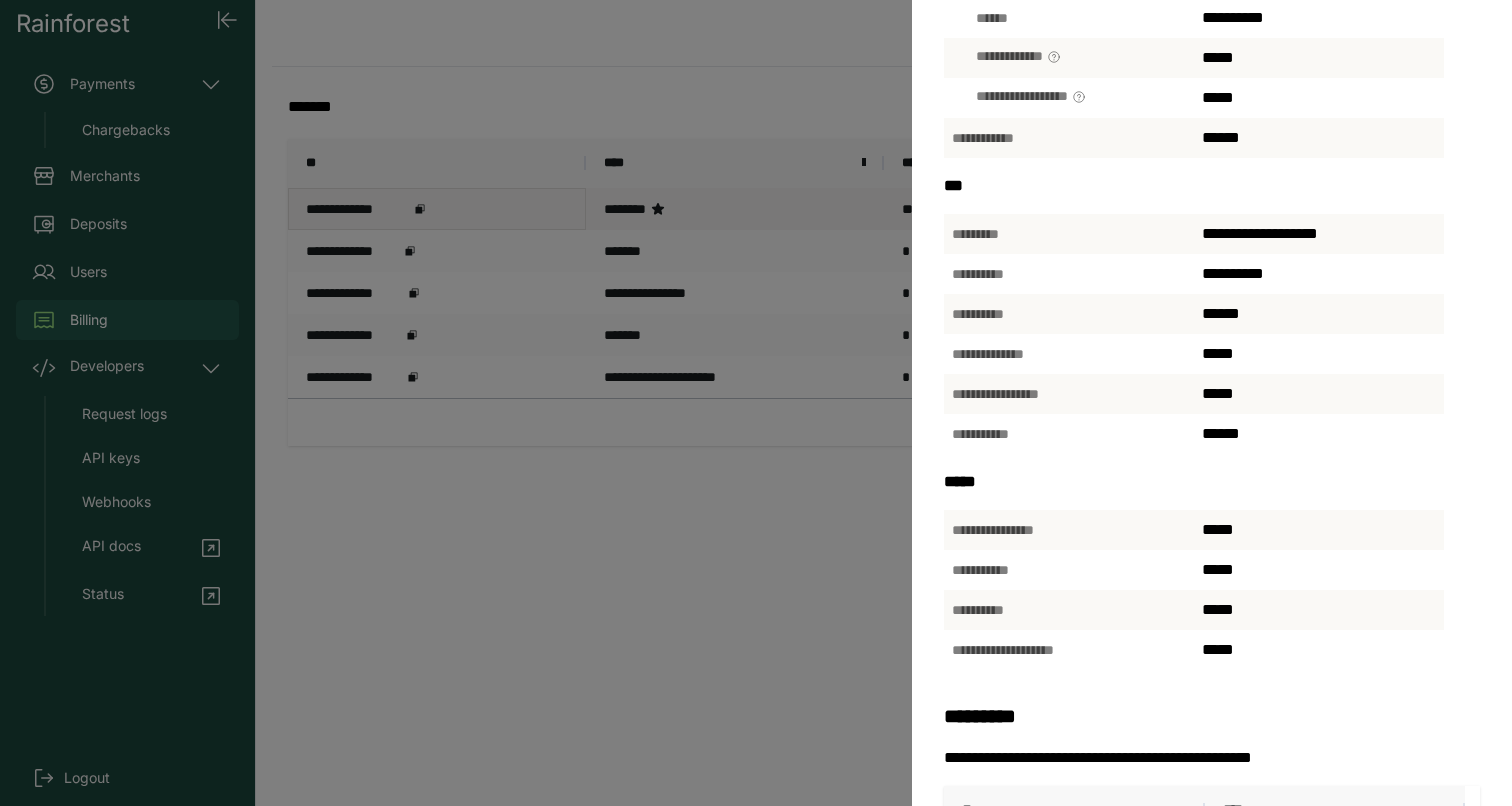 scroll, scrollTop: 707, scrollLeft: 0, axis: vertical 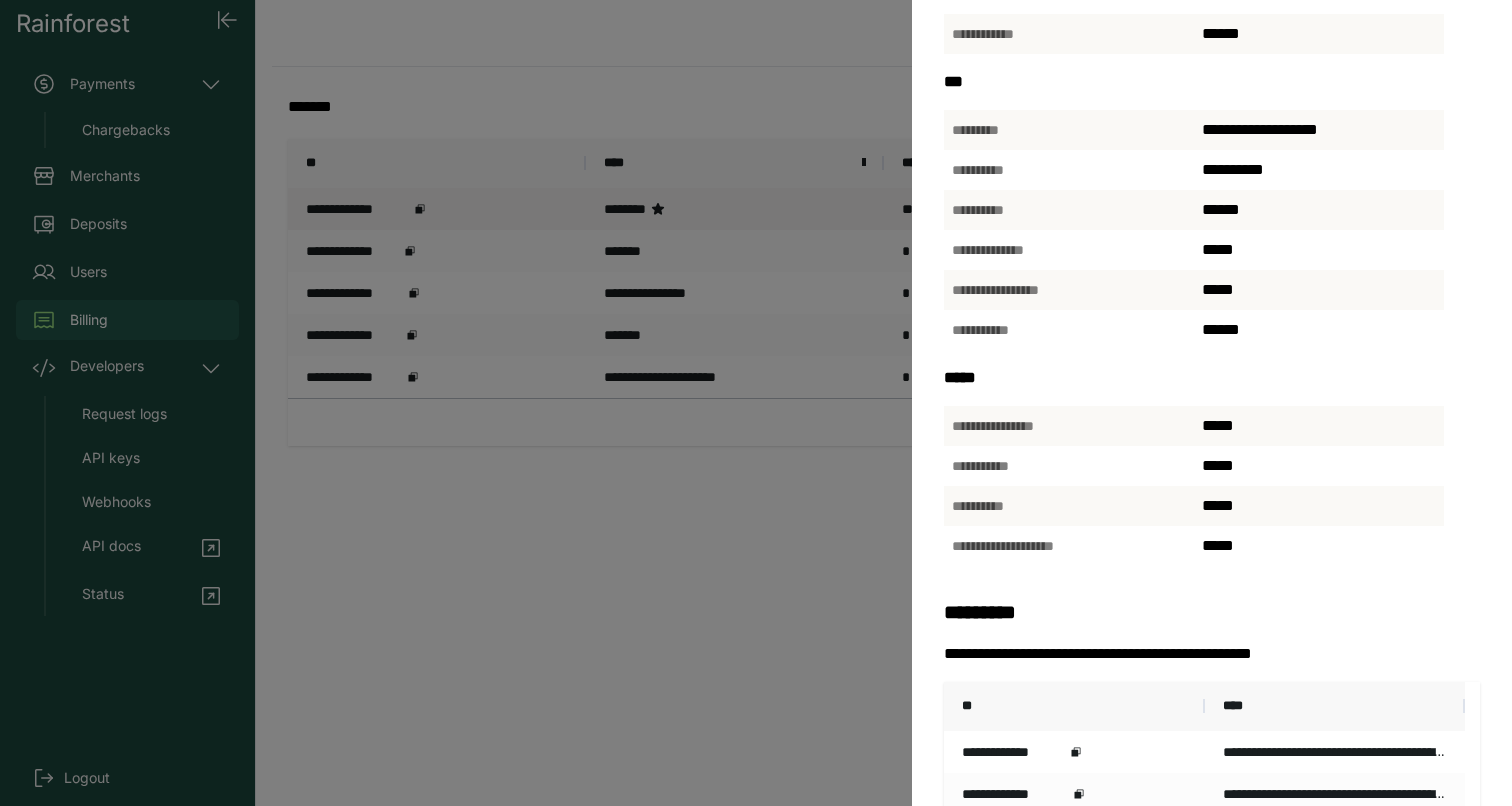 click on "**********" at bounding box center [756, 403] 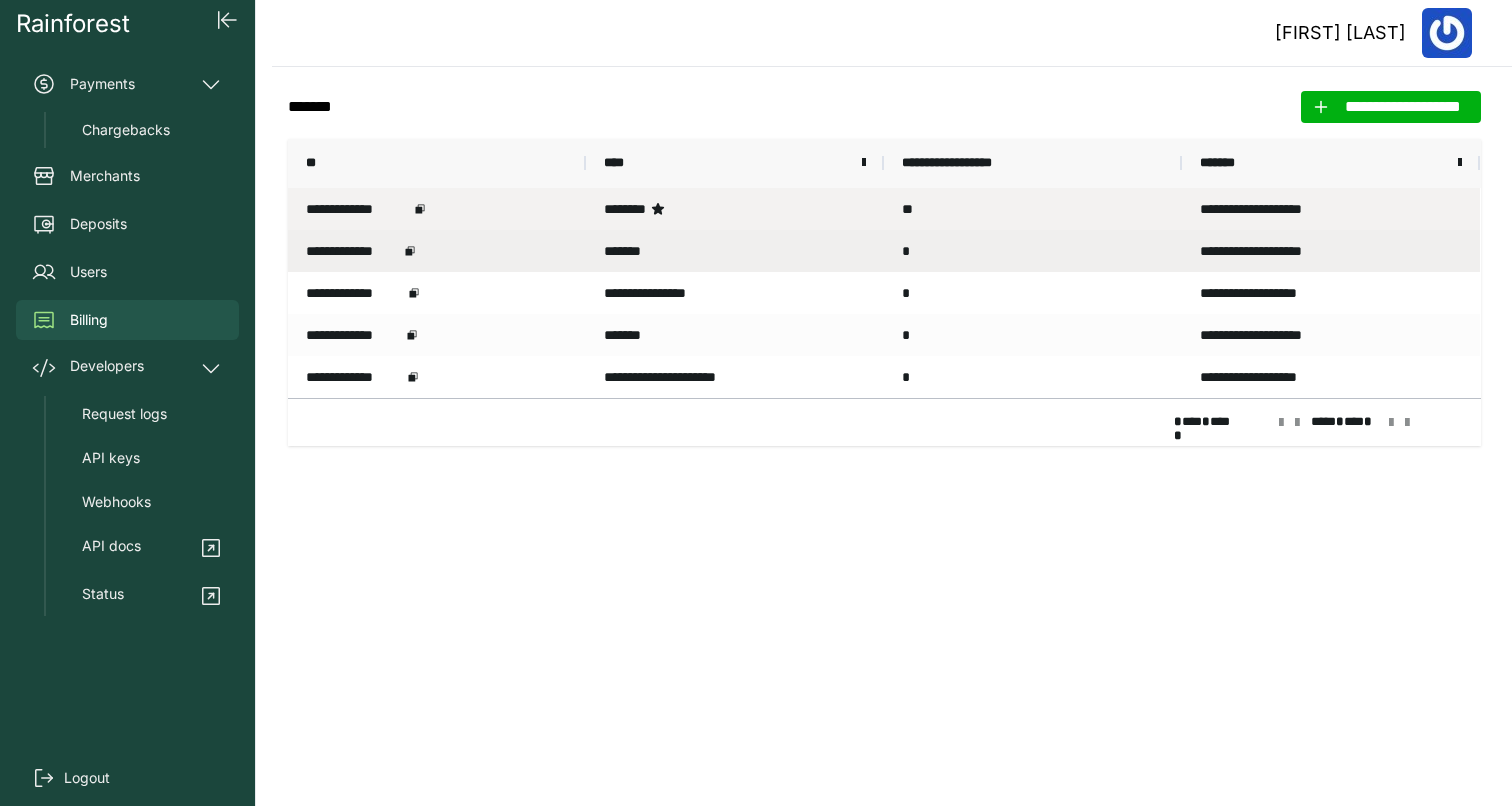 click on "*******" at bounding box center (735, 251) 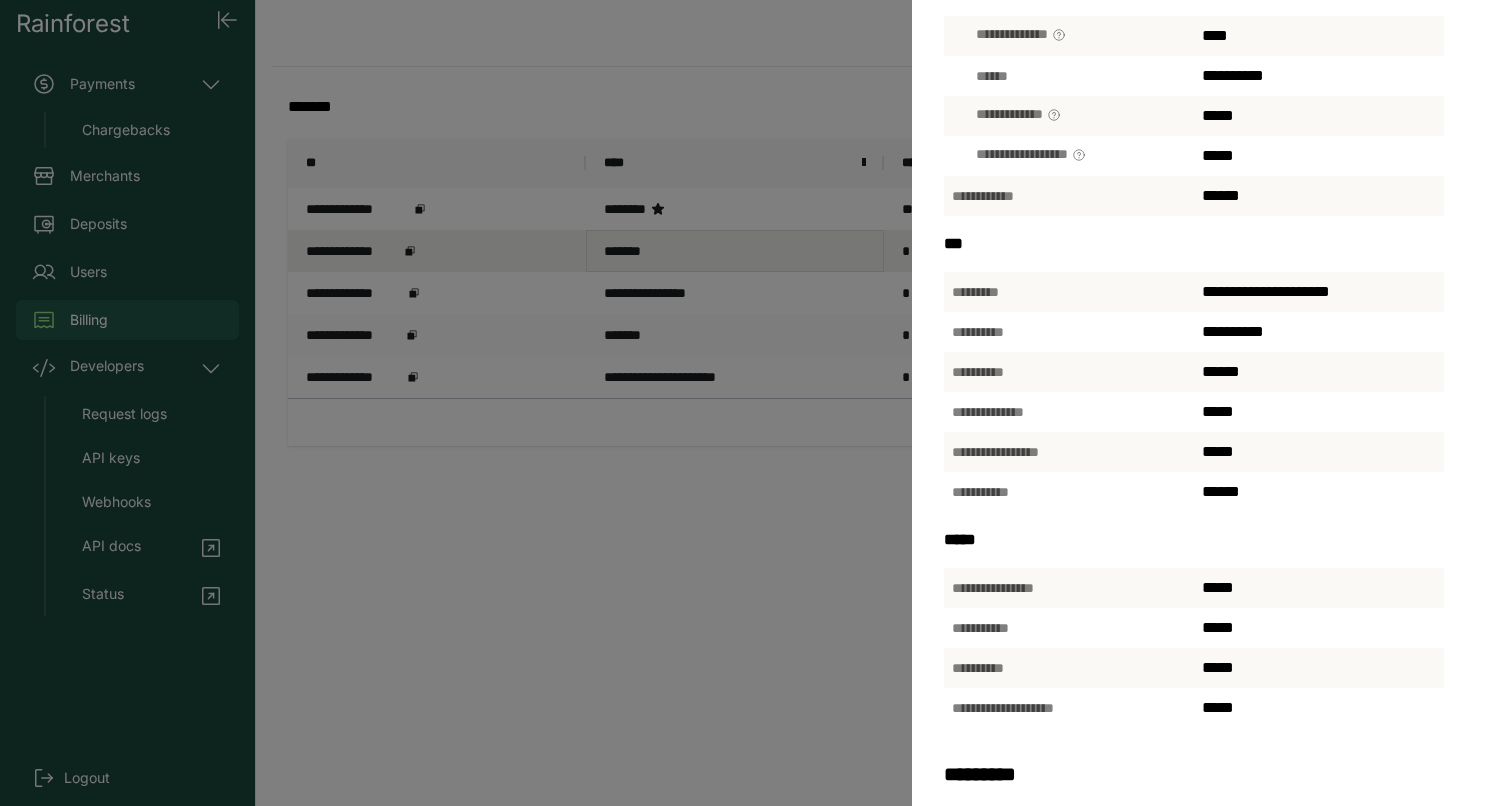 scroll, scrollTop: 864, scrollLeft: 0, axis: vertical 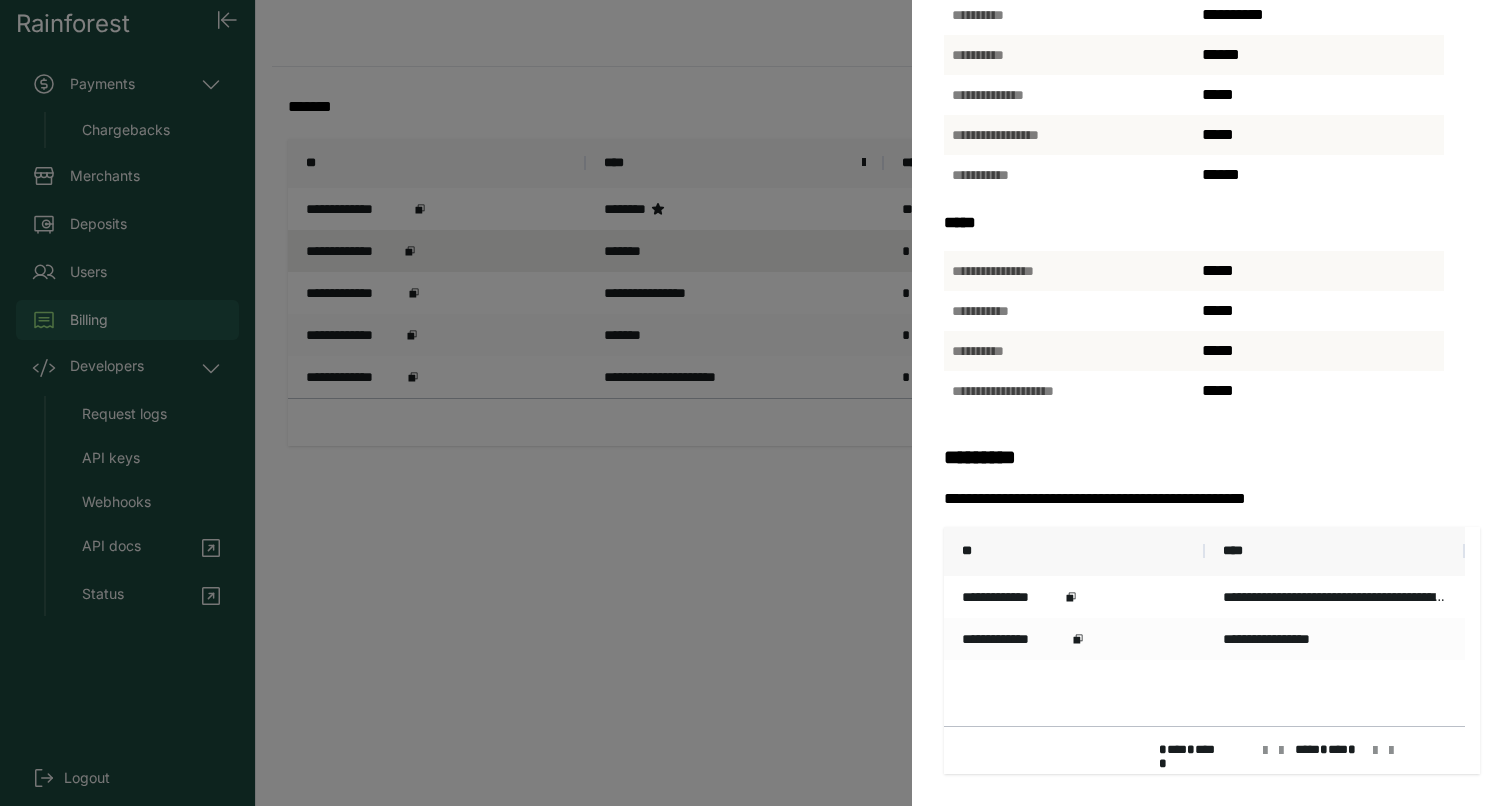 click on "[MASKED_DATA]" at bounding box center (756, 403) 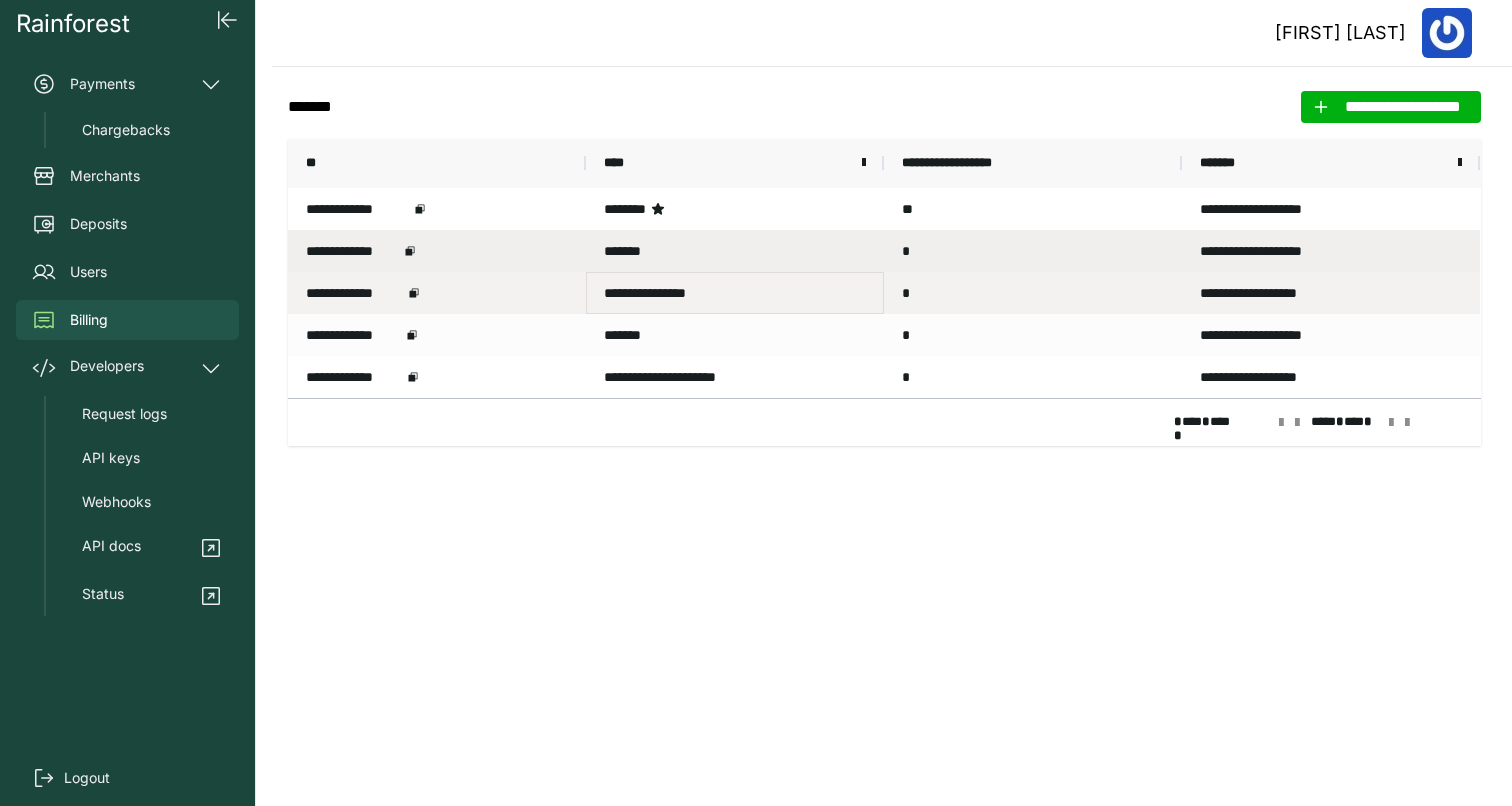 click on "**********" at bounding box center [735, 293] 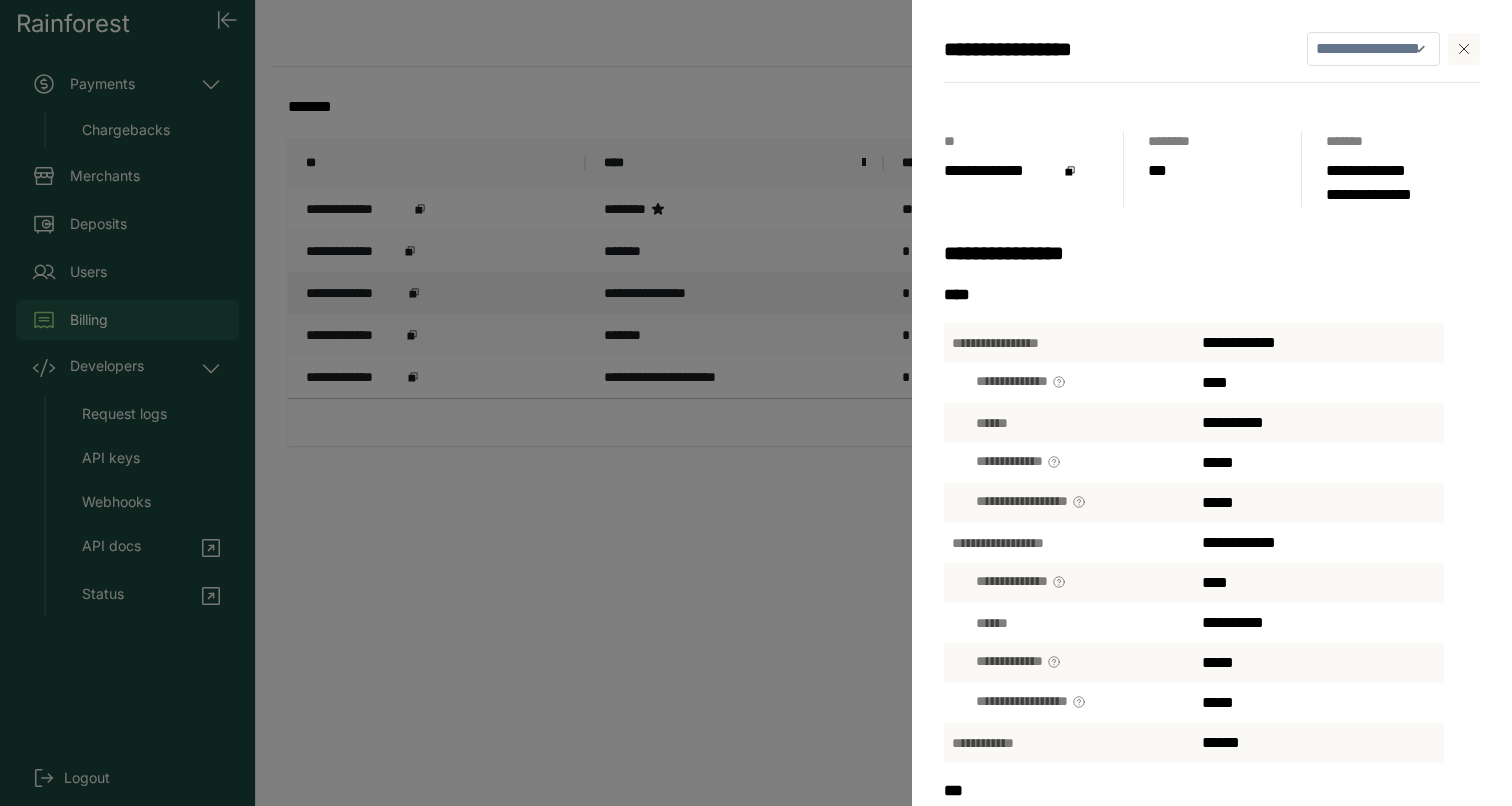 click on "[MASKED_DATA]" at bounding box center [756, 403] 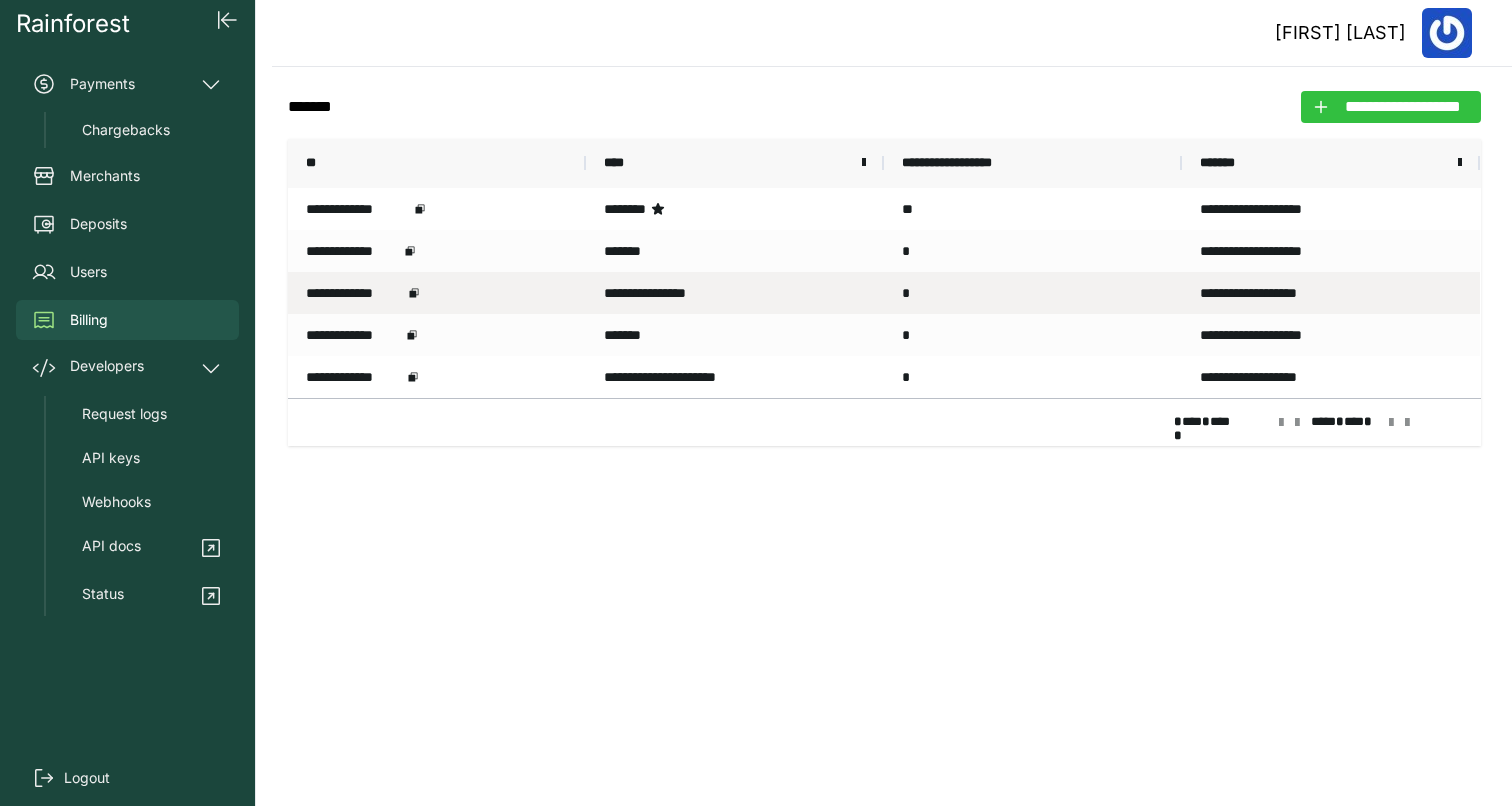 click on "**********" at bounding box center [1403, 107] 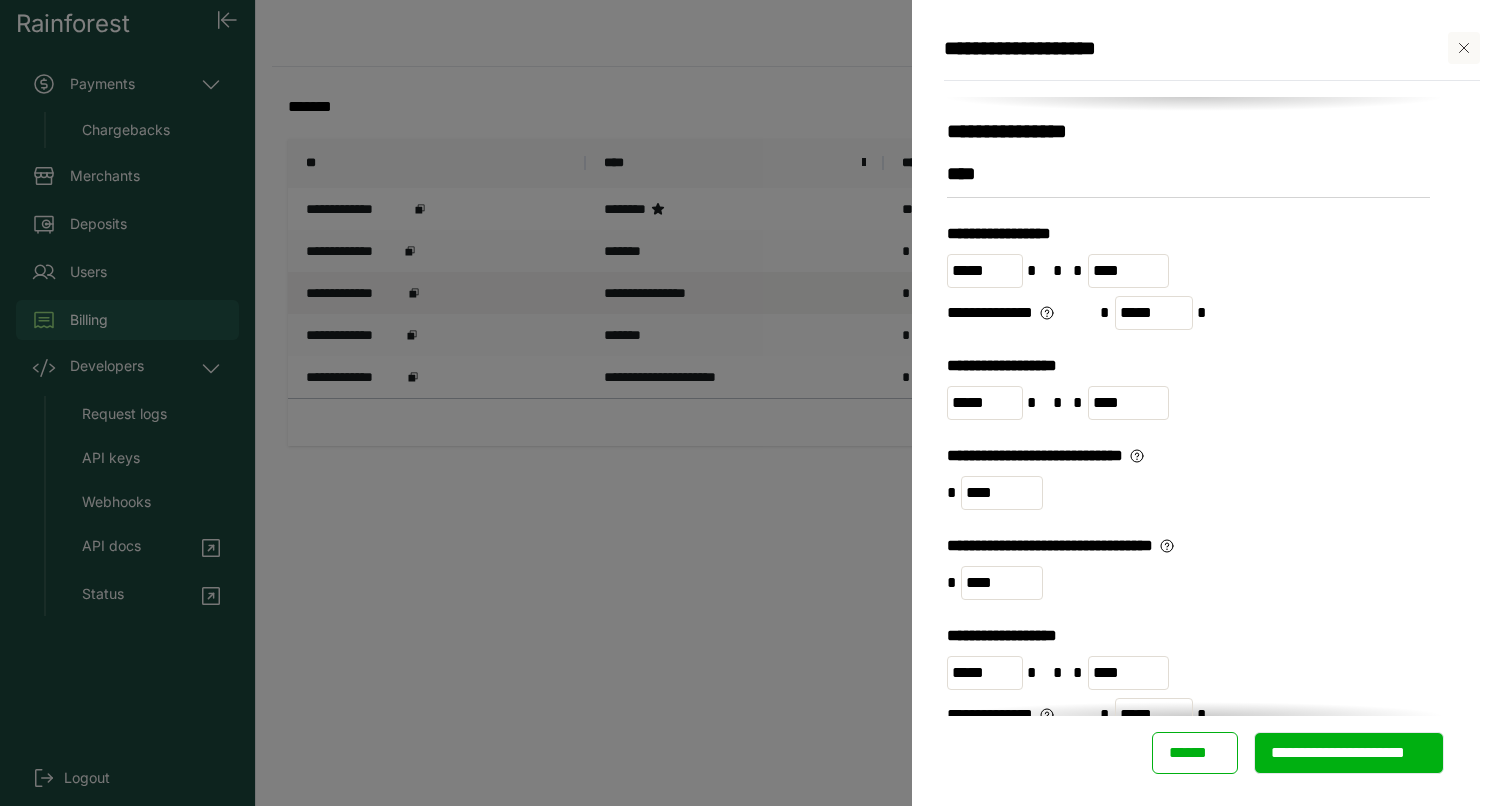 scroll, scrollTop: 0, scrollLeft: 0, axis: both 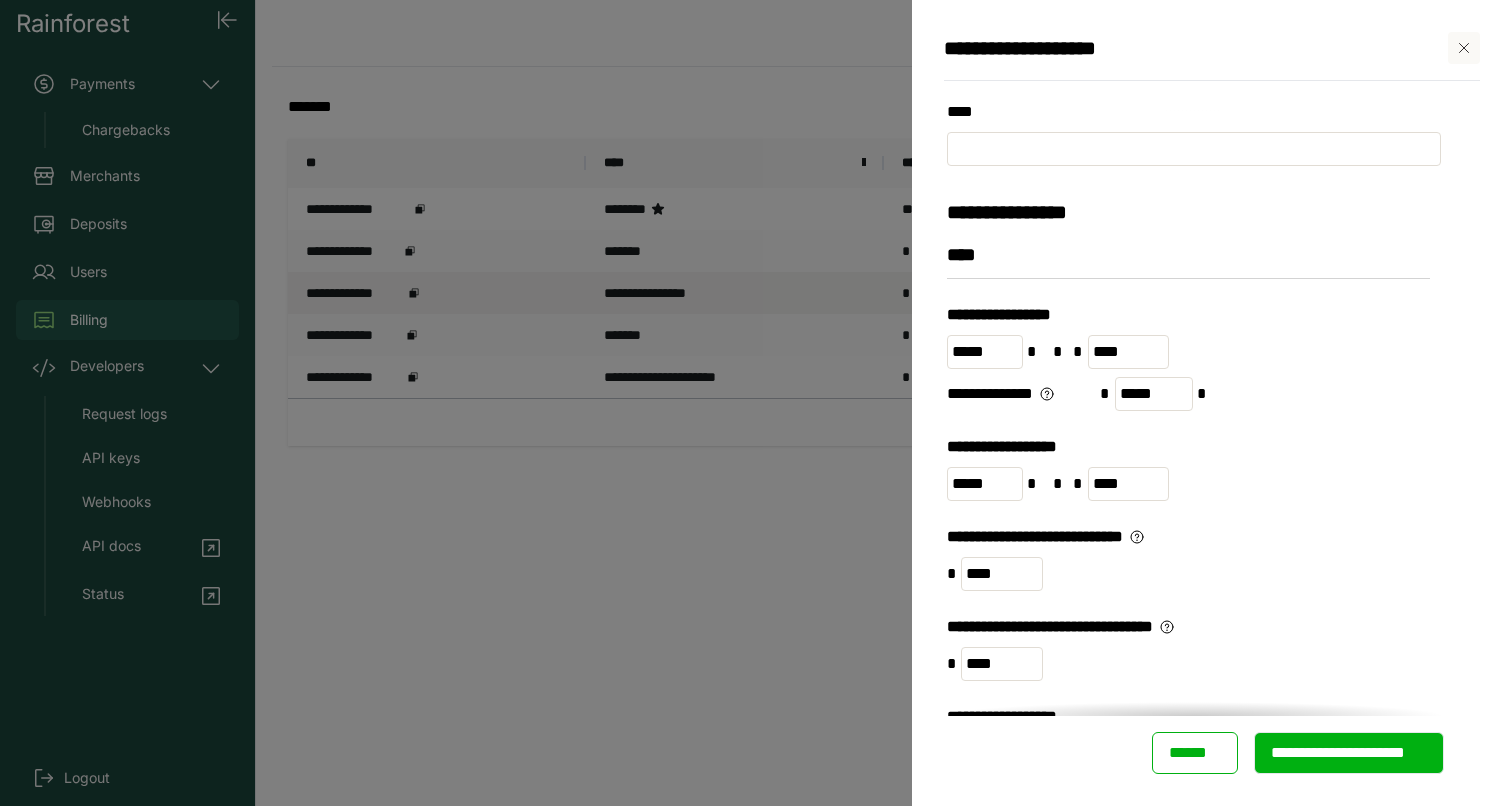 click at bounding box center (1464, 48) 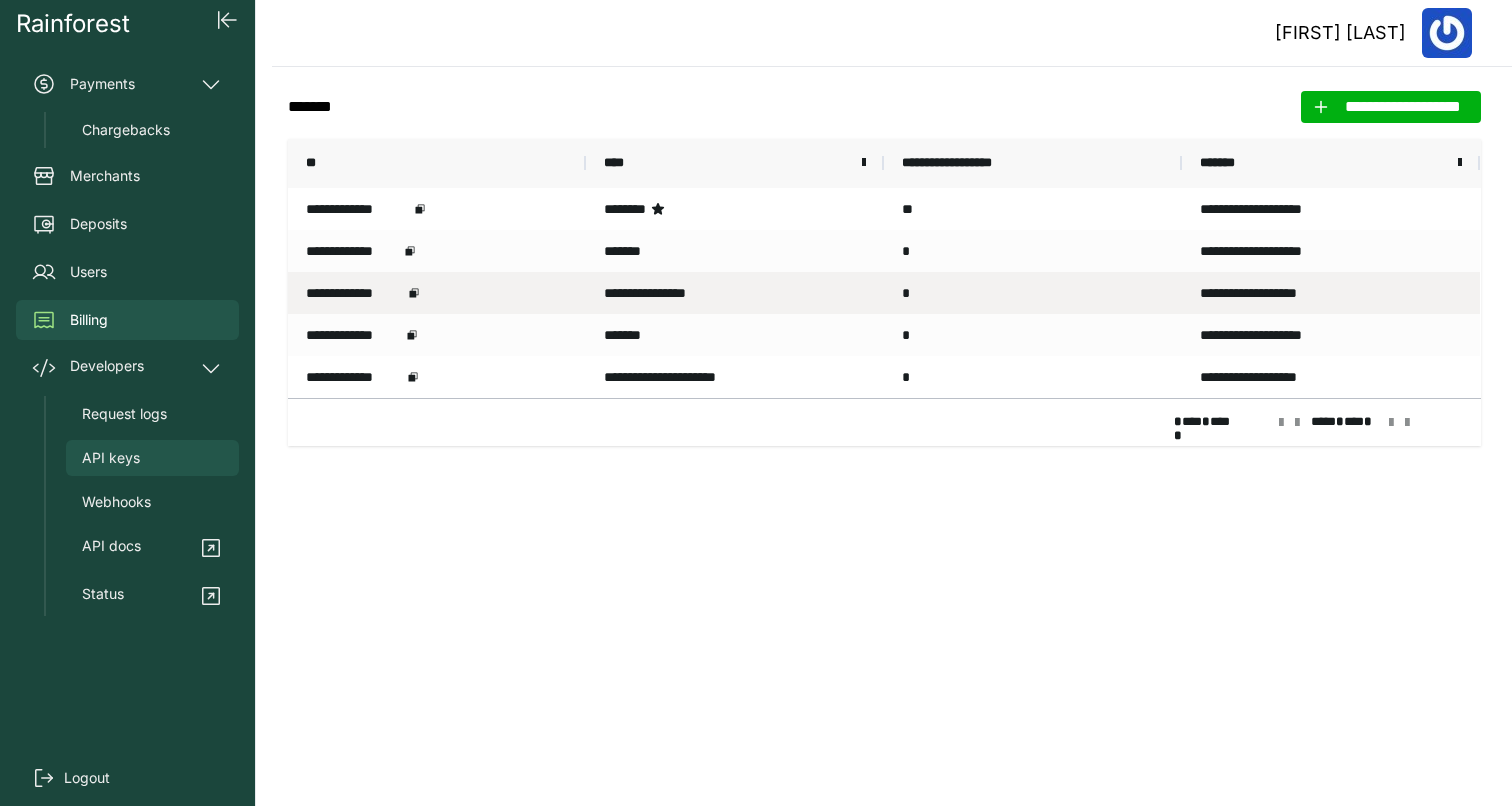 click on "API keys" at bounding box center [152, 458] 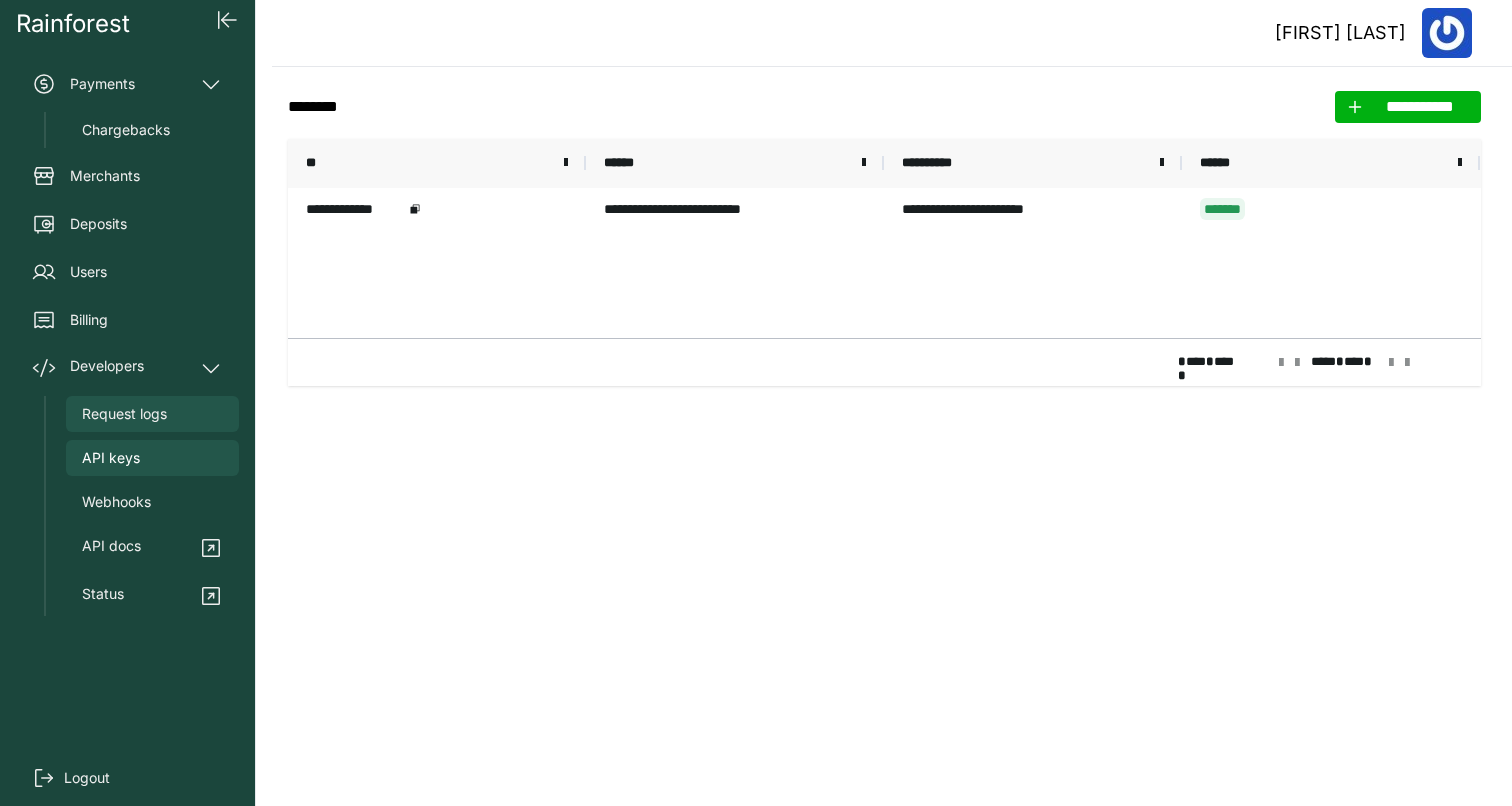 click on "Request logs" at bounding box center (152, 414) 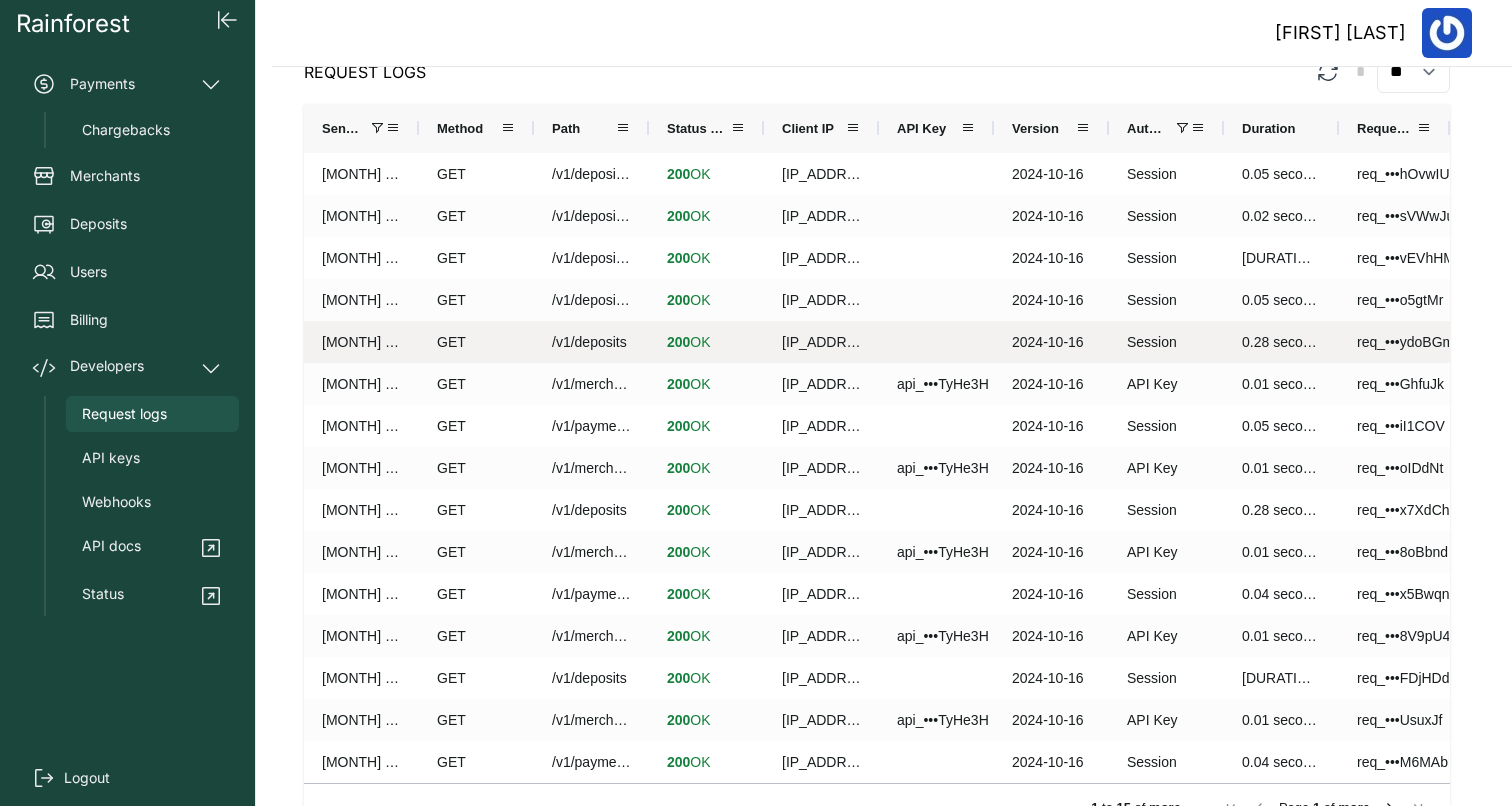 scroll, scrollTop: 0, scrollLeft: 0, axis: both 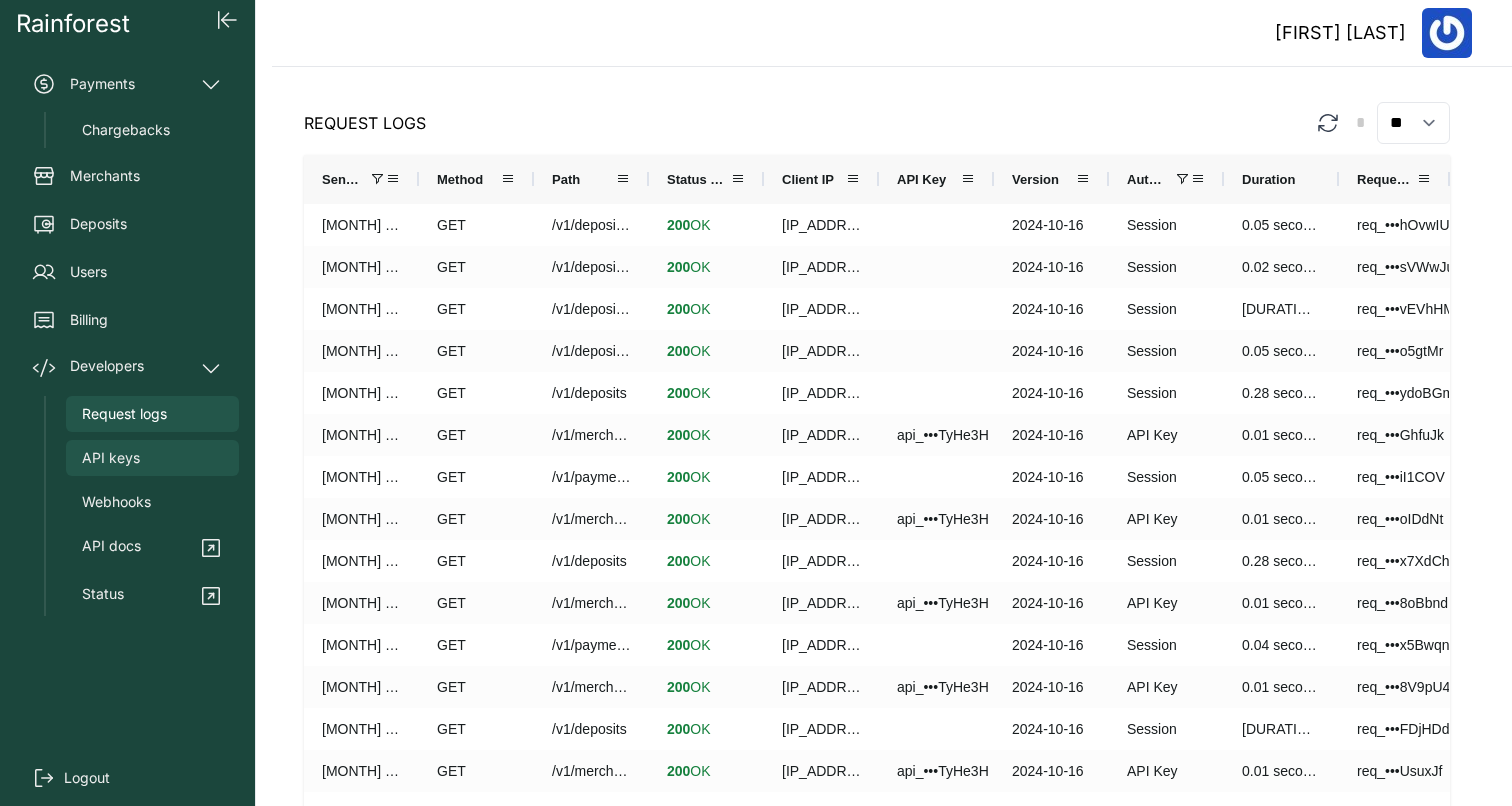 click on "API keys" at bounding box center [152, 458] 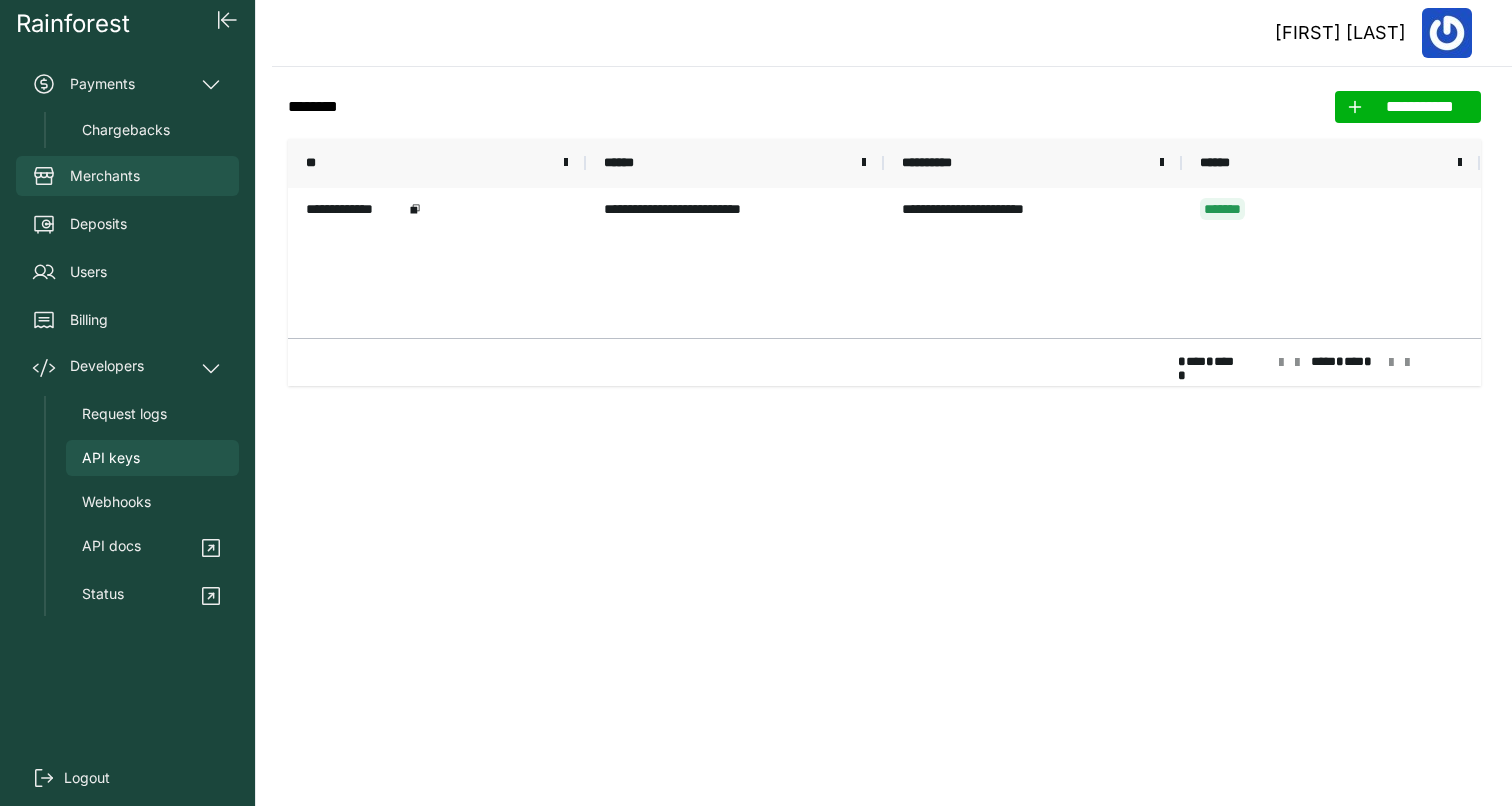 click on "Merchants" at bounding box center [127, 176] 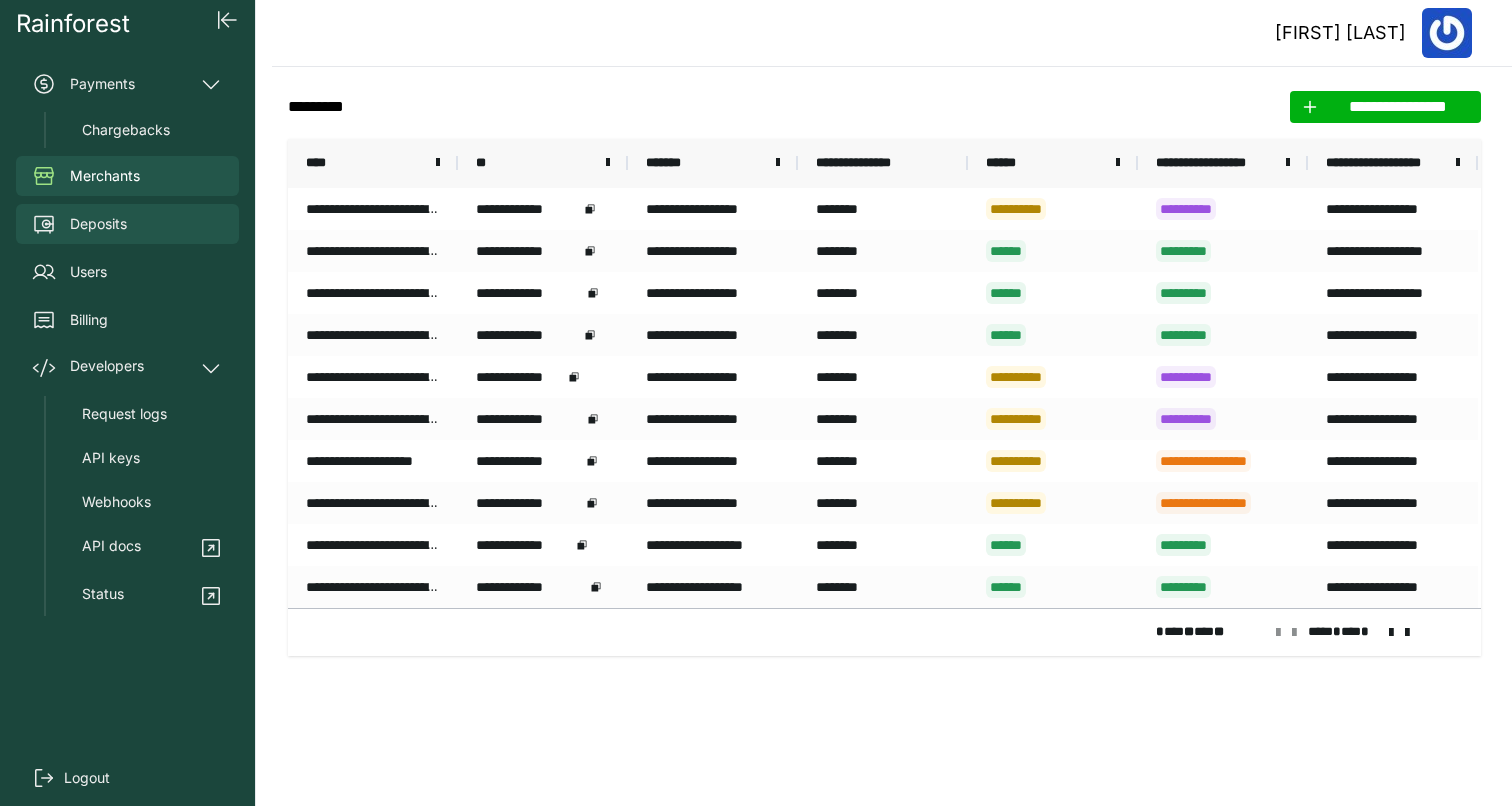 click on "Deposits" at bounding box center (98, 224) 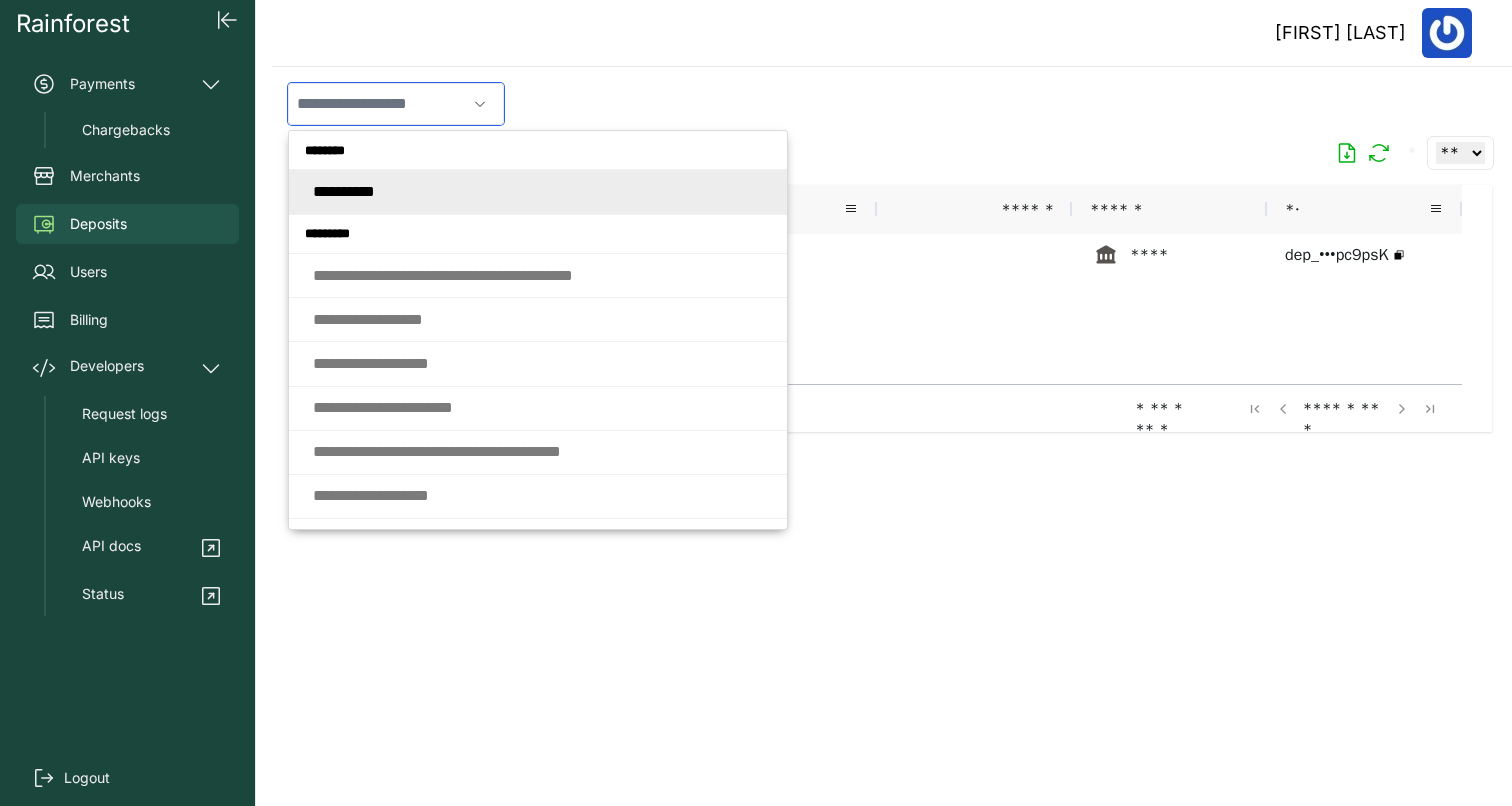 click at bounding box center (377, 104) 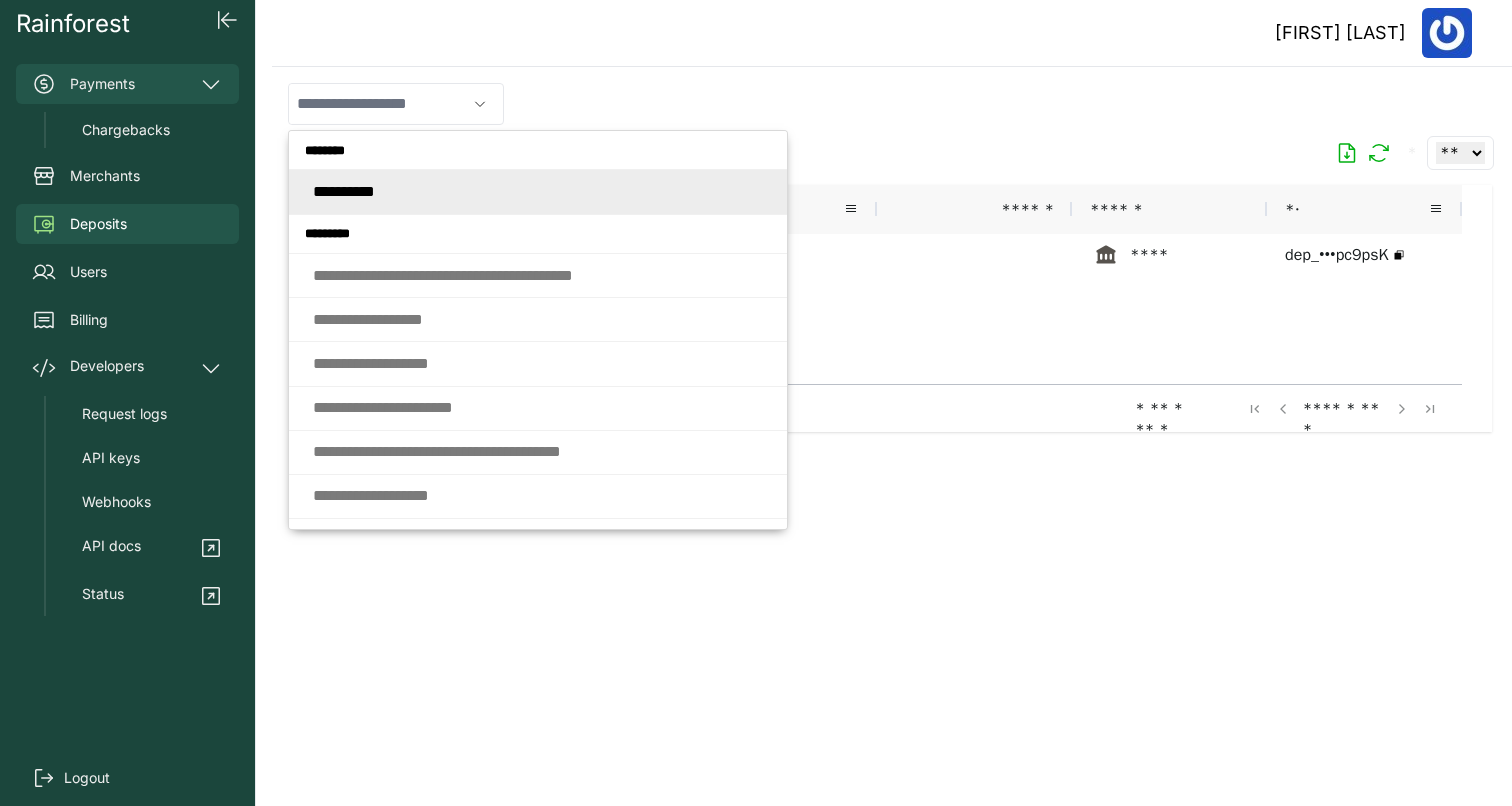 type on "**********" 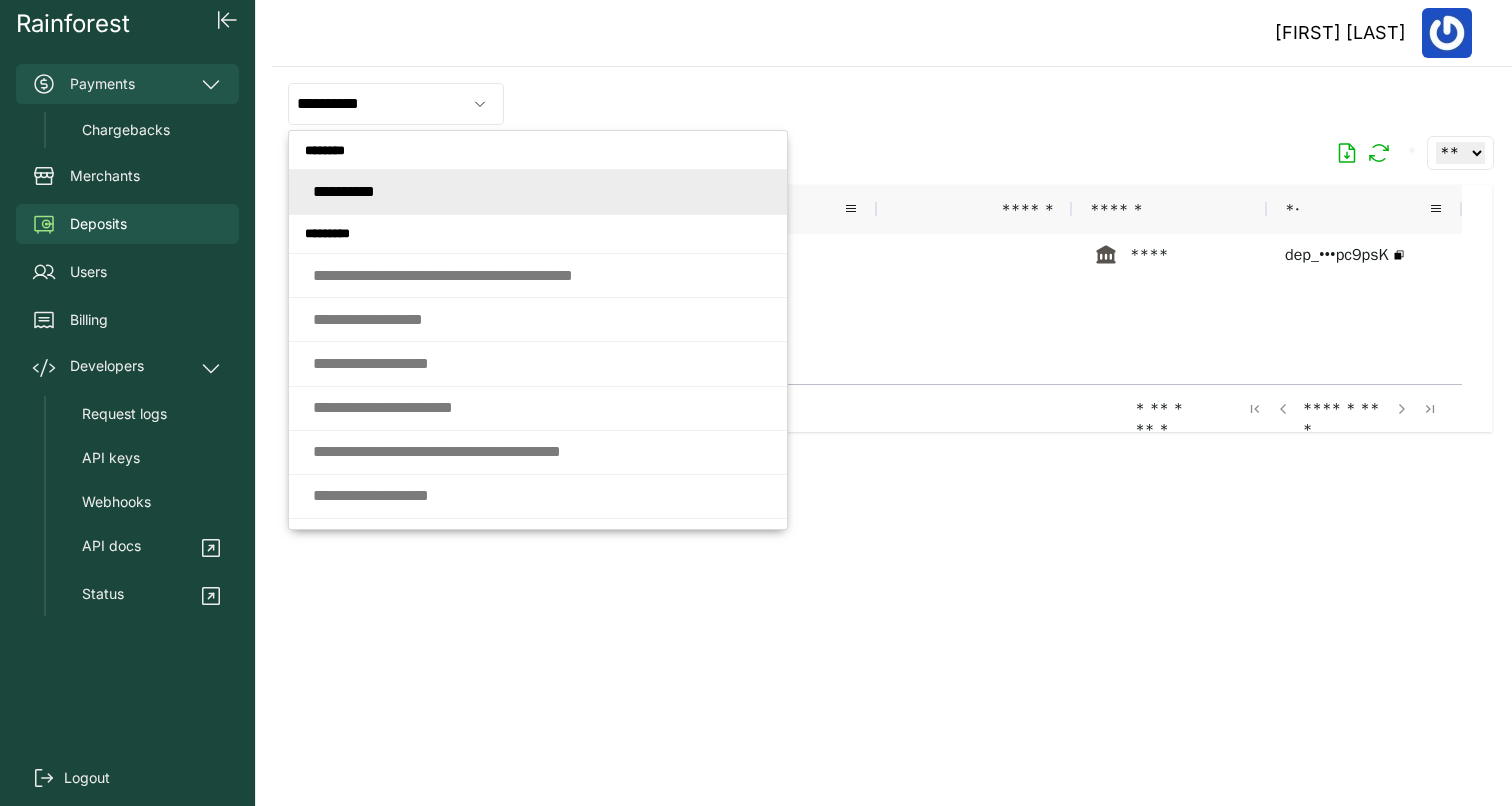 click on "Payments" at bounding box center [127, 84] 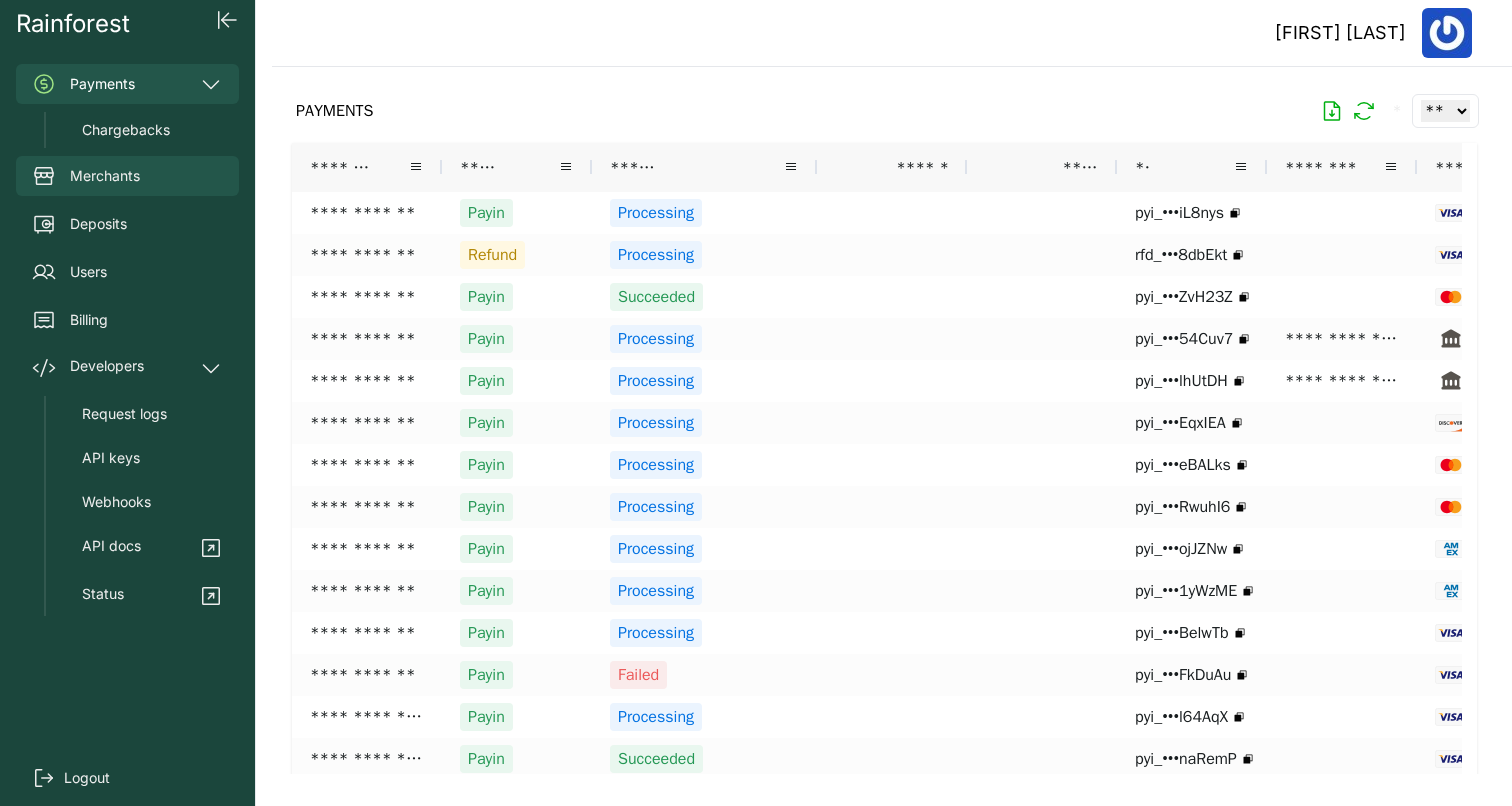 click on "Merchants" at bounding box center (127, 176) 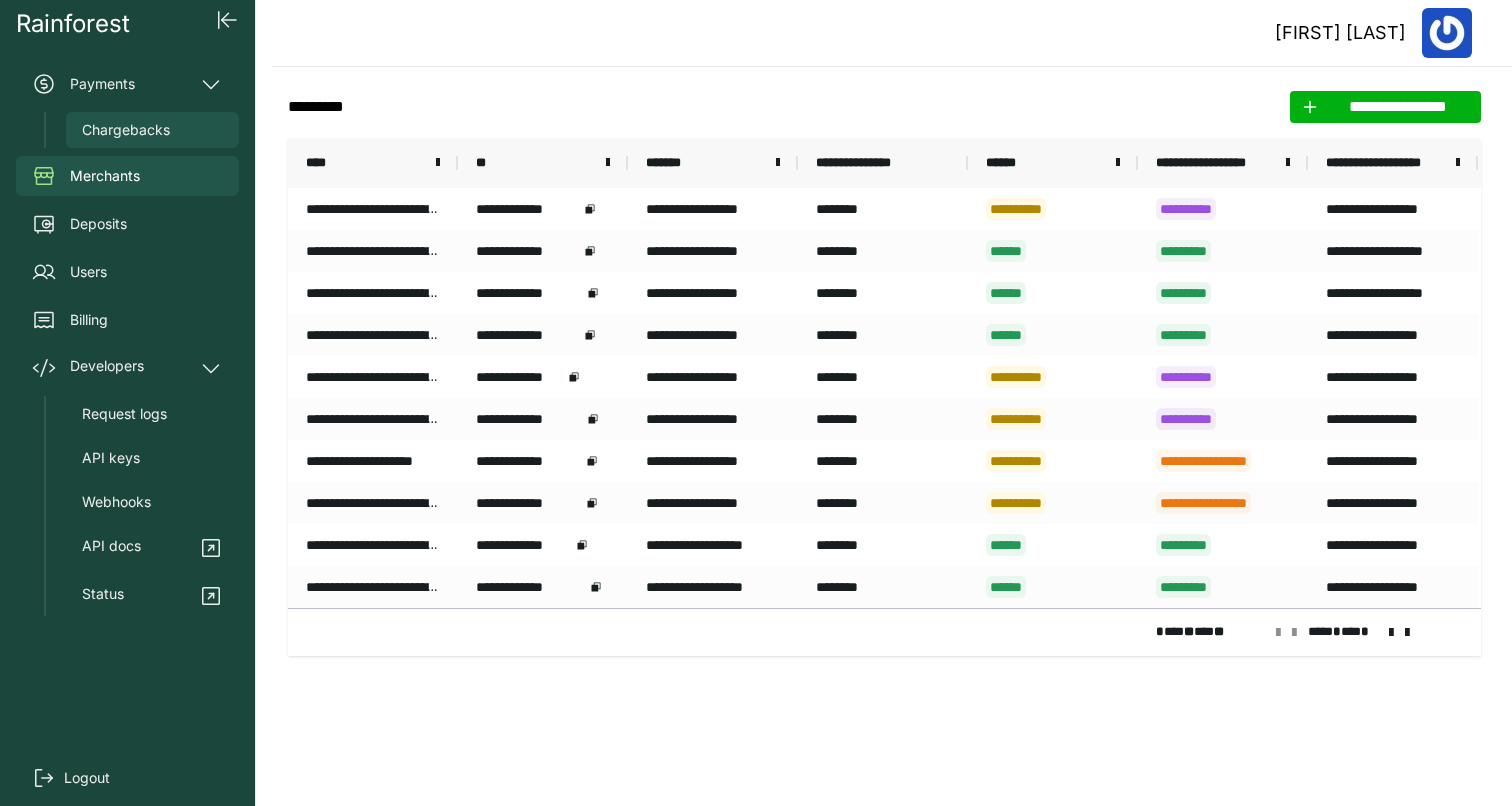 click on "Chargebacks" at bounding box center [152, 130] 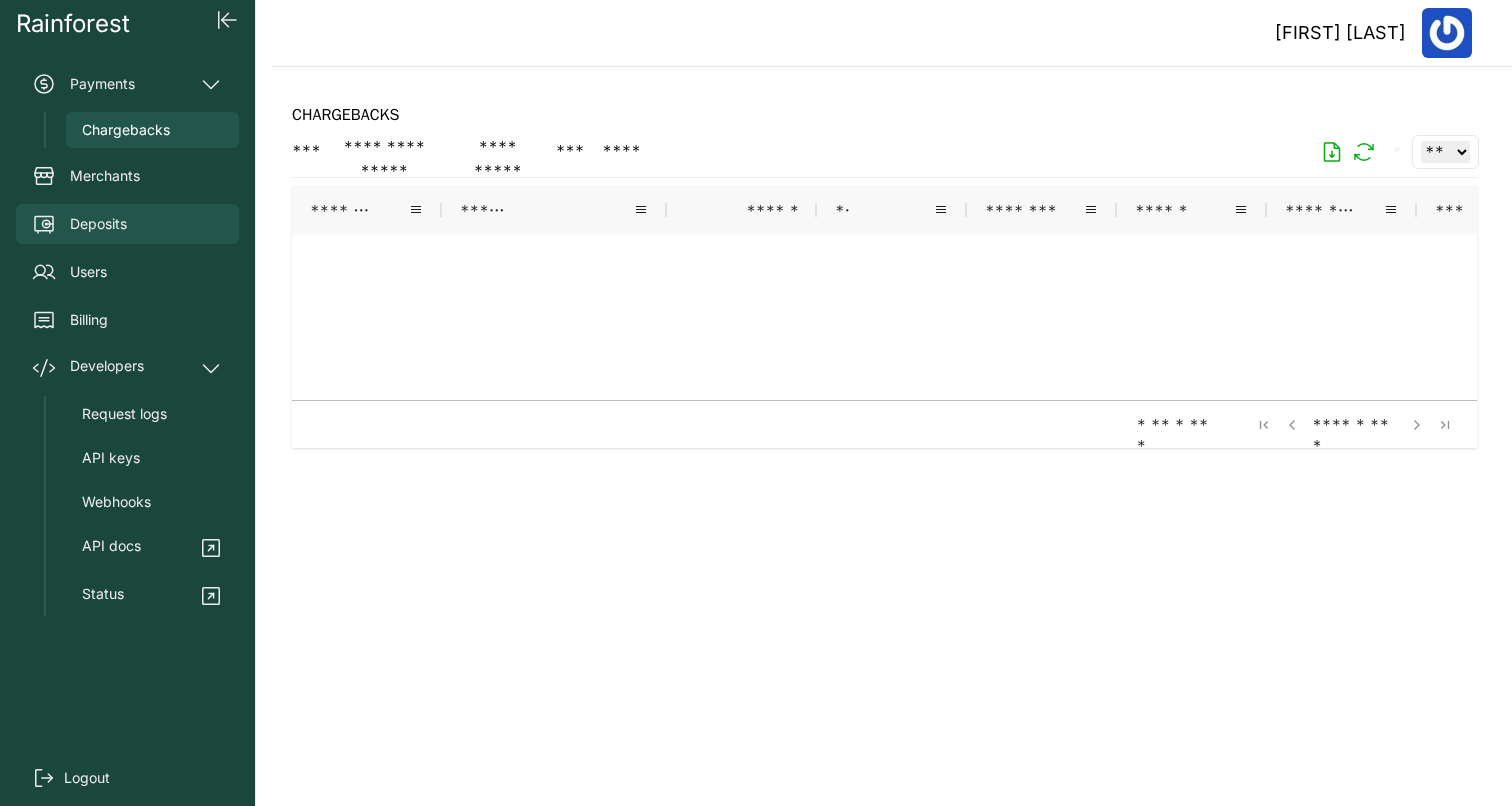click on "Deposits" at bounding box center (98, 224) 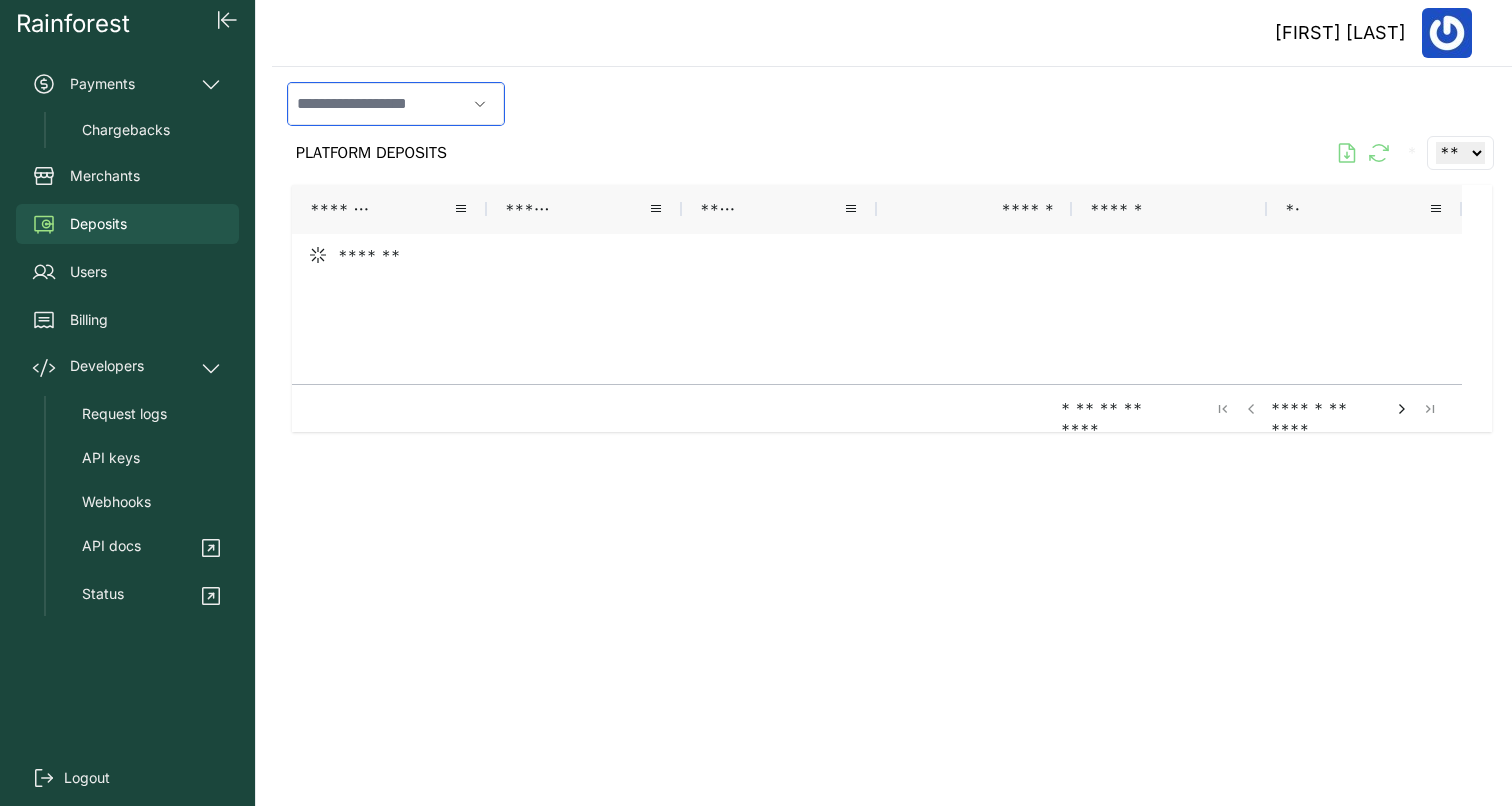 click at bounding box center (377, 104) 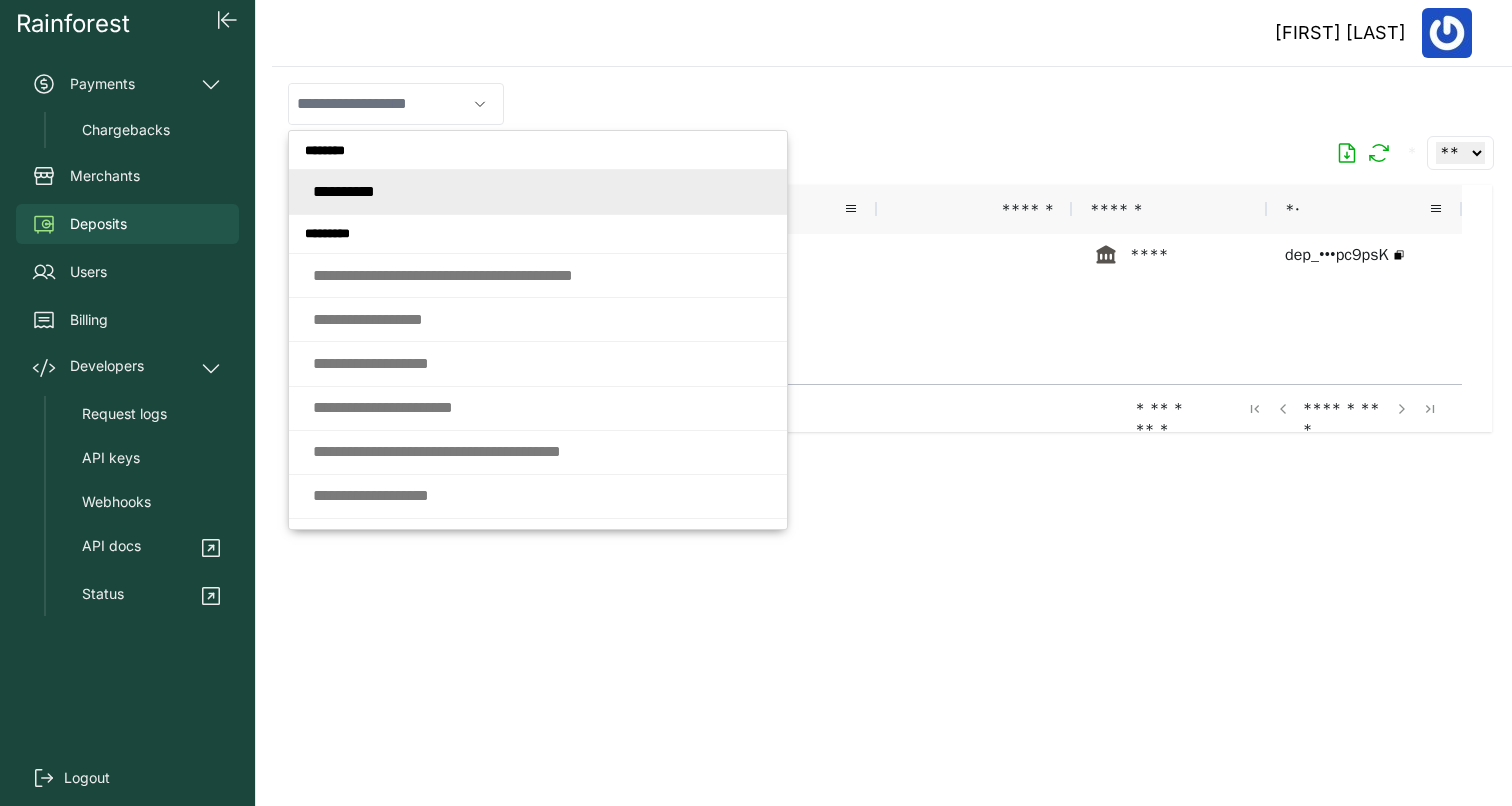 type on "**********" 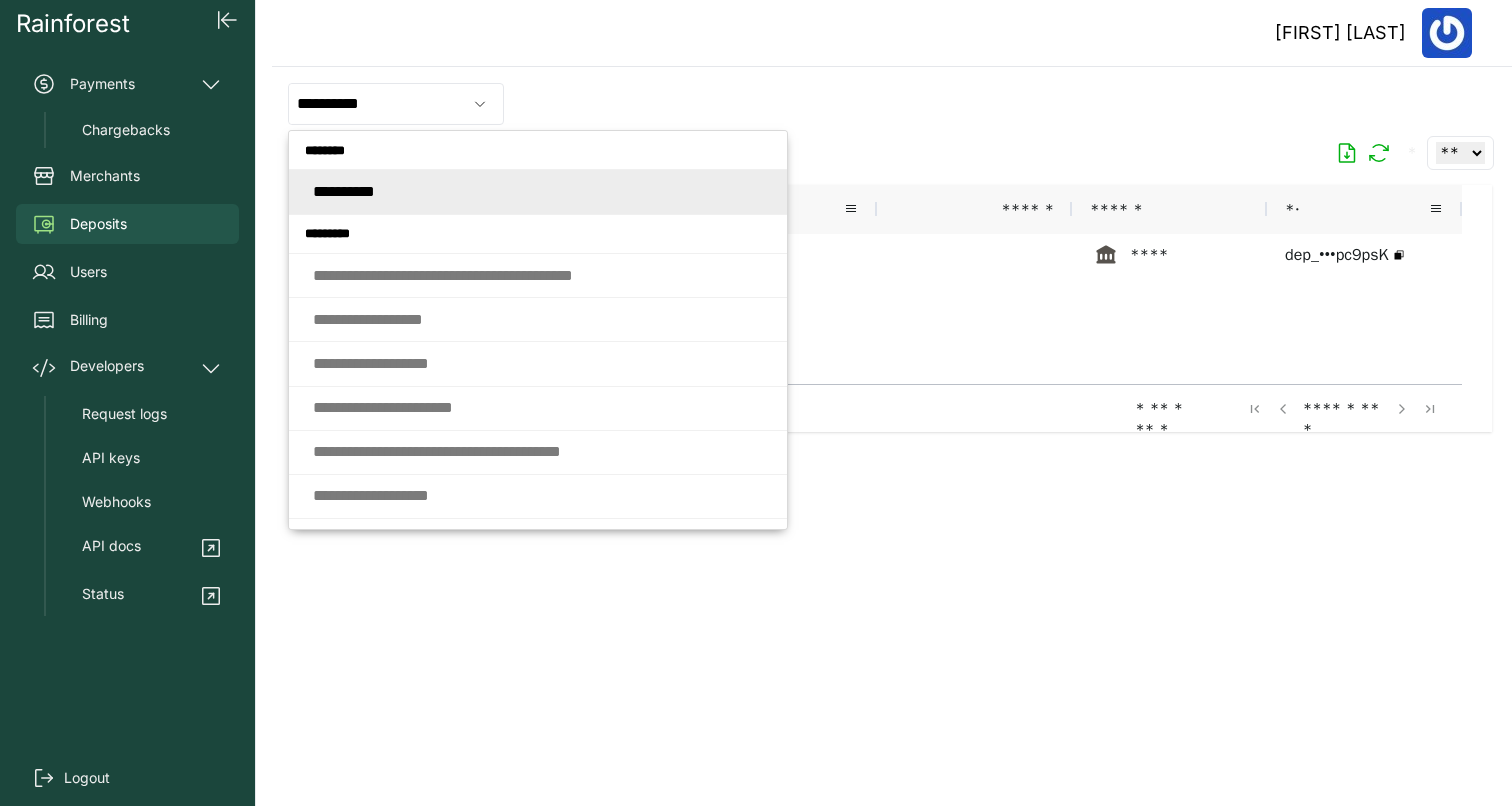 click on "[FIRST] [LAST] [MASKED_DATA]" 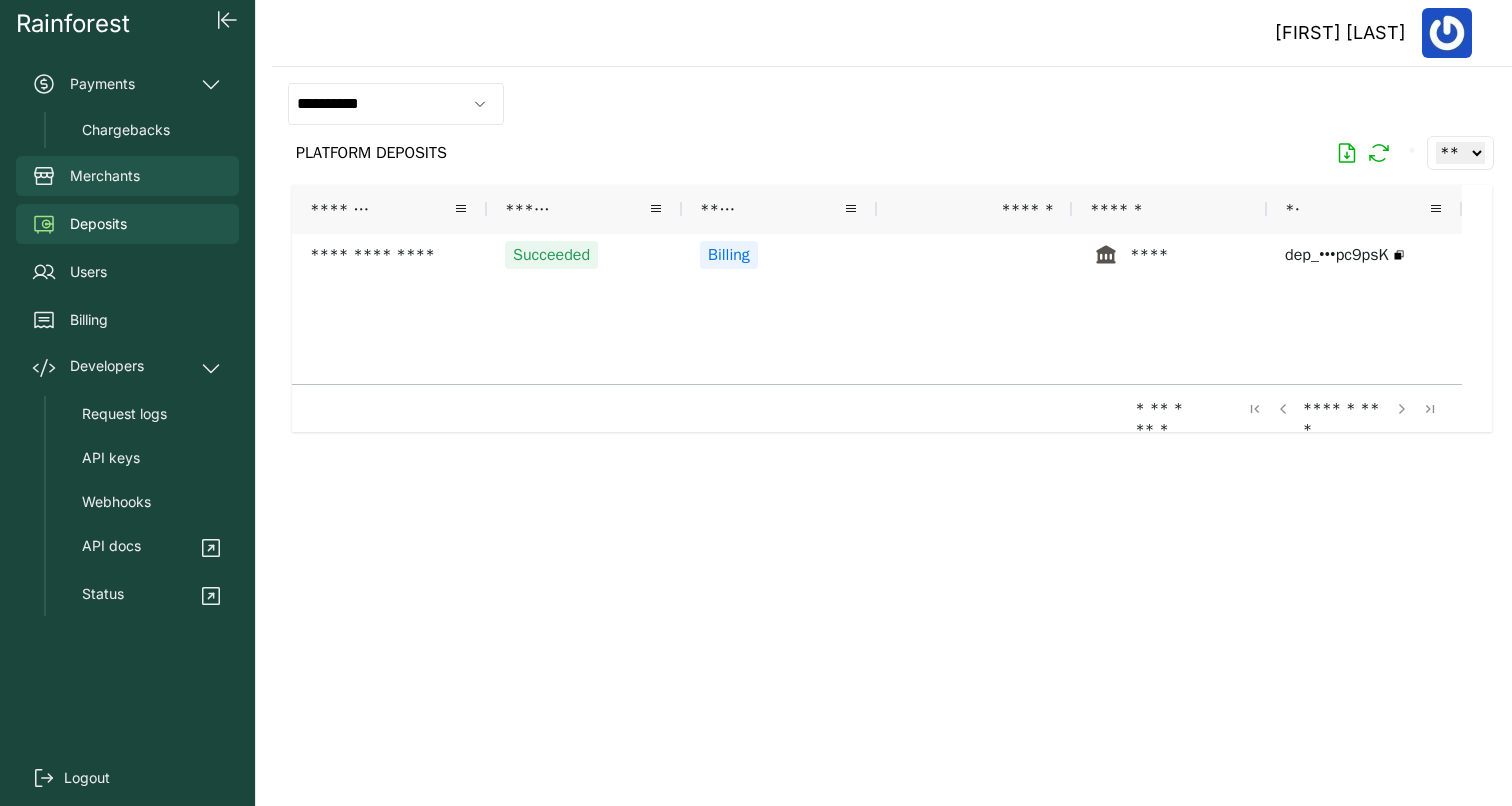 click on "Merchants" at bounding box center [127, 176] 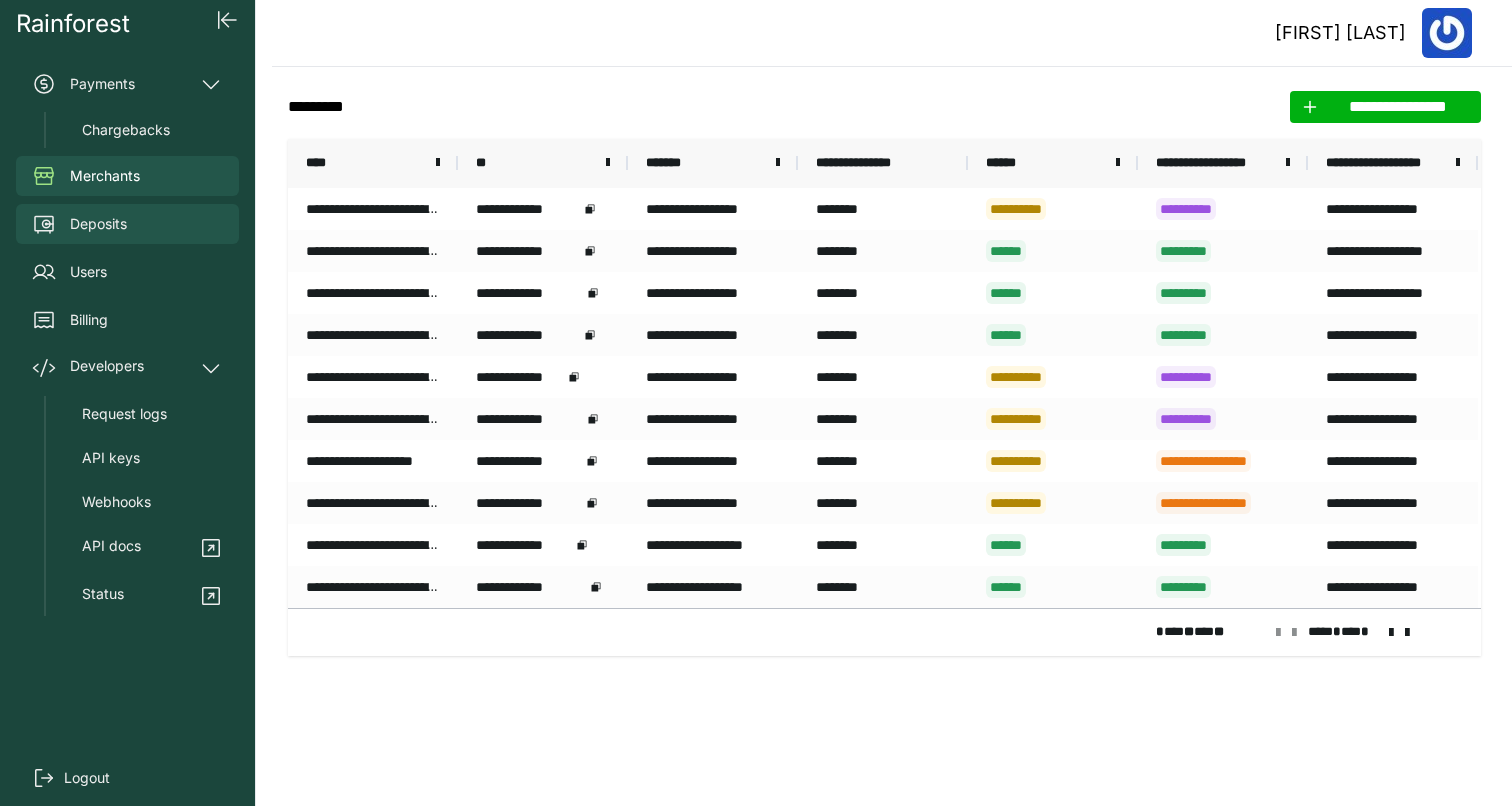 click on "Deposits" at bounding box center (98, 224) 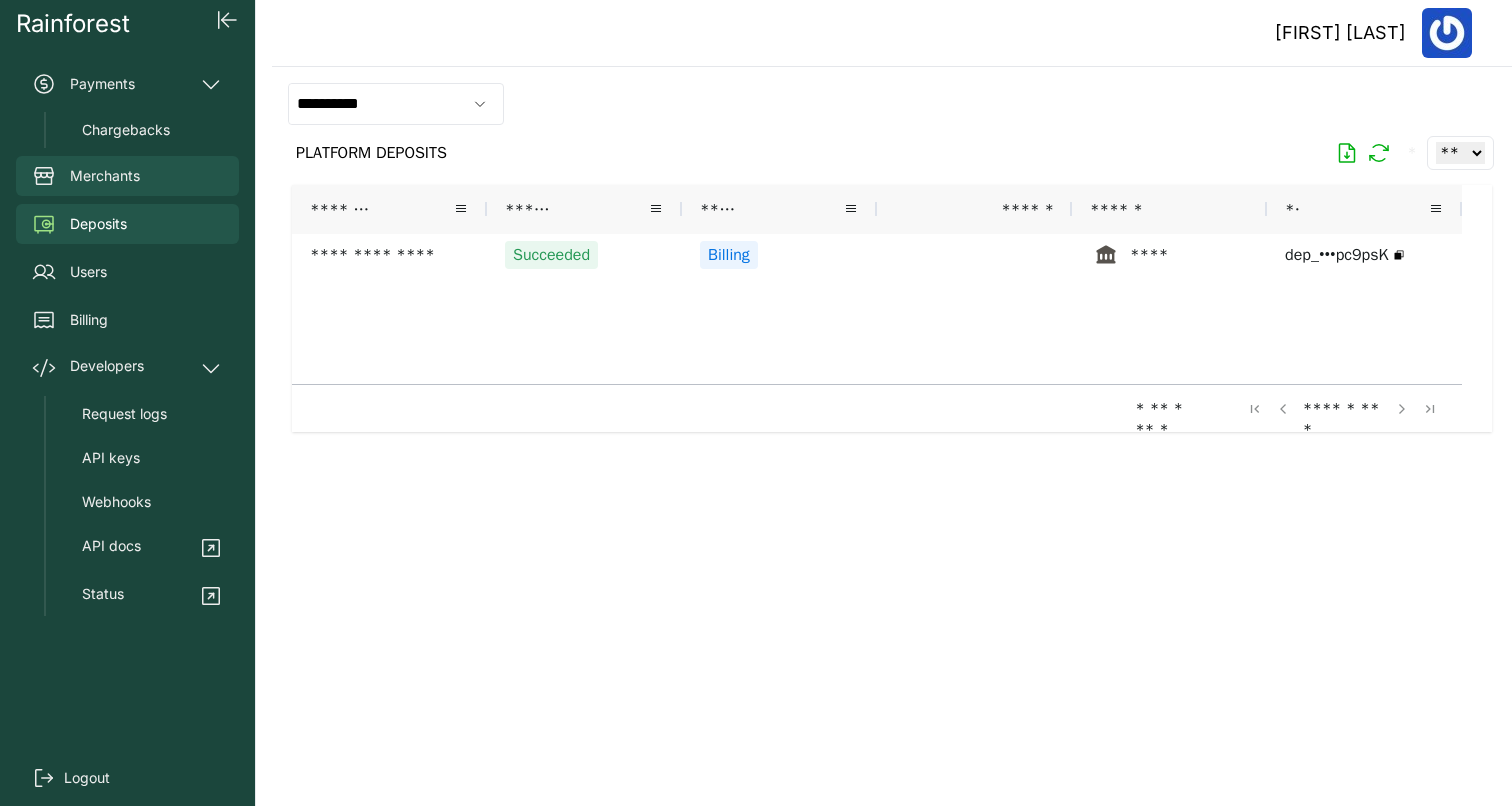 click on "Merchants" at bounding box center (127, 176) 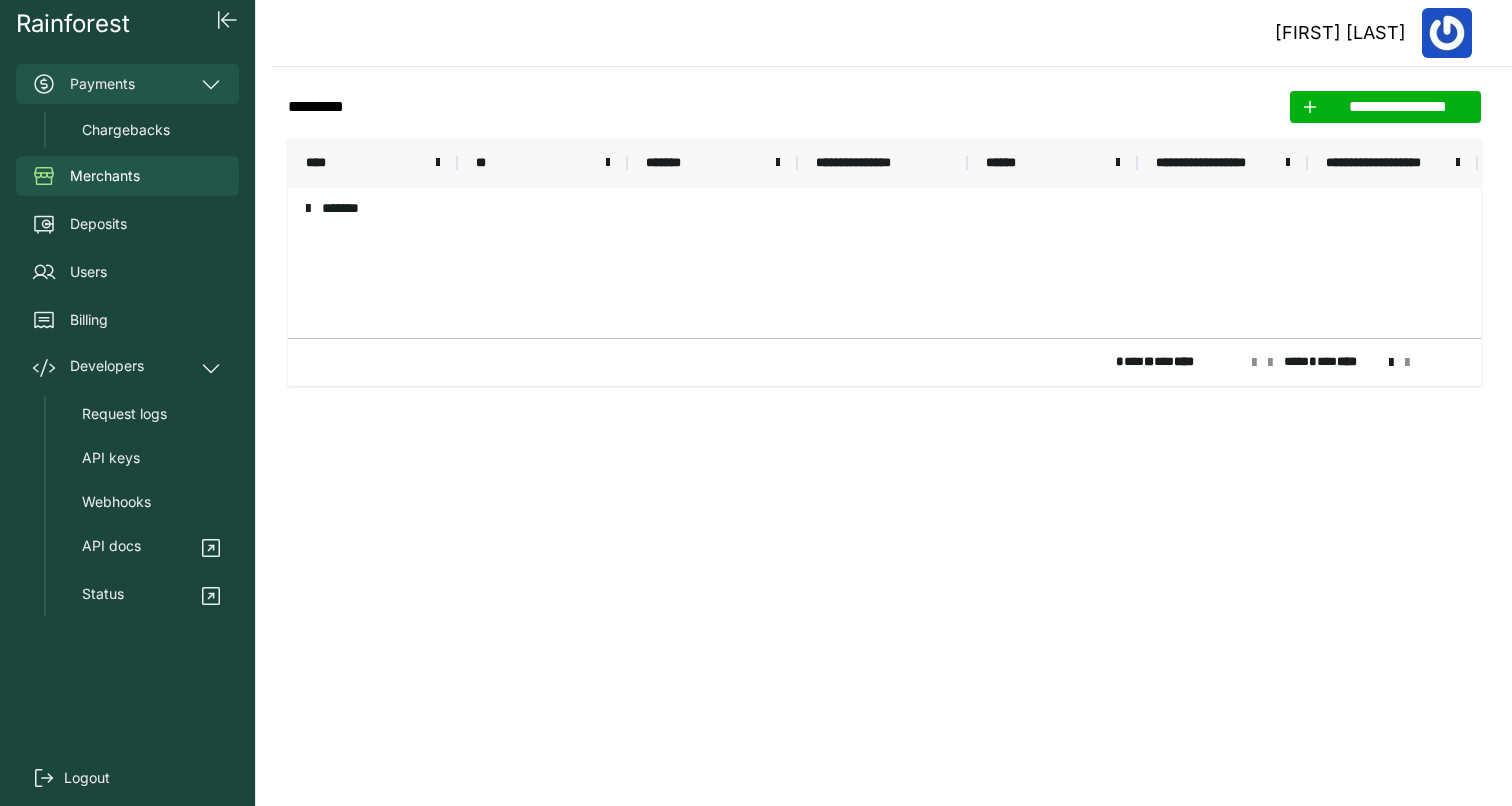 click on "Payments" at bounding box center [127, 84] 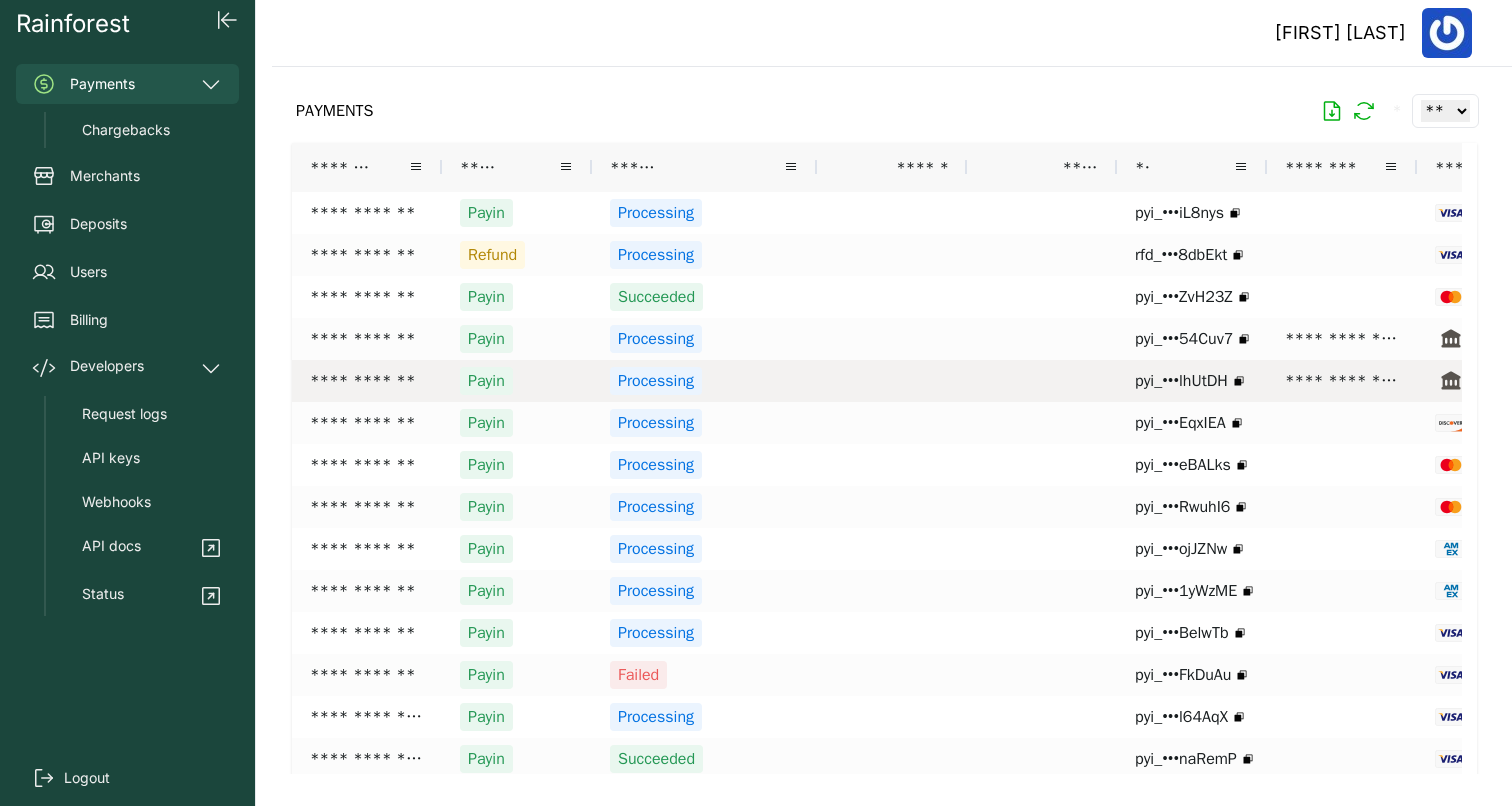 scroll, scrollTop: 22, scrollLeft: 0, axis: vertical 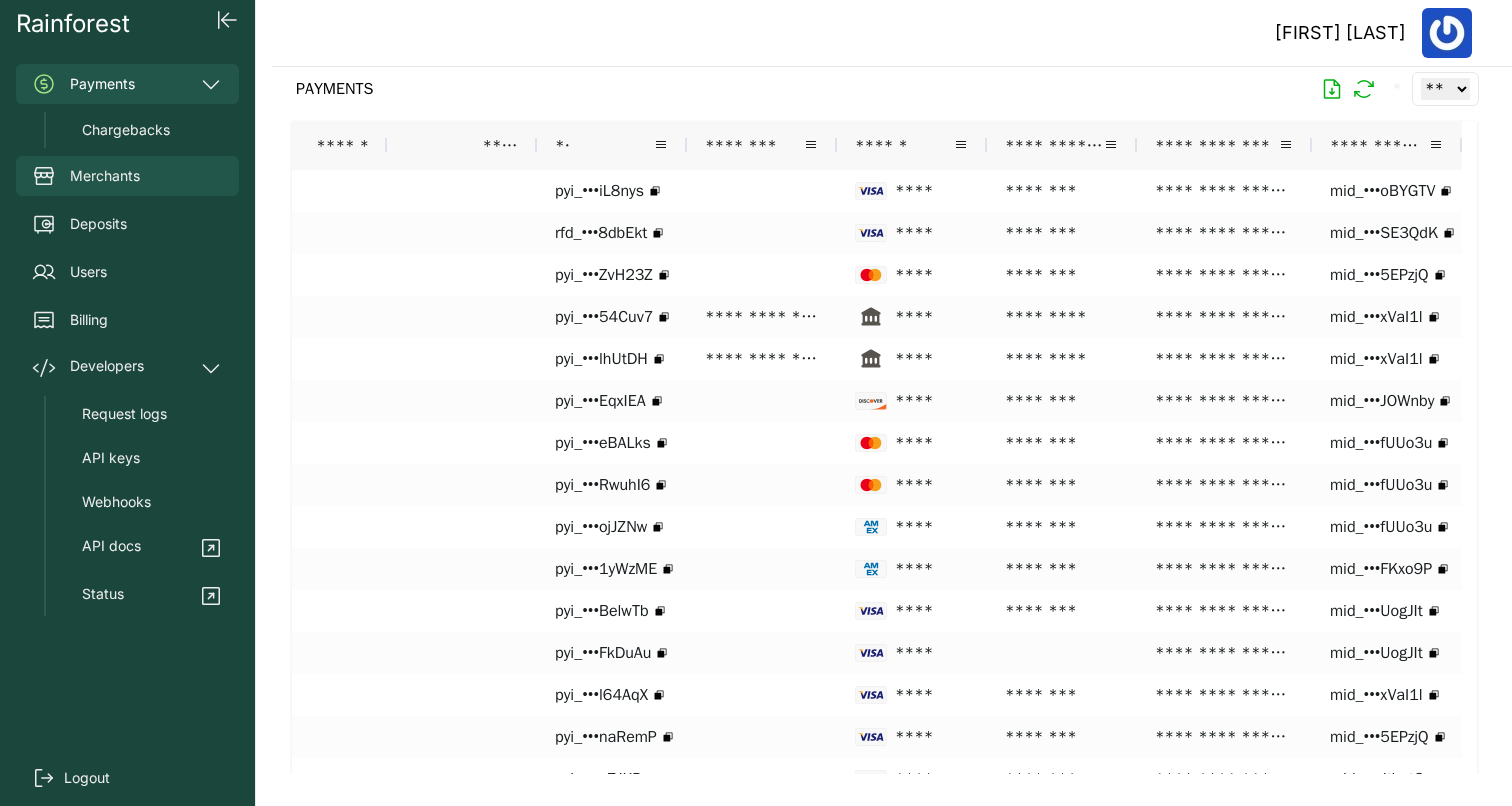 click on "Merchants" at bounding box center [127, 176] 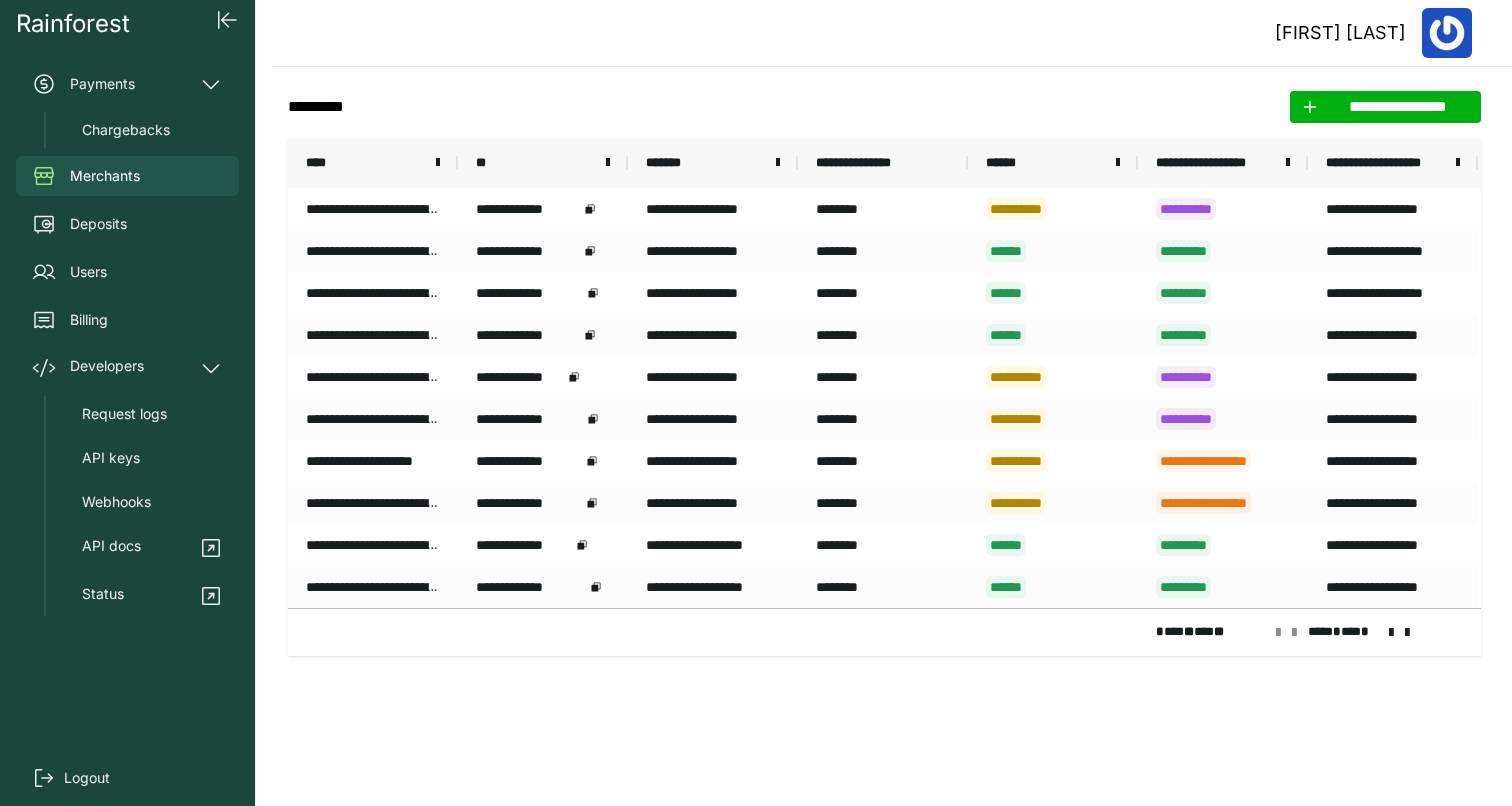 drag, startPoint x: 1194, startPoint y: 639, endPoint x: 1311, endPoint y: 632, distance: 117.20921 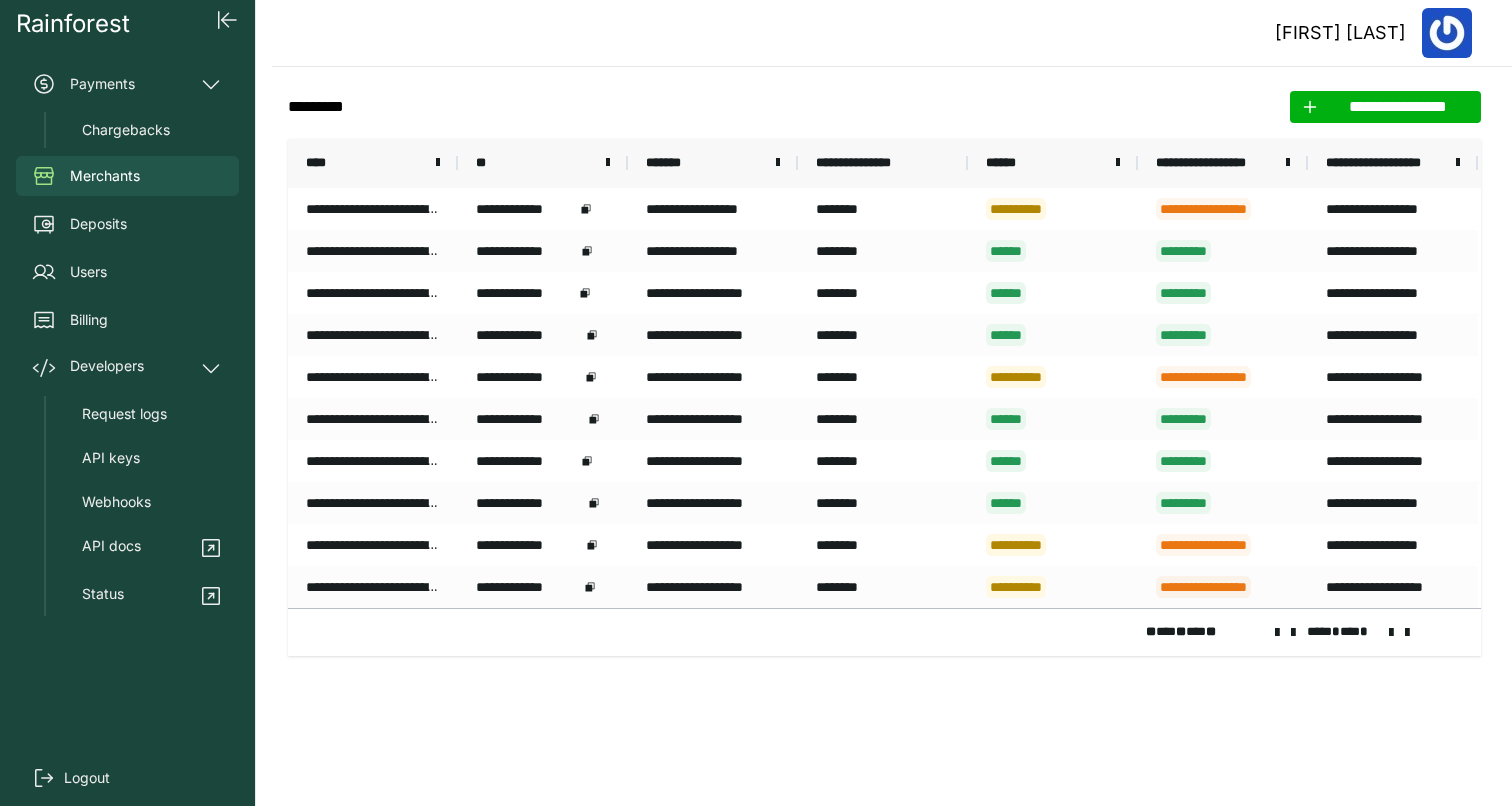 click at bounding box center [1391, 633] 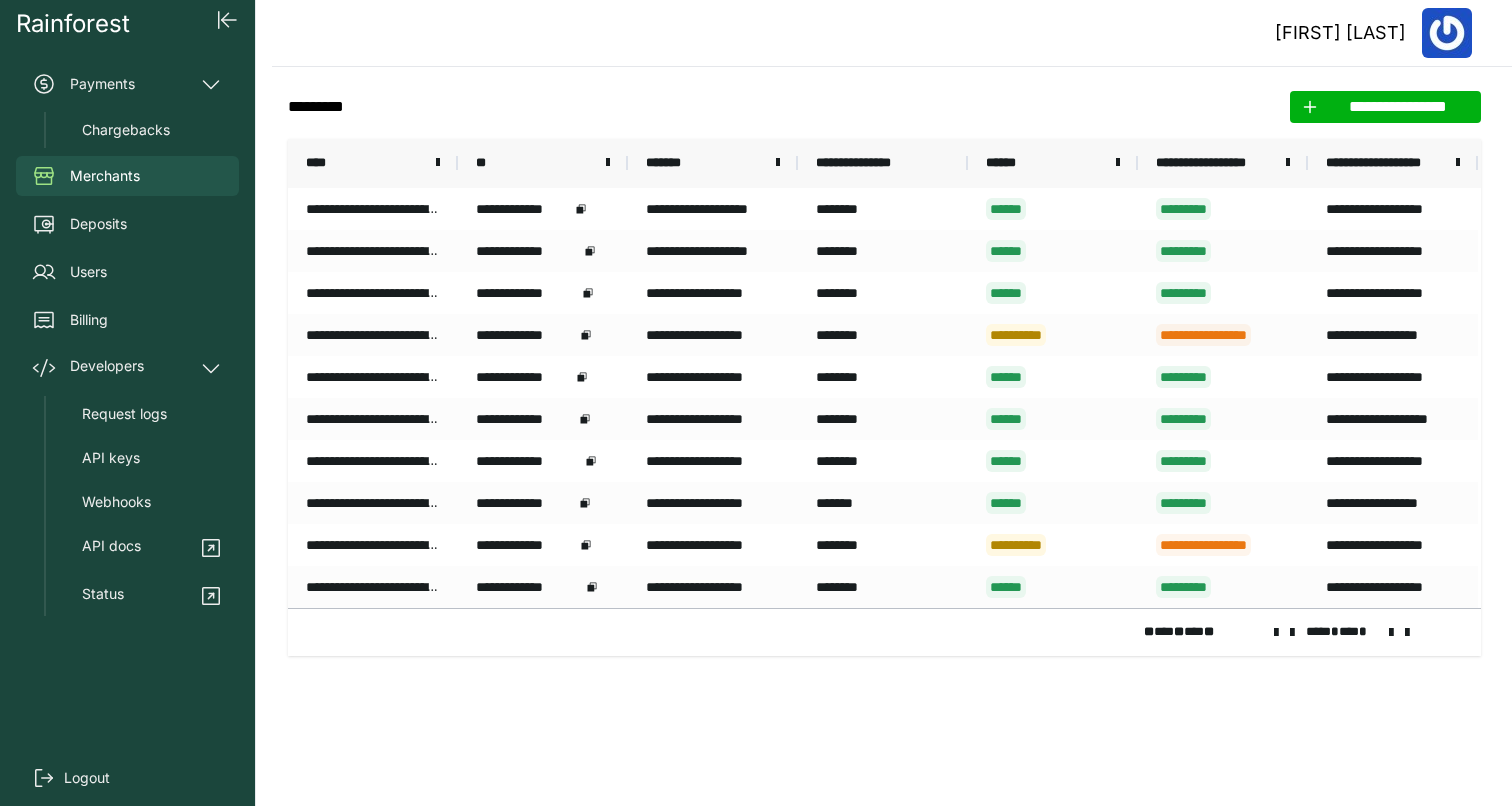 click at bounding box center (1391, 633) 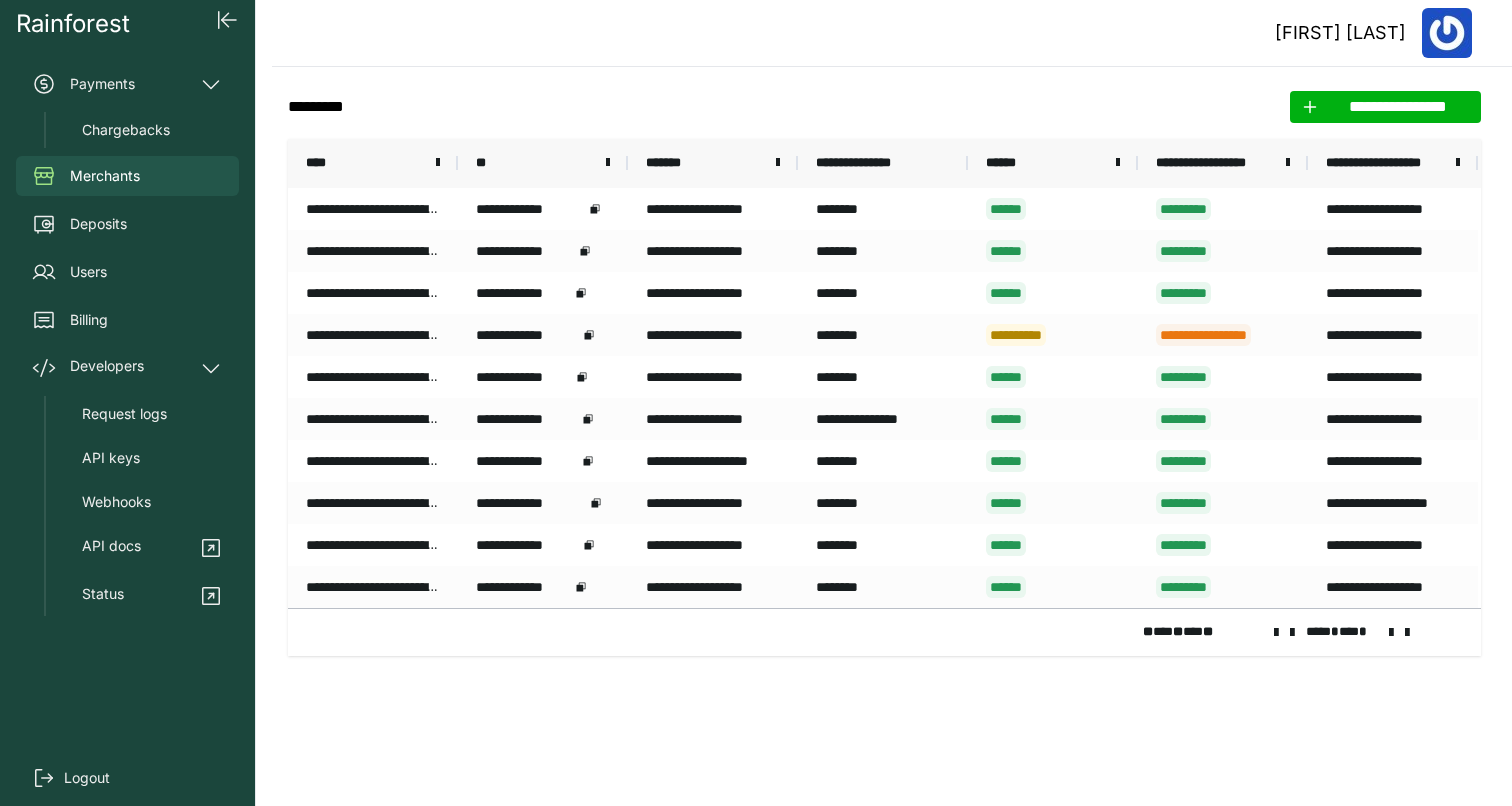 click on "Merchants" at bounding box center (127, 176) 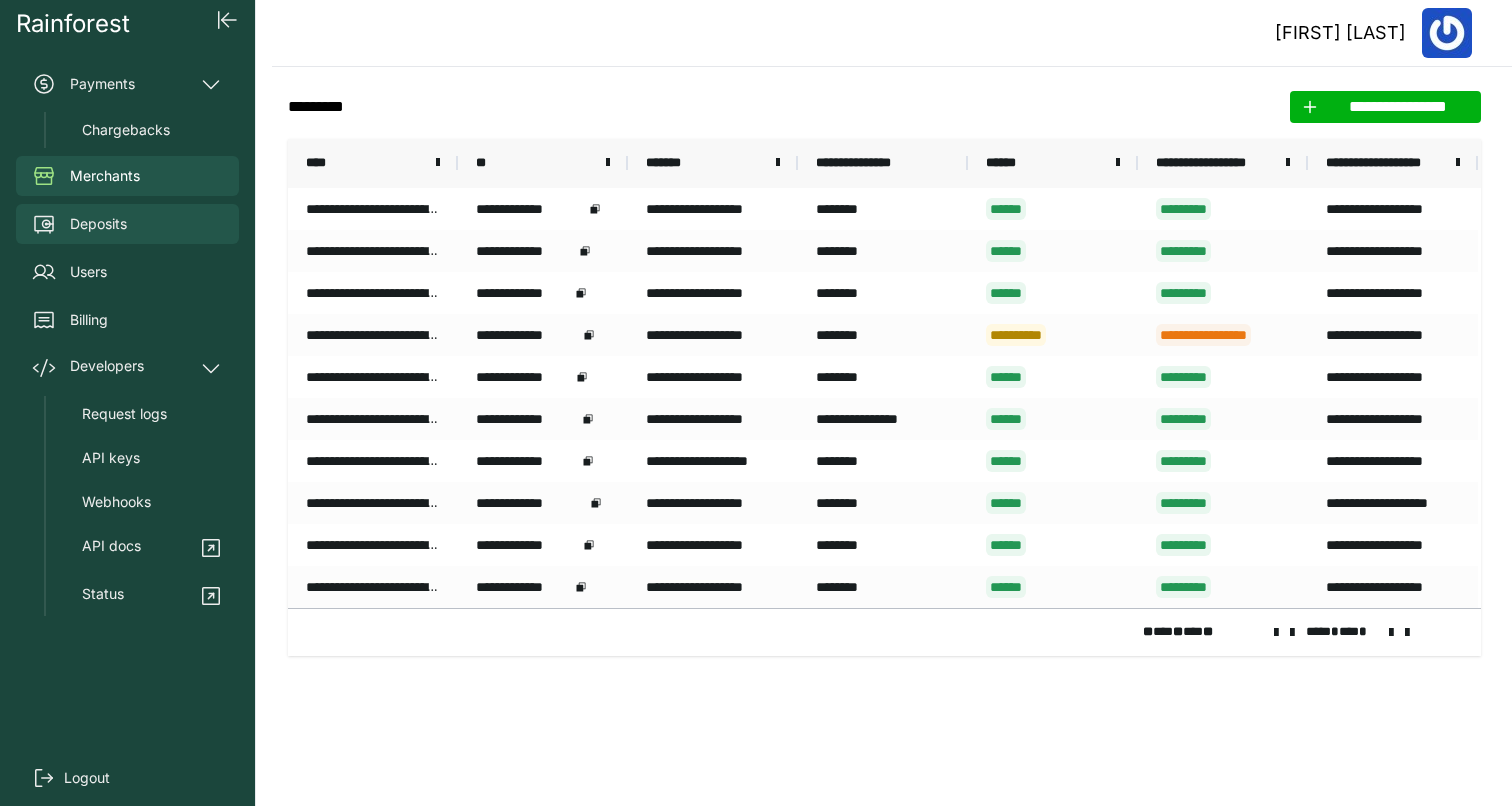 click on "Deposits" at bounding box center (98, 224) 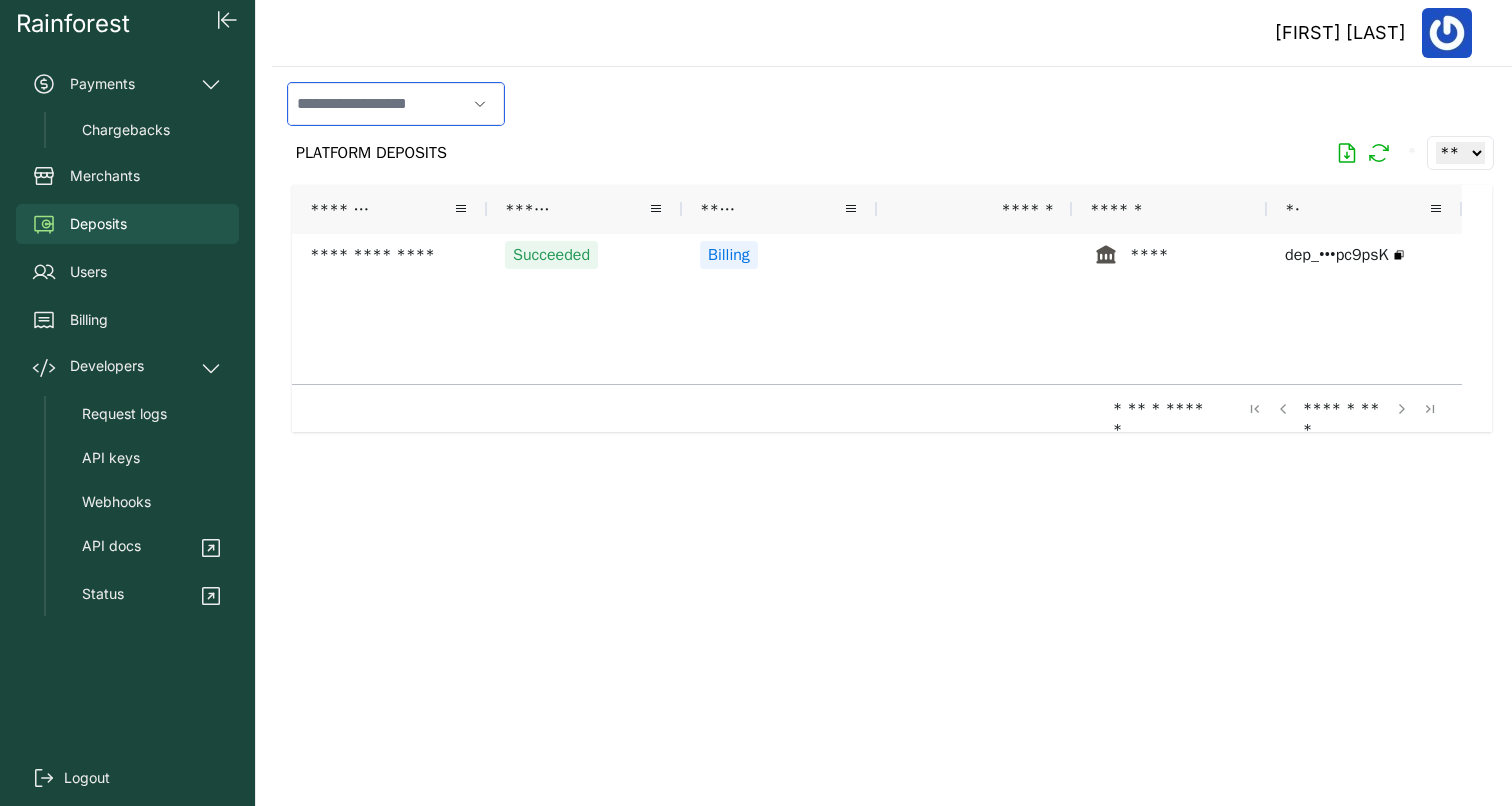 click at bounding box center (377, 104) 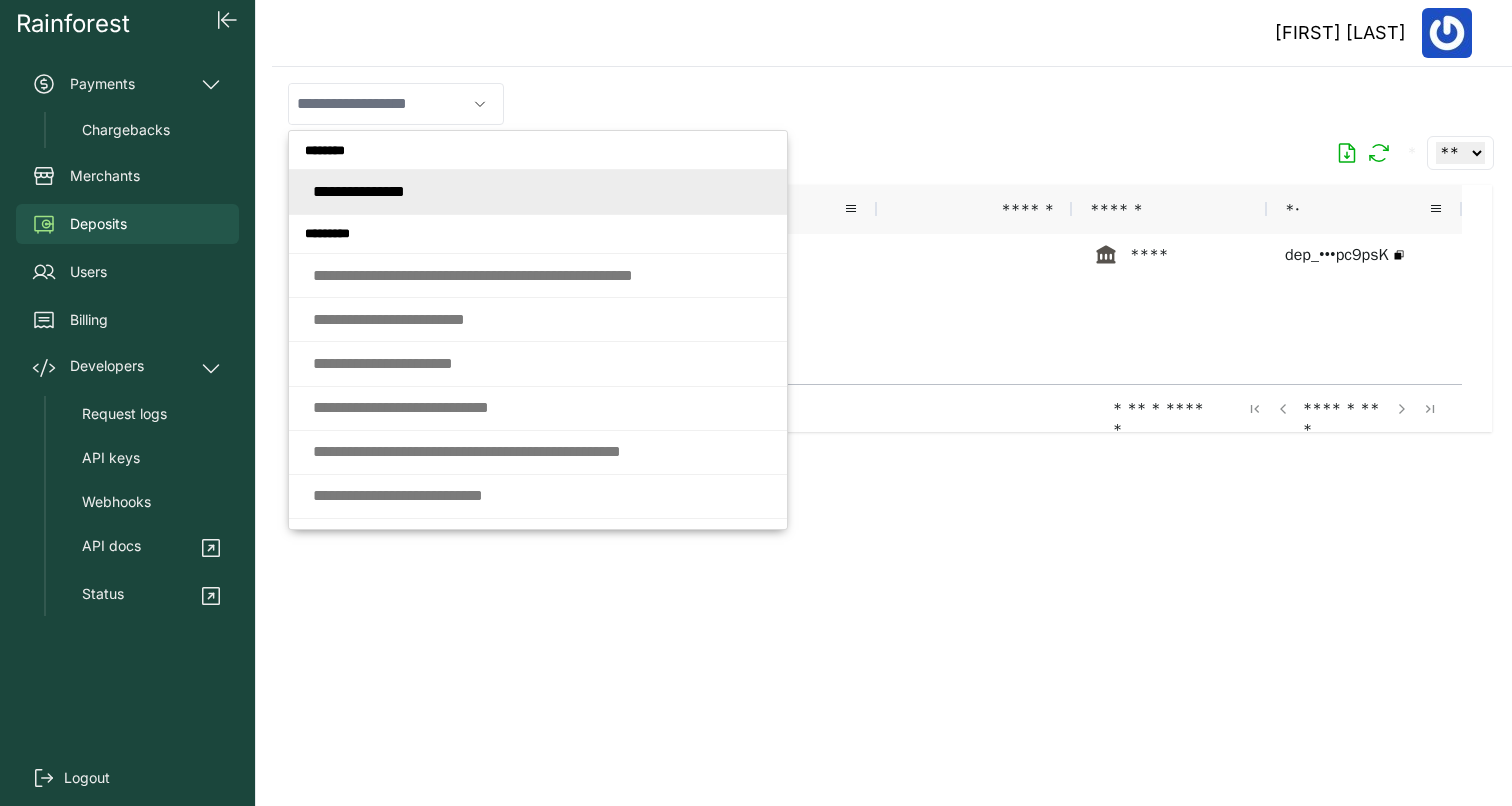 type on "**********" 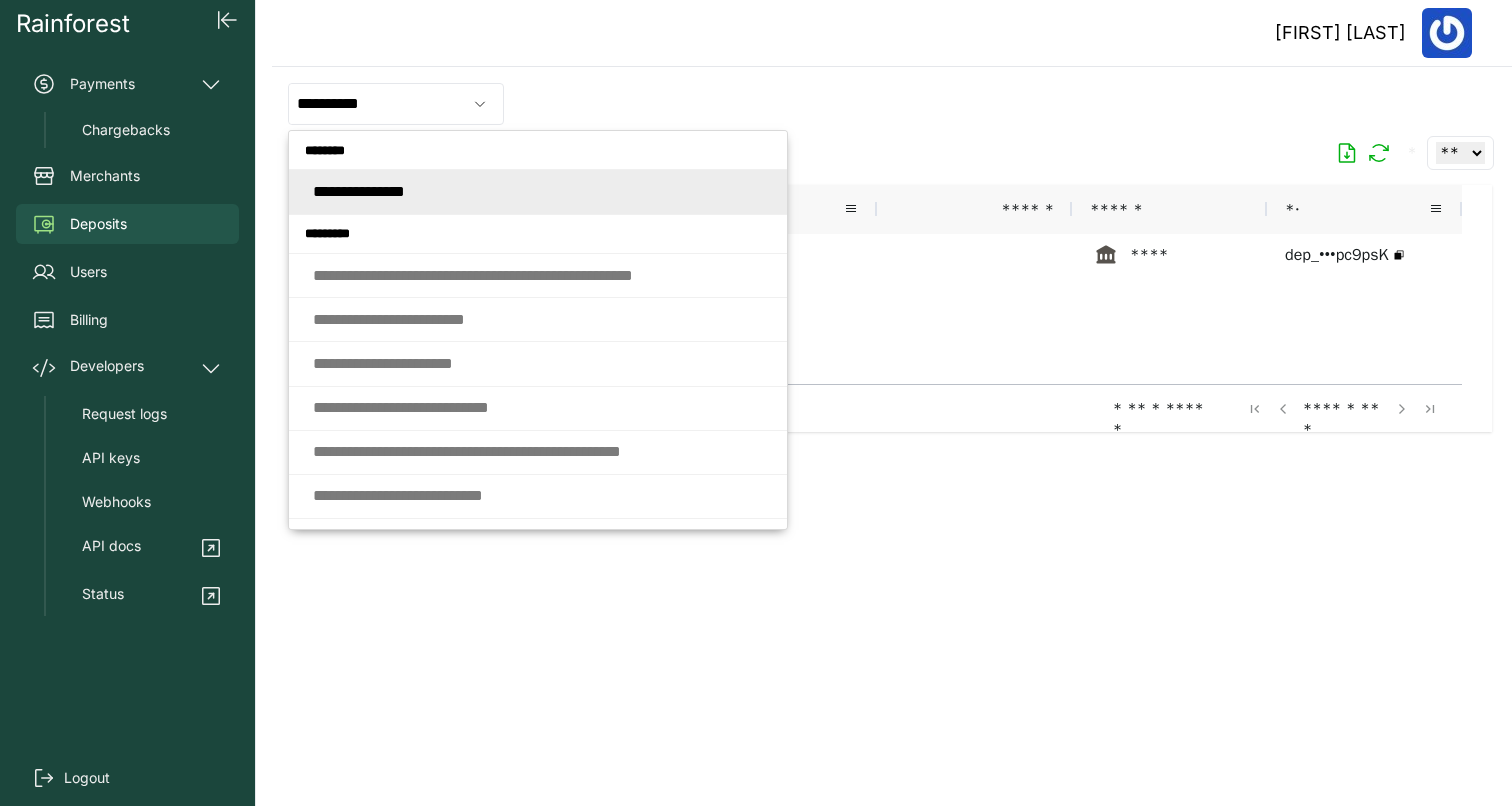 click on "**********" at bounding box center (892, 104) 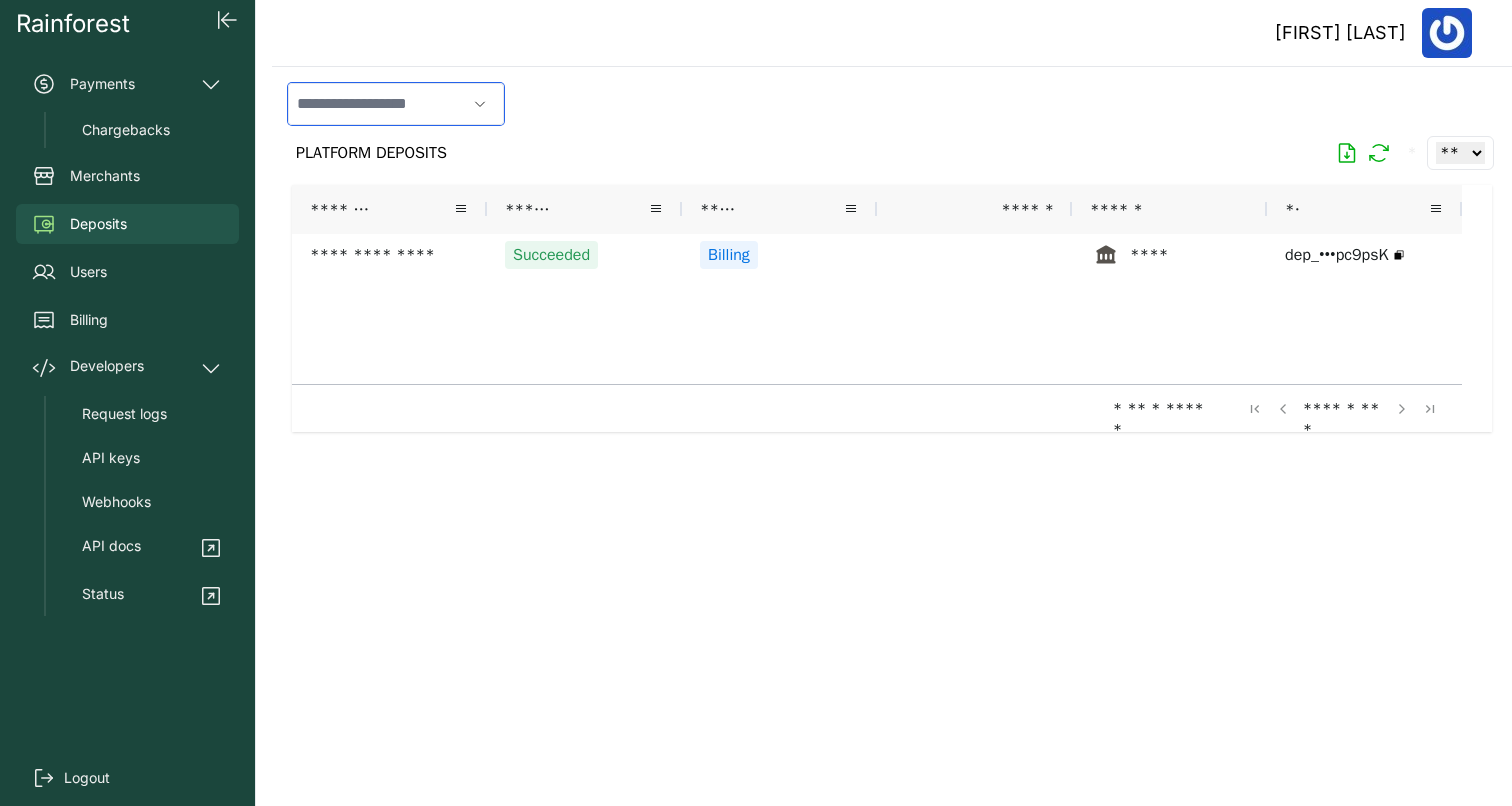 click at bounding box center (377, 104) 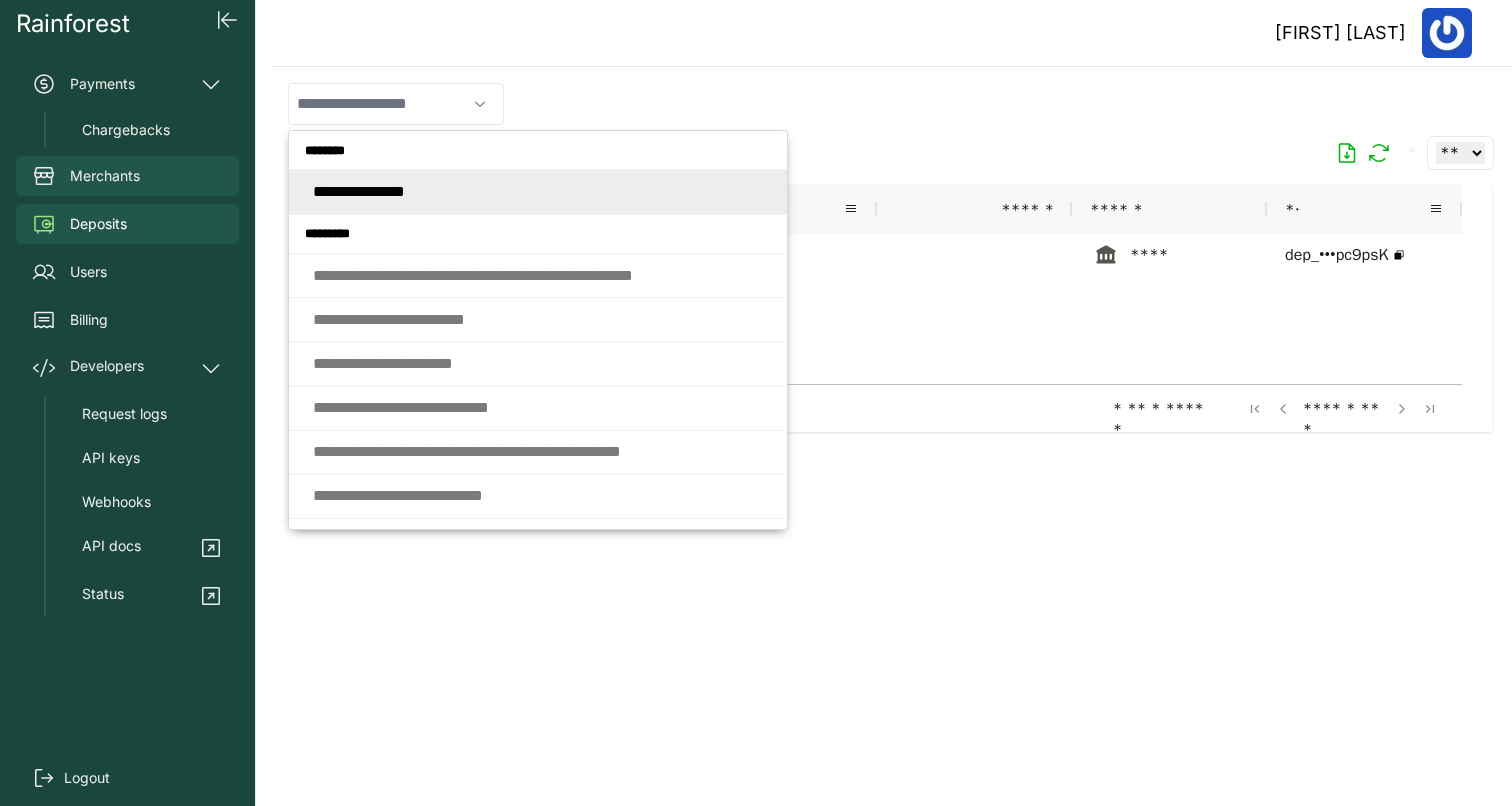 type on "**********" 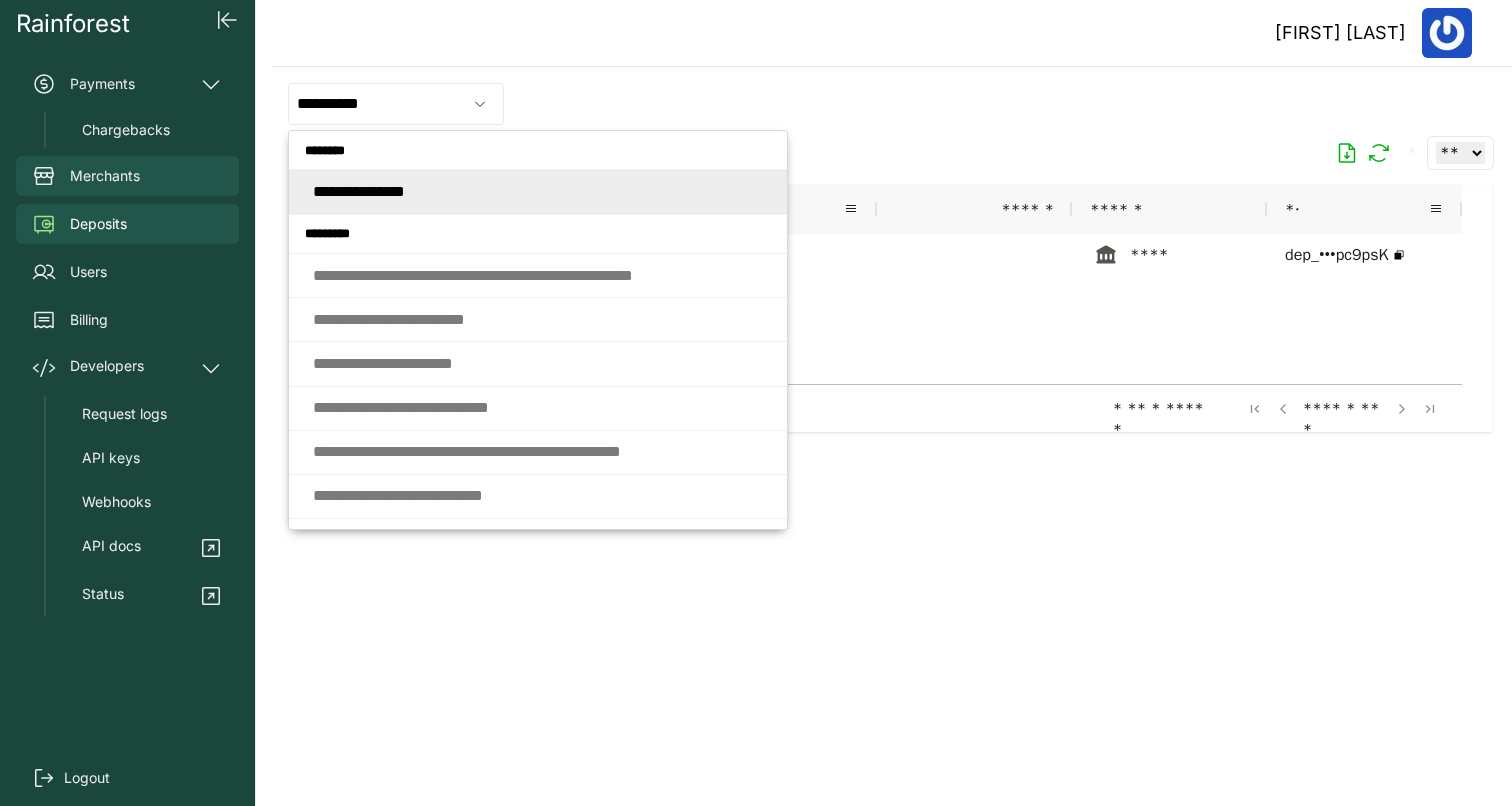 click on "Merchants" at bounding box center [127, 176] 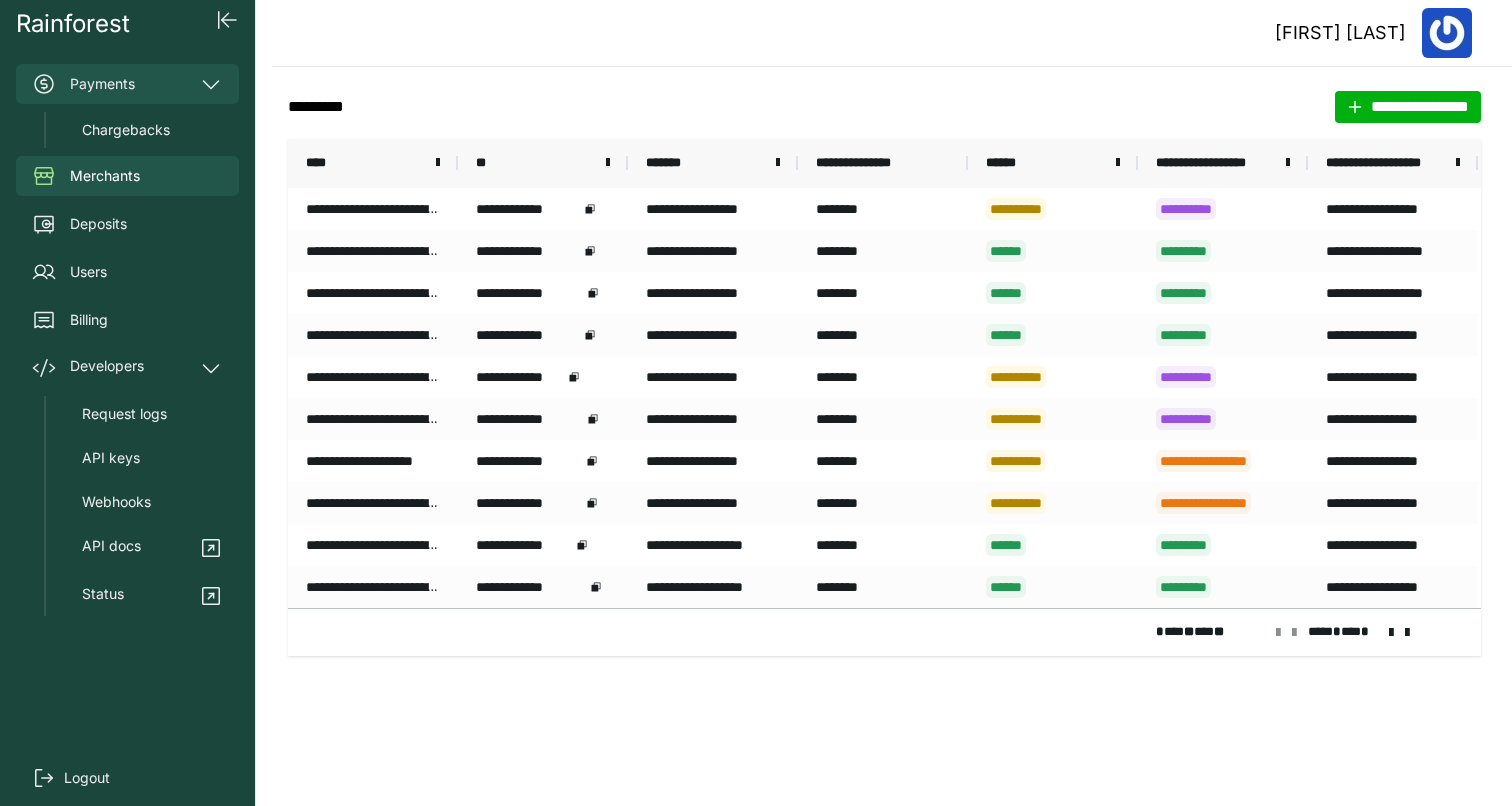 click on "Payments" at bounding box center (127, 84) 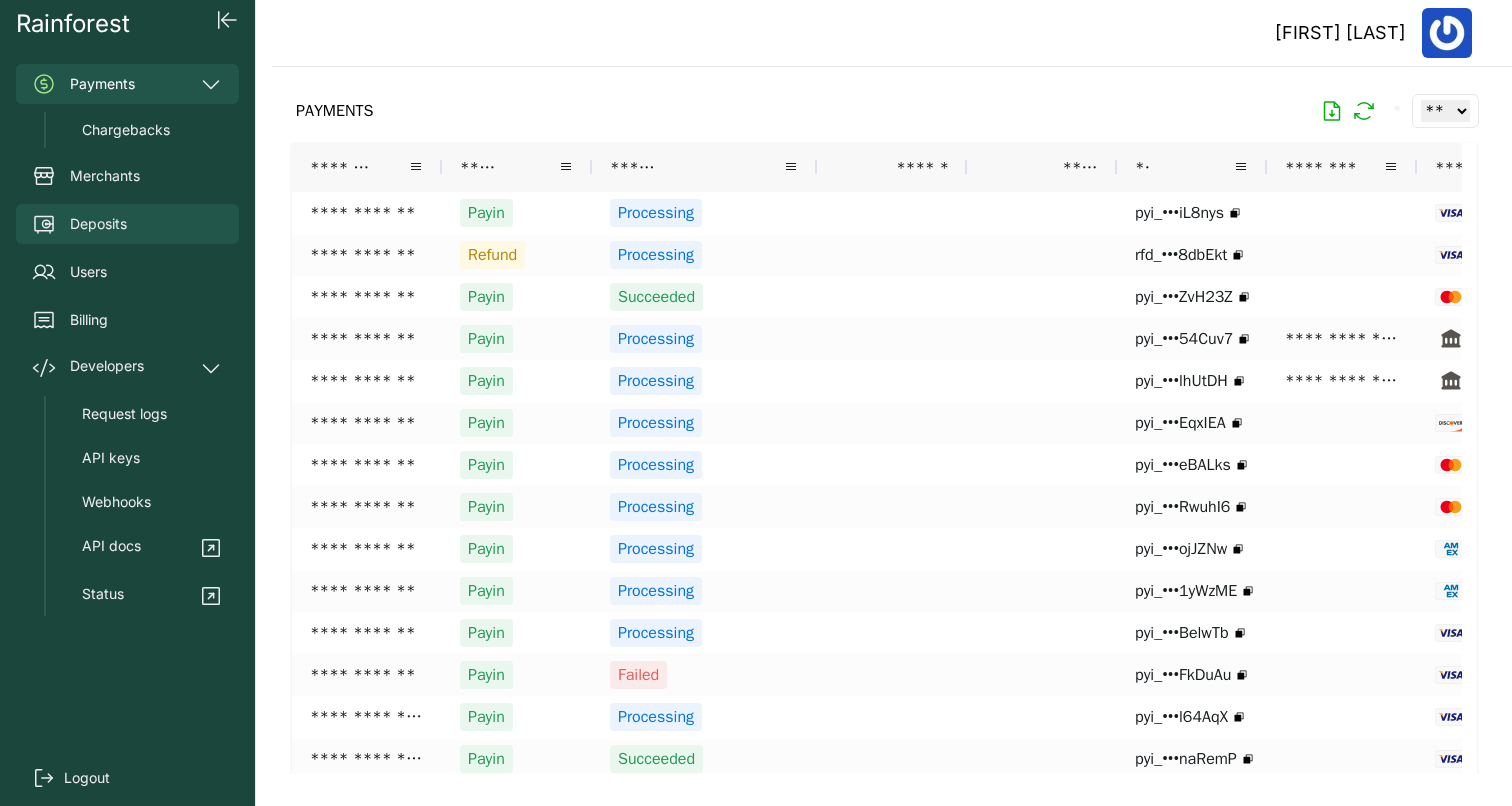 click on "Deposits" at bounding box center [98, 224] 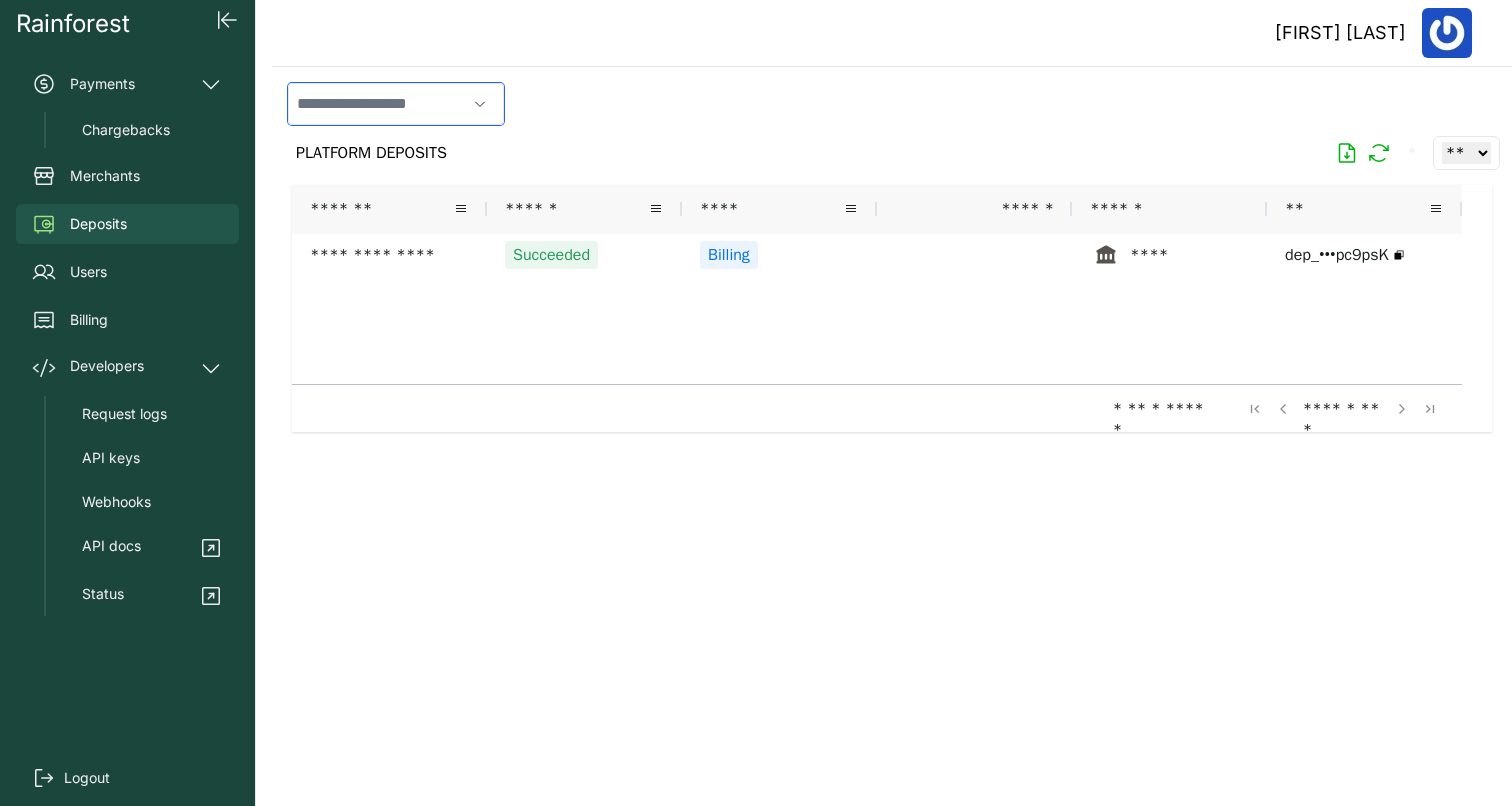 click at bounding box center (377, 104) 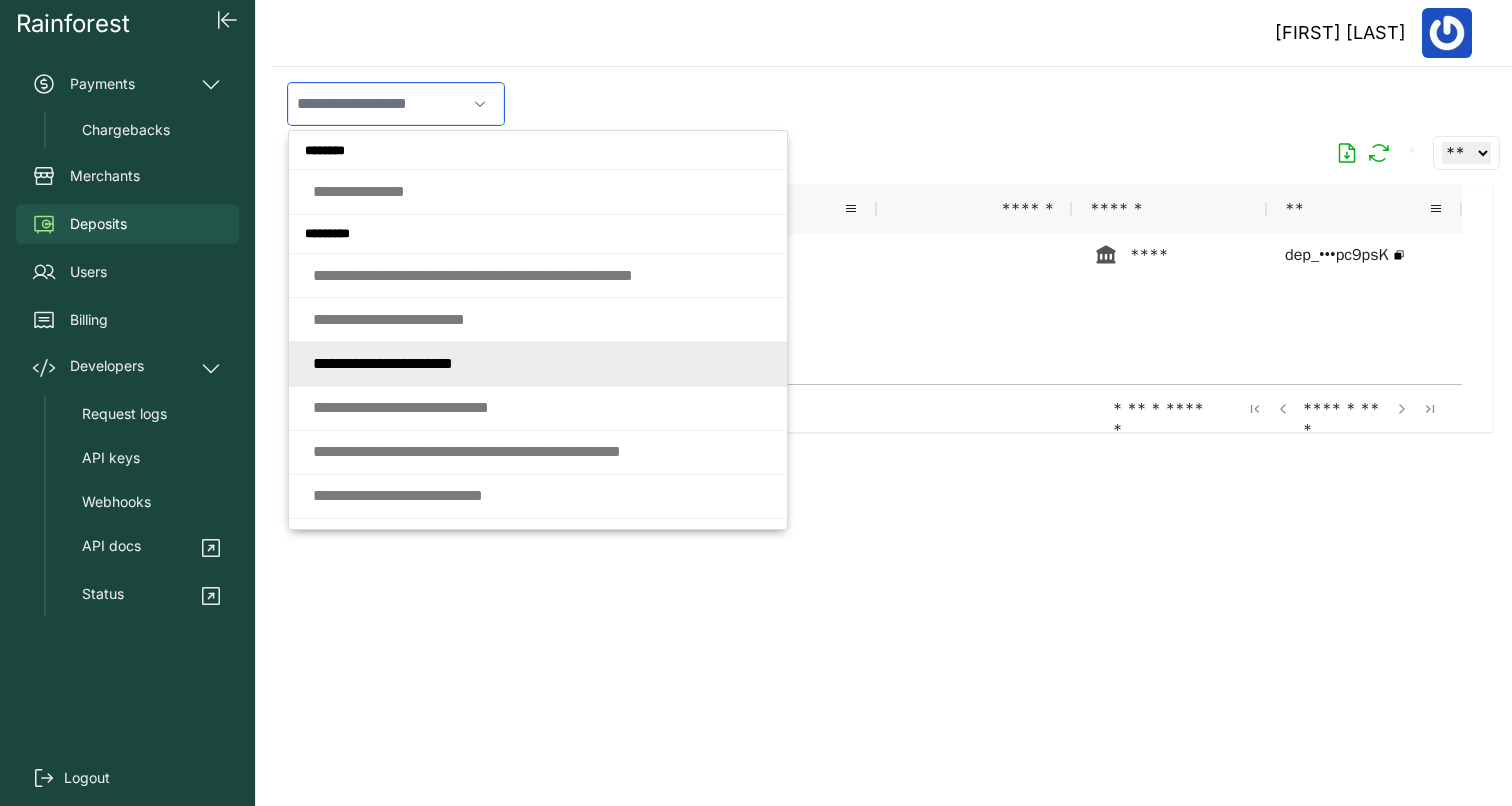scroll, scrollTop: 56, scrollLeft: 0, axis: vertical 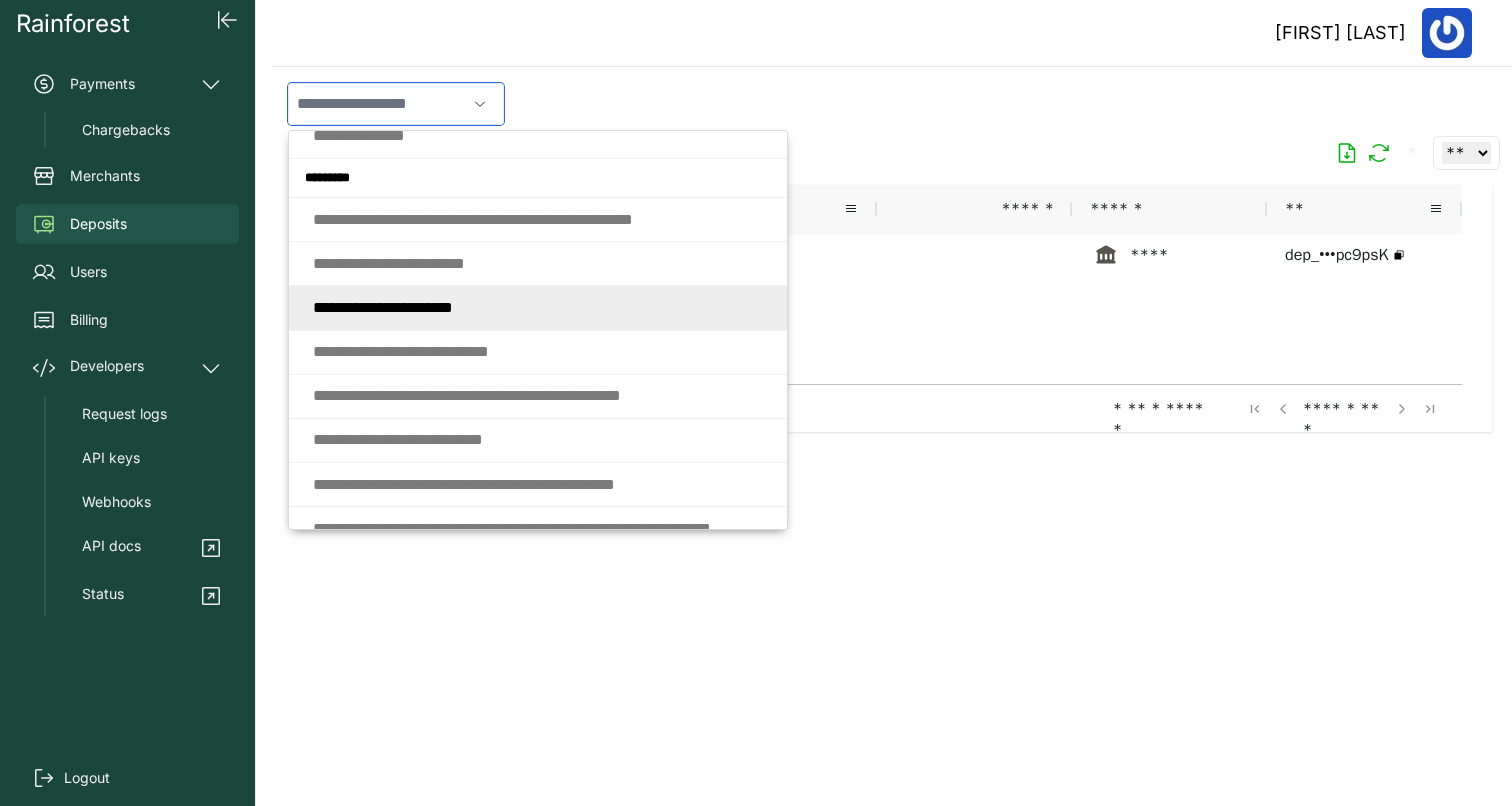 click on "[MASKED_DATA]" 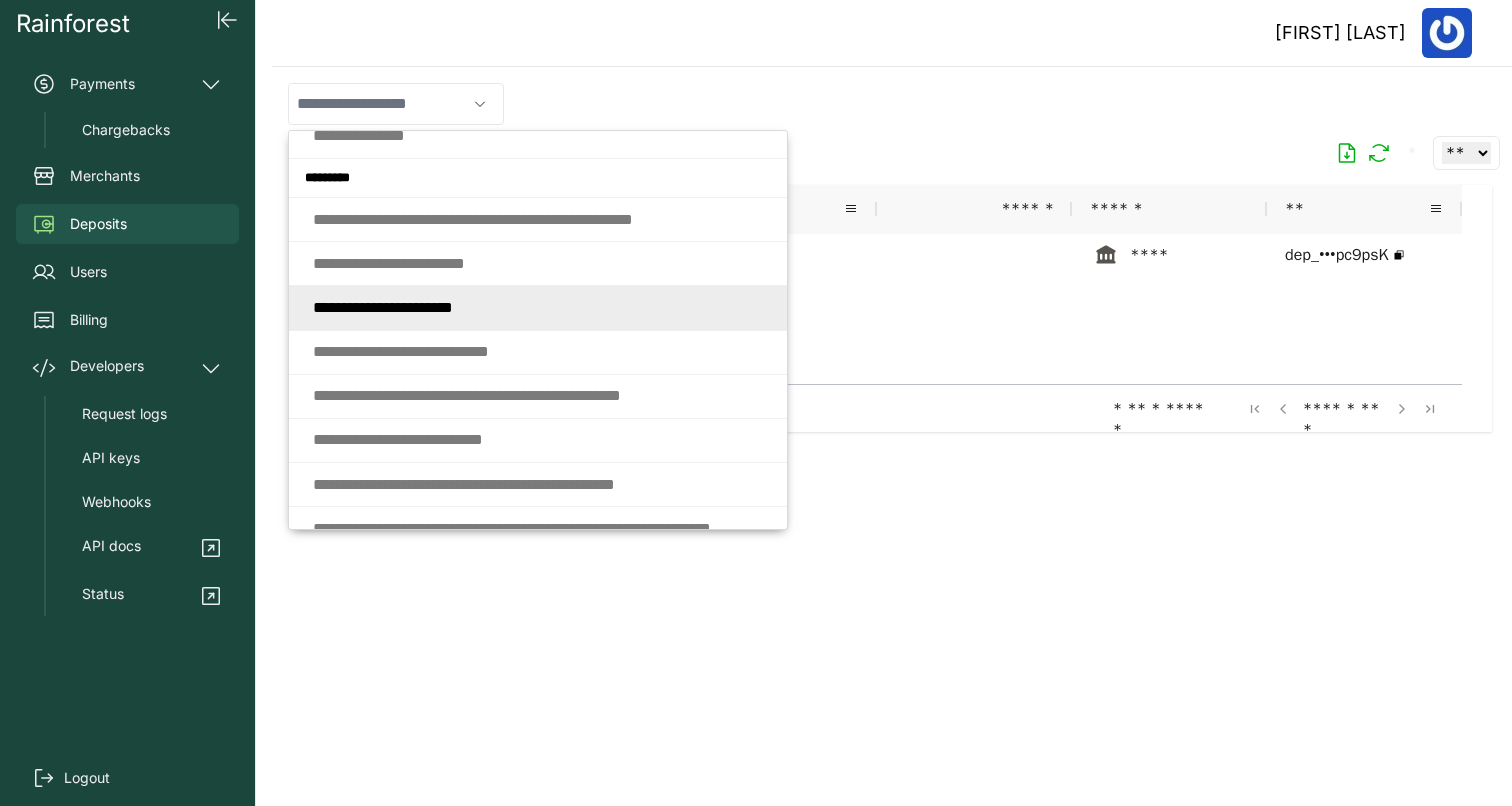 type on "**********" 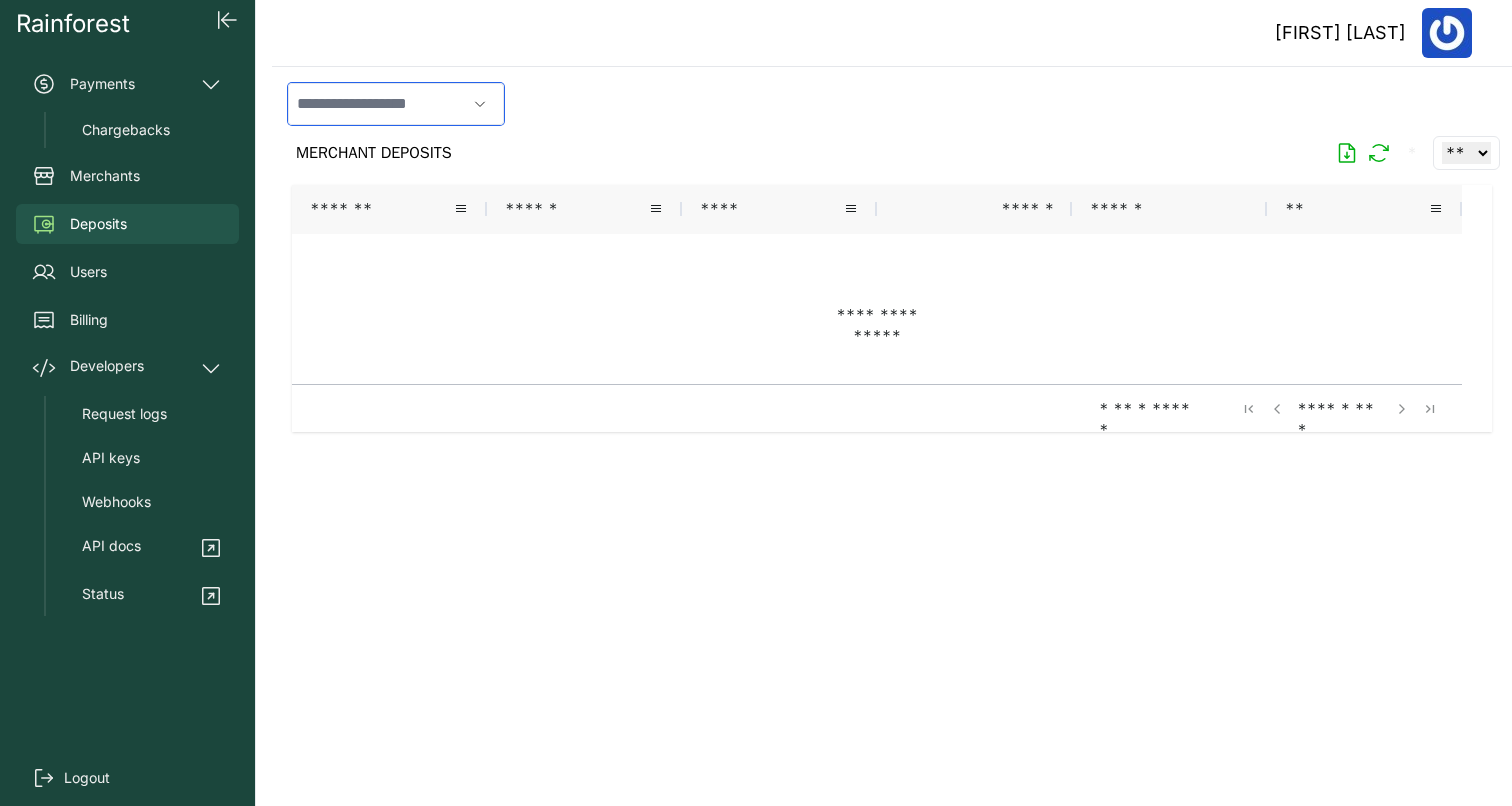 click at bounding box center (377, 104) 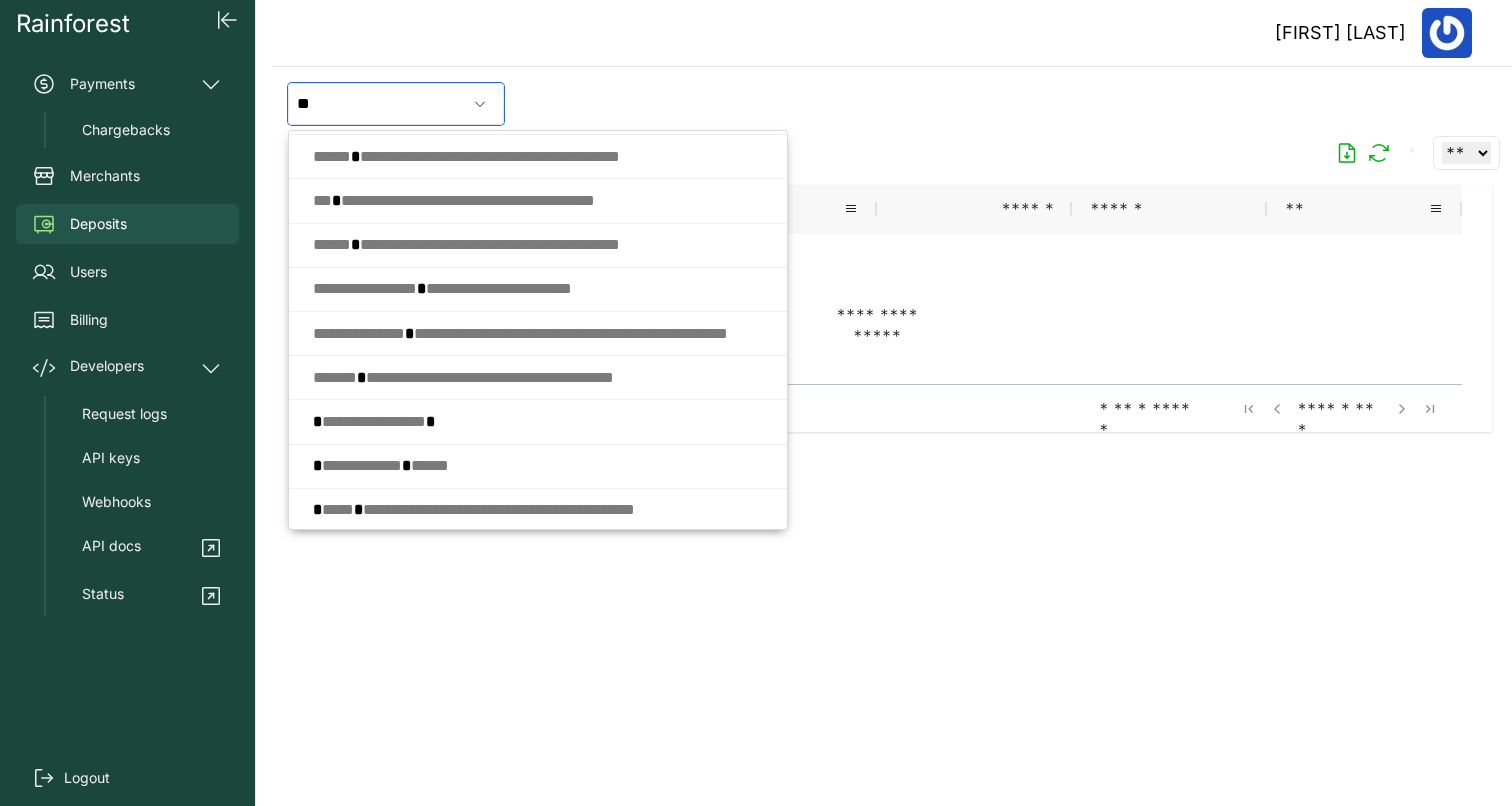 scroll, scrollTop: 0, scrollLeft: 0, axis: both 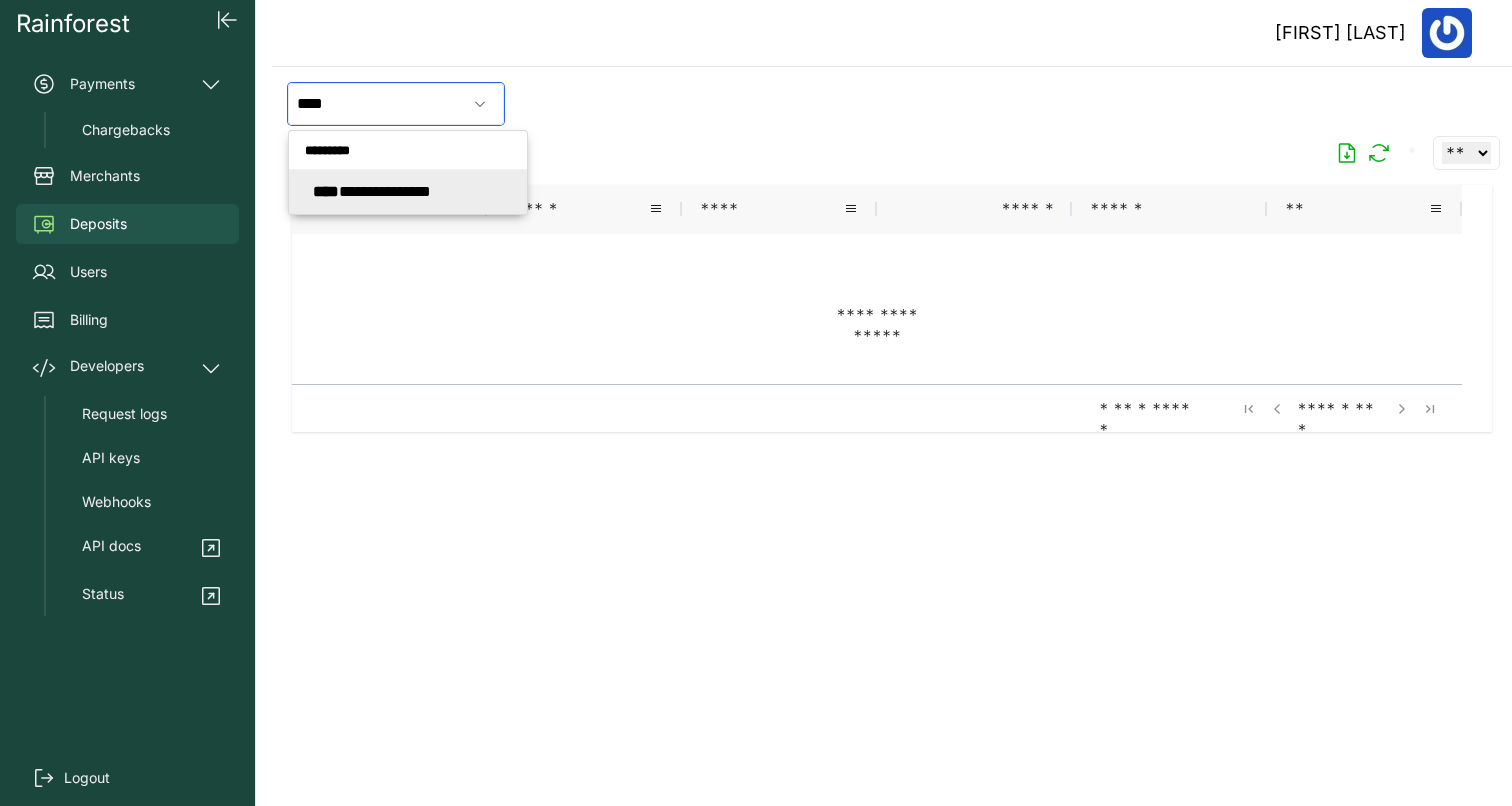 click on "[MASKED_DATA]" at bounding box center (372, 191) 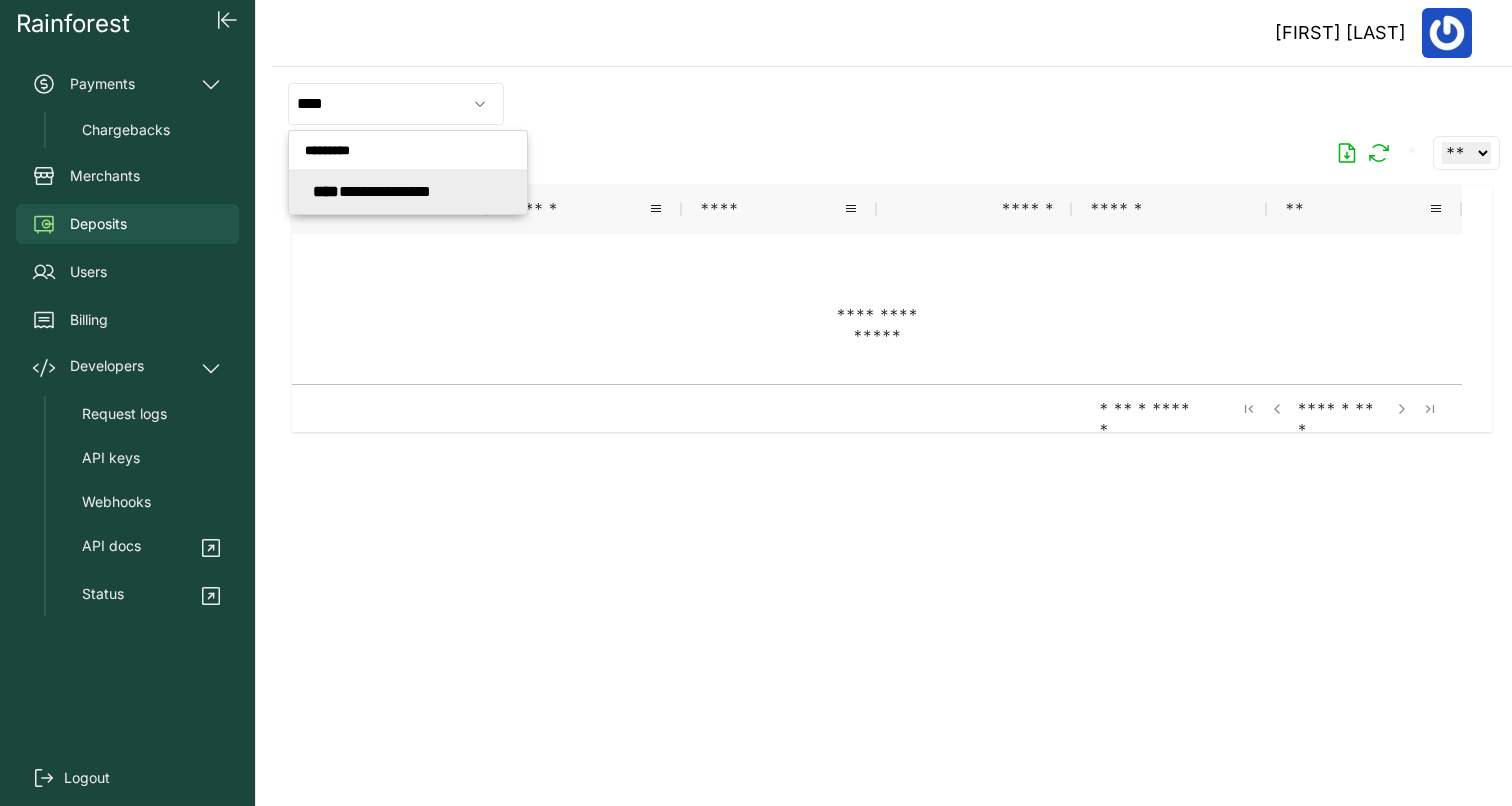 type on "**********" 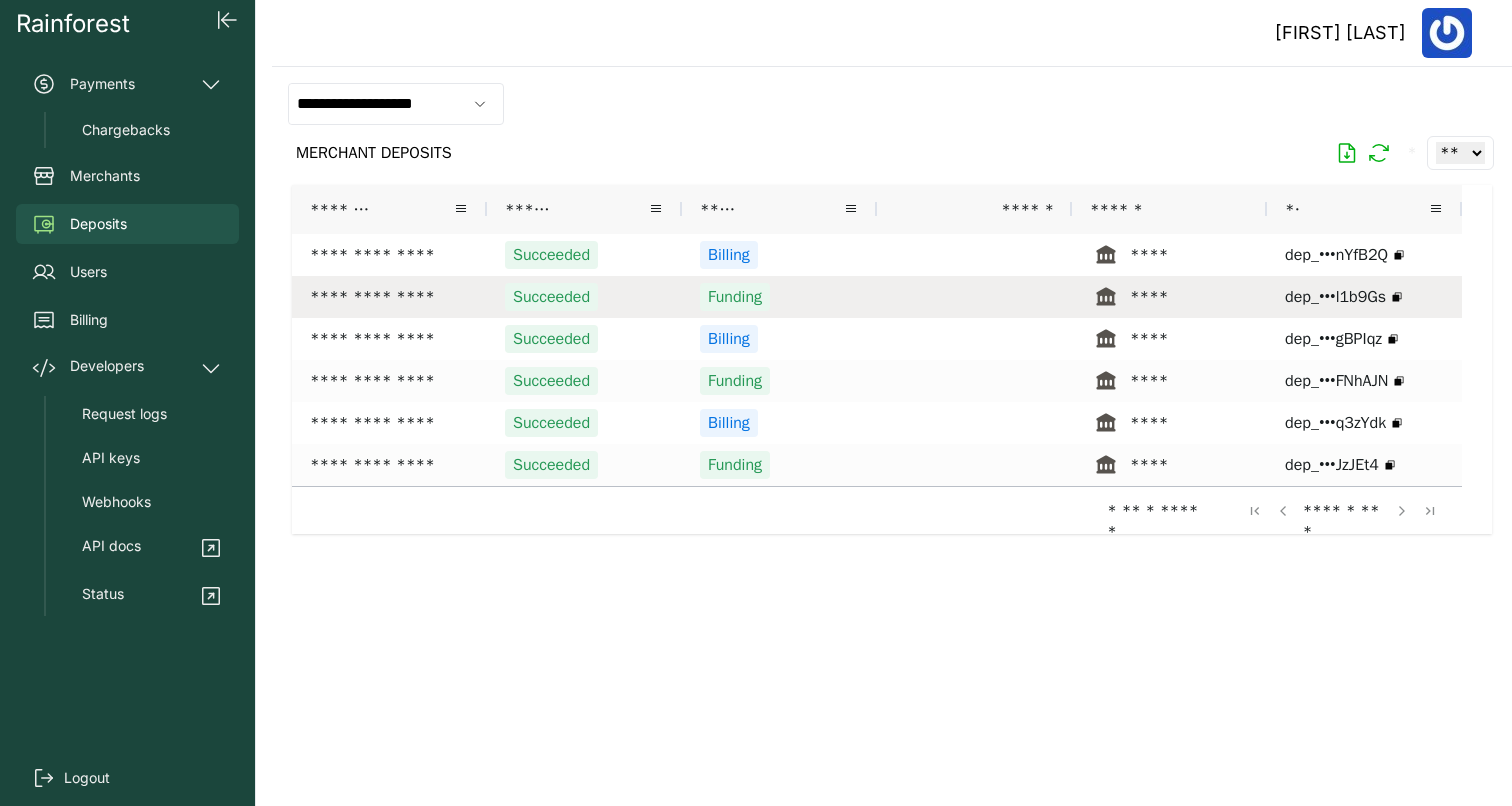 click on "Funding" at bounding box center [779, 297] 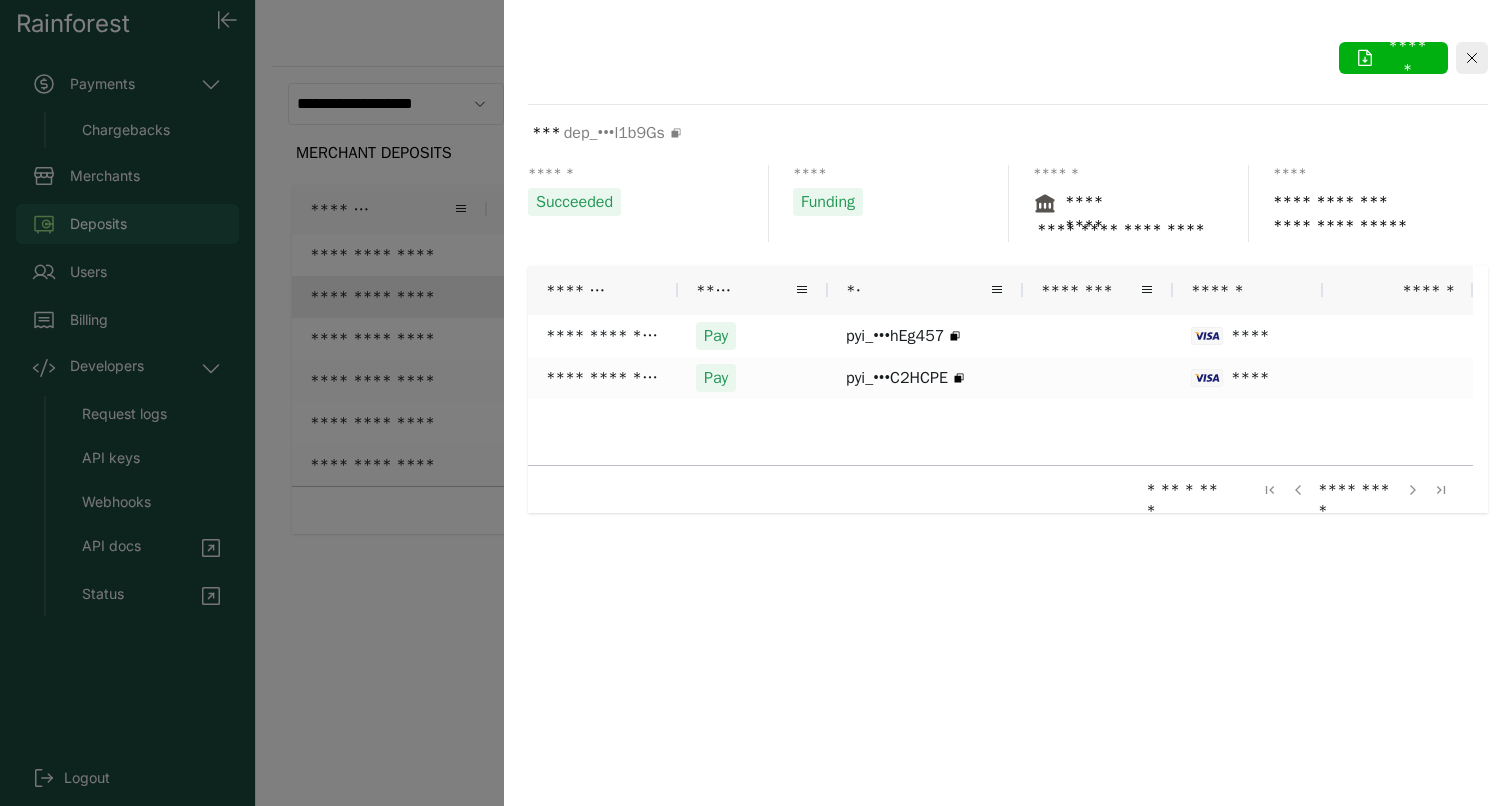click at bounding box center [756, 403] 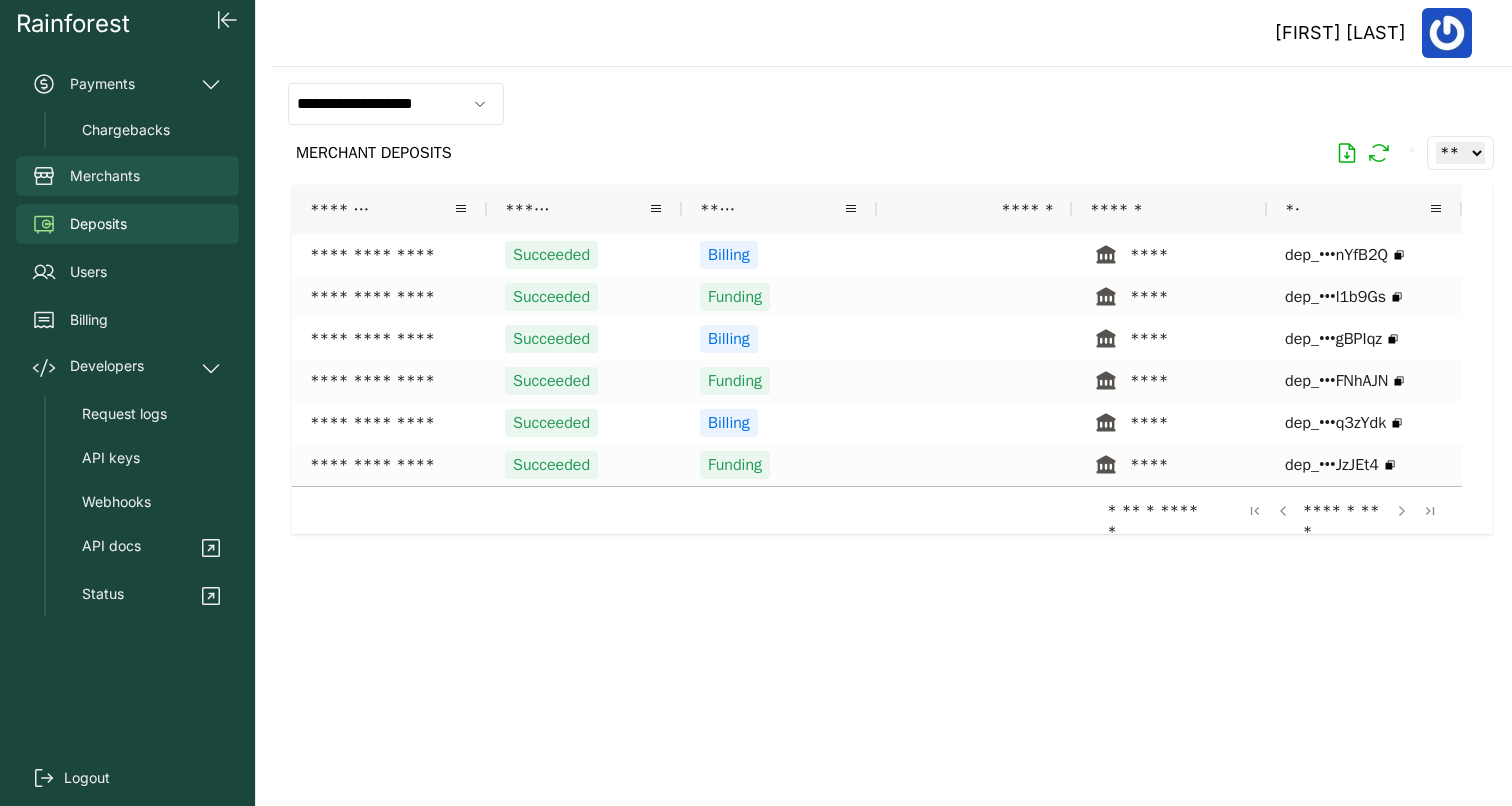 click on "Merchants" at bounding box center [105, 176] 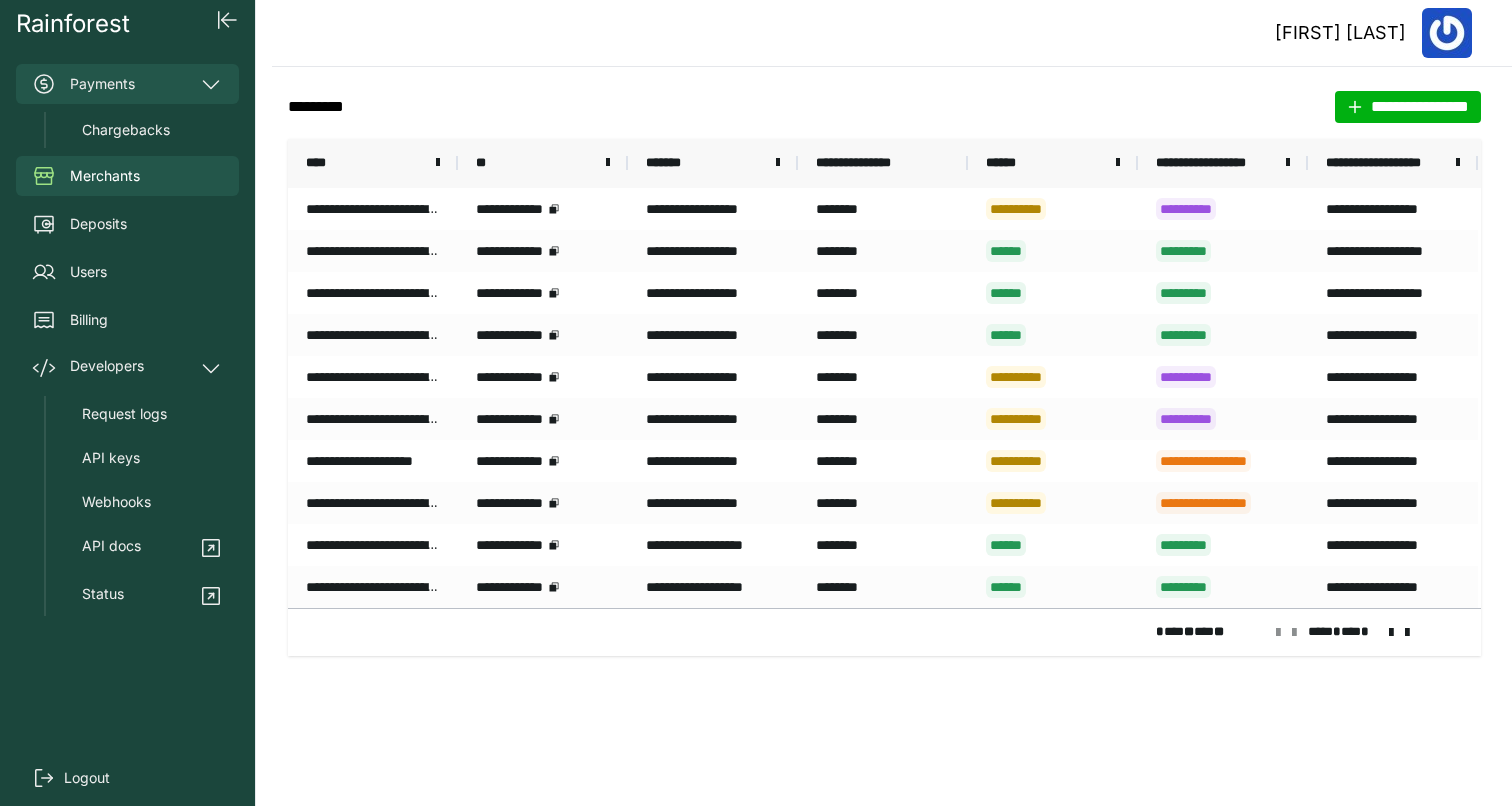 click on "Payments" at bounding box center [127, 84] 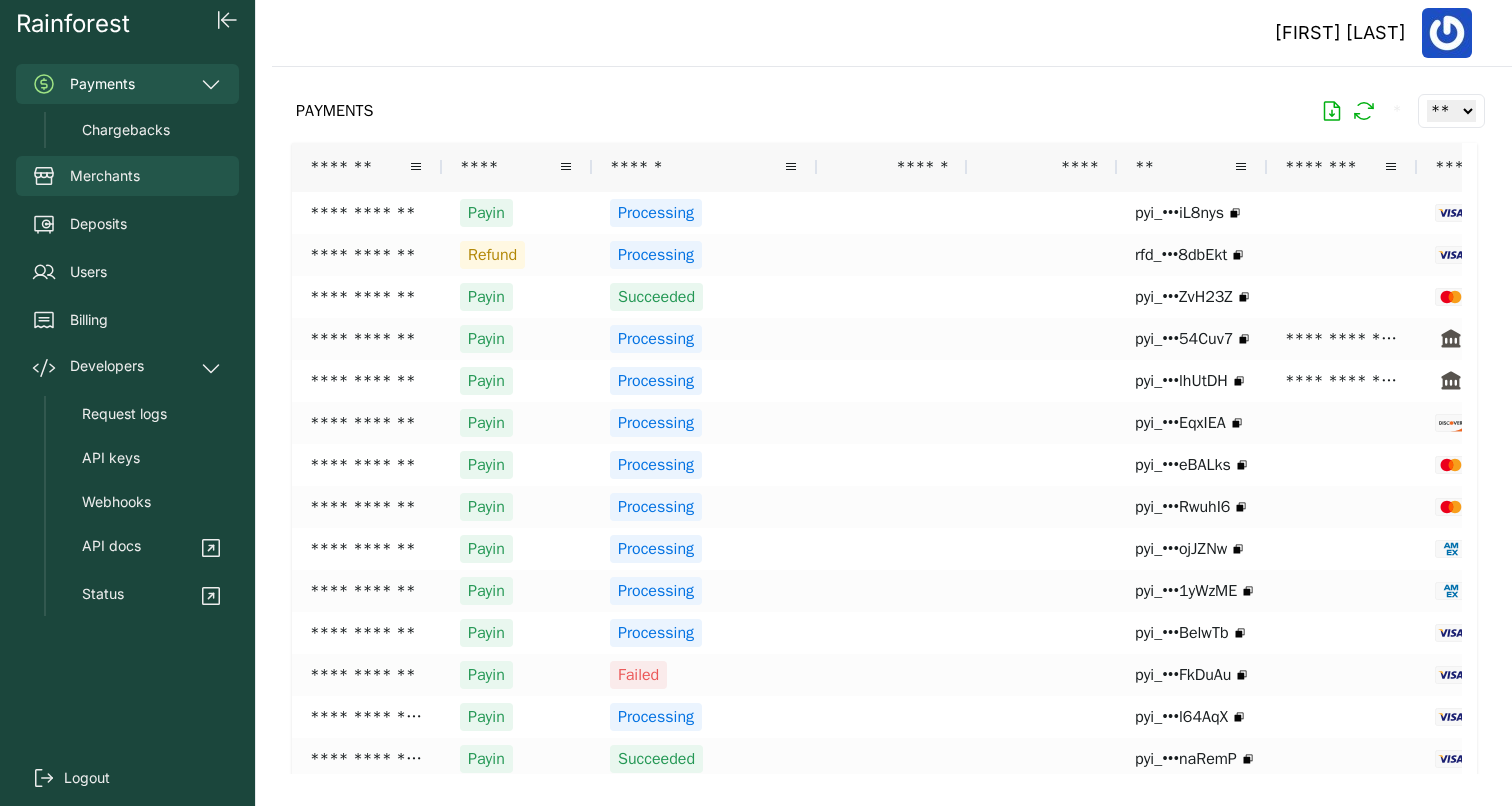 click on "Merchants" at bounding box center (105, 176) 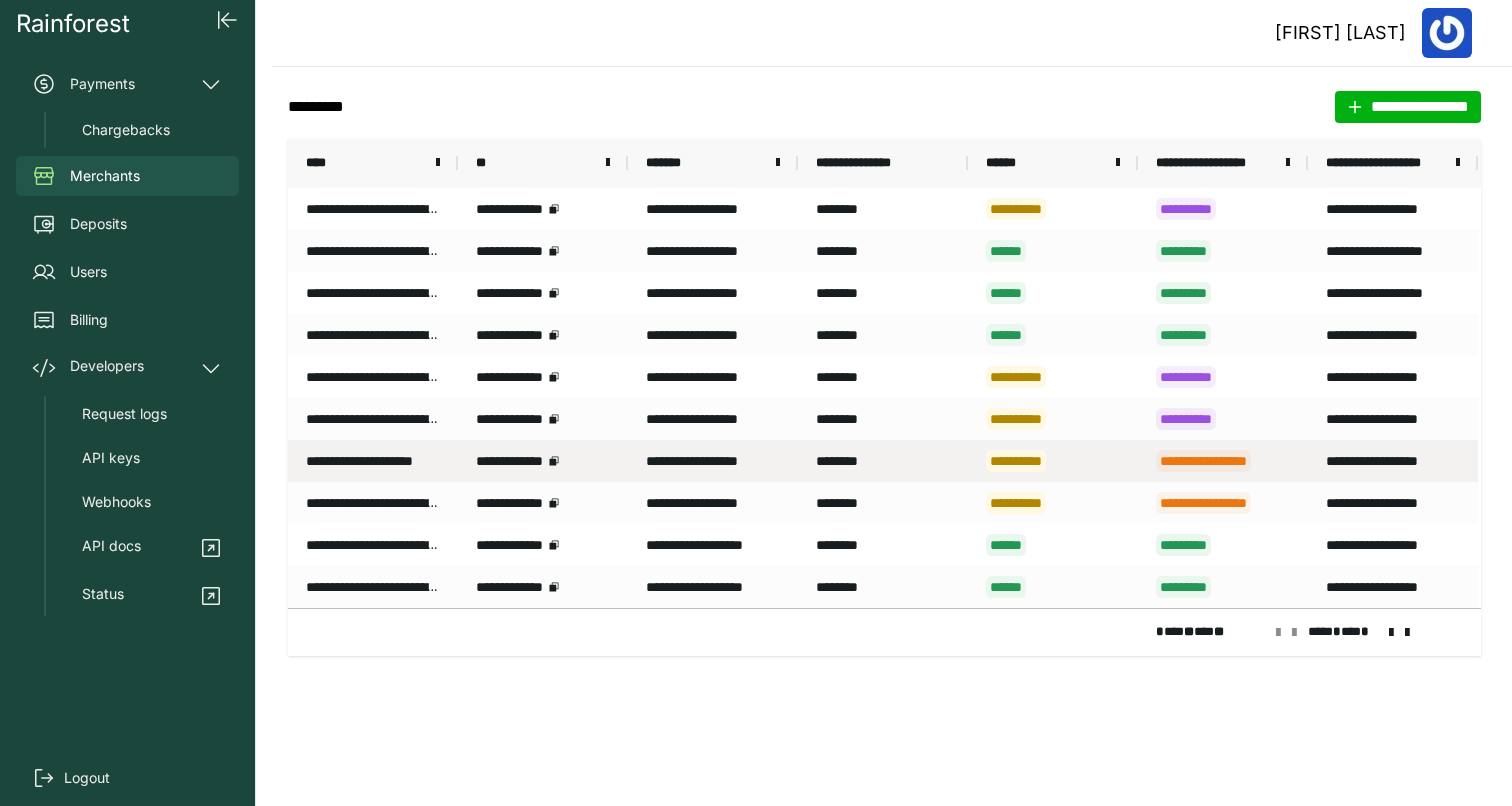 click on "**********" at bounding box center (1393, 461) 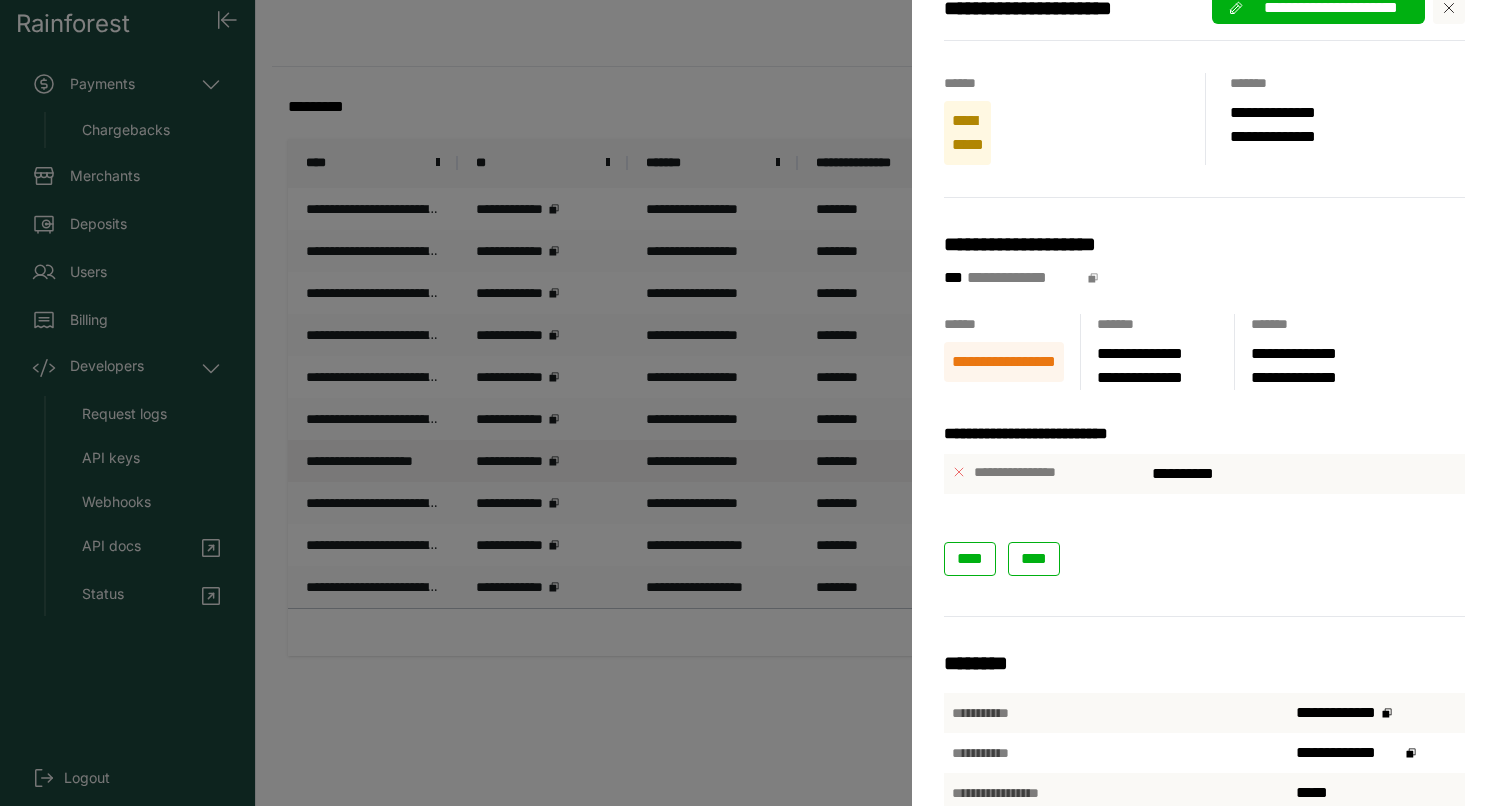 scroll, scrollTop: 0, scrollLeft: 0, axis: both 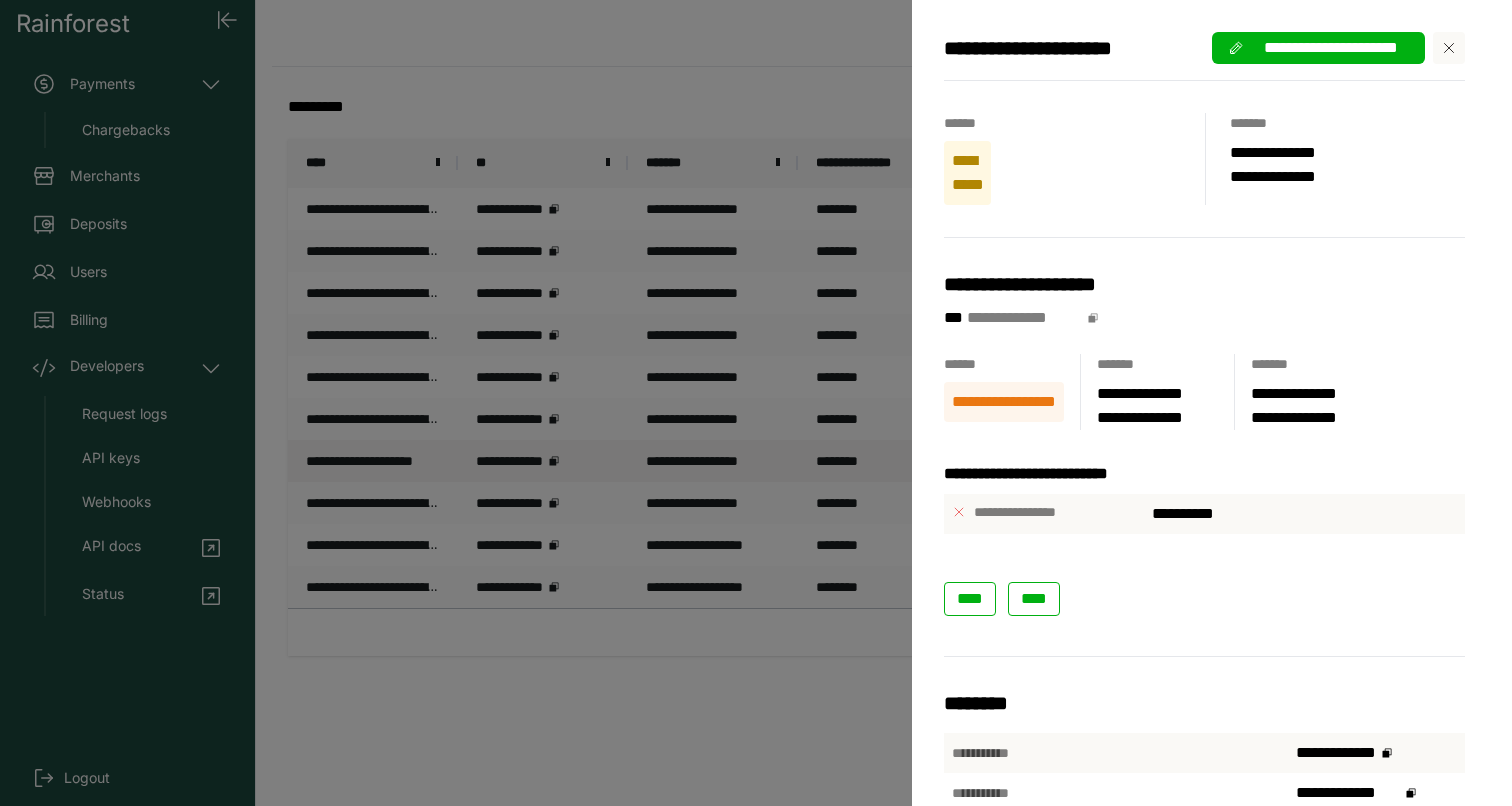 click 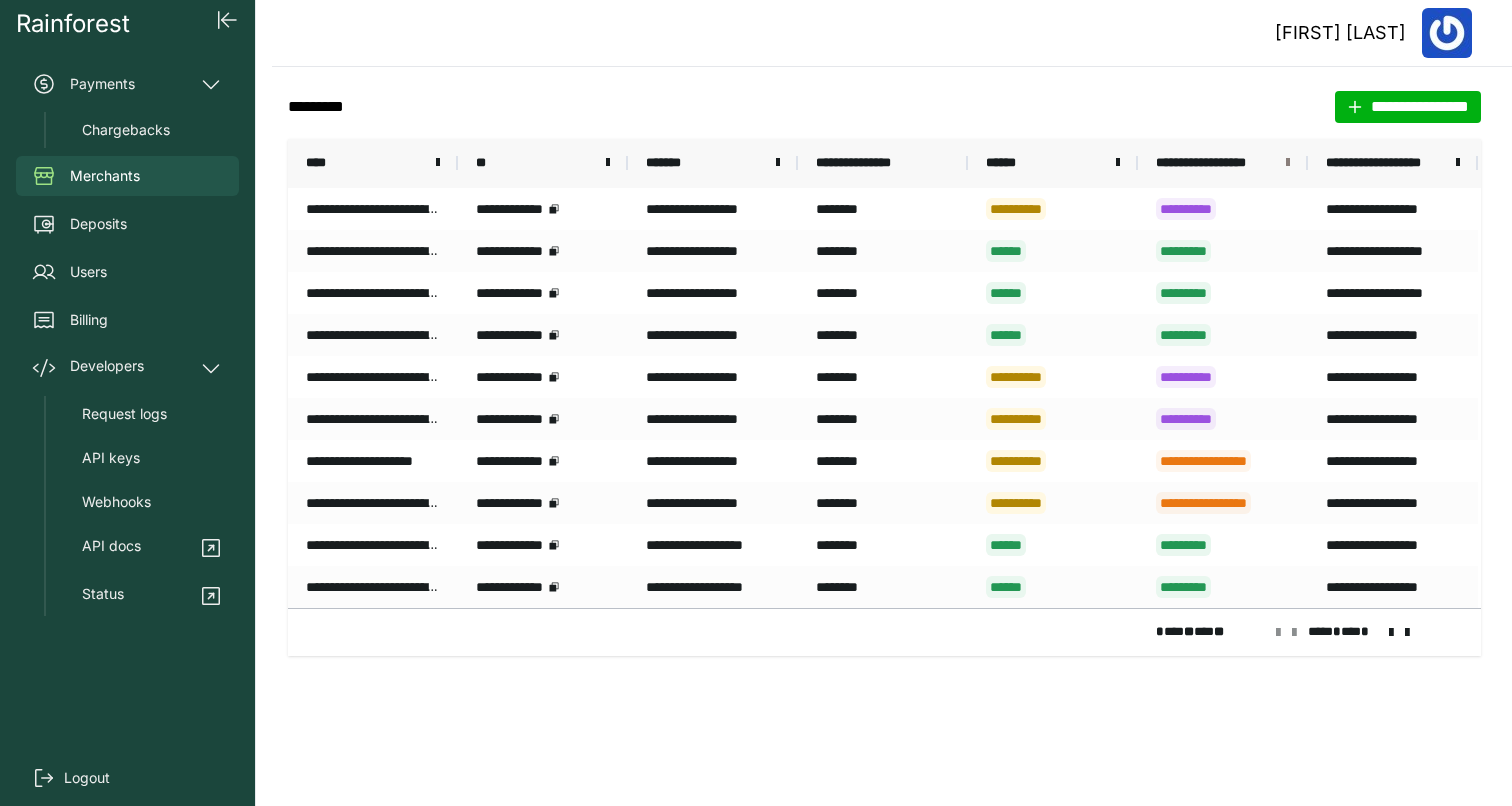 click at bounding box center [1288, 163] 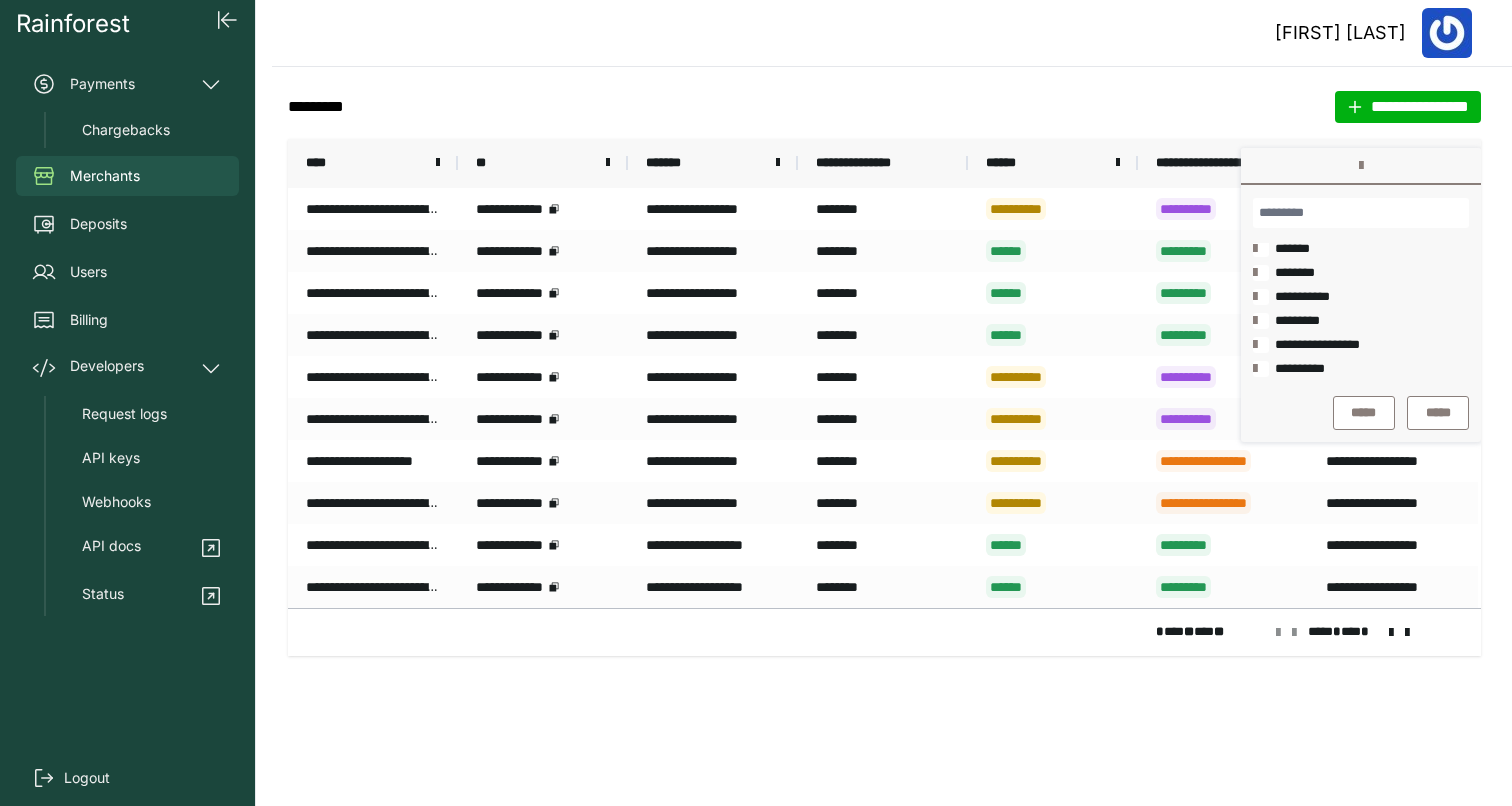 scroll, scrollTop: 0, scrollLeft: 0, axis: both 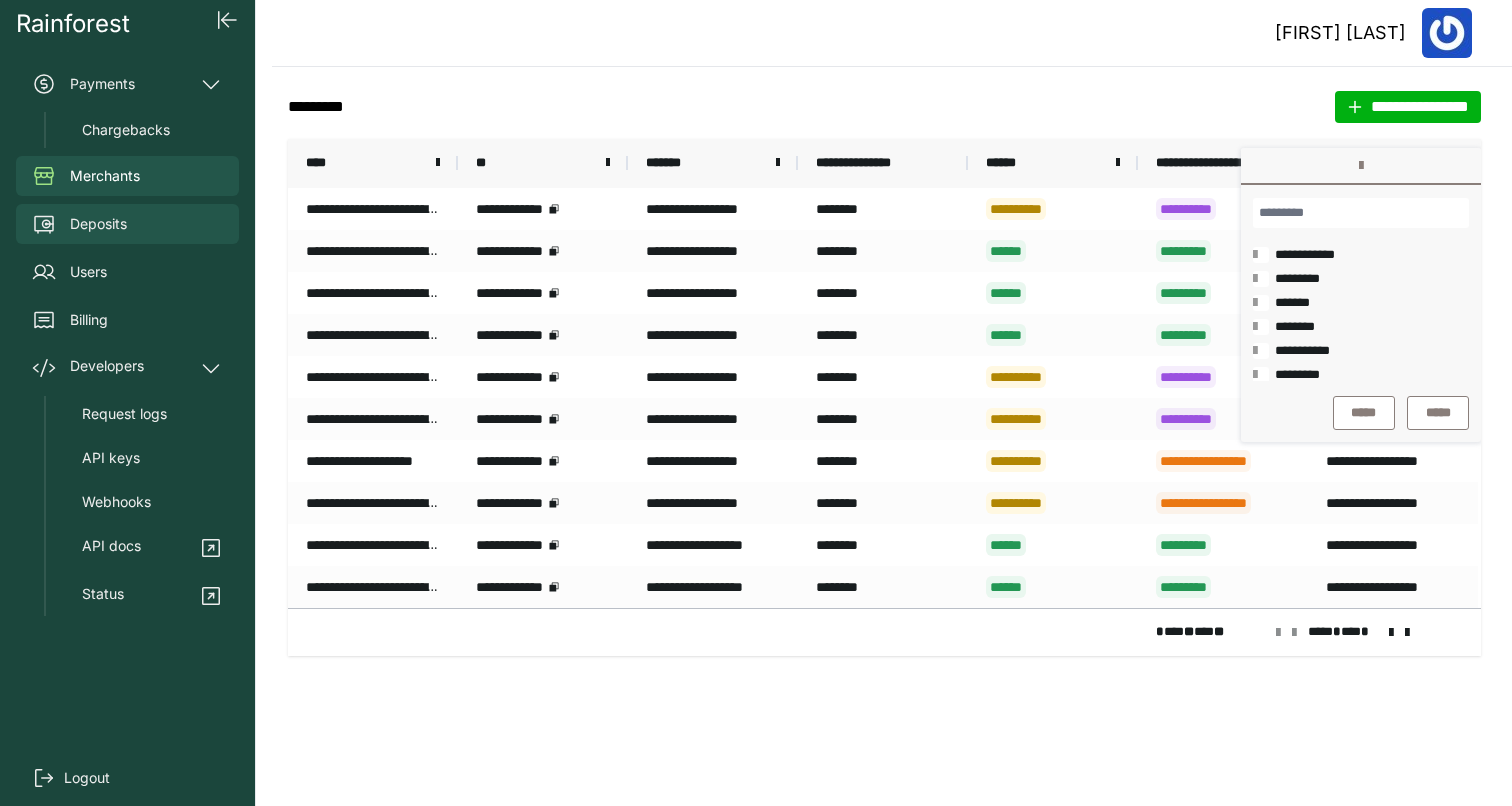 click on "Deposits" at bounding box center [98, 224] 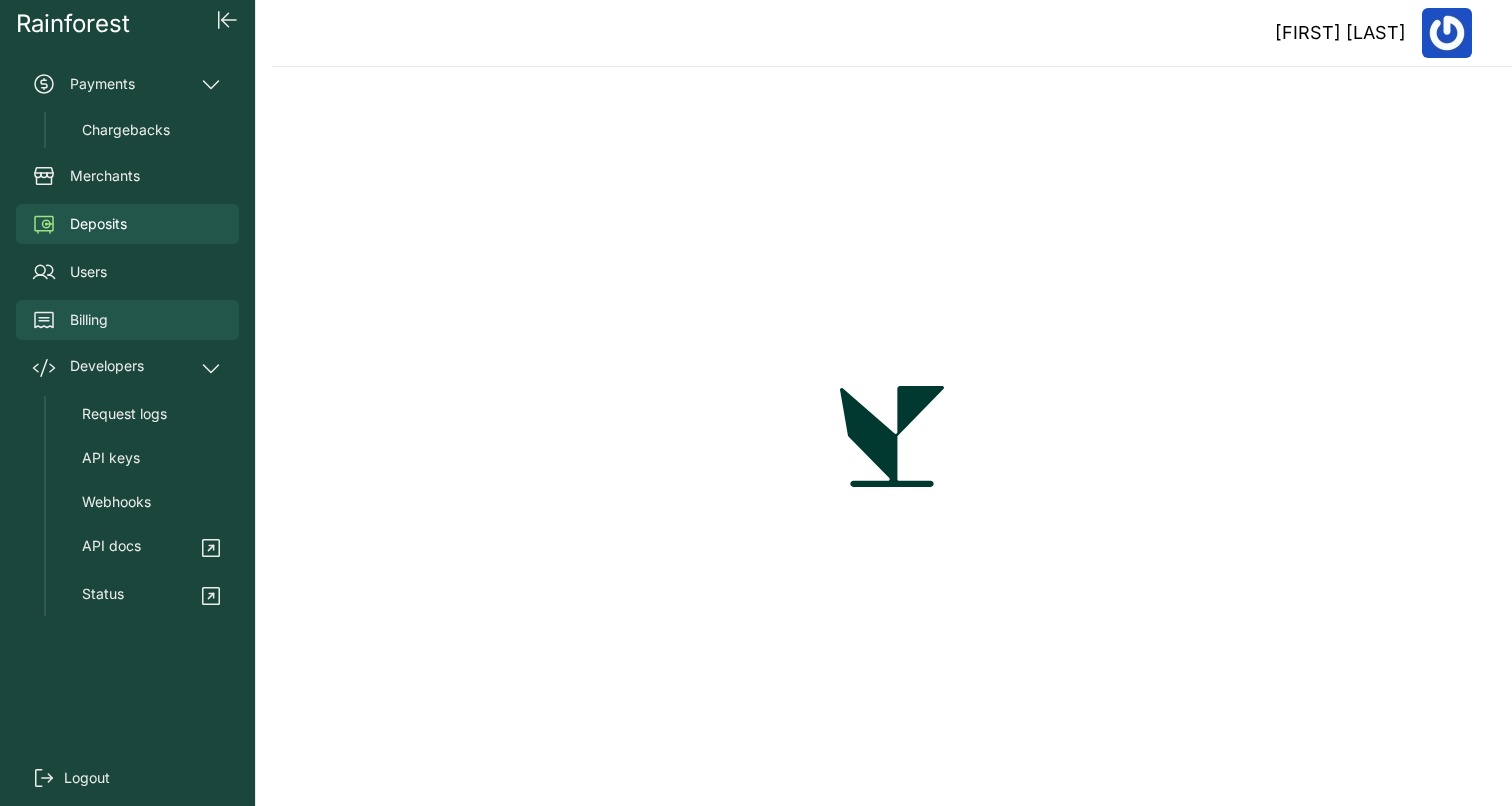 click on "Billing" at bounding box center [127, 320] 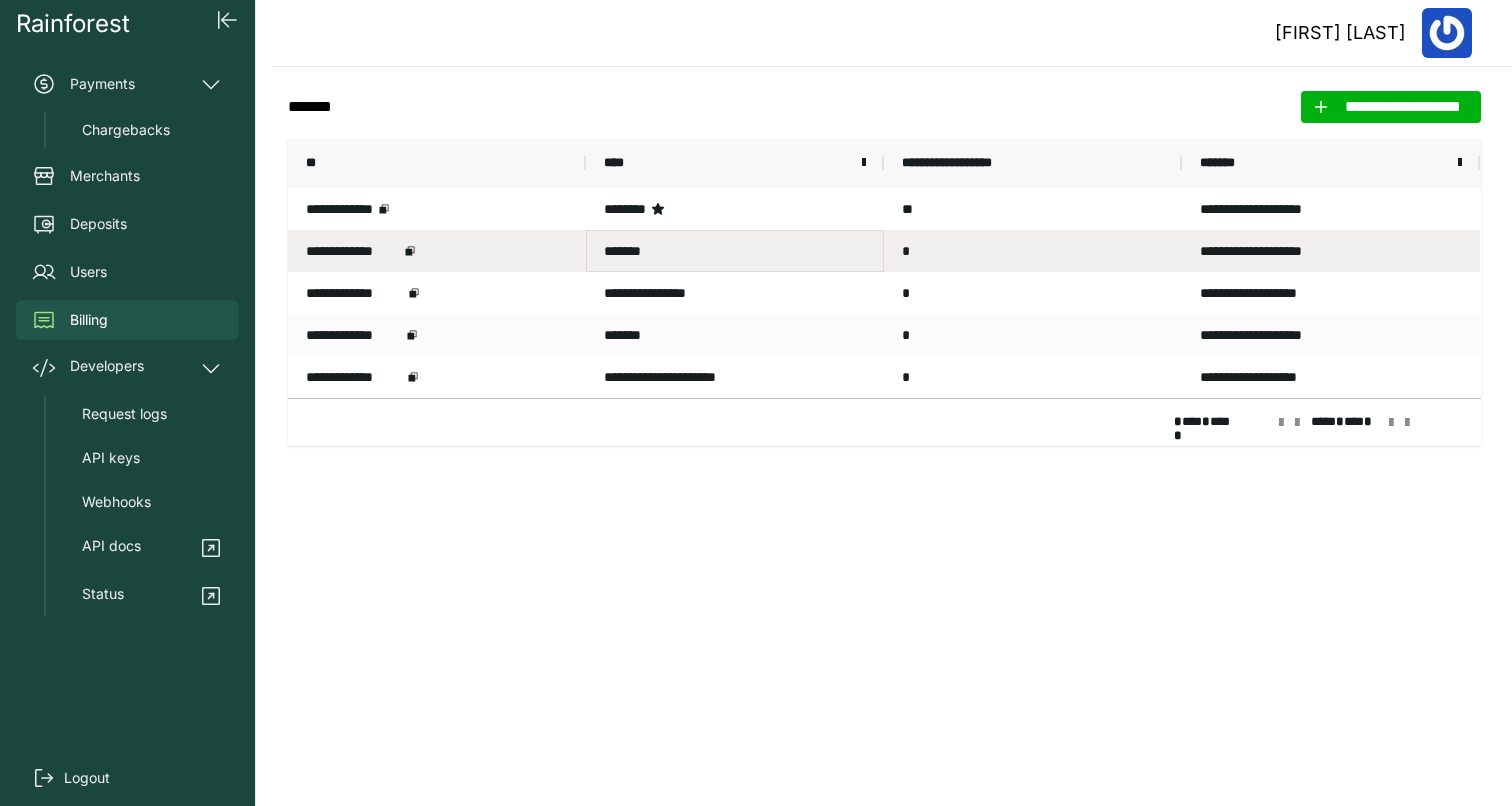 click on "*******" at bounding box center (735, 251) 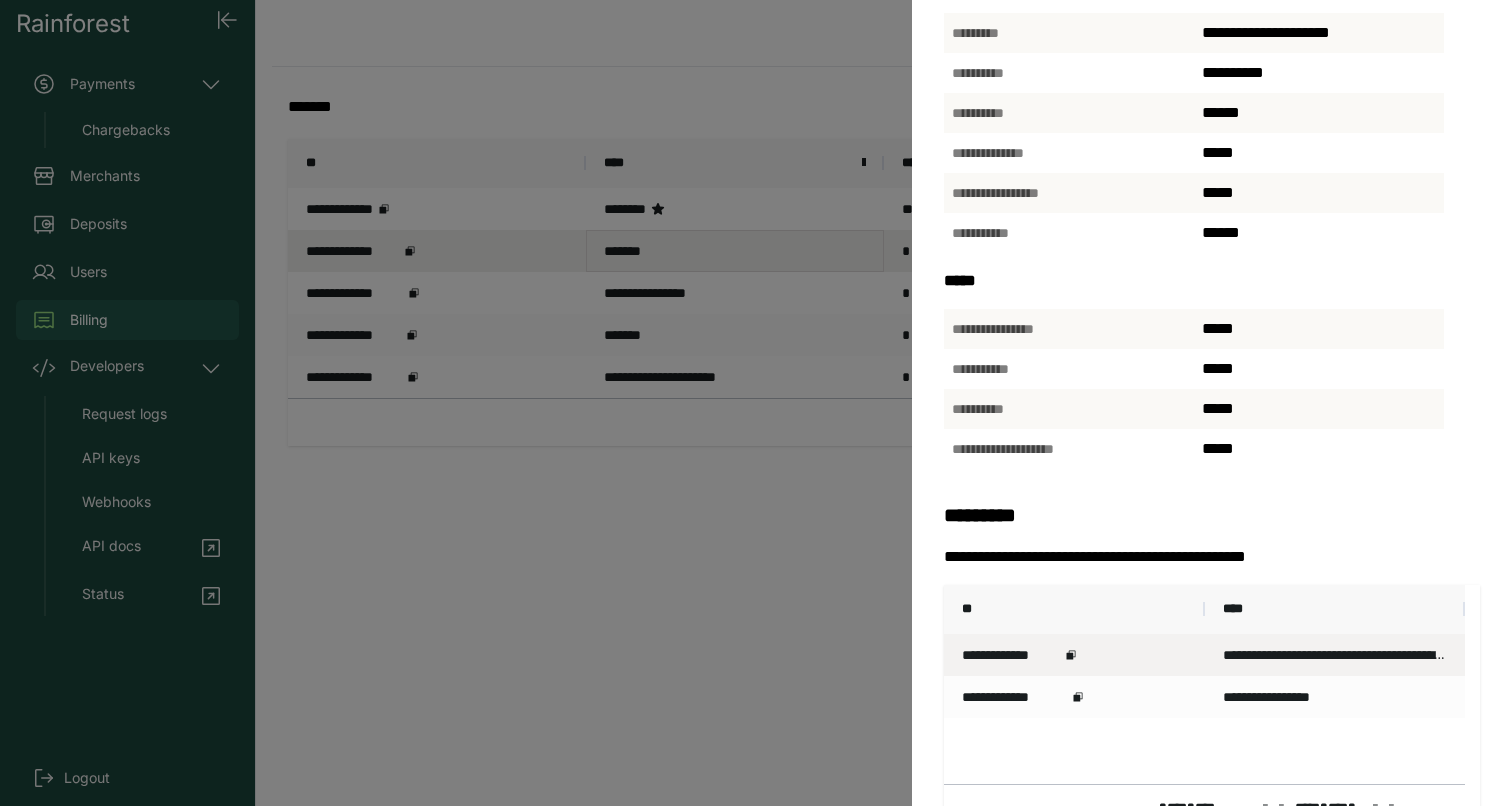 scroll, scrollTop: 864, scrollLeft: 0, axis: vertical 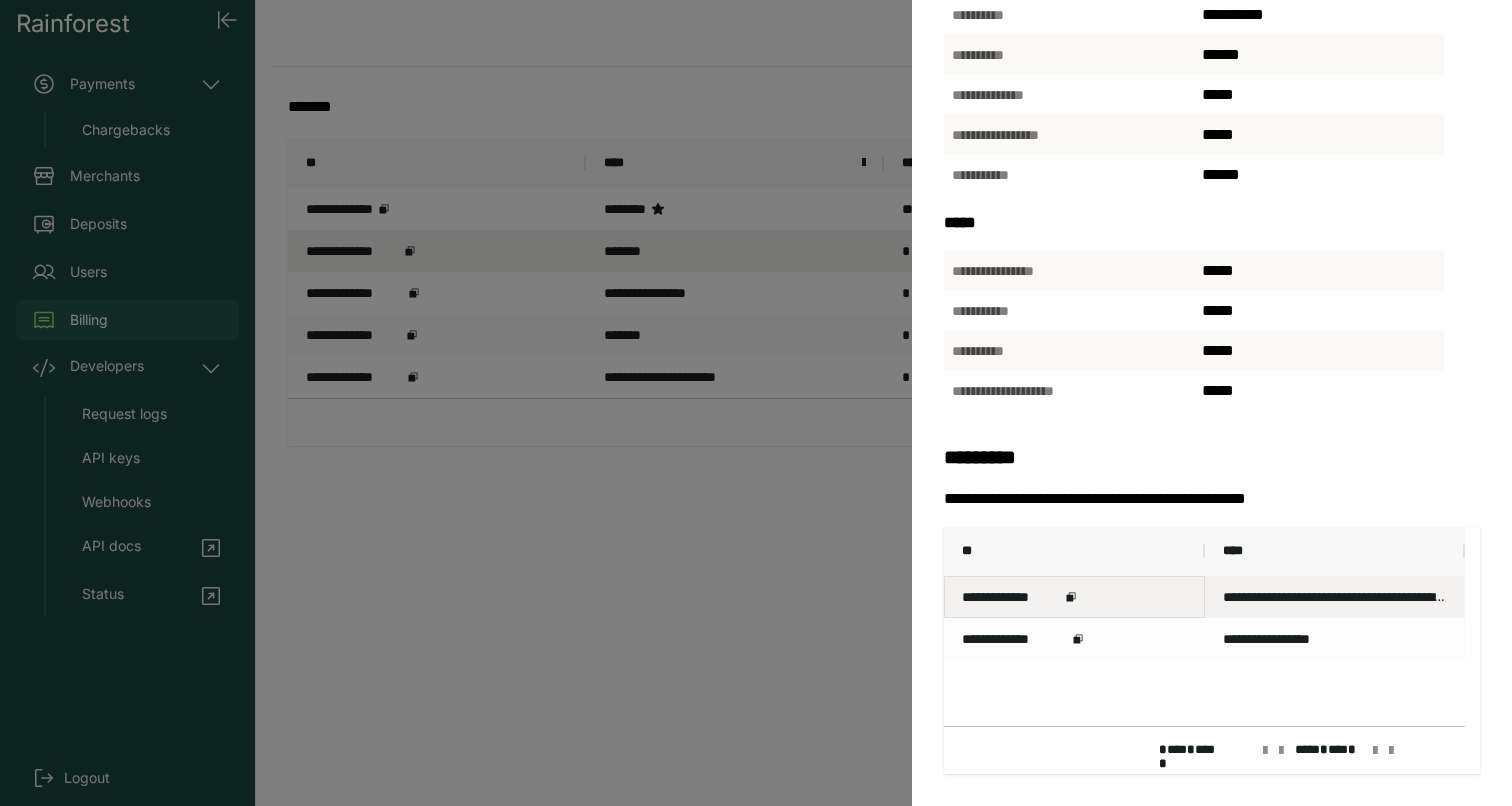 click on "**********" at bounding box center [1074, 597] 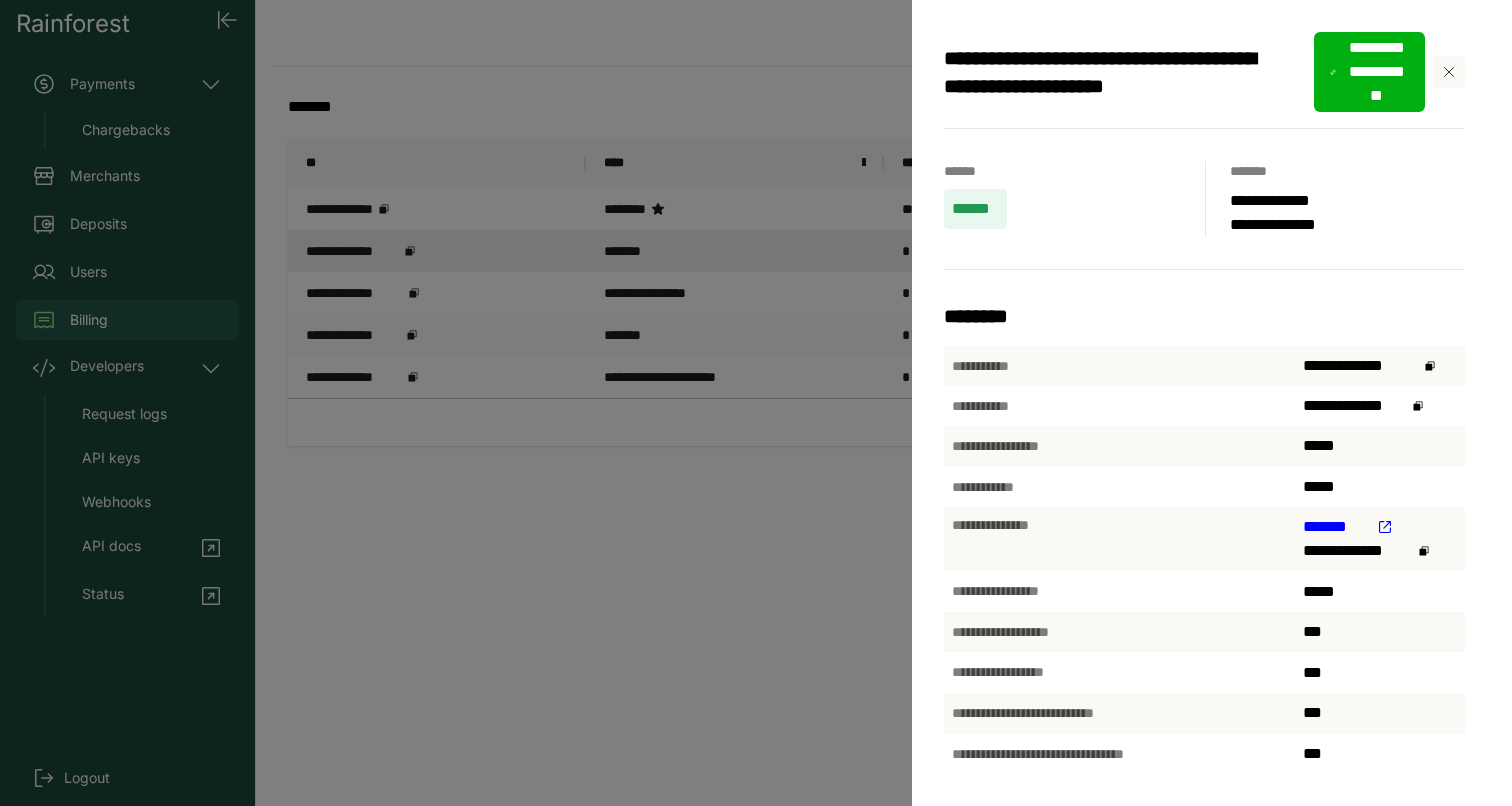 click on "**********" at bounding box center (756, 403) 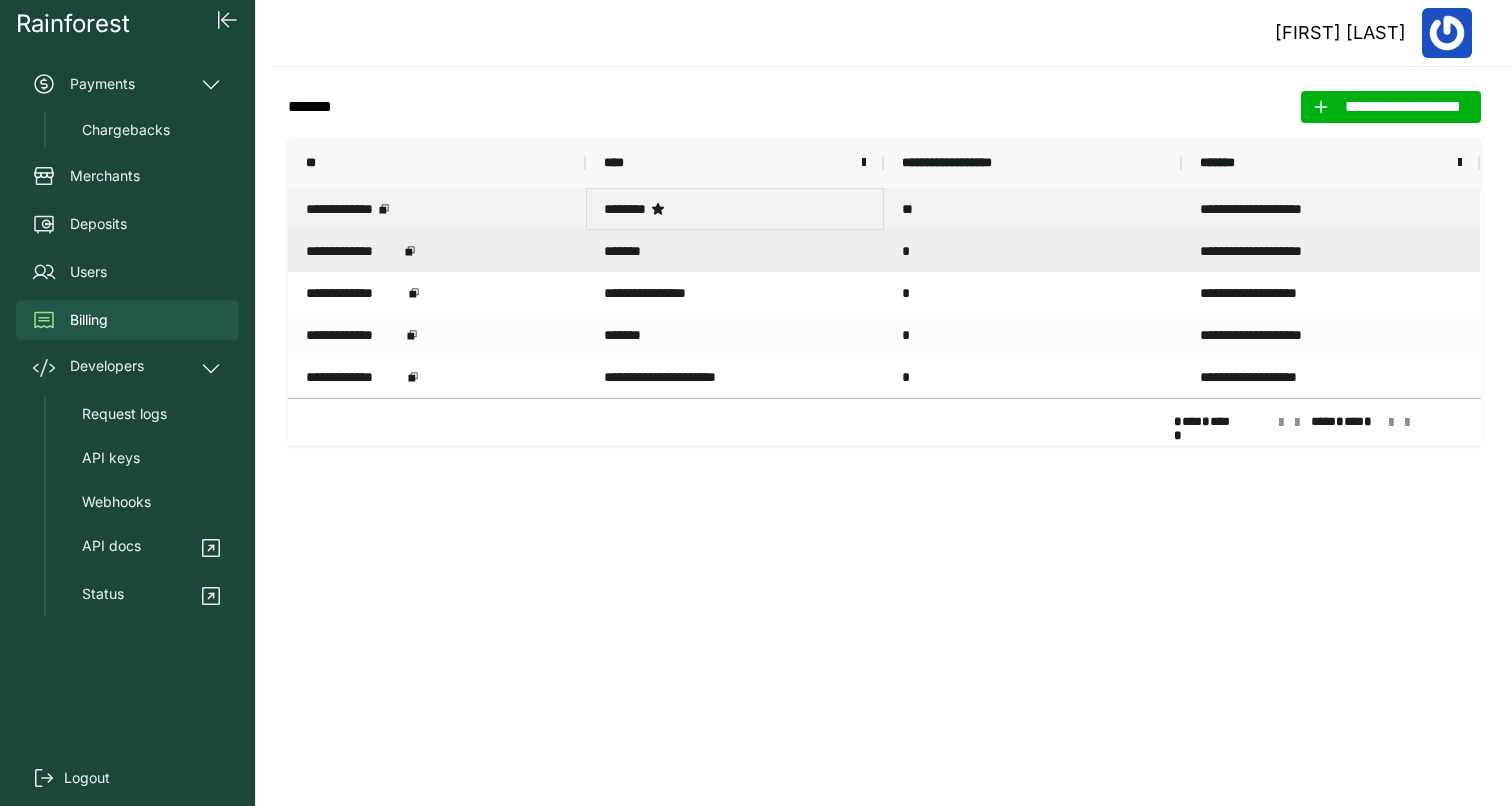 click on "********" at bounding box center (735, 209) 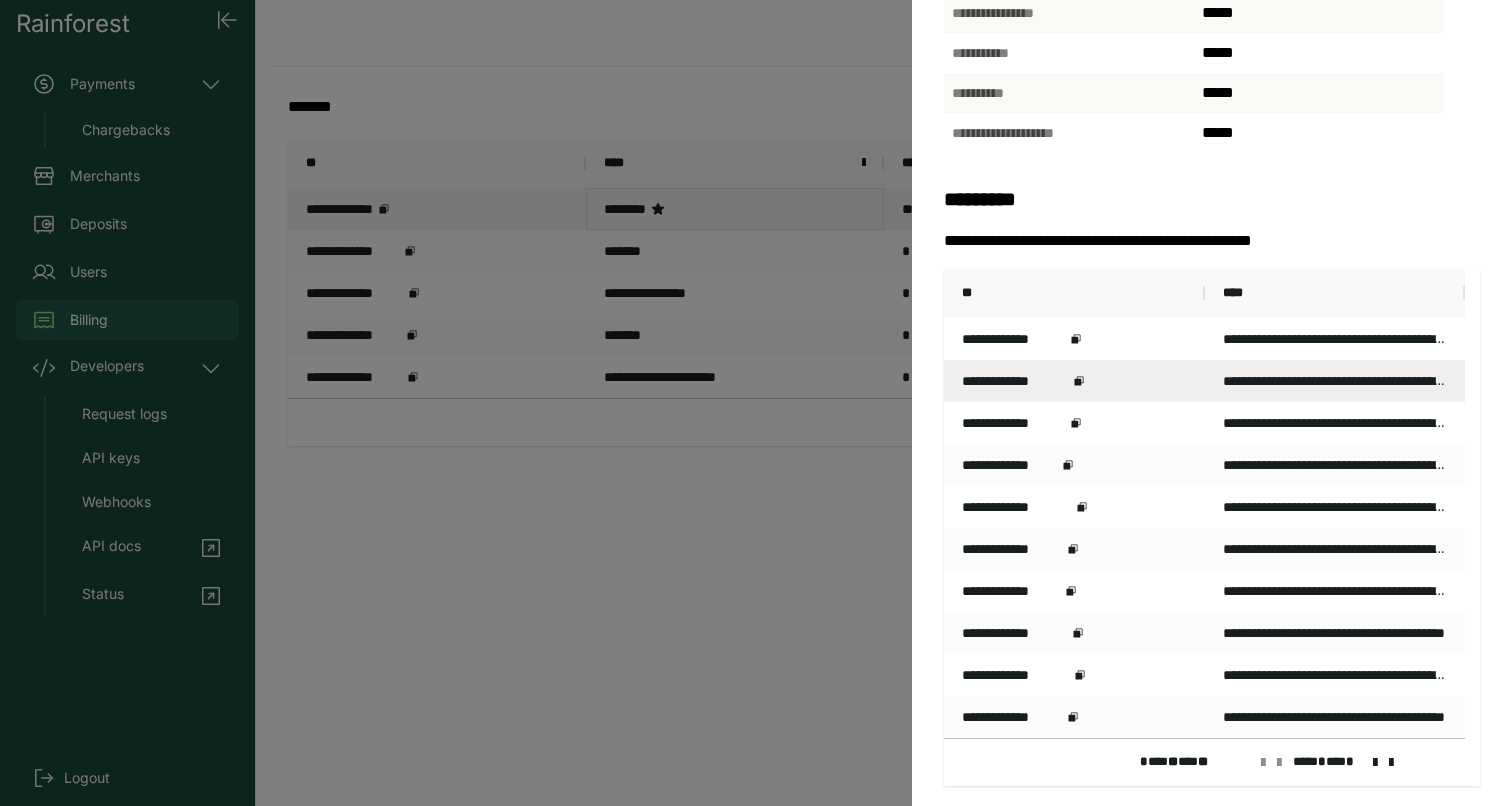 scroll, scrollTop: 1132, scrollLeft: 0, axis: vertical 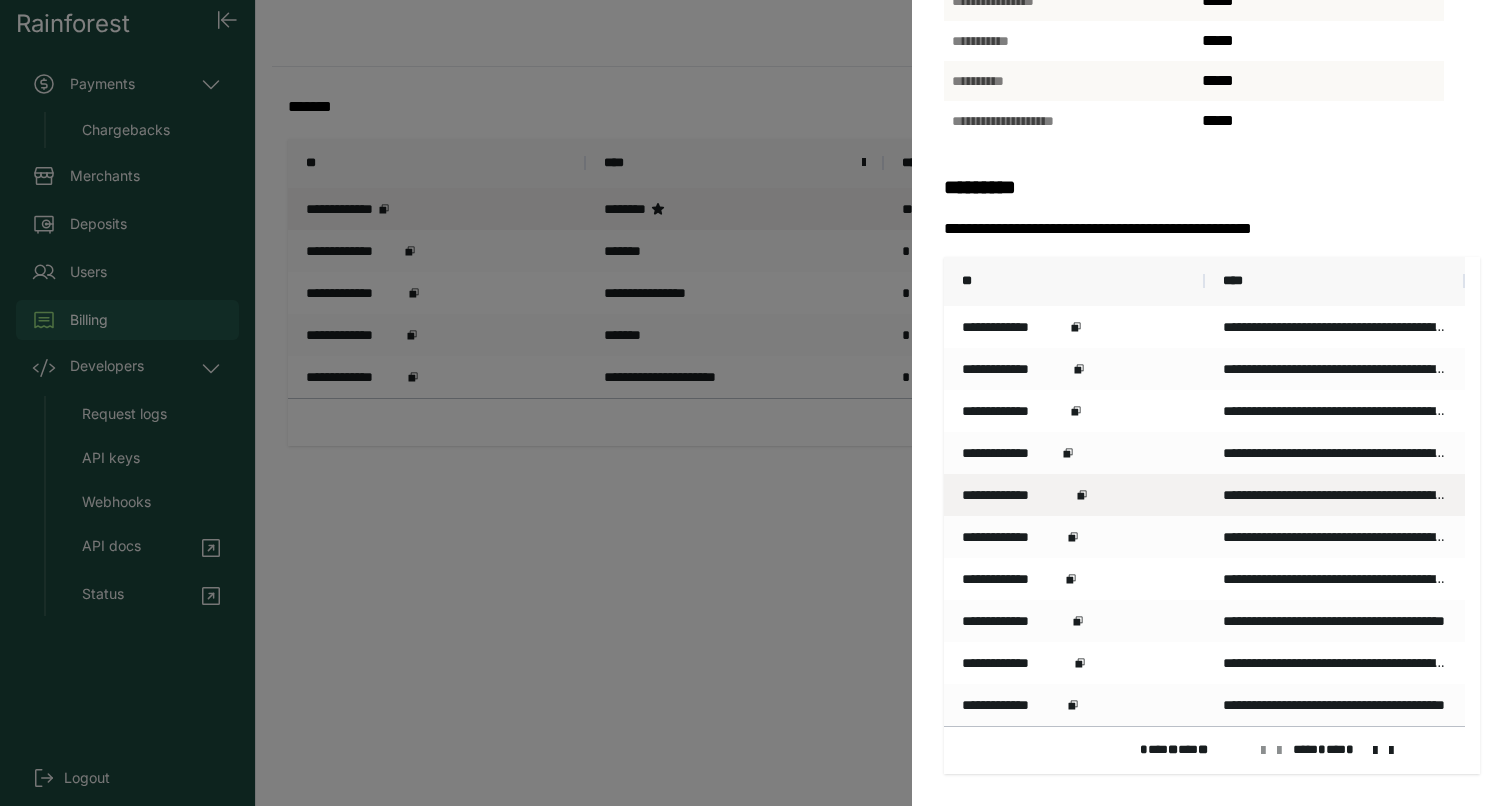 click on "**********" at bounding box center (756, 403) 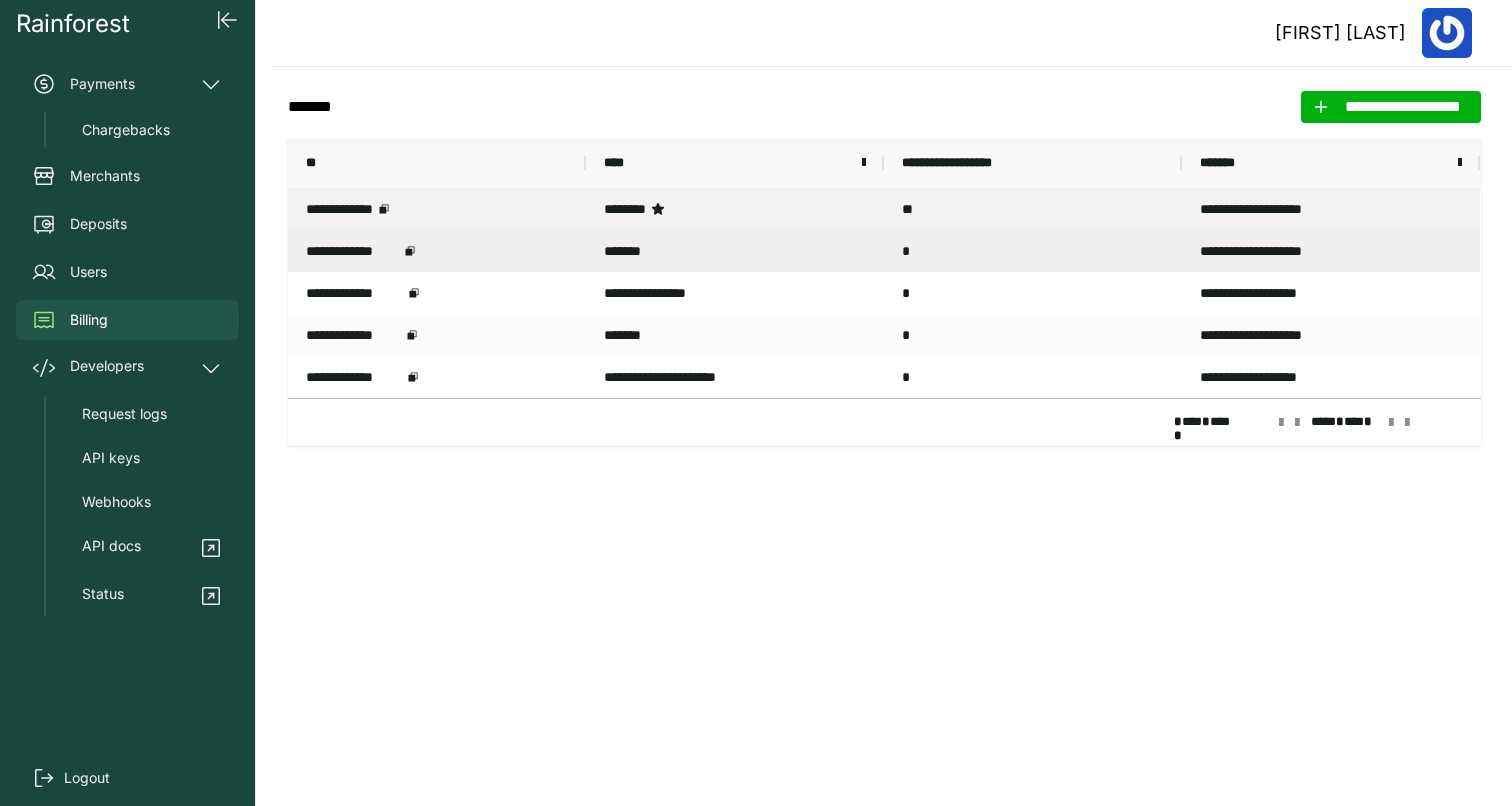 click on "*******" at bounding box center [735, 251] 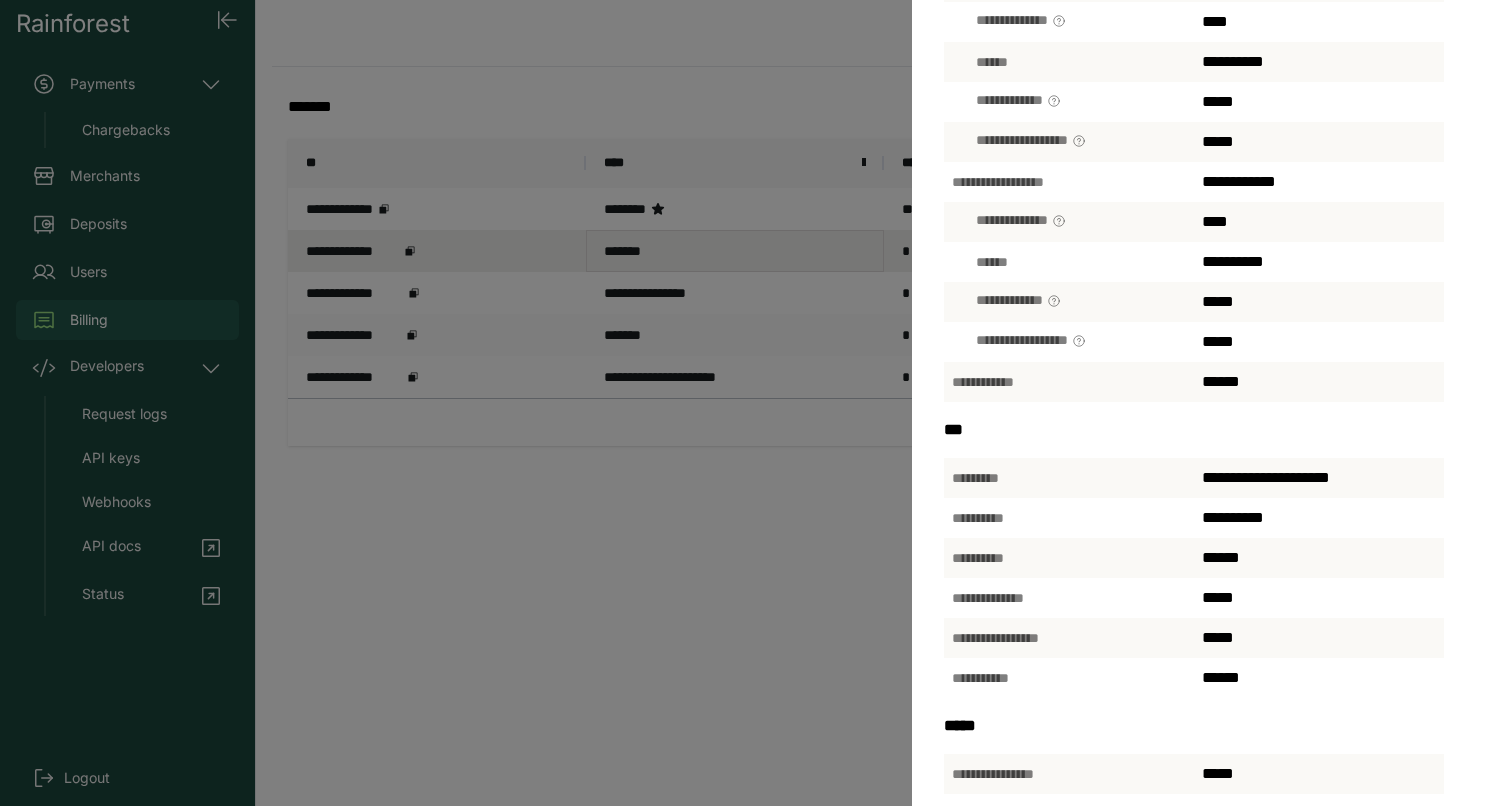 scroll, scrollTop: 864, scrollLeft: 0, axis: vertical 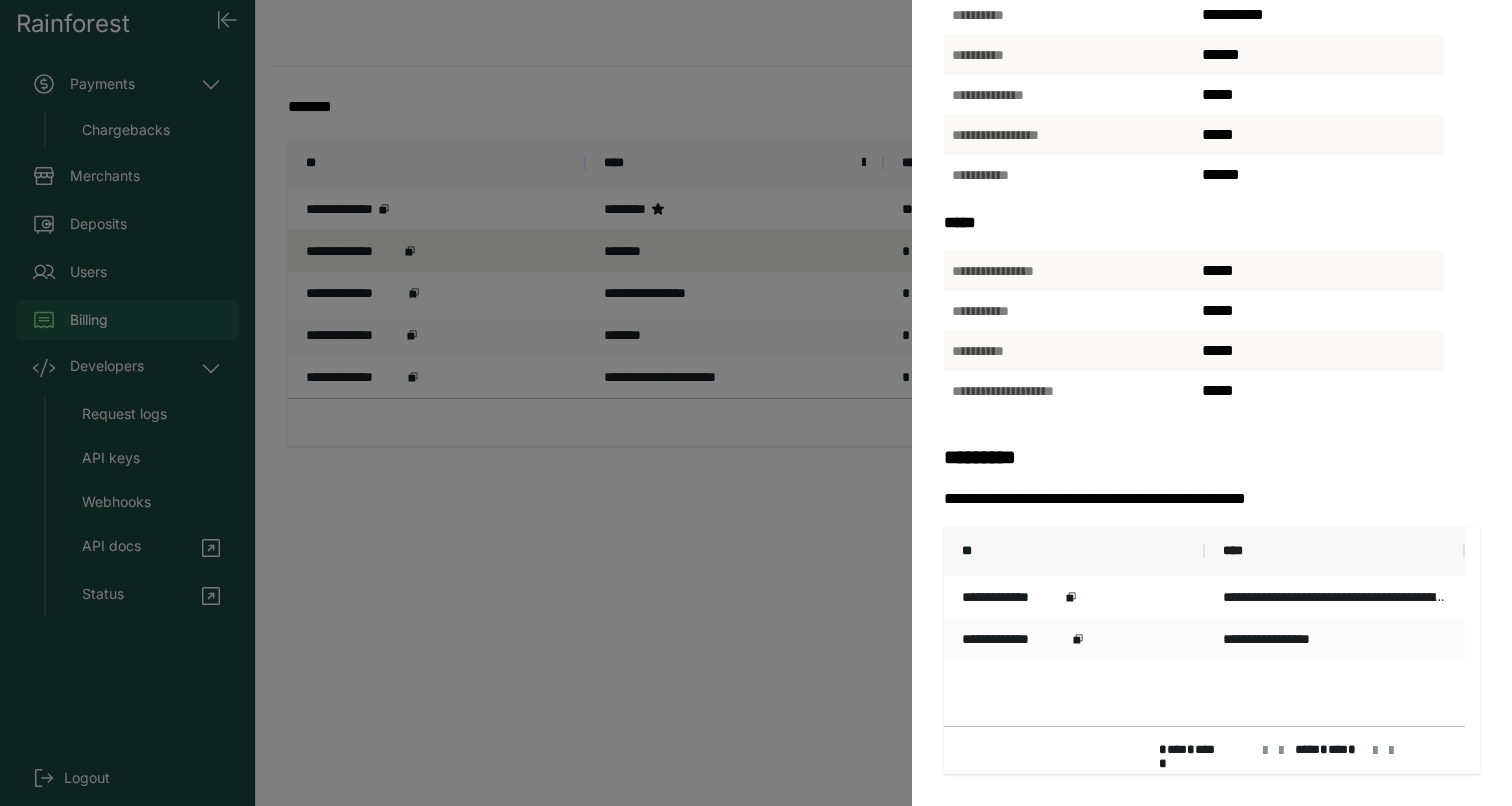 click on "[MASKED_DATA]" at bounding box center (756, 403) 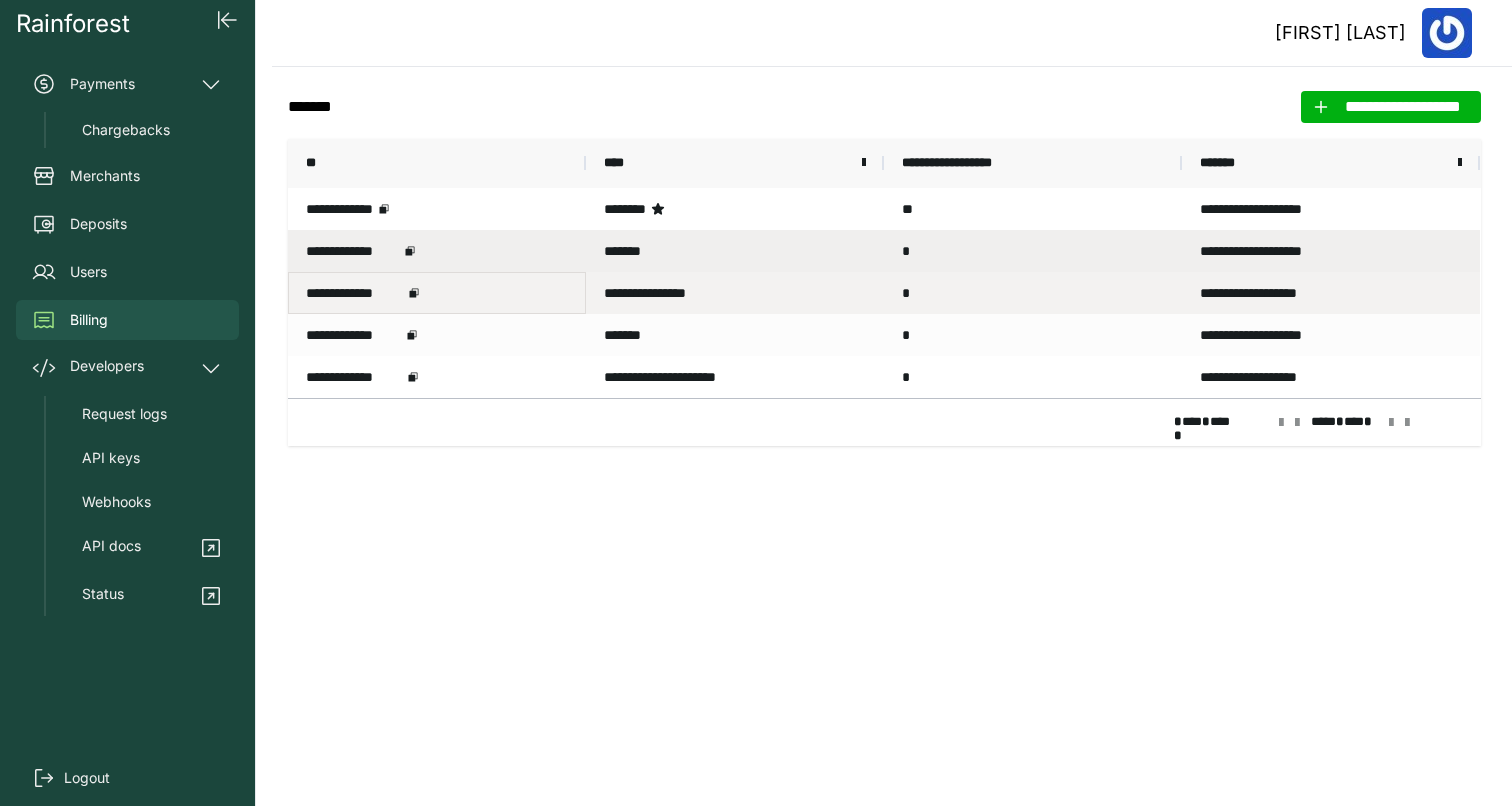 click on "**********" at bounding box center [437, 293] 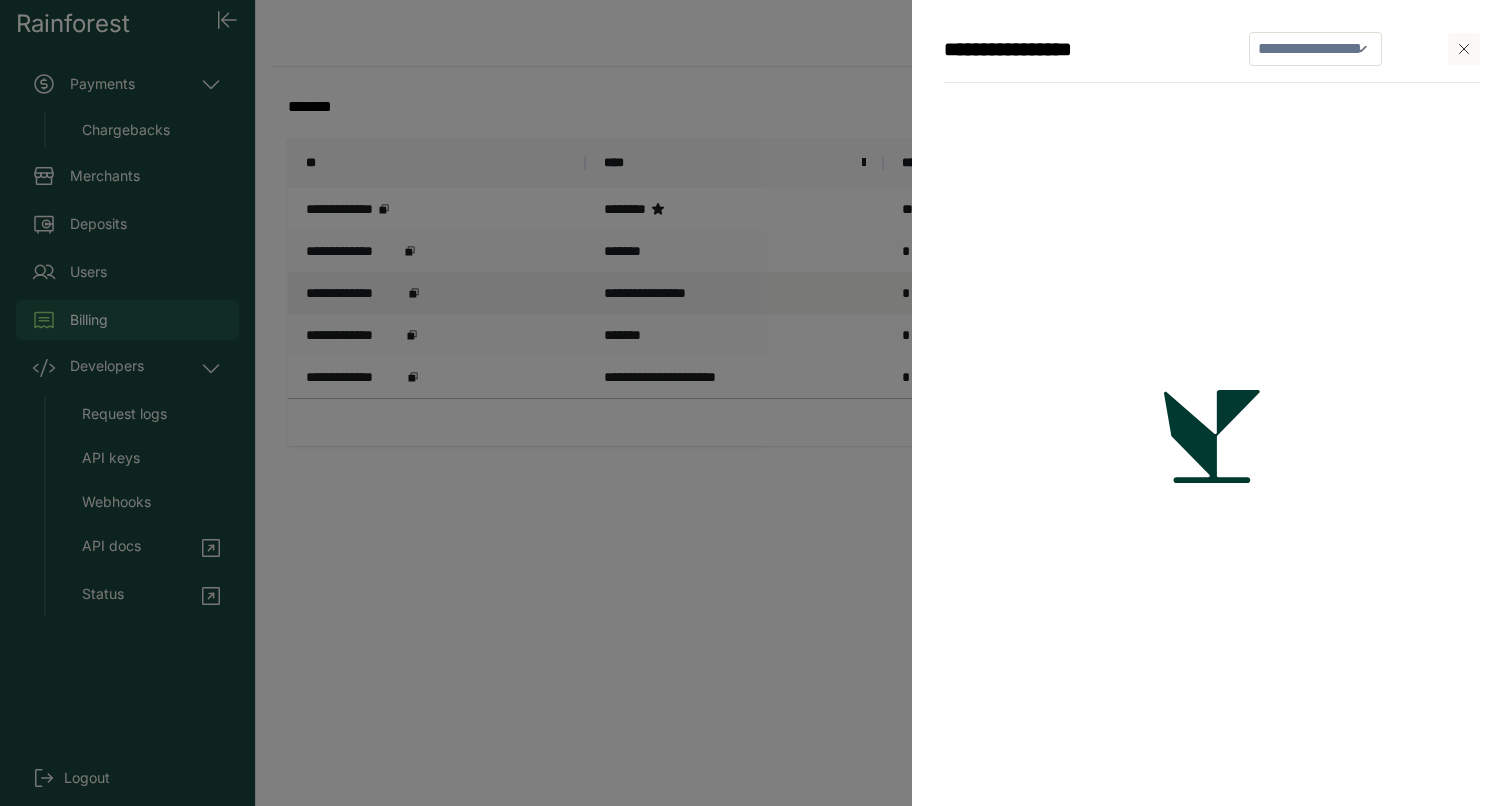 click on "**********" at bounding box center [756, 403] 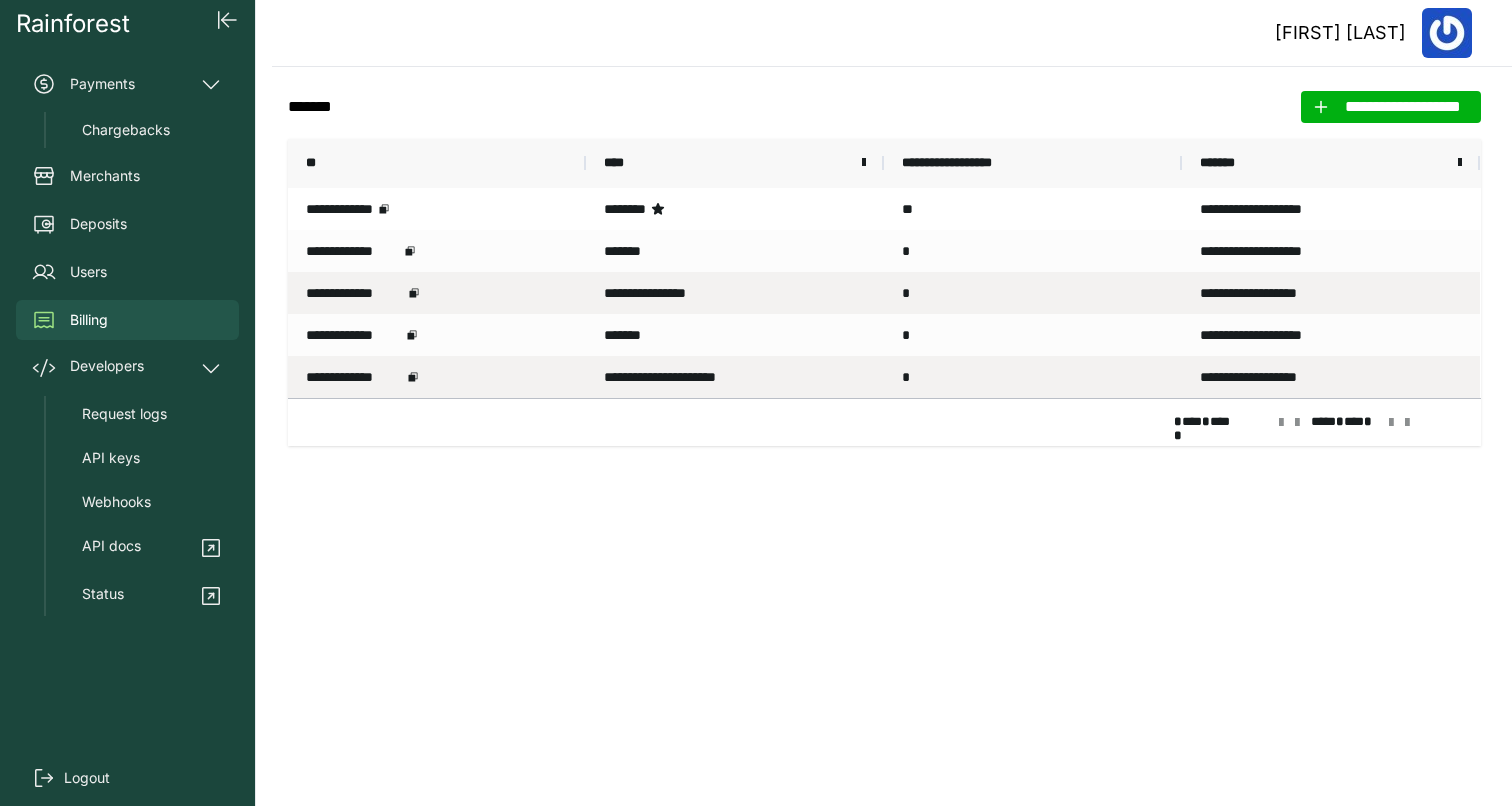 click on "**********" at bounding box center [735, 377] 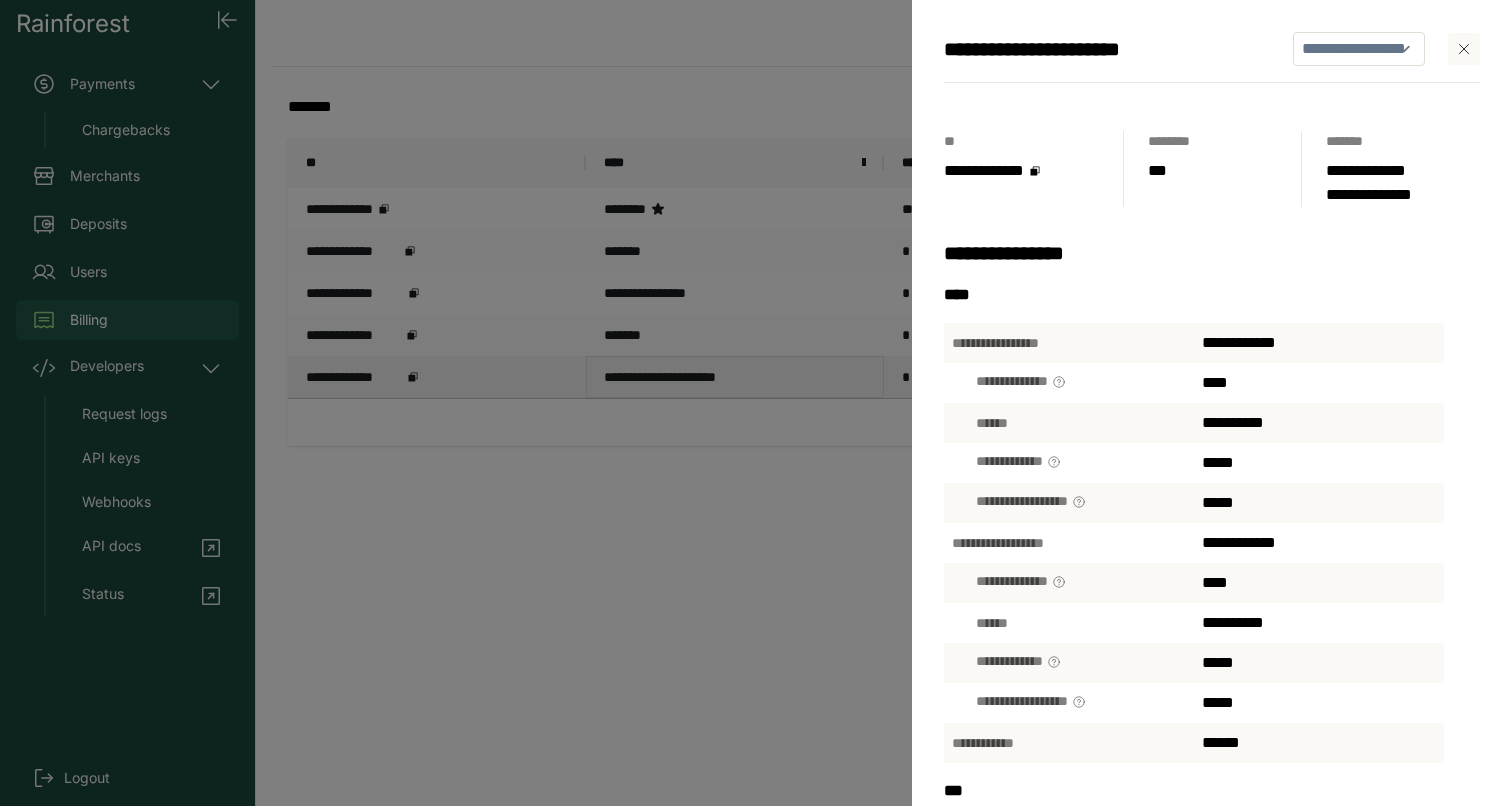 scroll, scrollTop: 601, scrollLeft: 0, axis: vertical 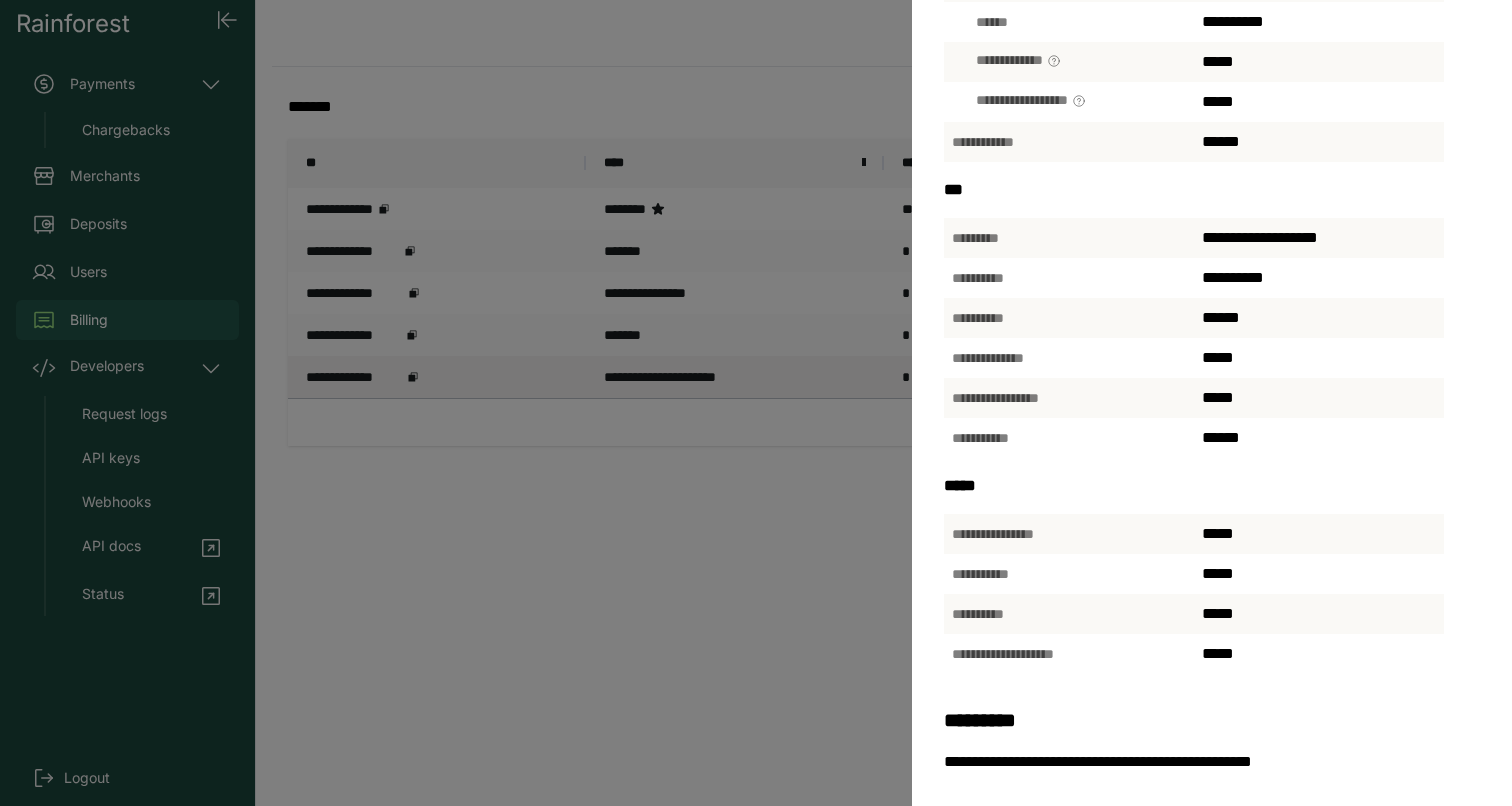 click on "[MASKED_DATA]" at bounding box center [756, 403] 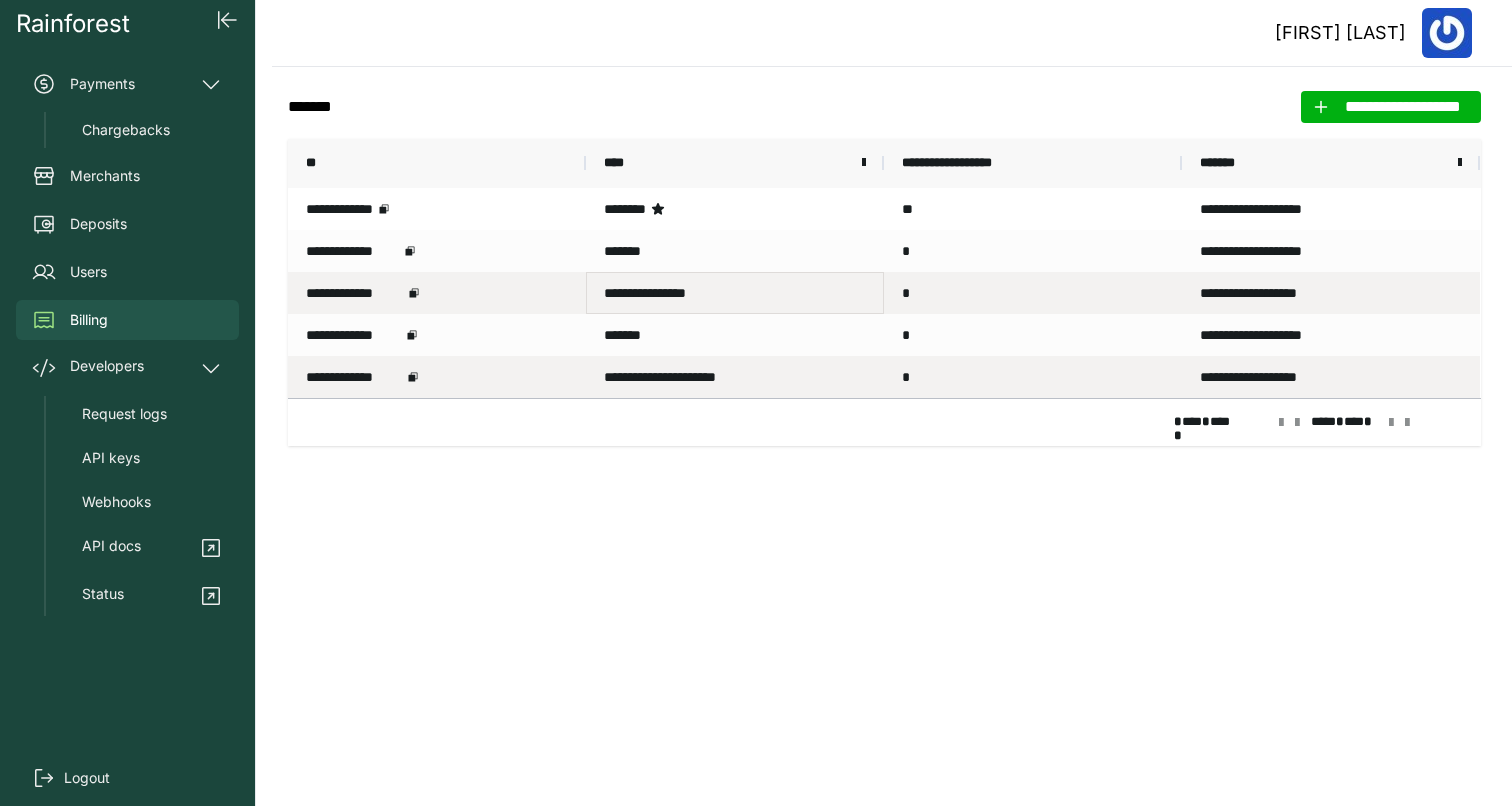 click on "**********" at bounding box center (735, 293) 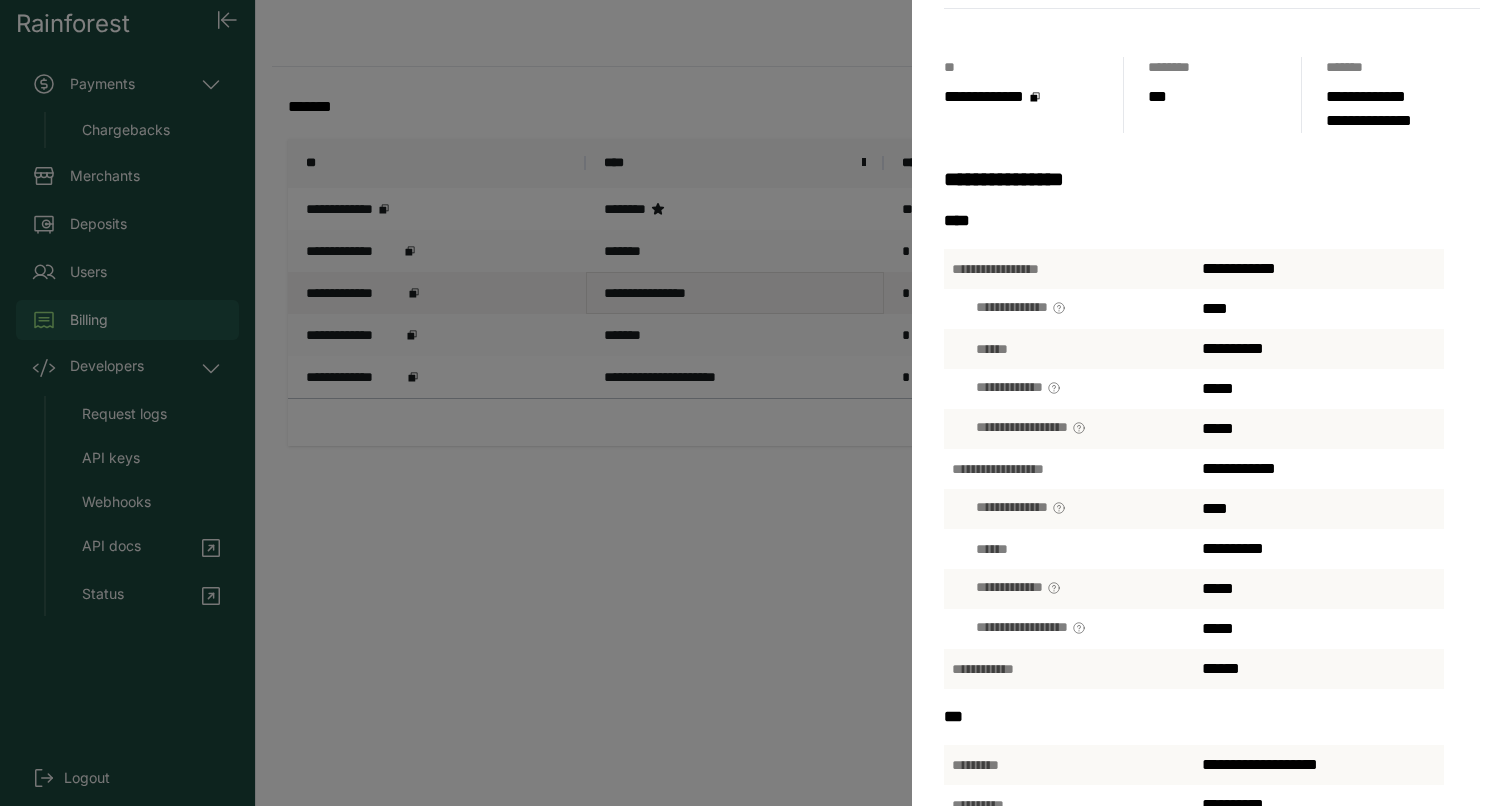 scroll, scrollTop: 72, scrollLeft: 0, axis: vertical 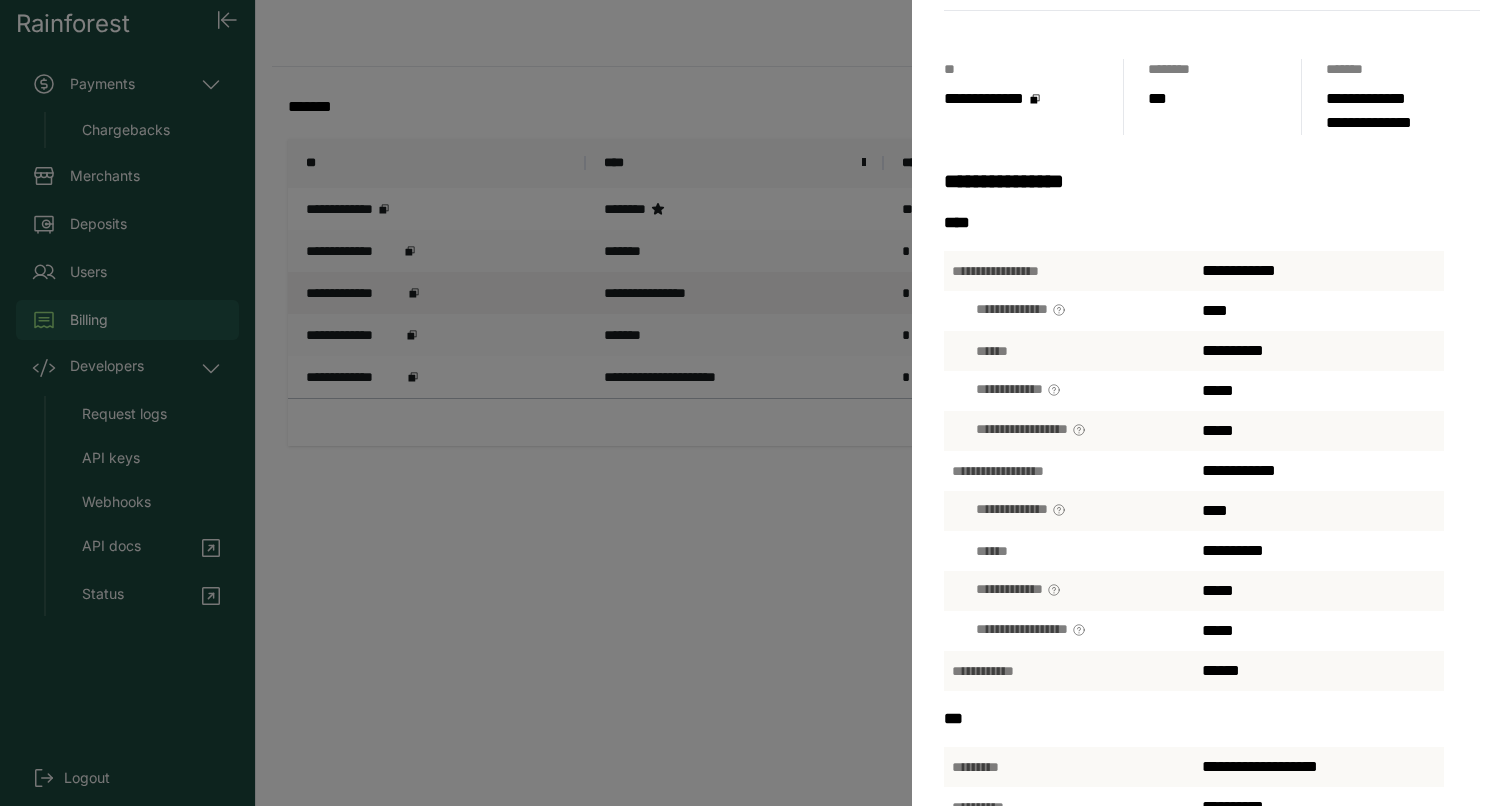 click on "[MASKED_DATA]" at bounding box center (756, 403) 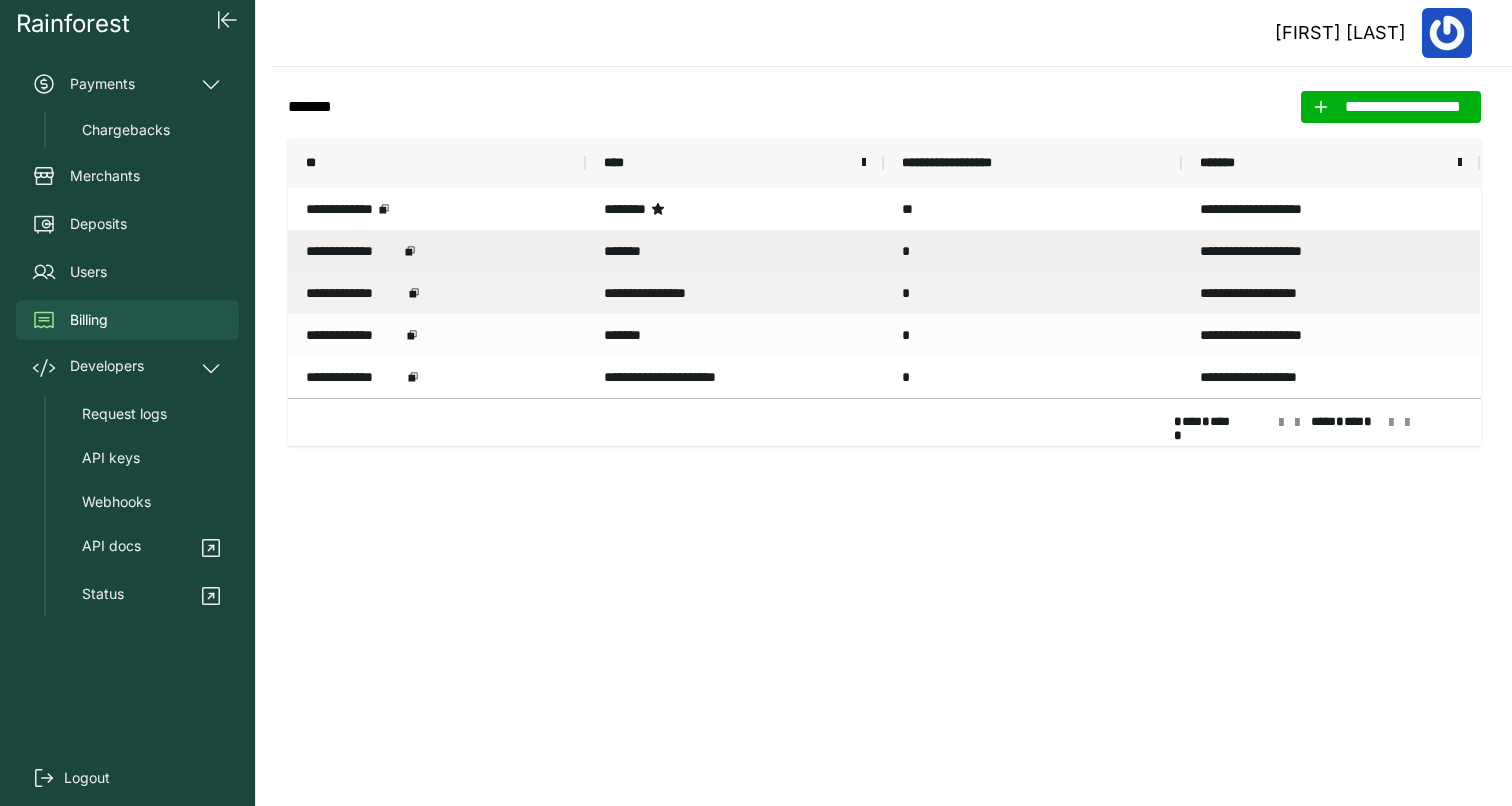 click on "*******" at bounding box center [735, 251] 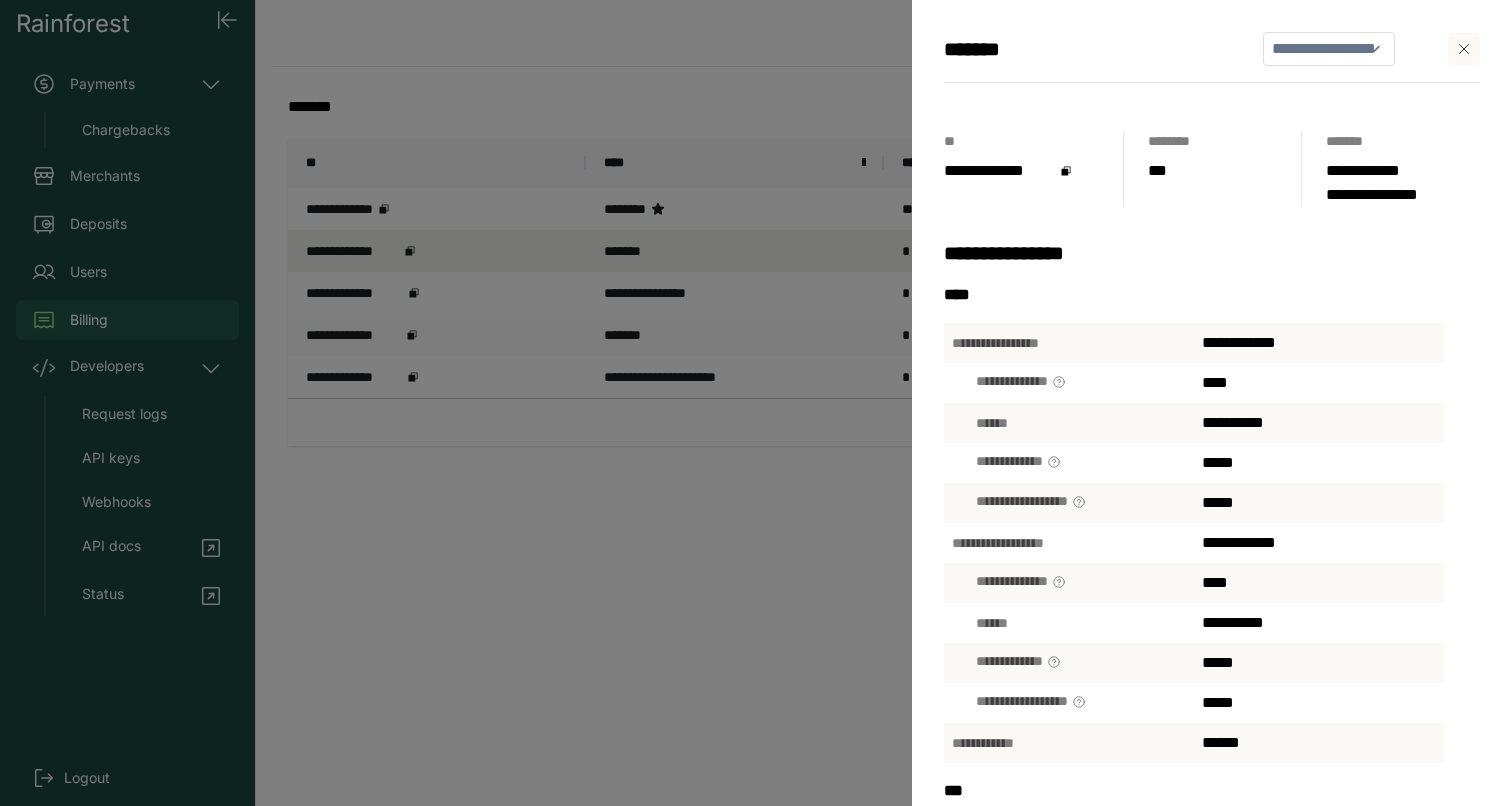 click on "[MASKED_DATA]" at bounding box center (756, 403) 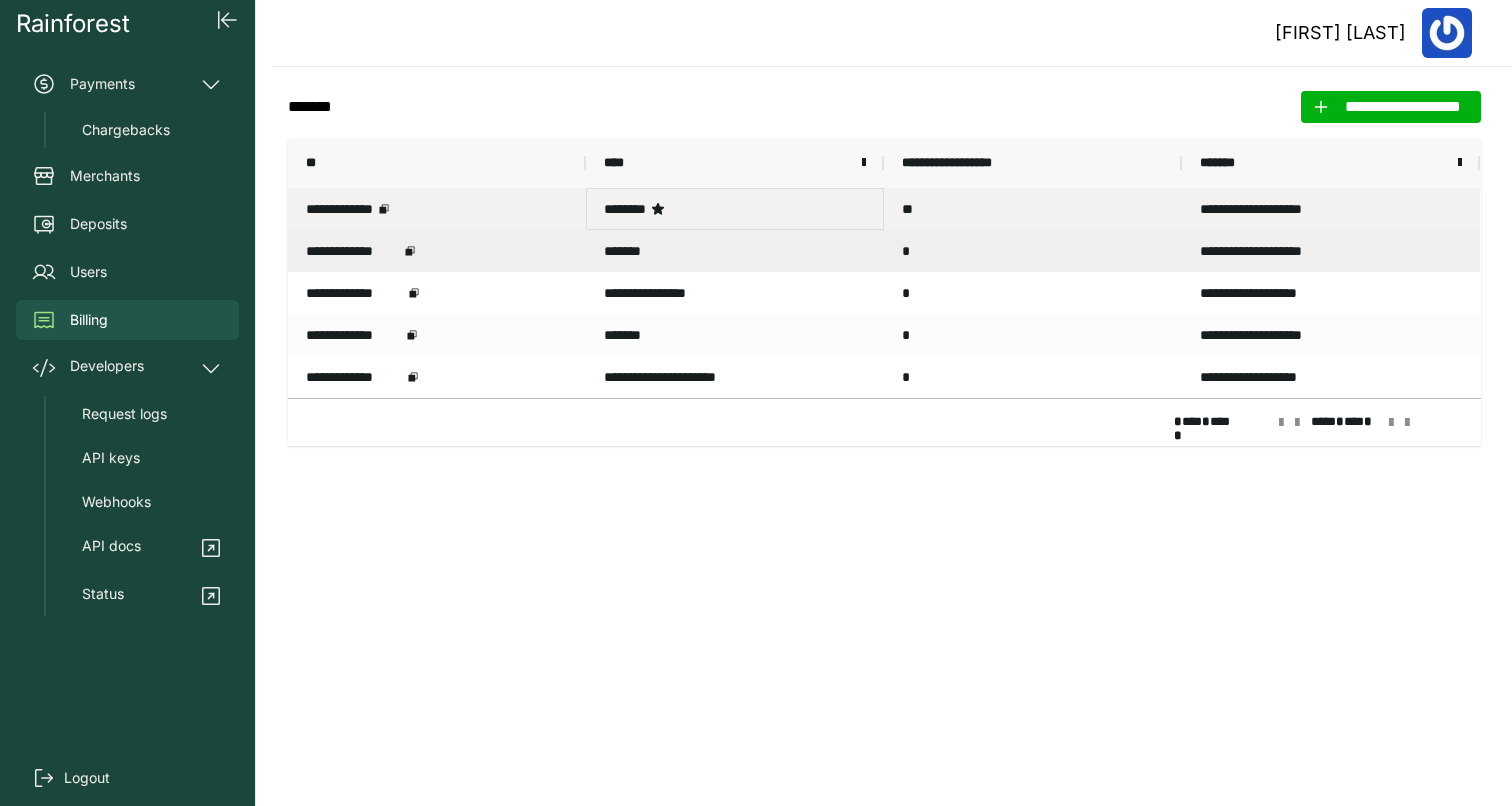 click on "********" at bounding box center (735, 209) 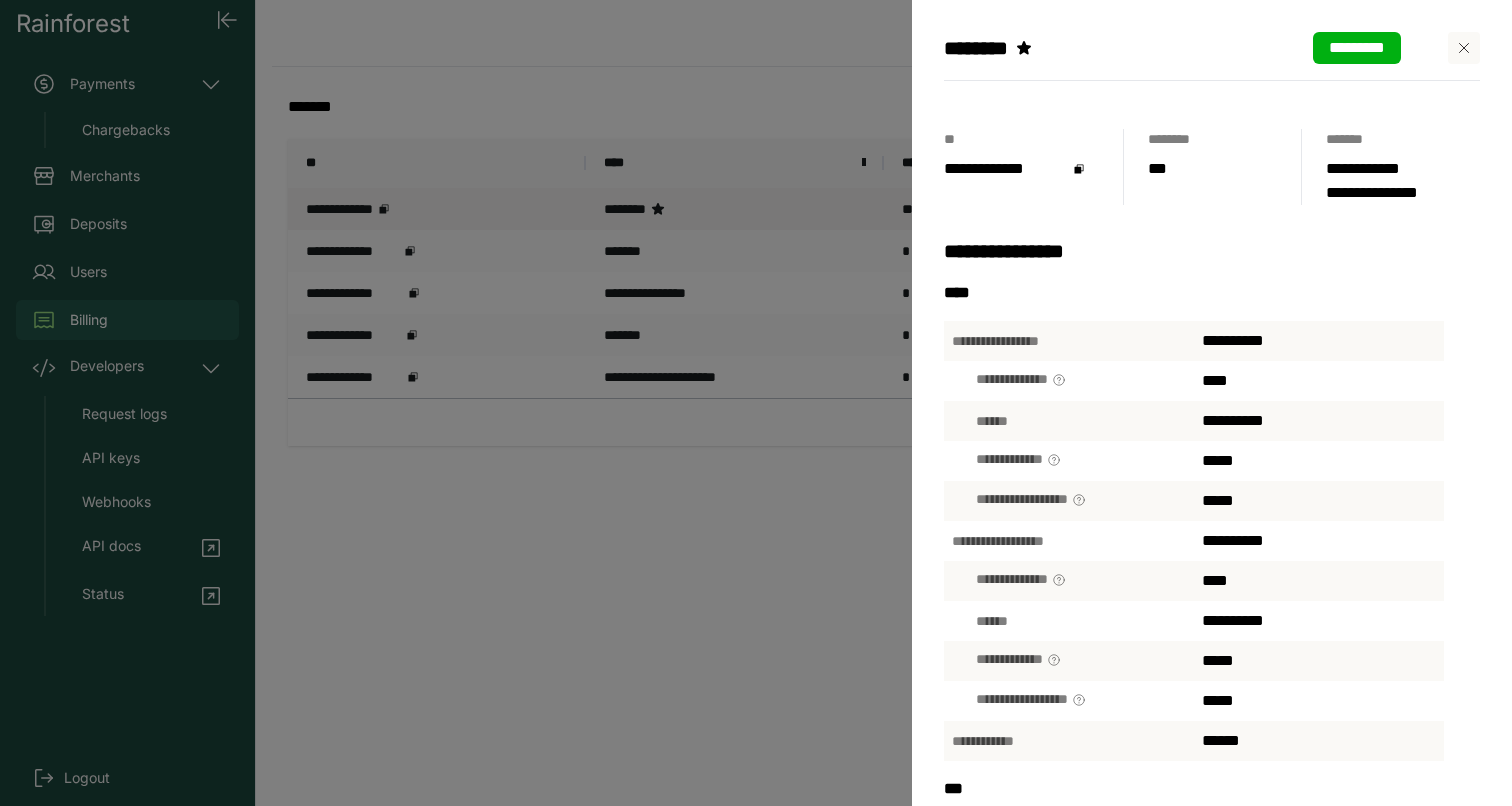 click on "**********" at bounding box center [756, 403] 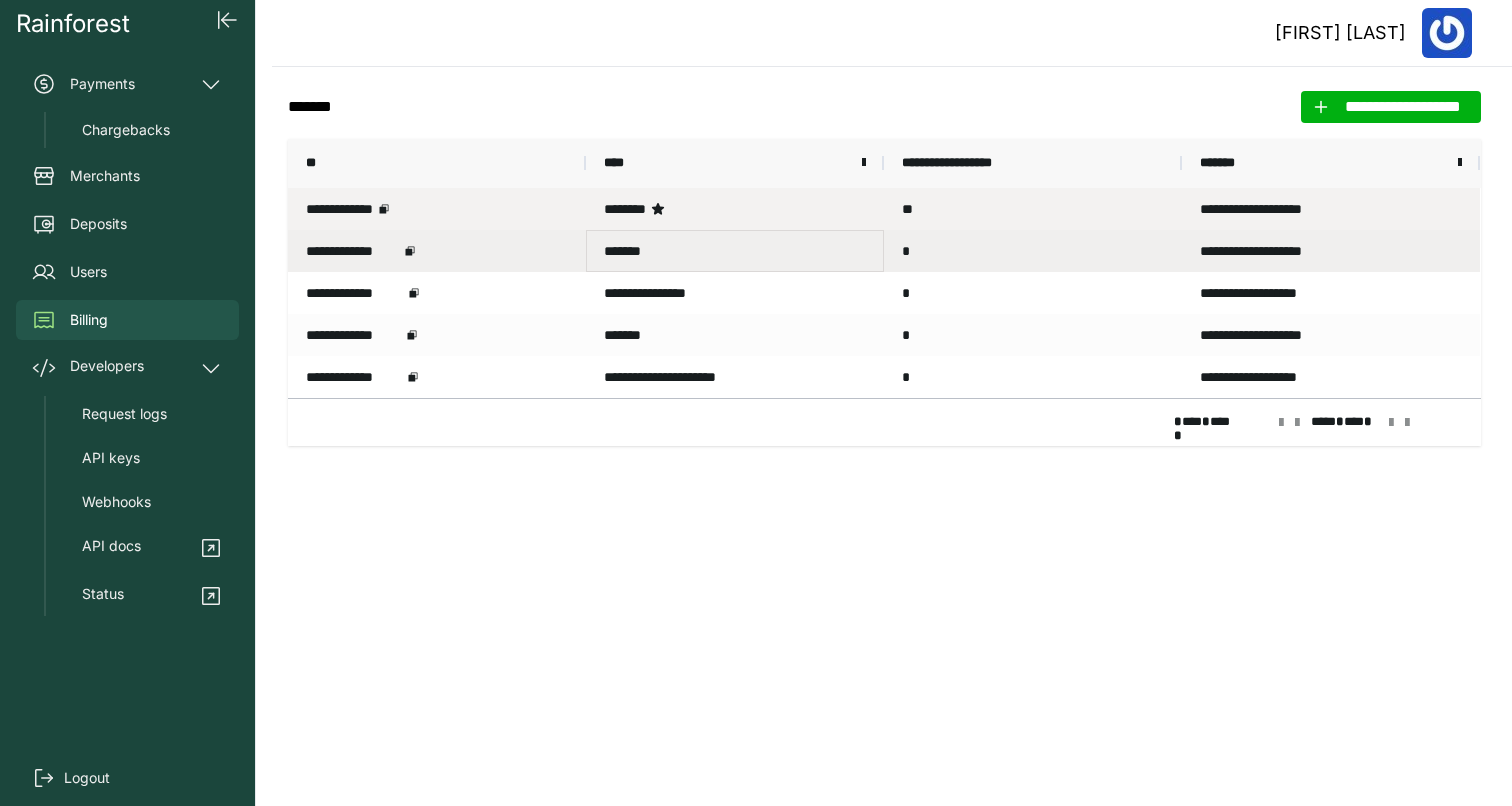 click on "*******" at bounding box center [735, 251] 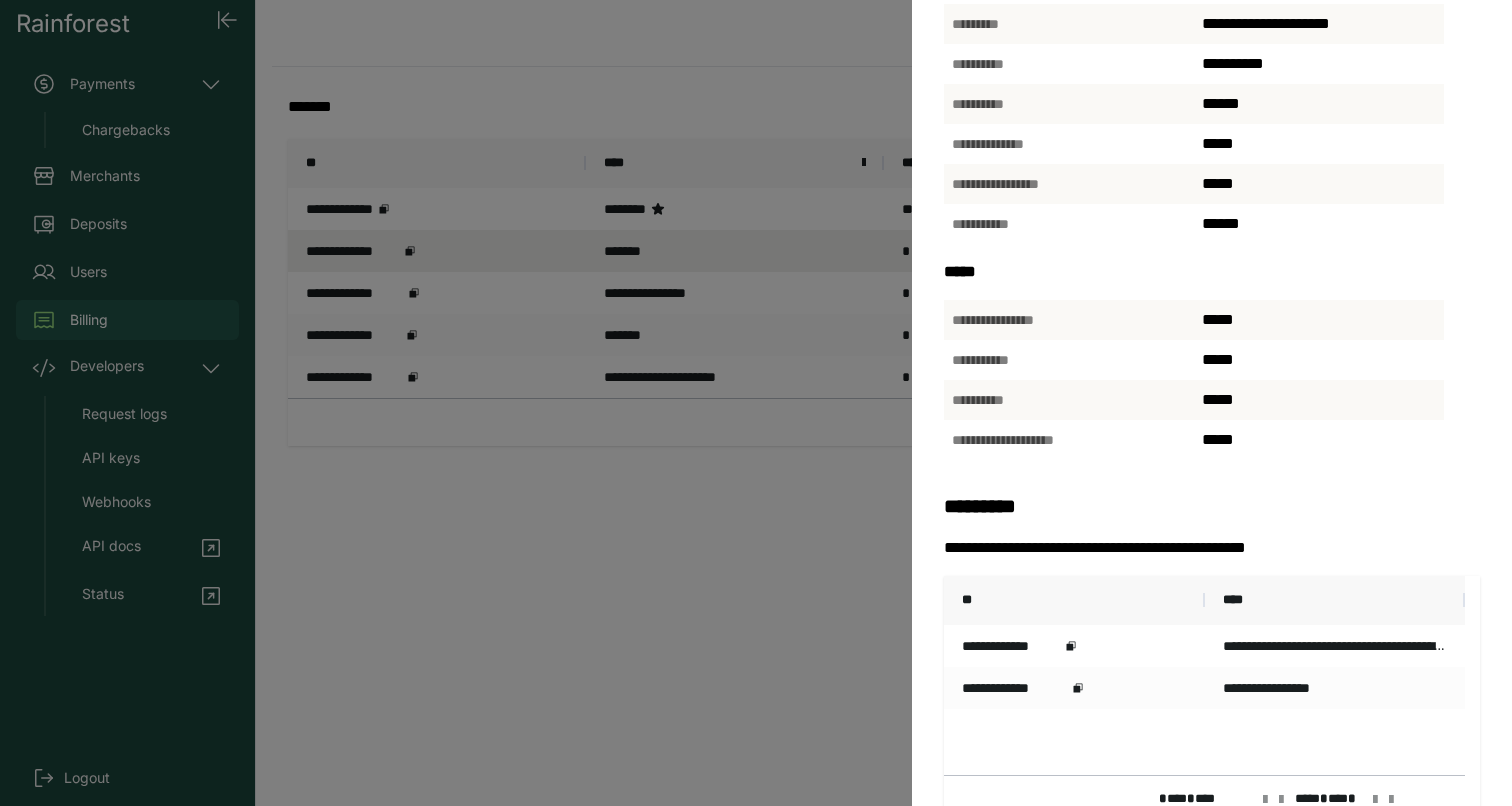 scroll, scrollTop: 864, scrollLeft: 0, axis: vertical 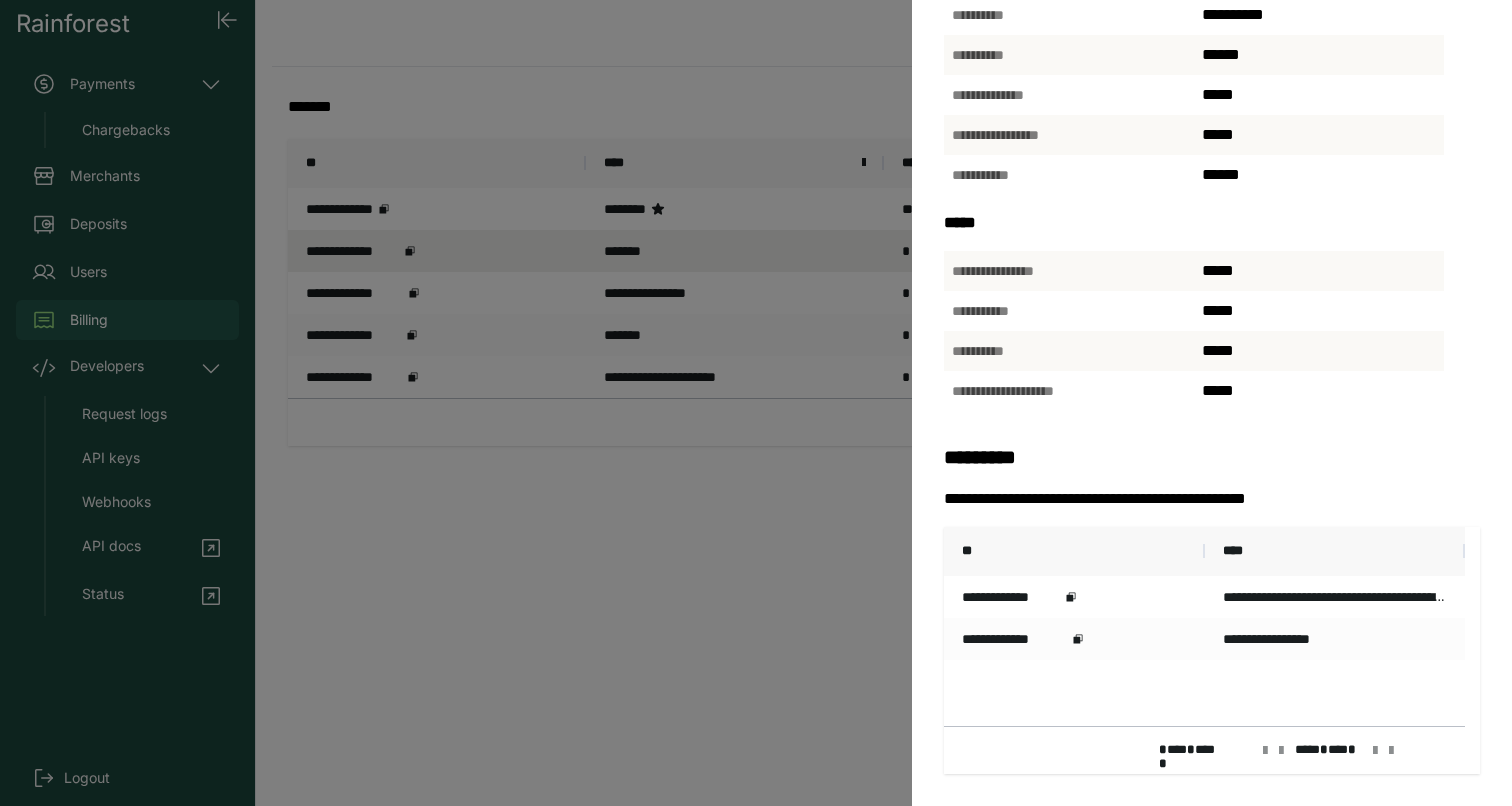 click on "[MASKED_DATA]" at bounding box center (756, 403) 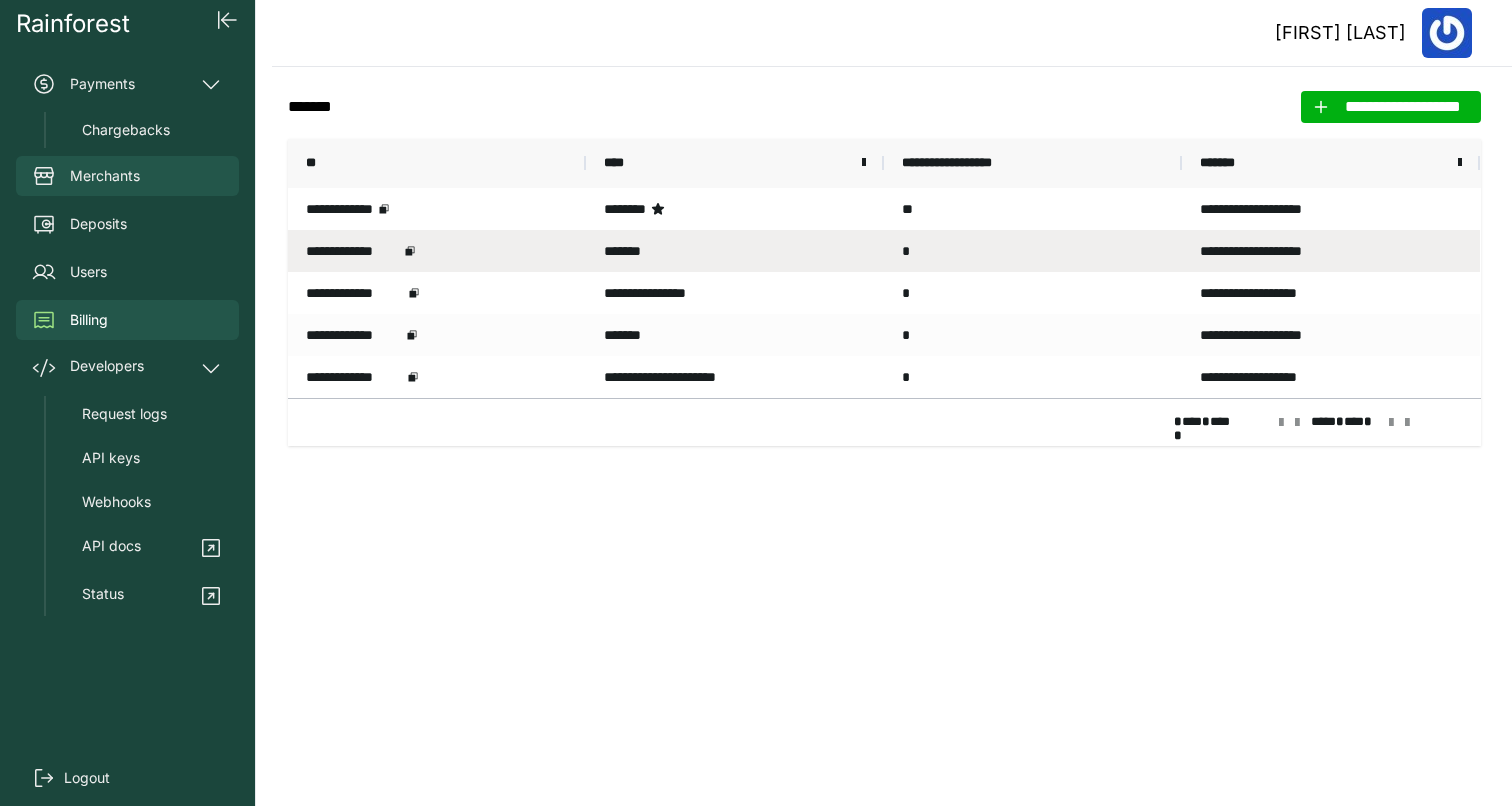 click on "Merchants" at bounding box center (127, 176) 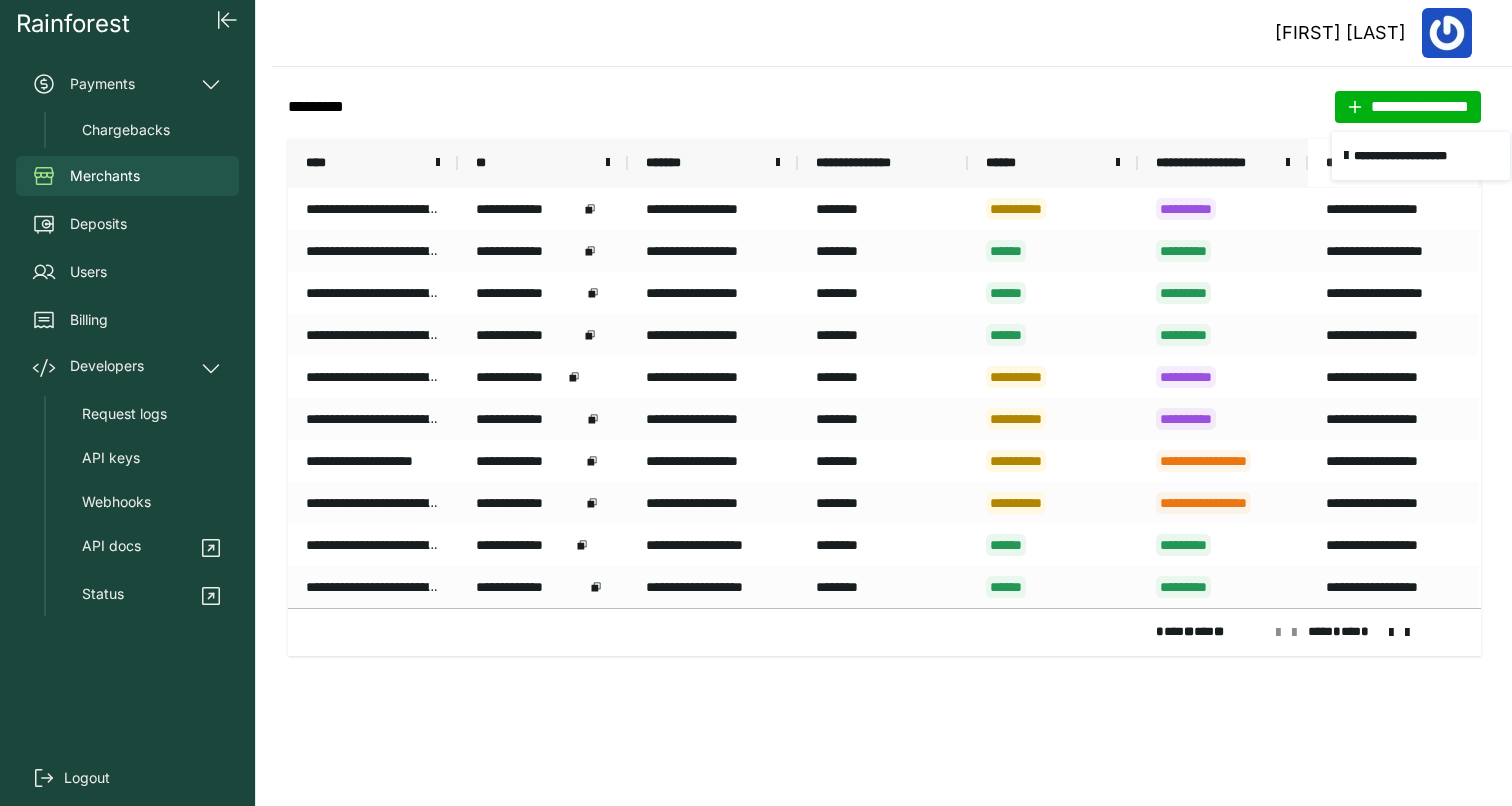 drag, startPoint x: 1464, startPoint y: 144, endPoint x: 1441, endPoint y: 144, distance: 23 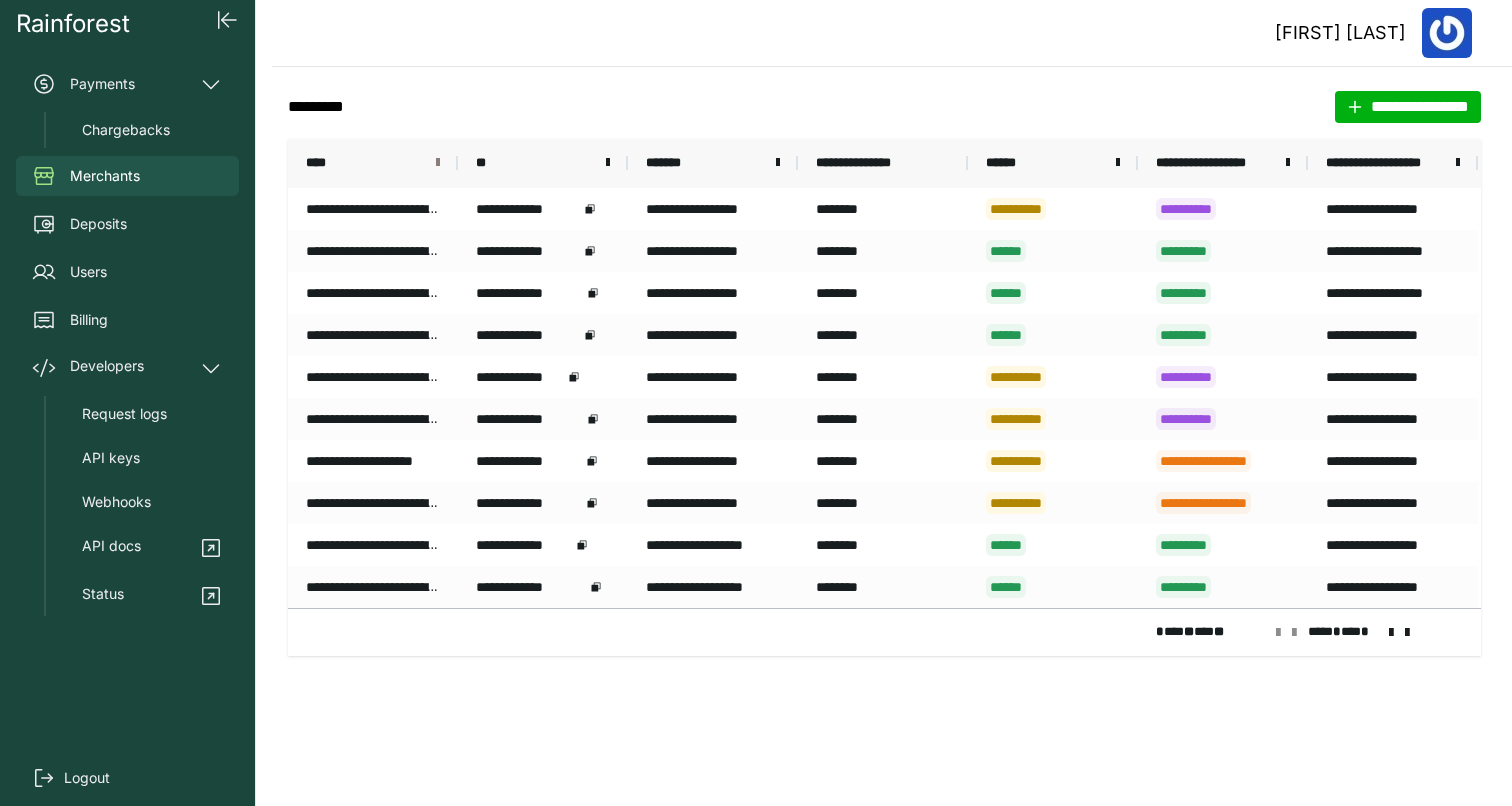 click at bounding box center [438, 163] 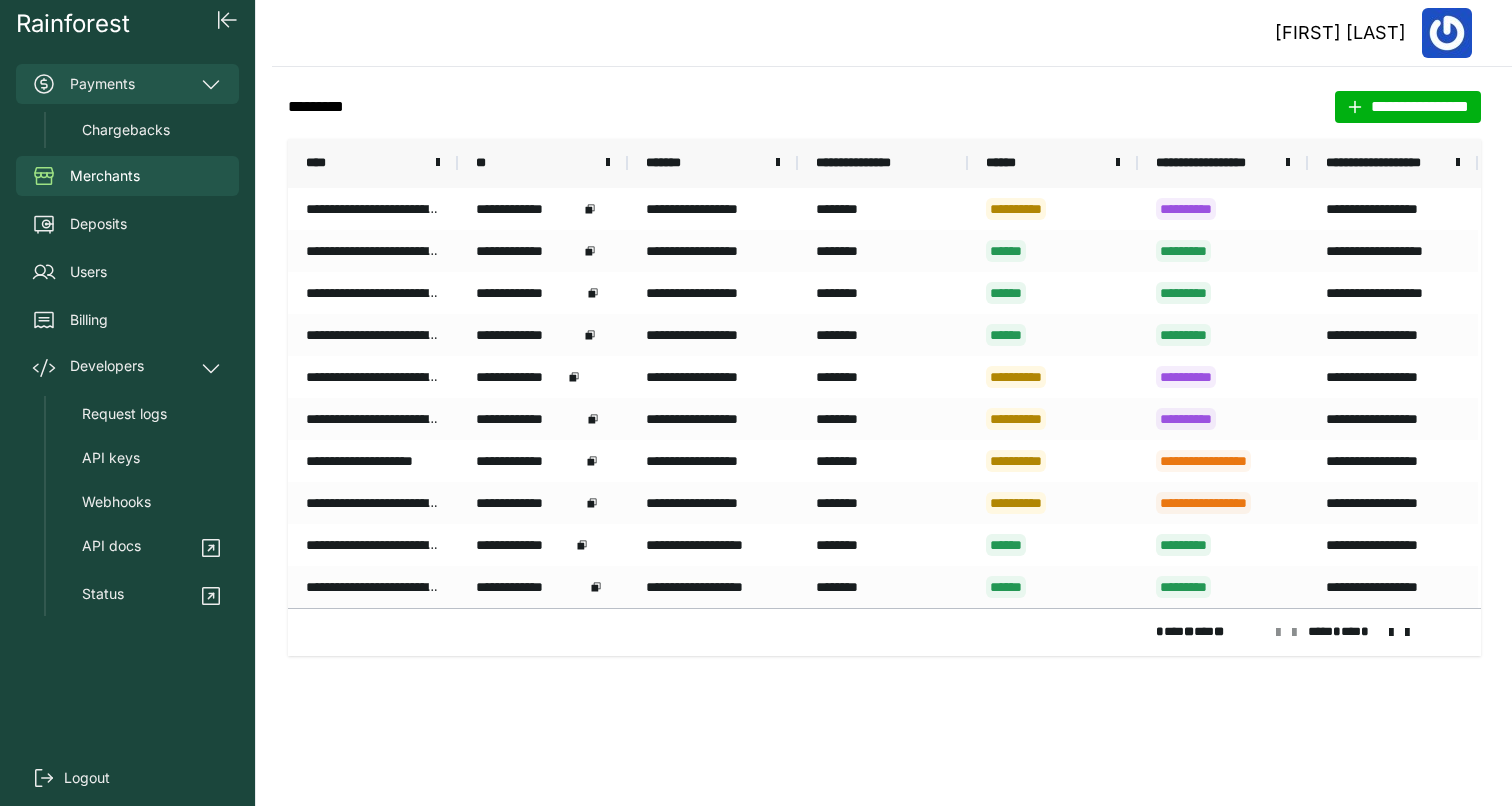click on "Payments" at bounding box center [127, 84] 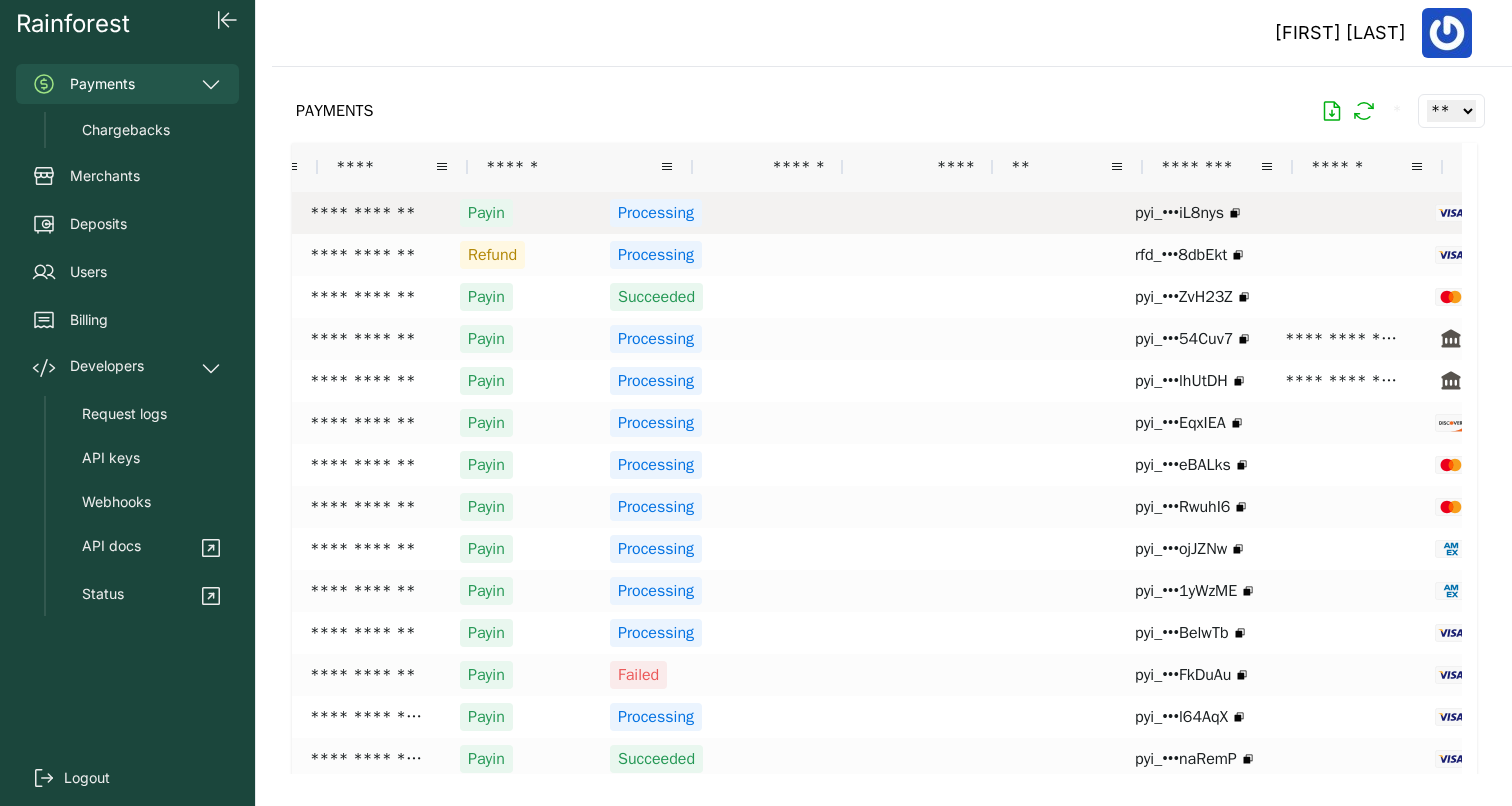 scroll, scrollTop: 0, scrollLeft: 409, axis: horizontal 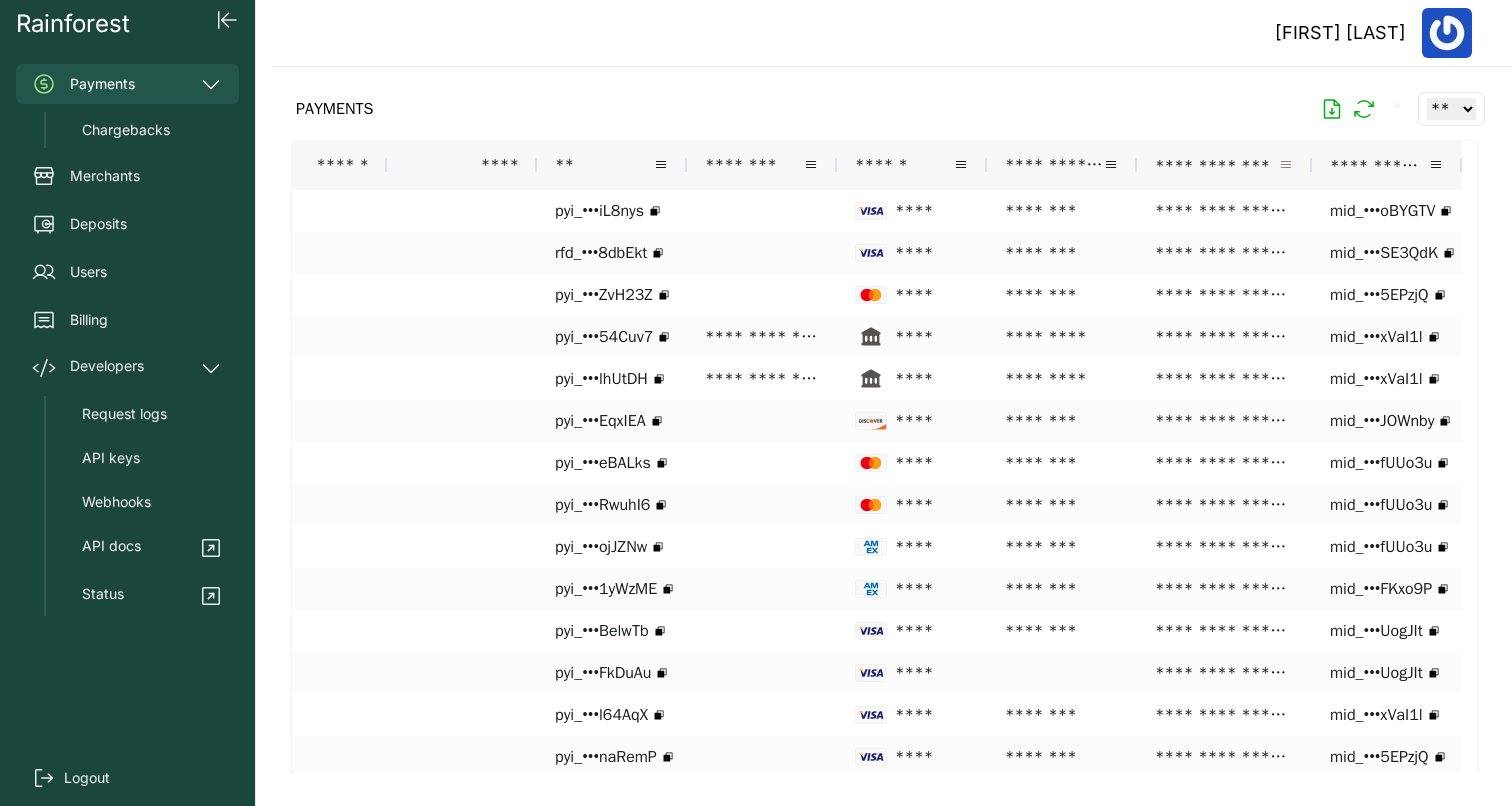click at bounding box center [1286, 165] 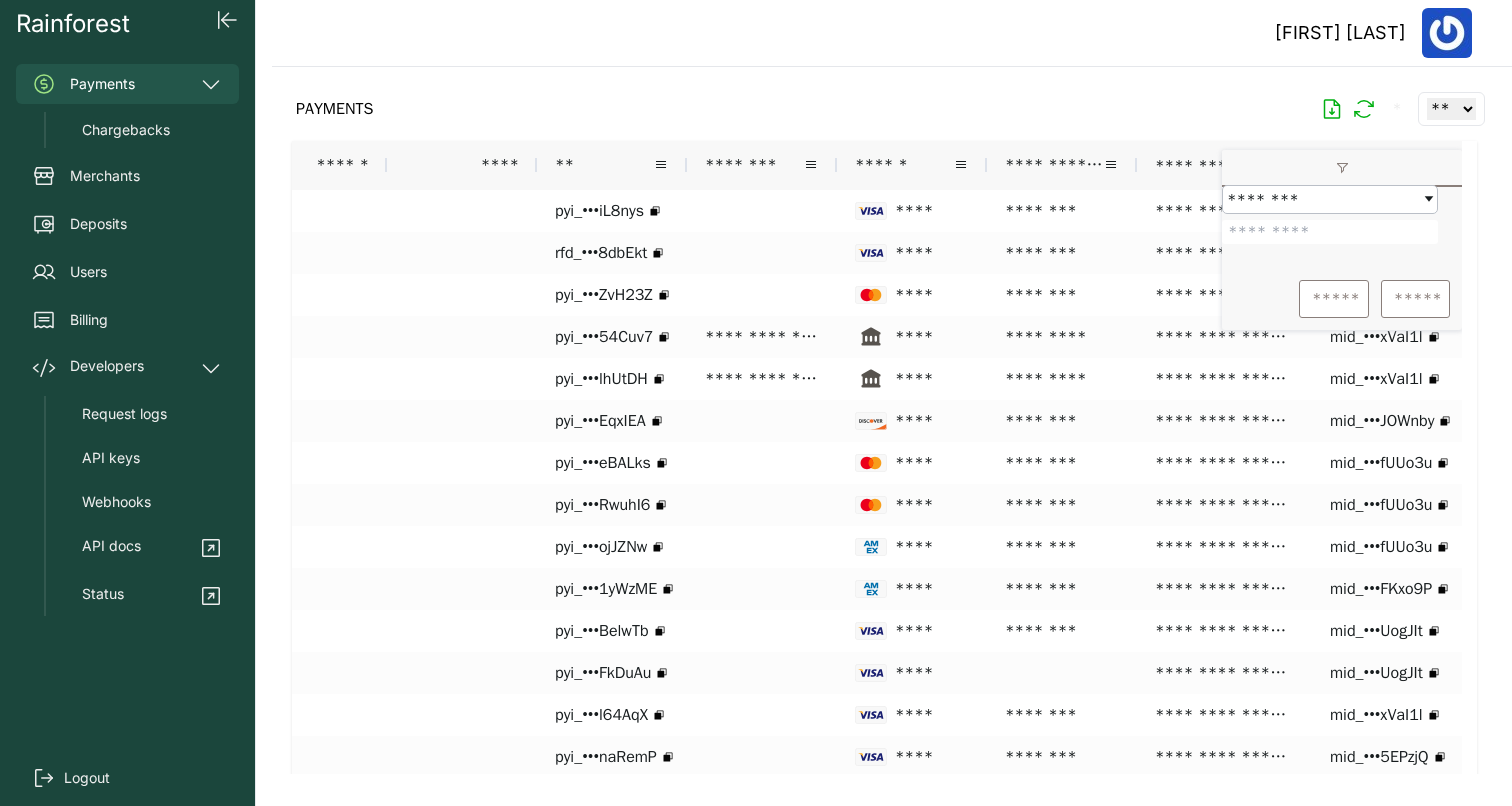 click at bounding box center [1330, 232] 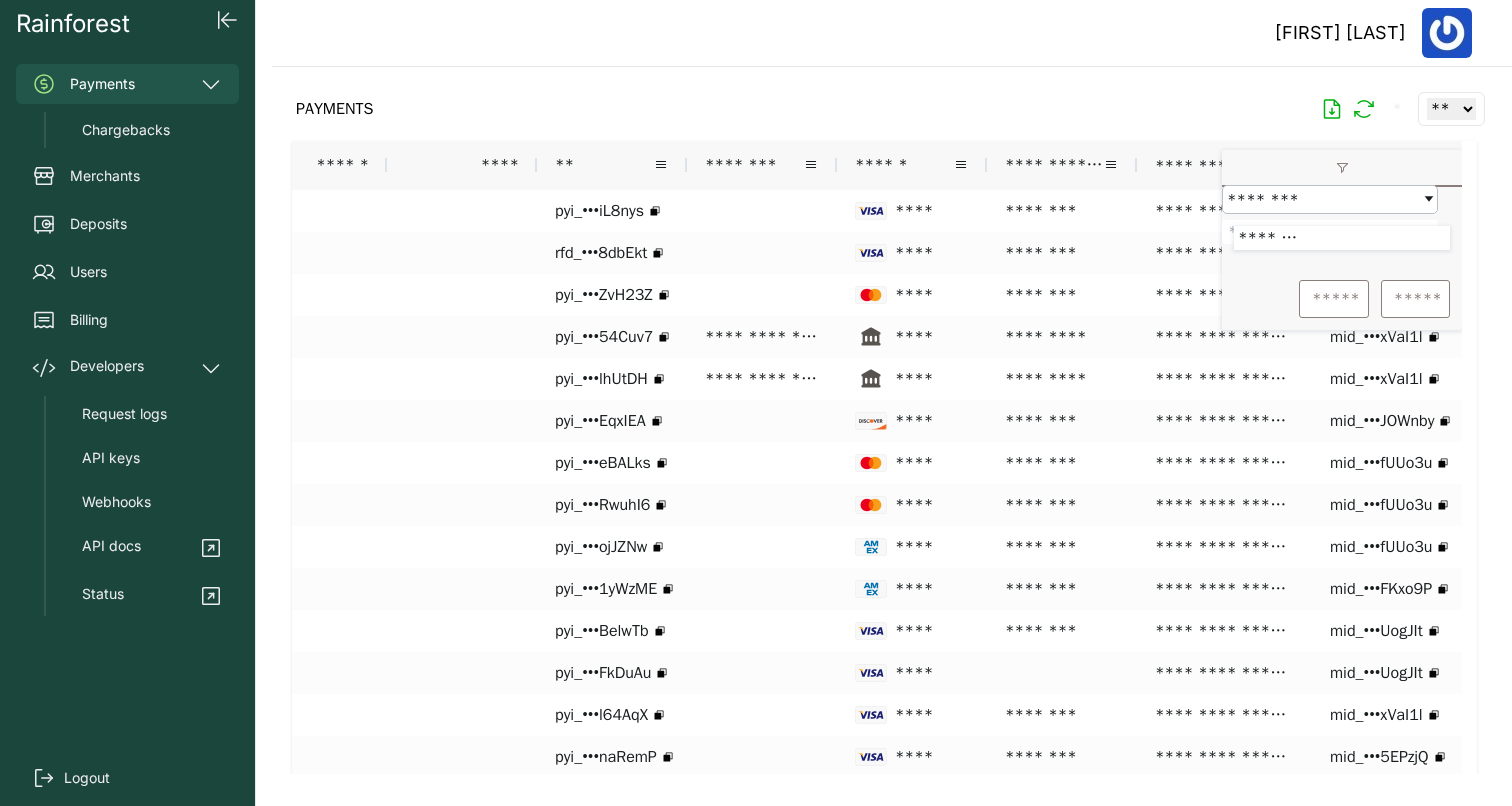 click on "[MASKED_DATA]" at bounding box center (1342, 299) 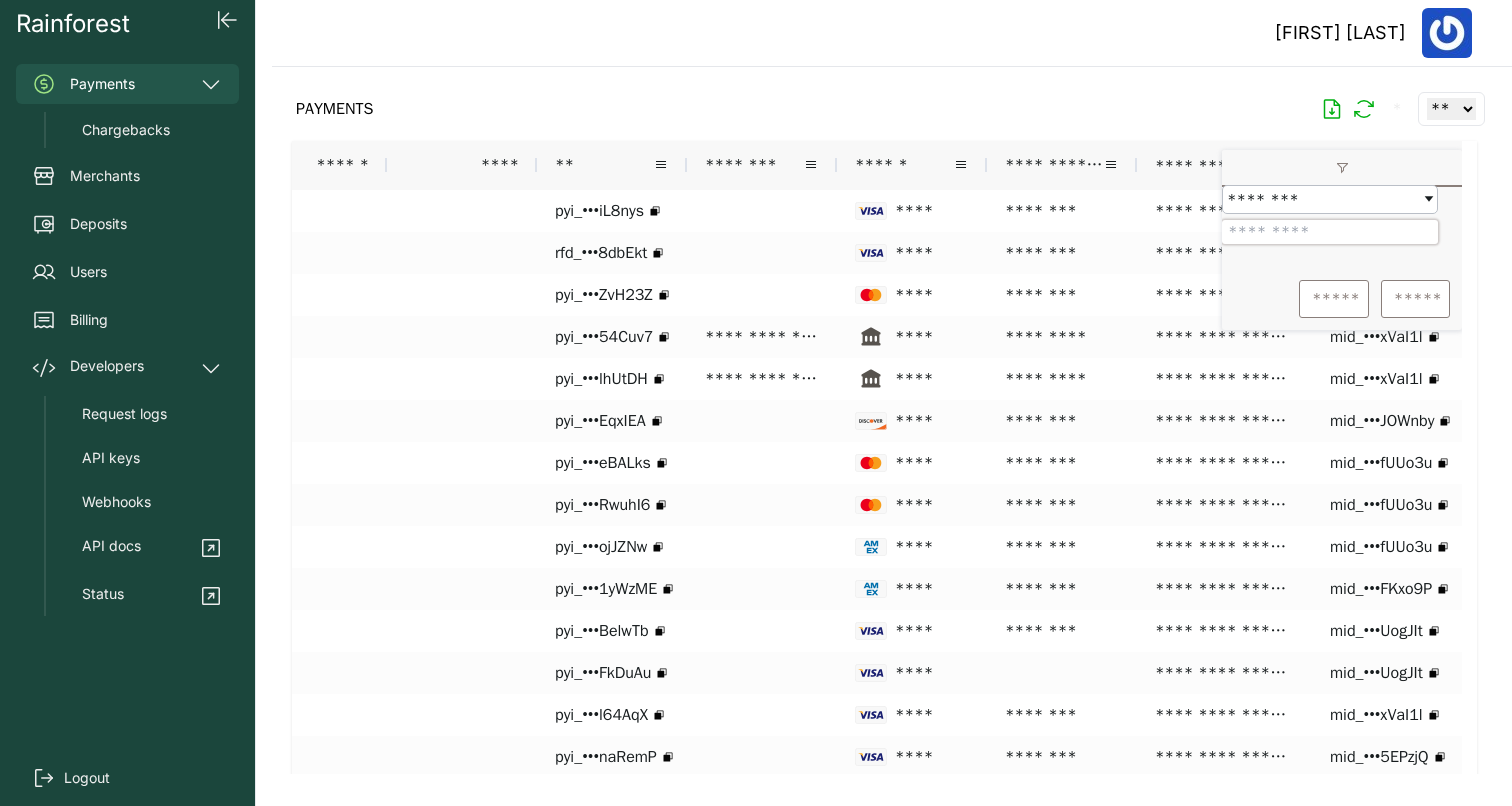 click at bounding box center (1330, 232) 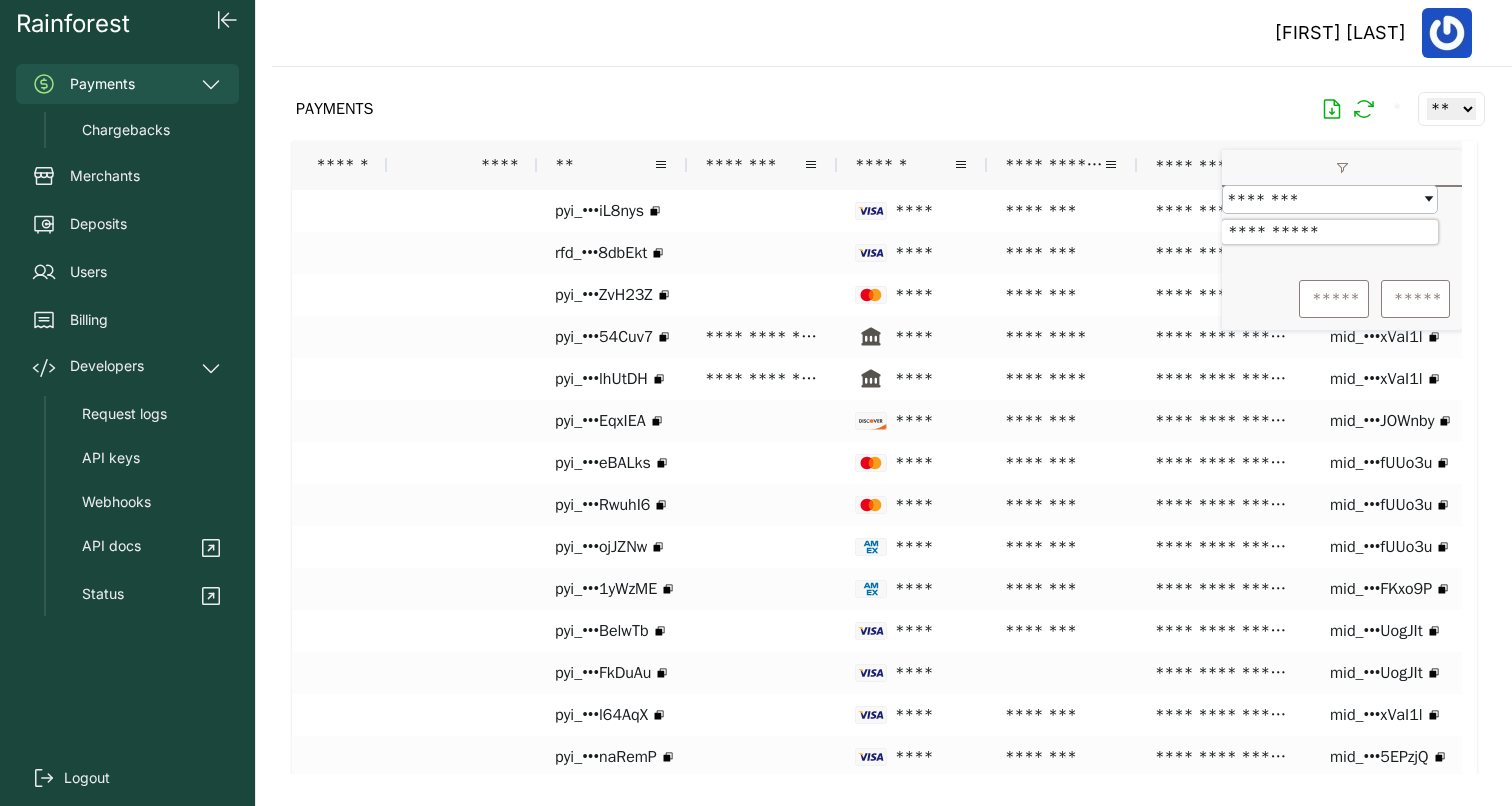 click on "*****" at bounding box center (1334, 299) 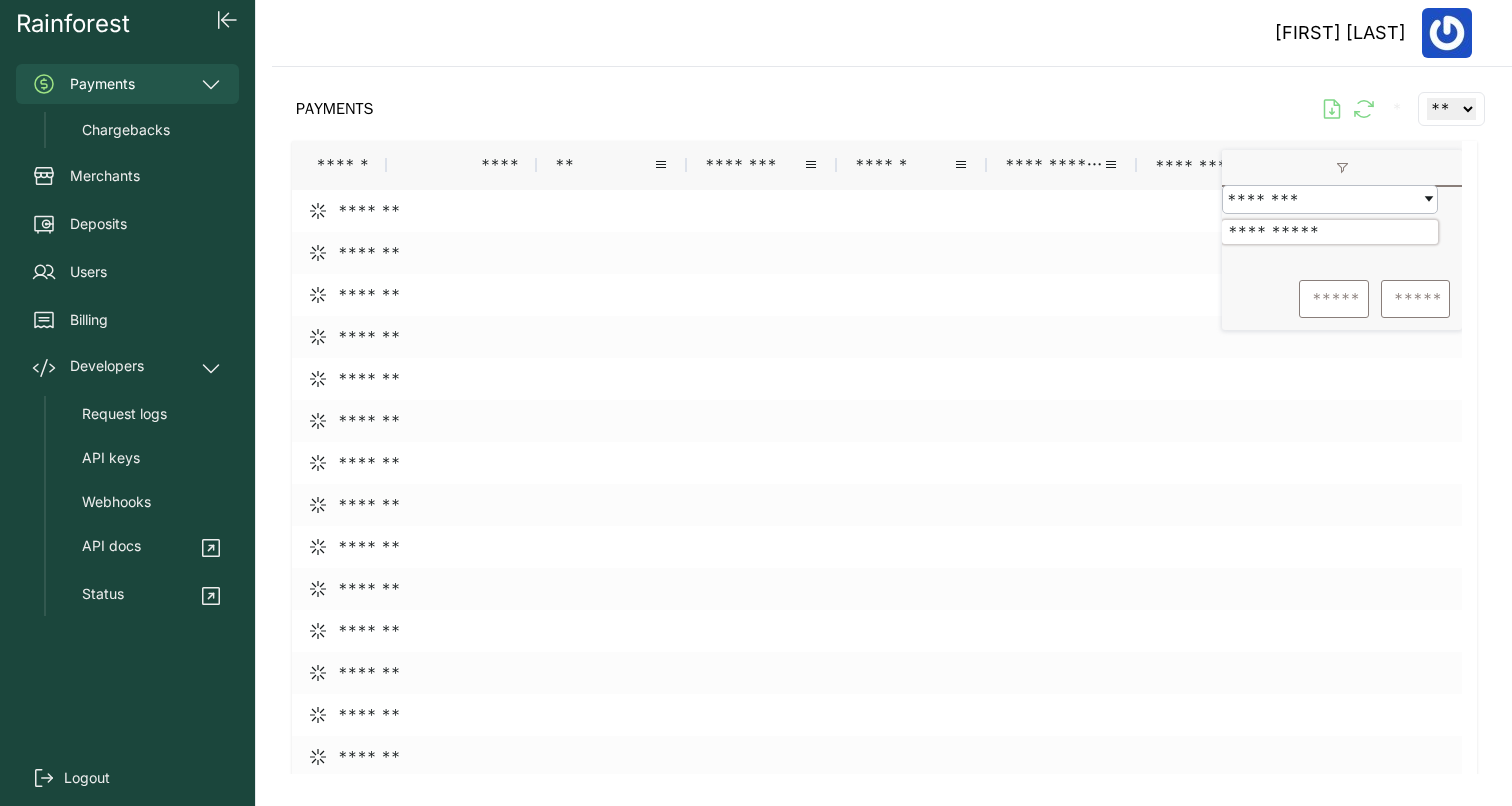 scroll, scrollTop: 0, scrollLeft: 565, axis: horizontal 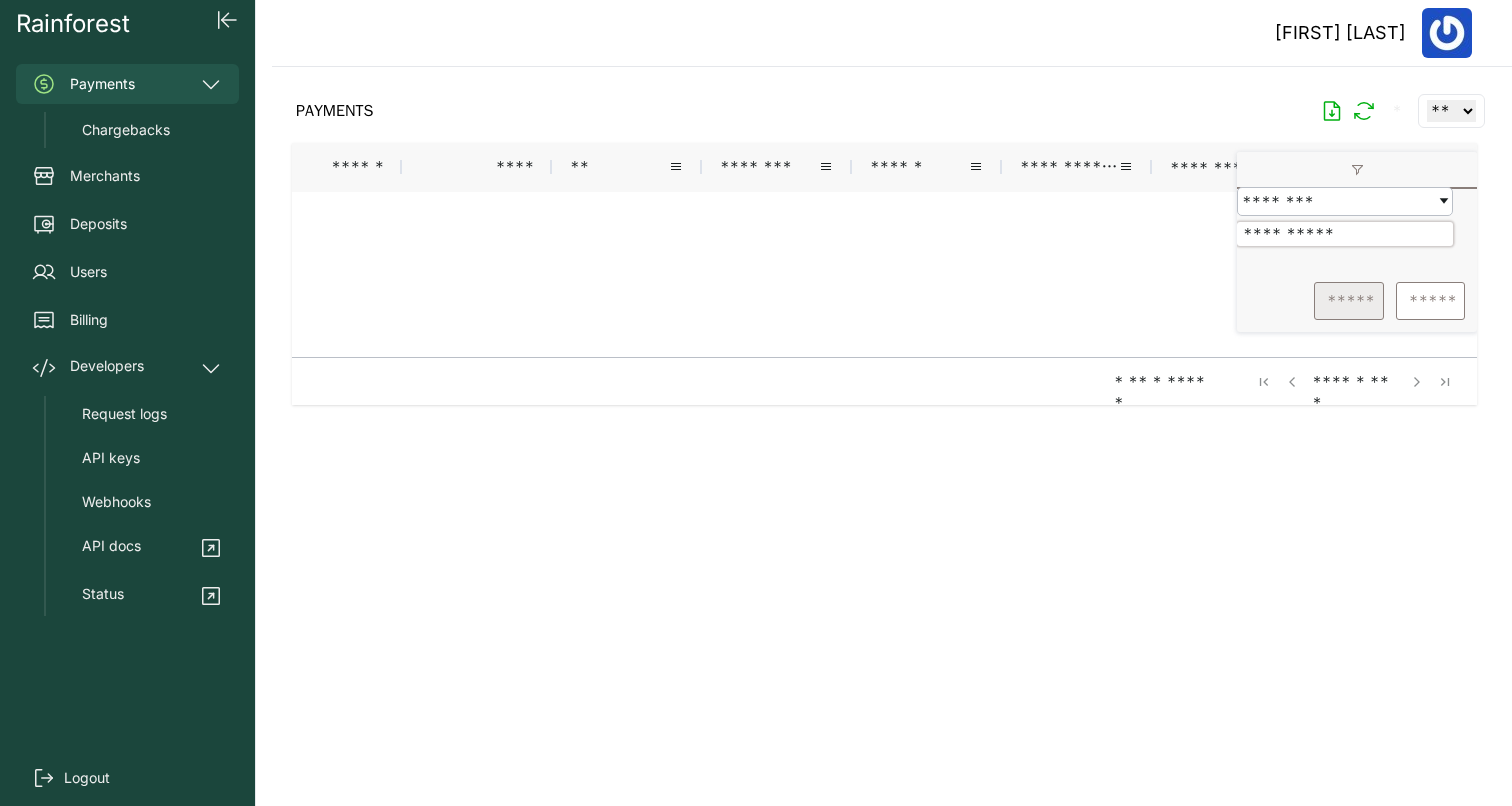click on "*****" at bounding box center (1349, 301) 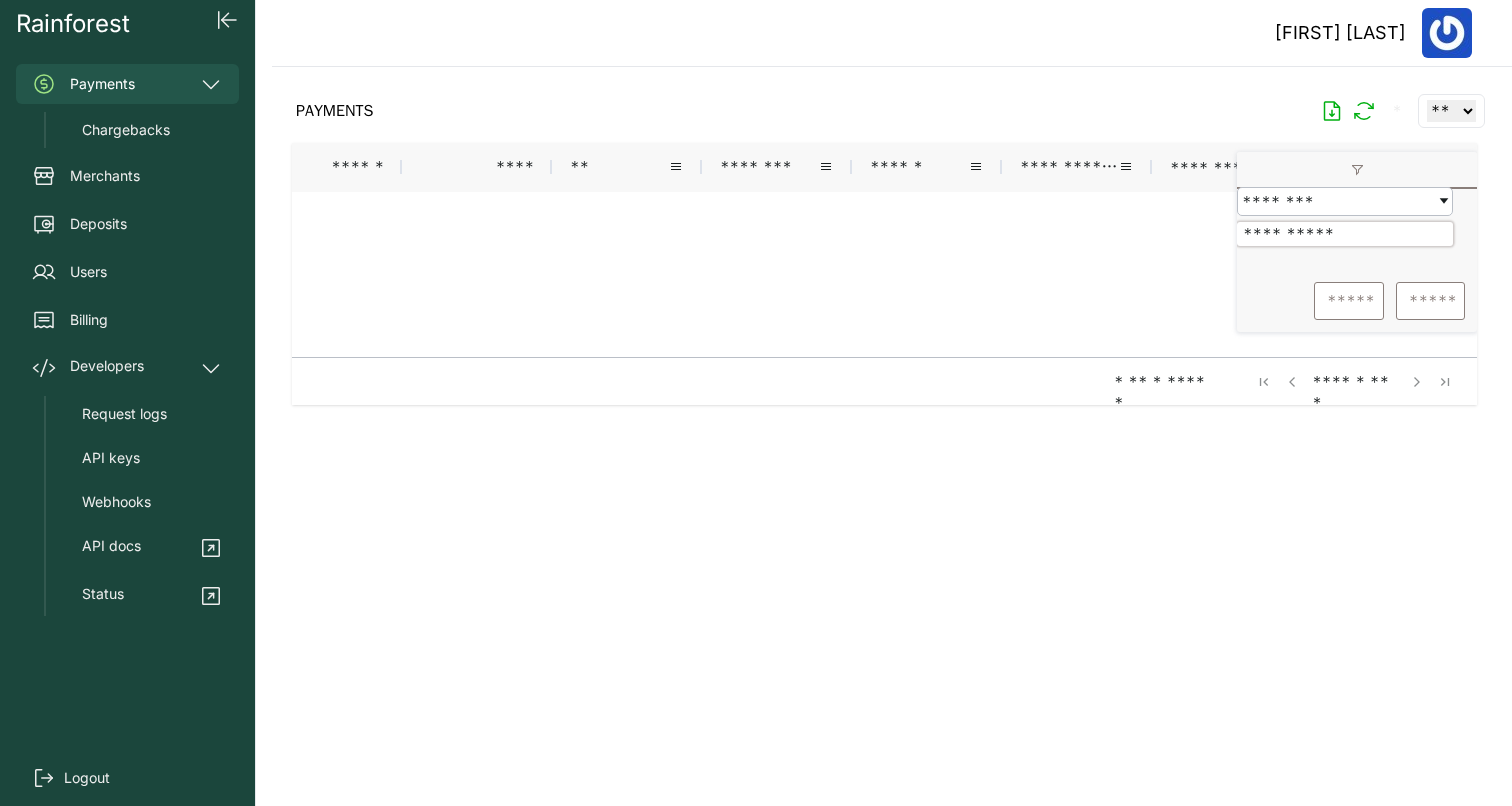 click on "**********" at bounding box center [1345, 234] 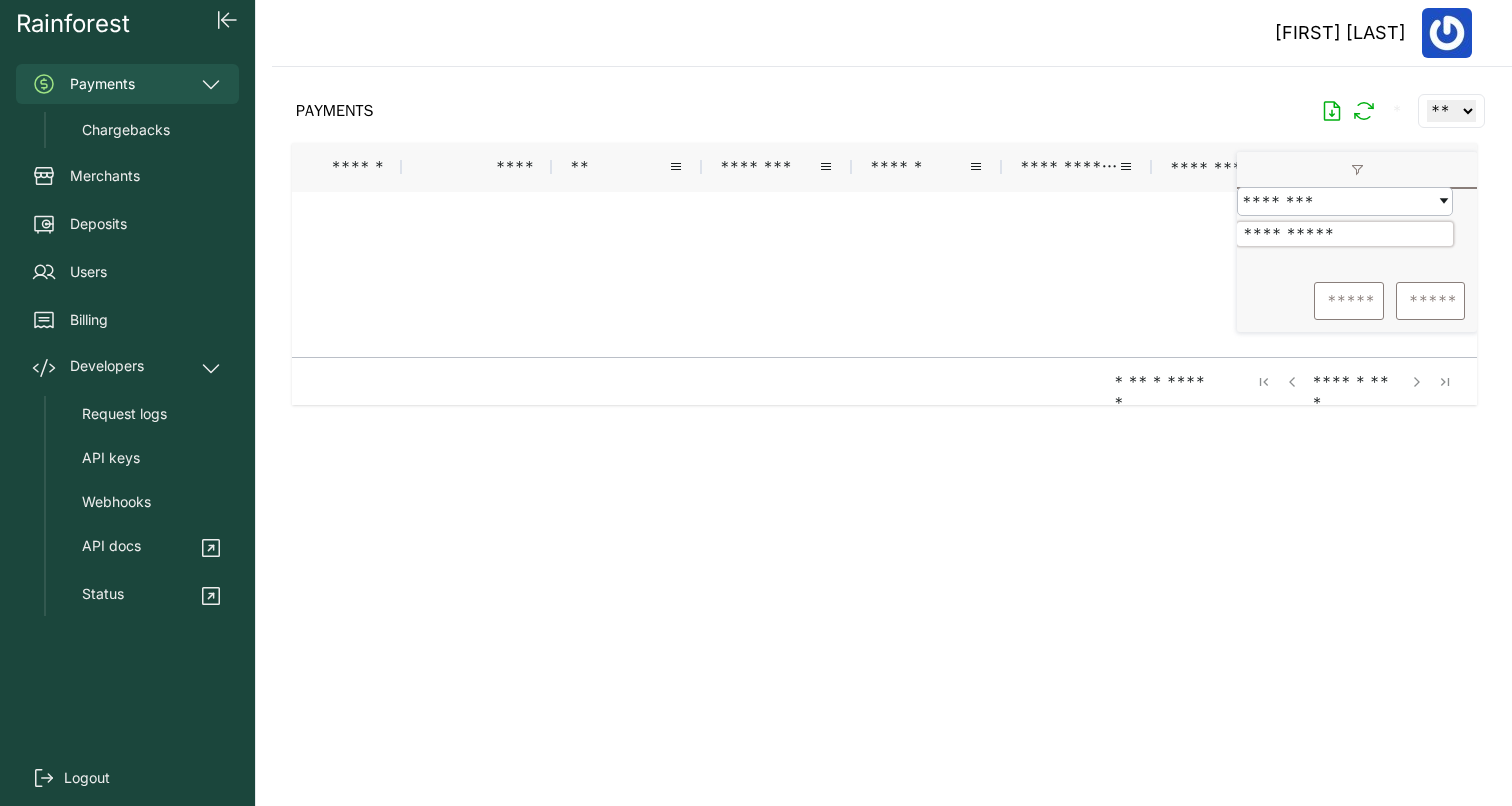 click on "**********" at bounding box center (1345, 234) 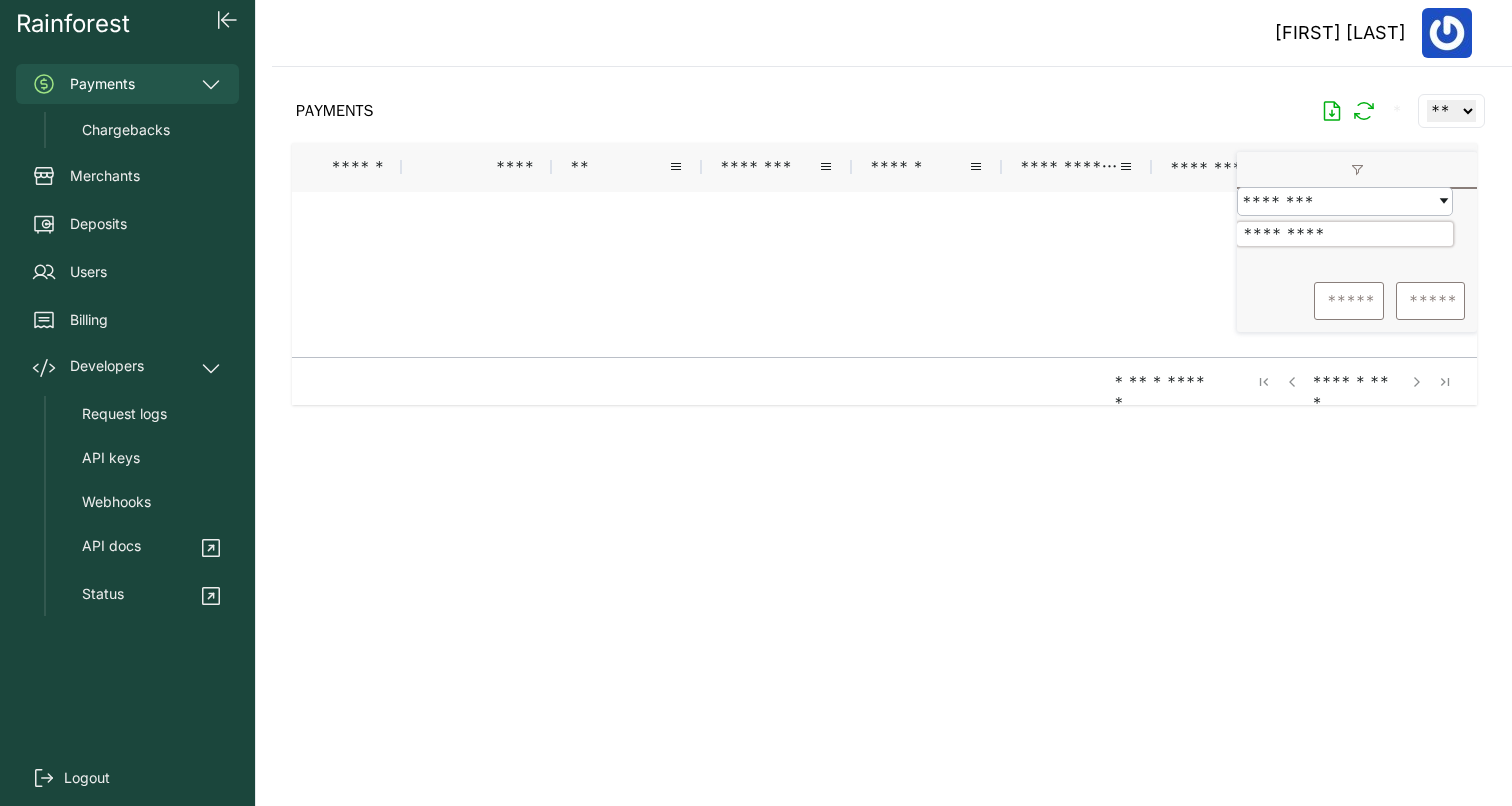 type on "*********" 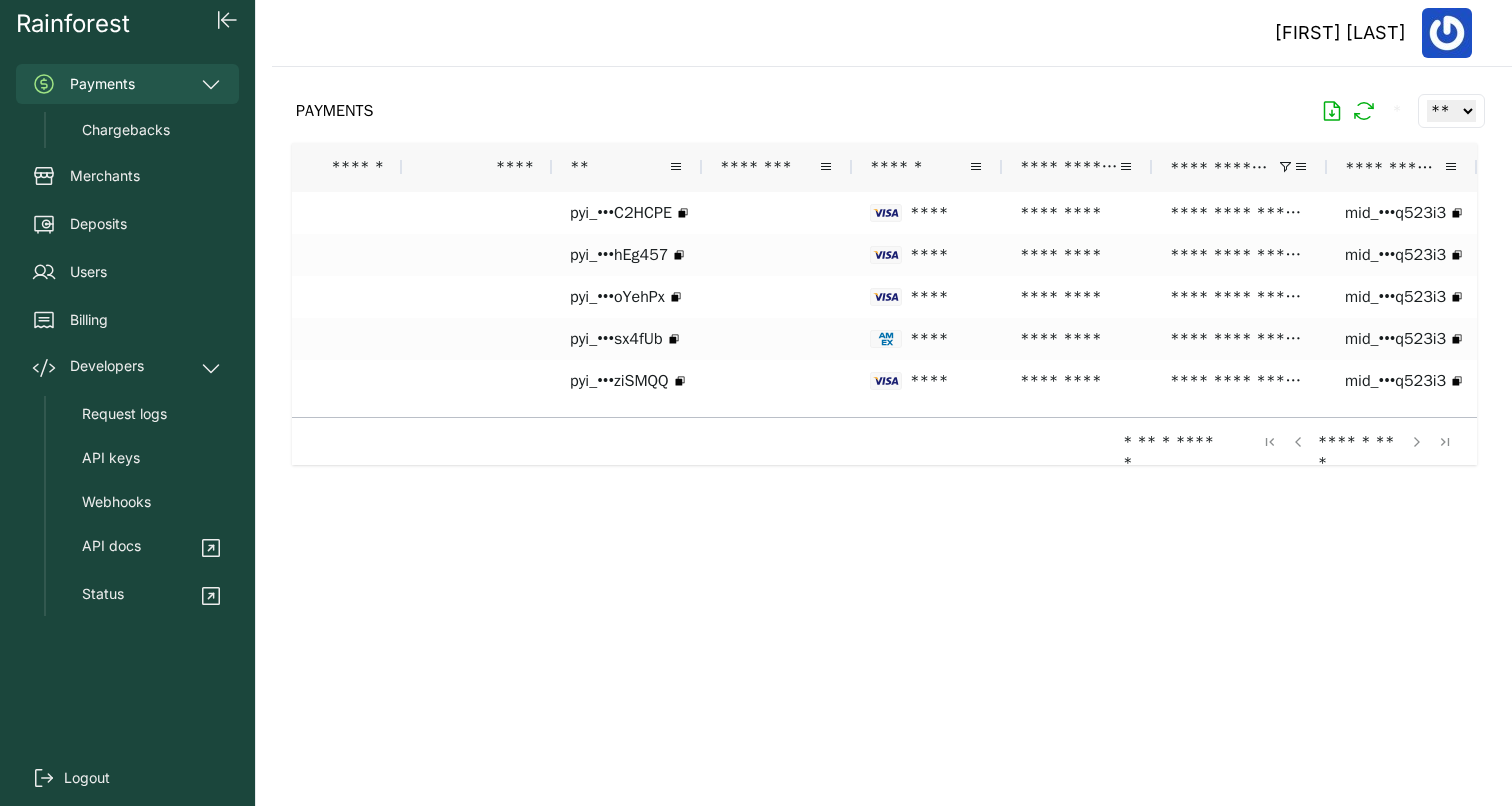 click at bounding box center [884, 420] 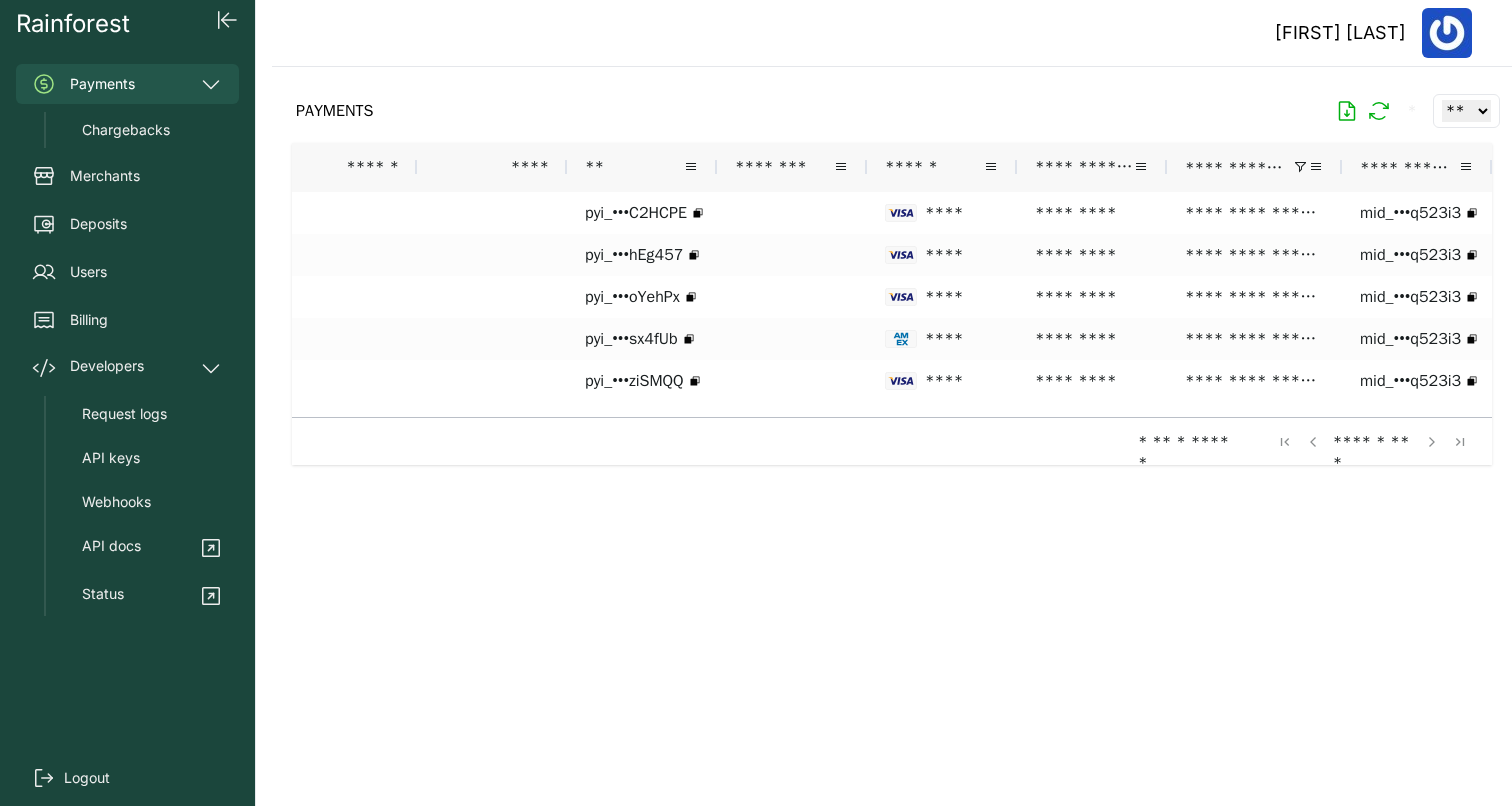 click on "Payments" at bounding box center [127, 84] 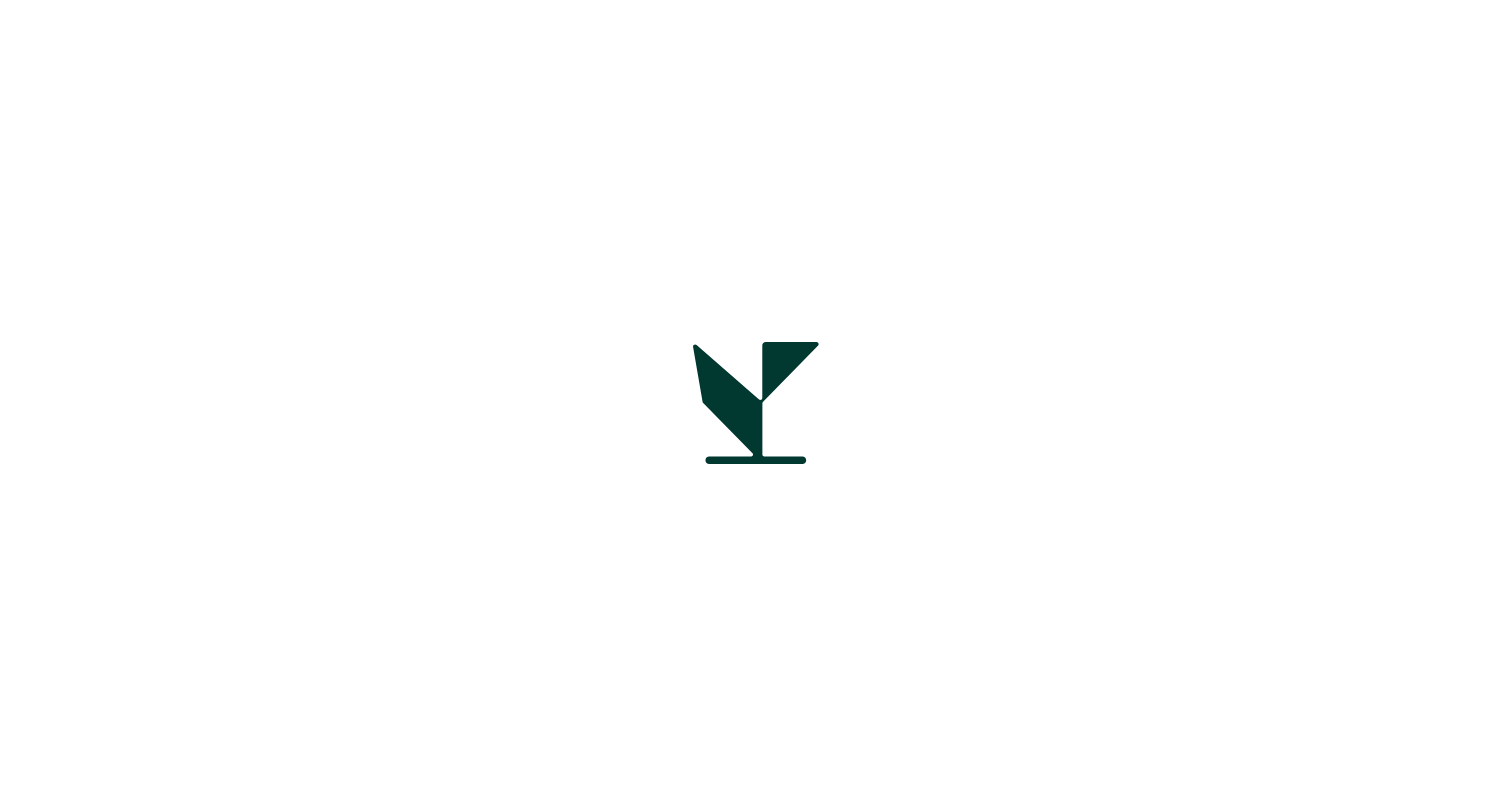 scroll, scrollTop: 0, scrollLeft: 0, axis: both 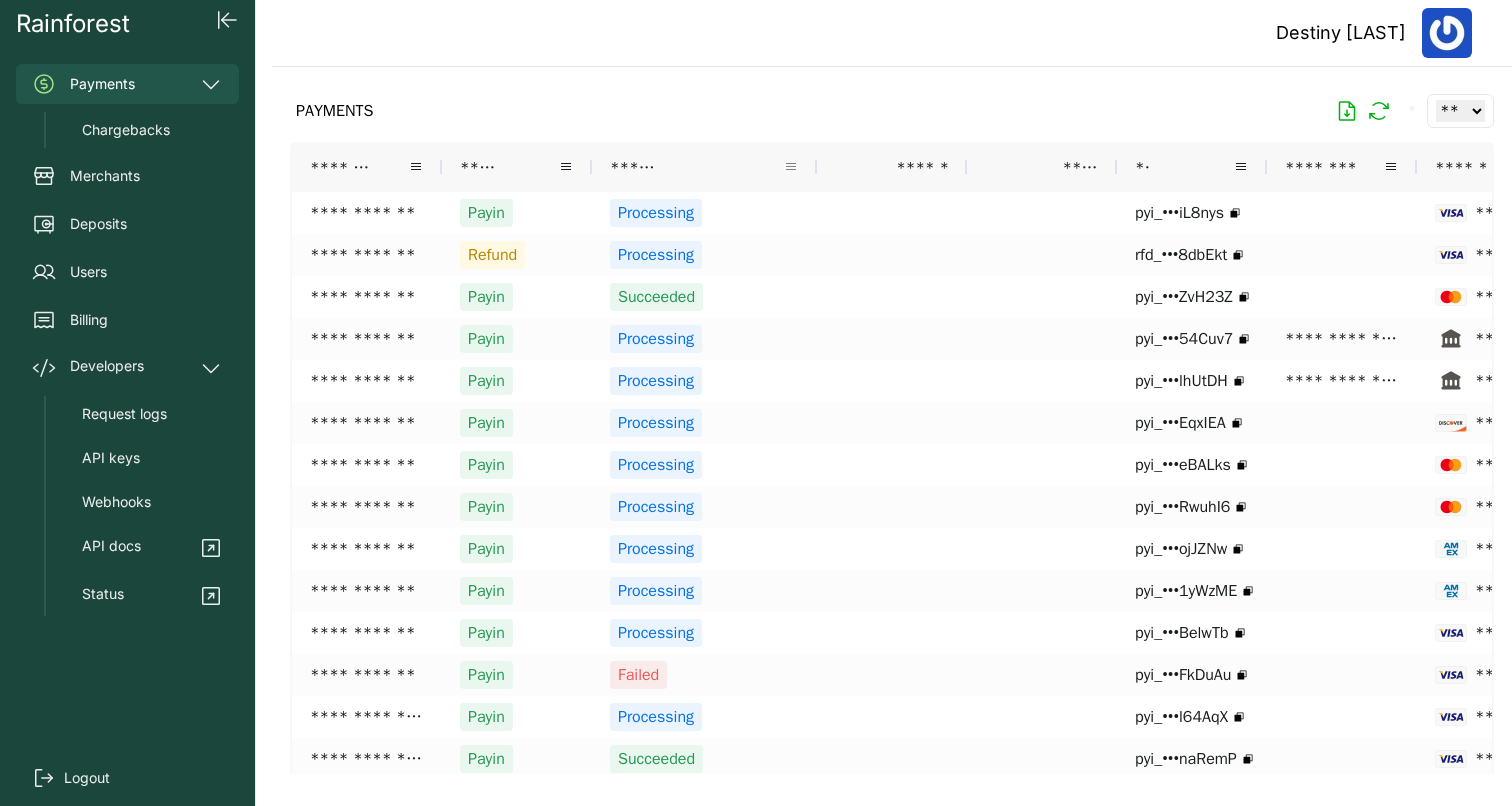 click at bounding box center (791, 167) 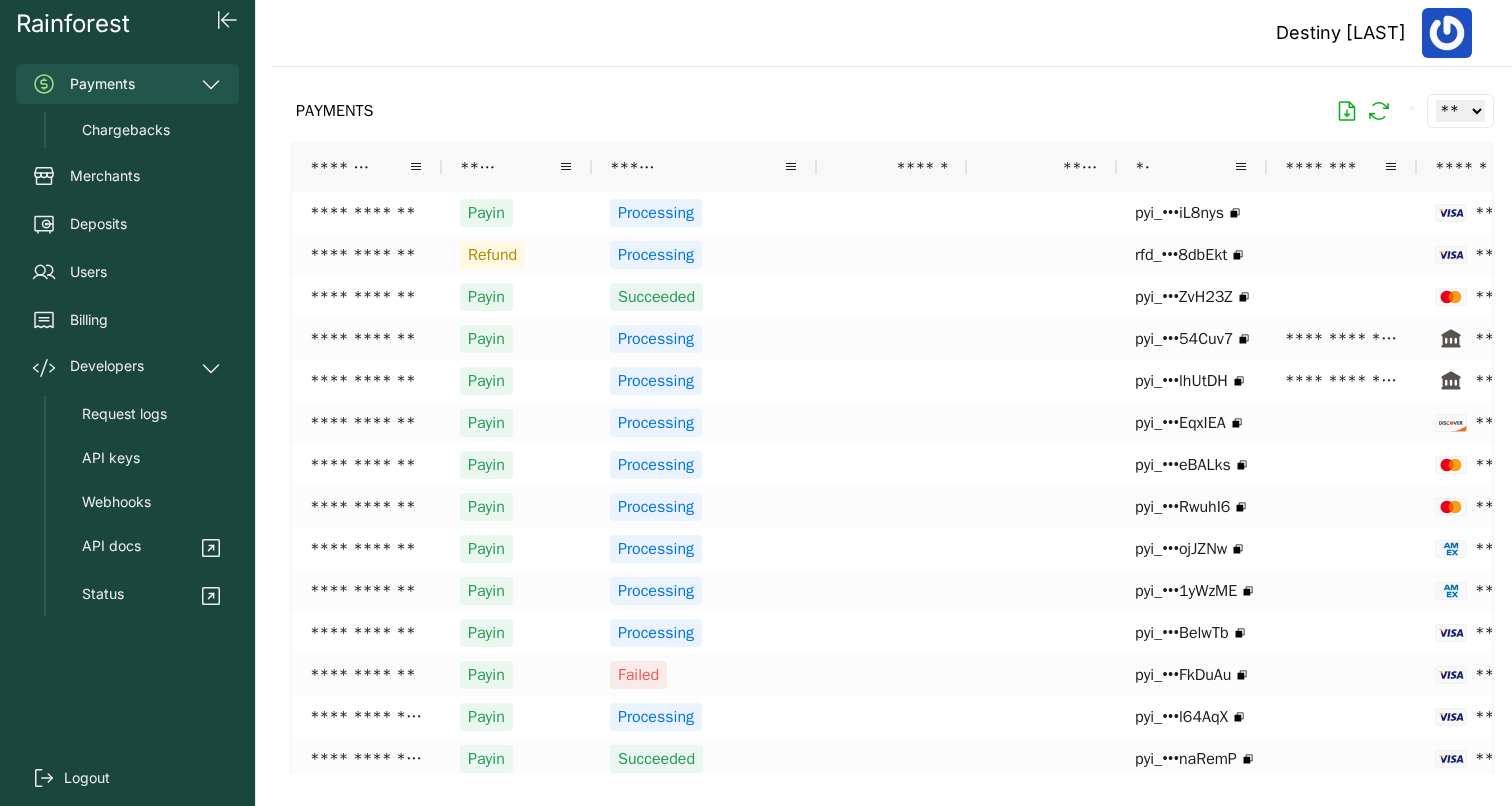 click on "PAYMENTS * ** ** ** ***" at bounding box center (892, 111) 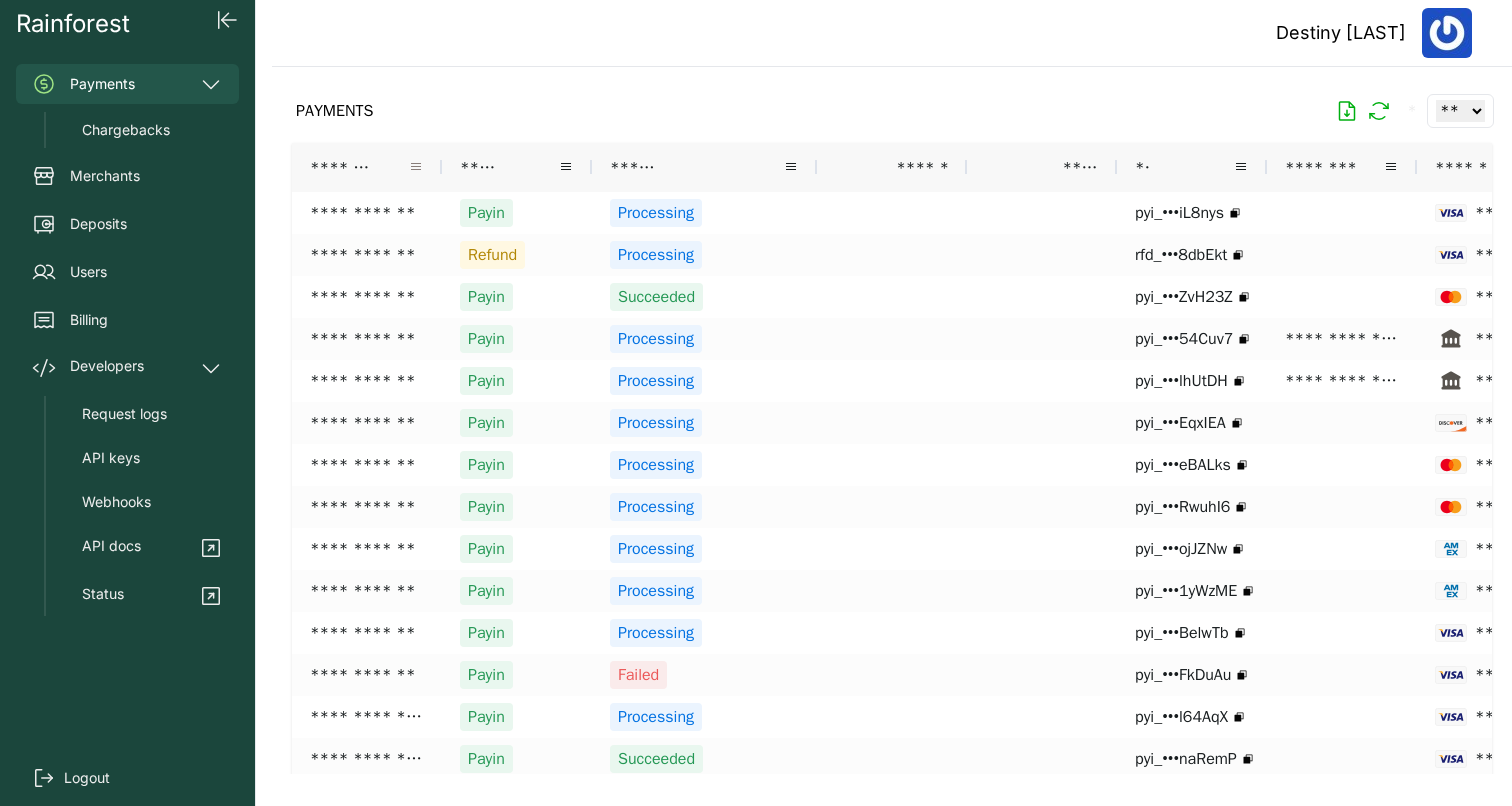 click at bounding box center [416, 167] 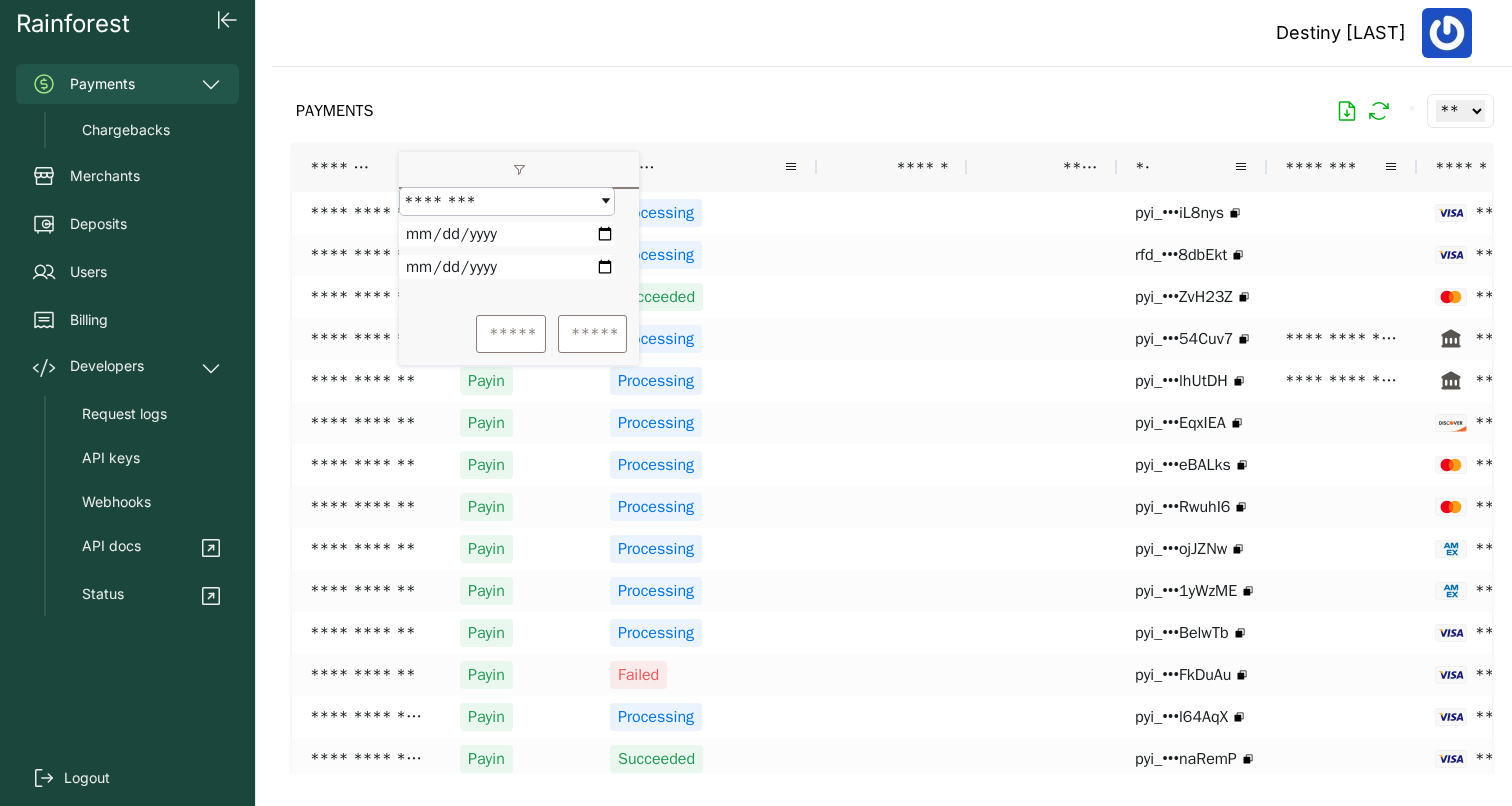 click on "PAYMENTS * ** ** ** ***" at bounding box center [892, 111] 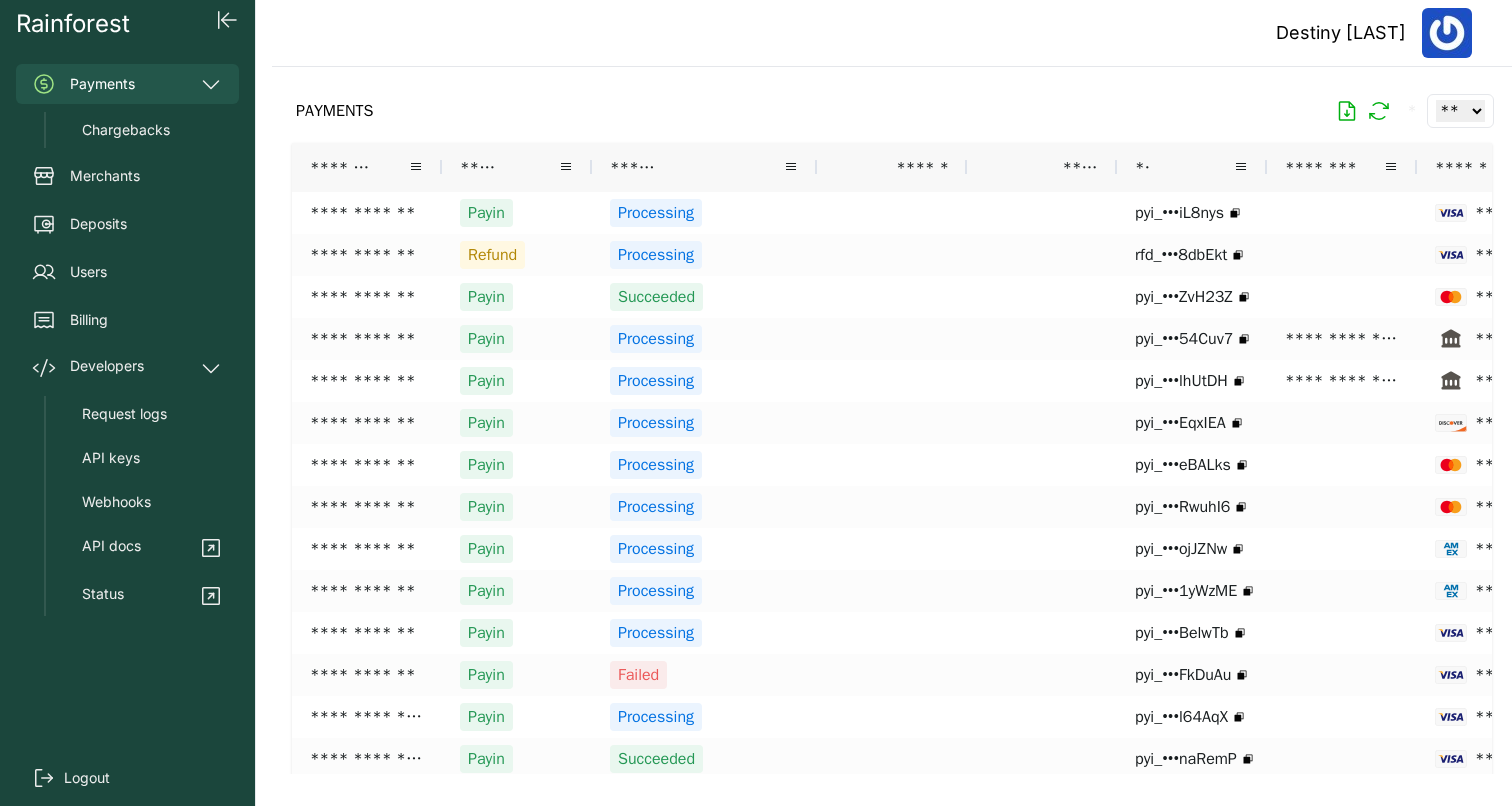 click on "****" at bounding box center [517, 167] 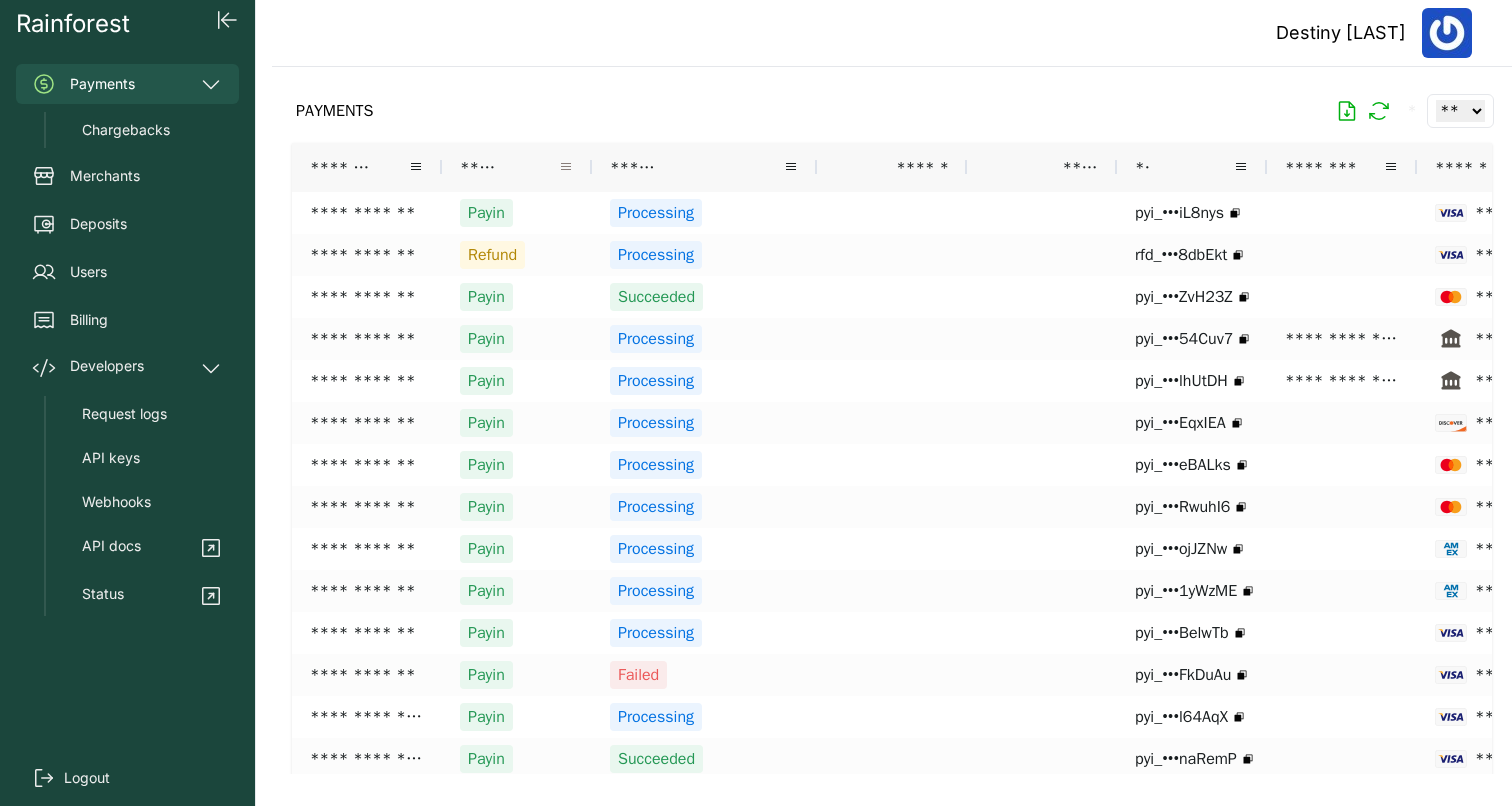 click at bounding box center [566, 167] 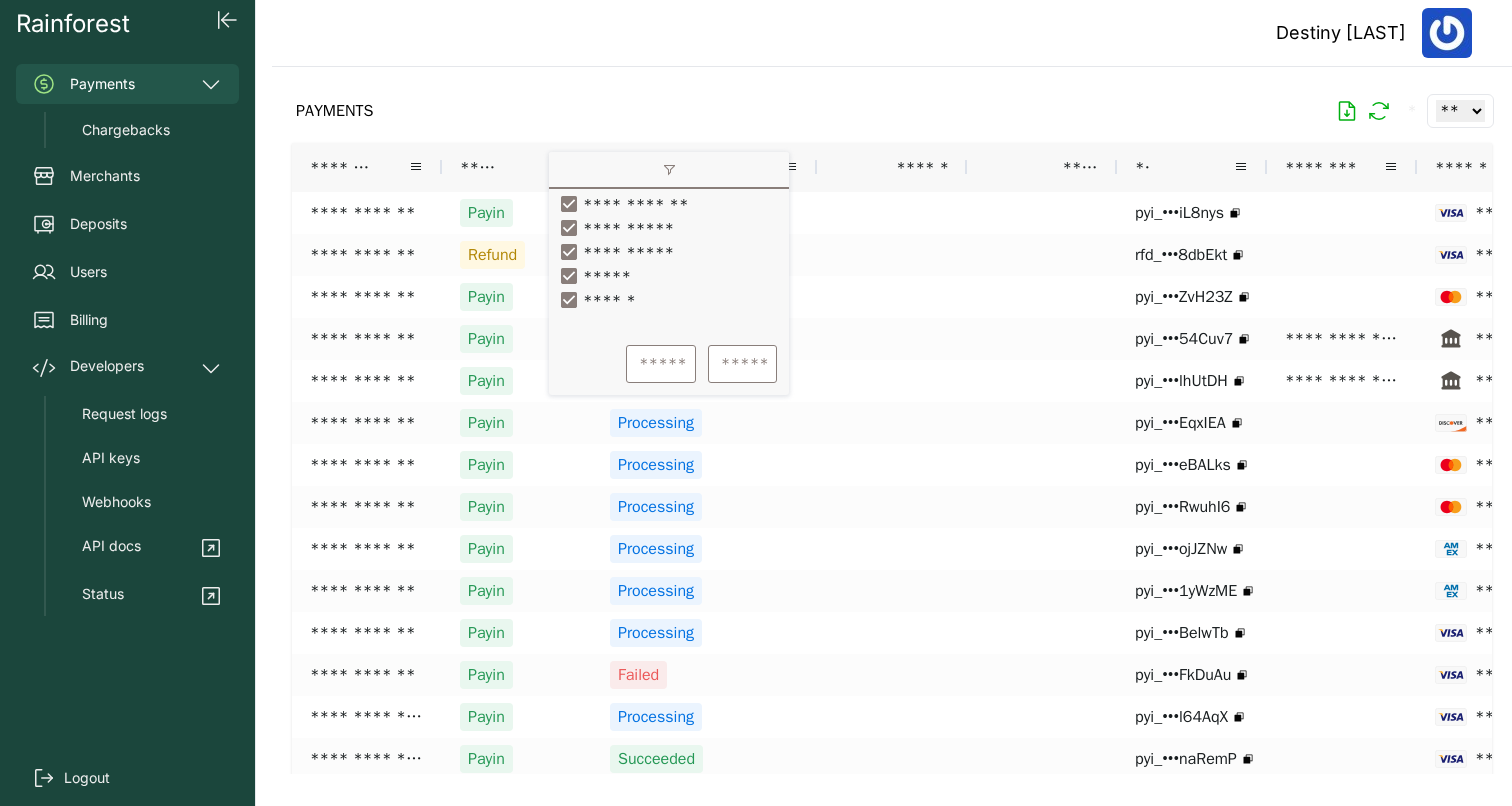 click on "PAYMENTS * ** ** ** ***" at bounding box center (892, 111) 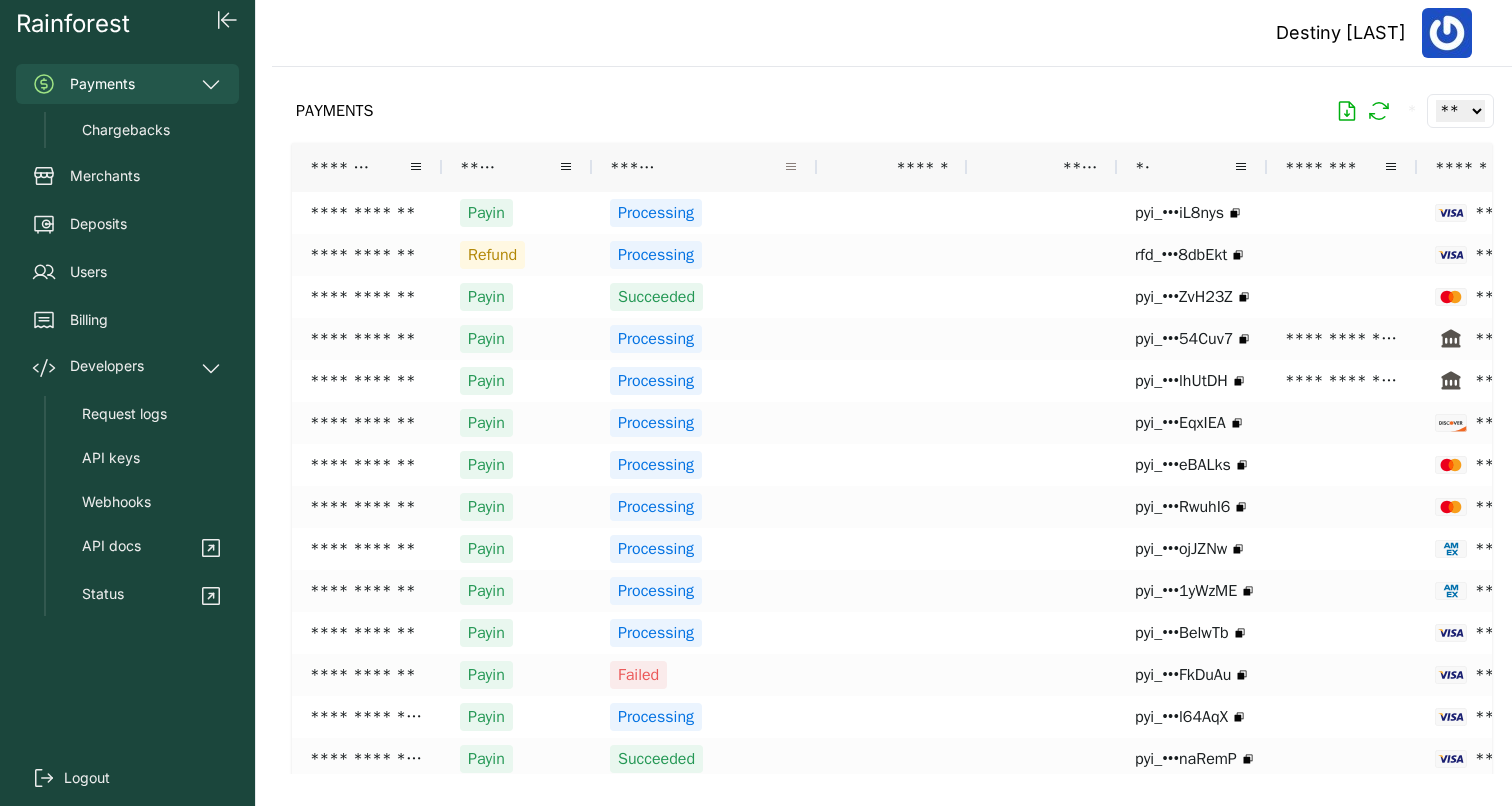 click at bounding box center [791, 167] 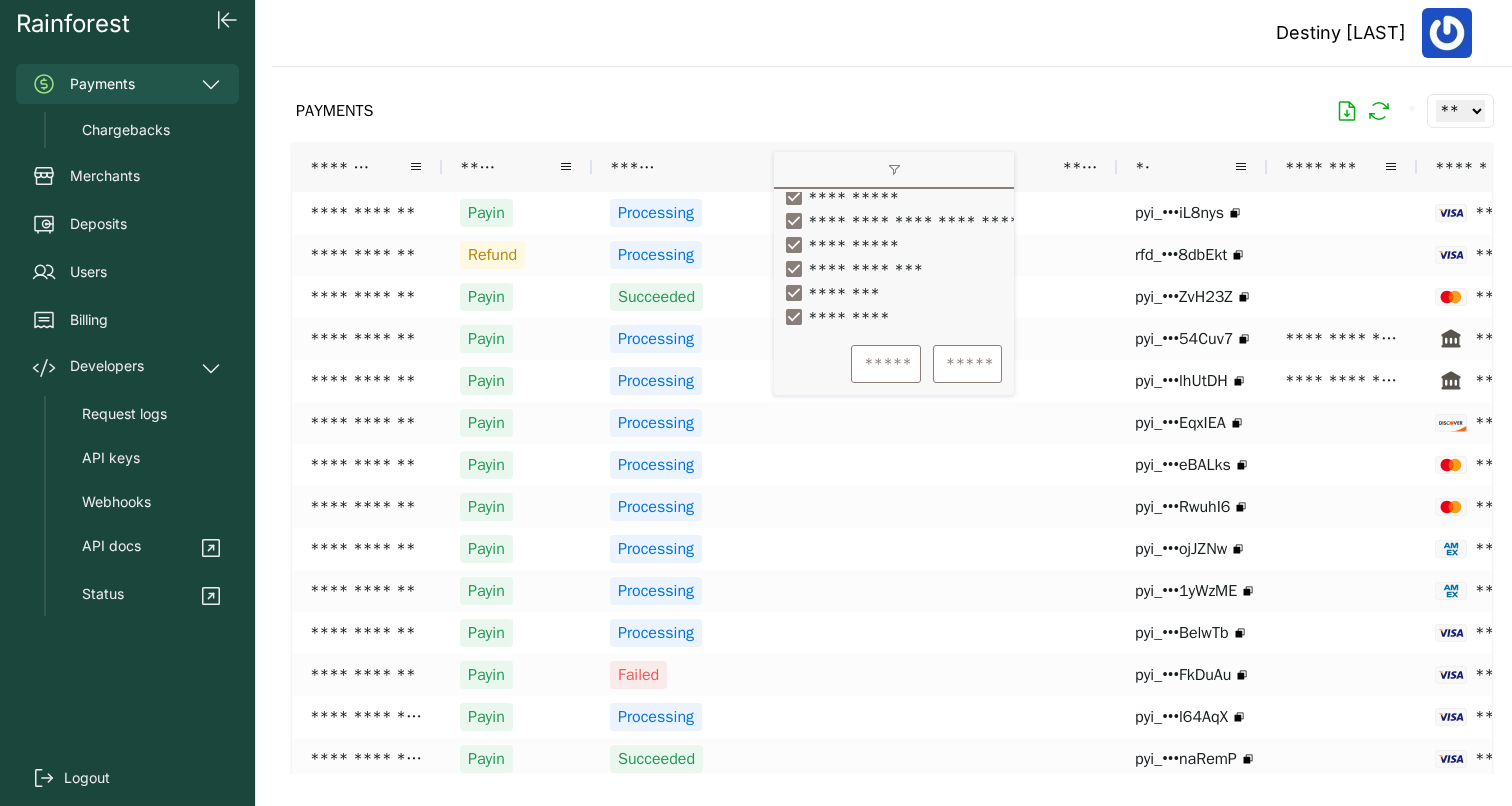 scroll, scrollTop: 318, scrollLeft: 0, axis: vertical 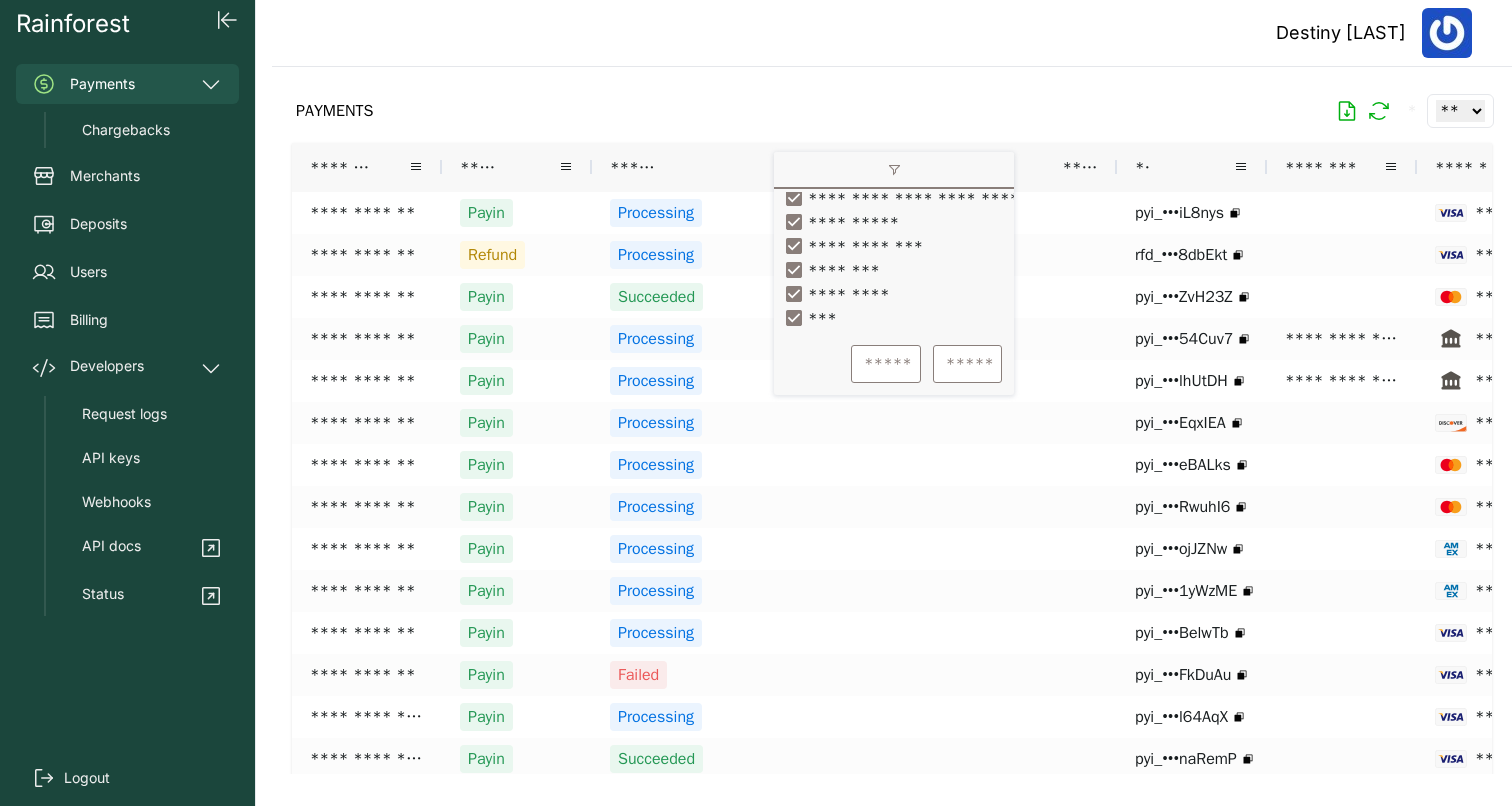 click at bounding box center (892, 420) 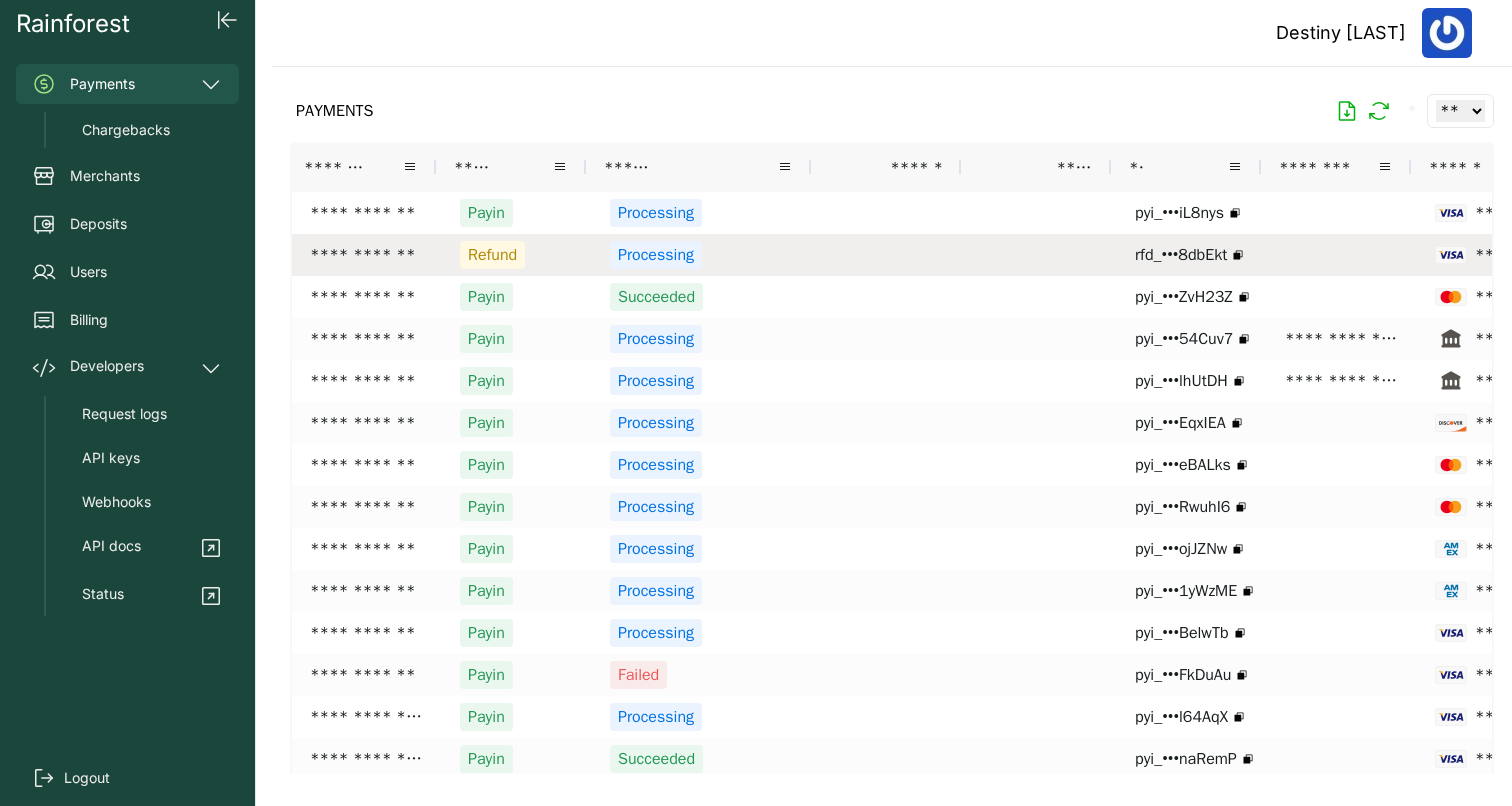 scroll, scrollTop: 0, scrollLeft: 55, axis: horizontal 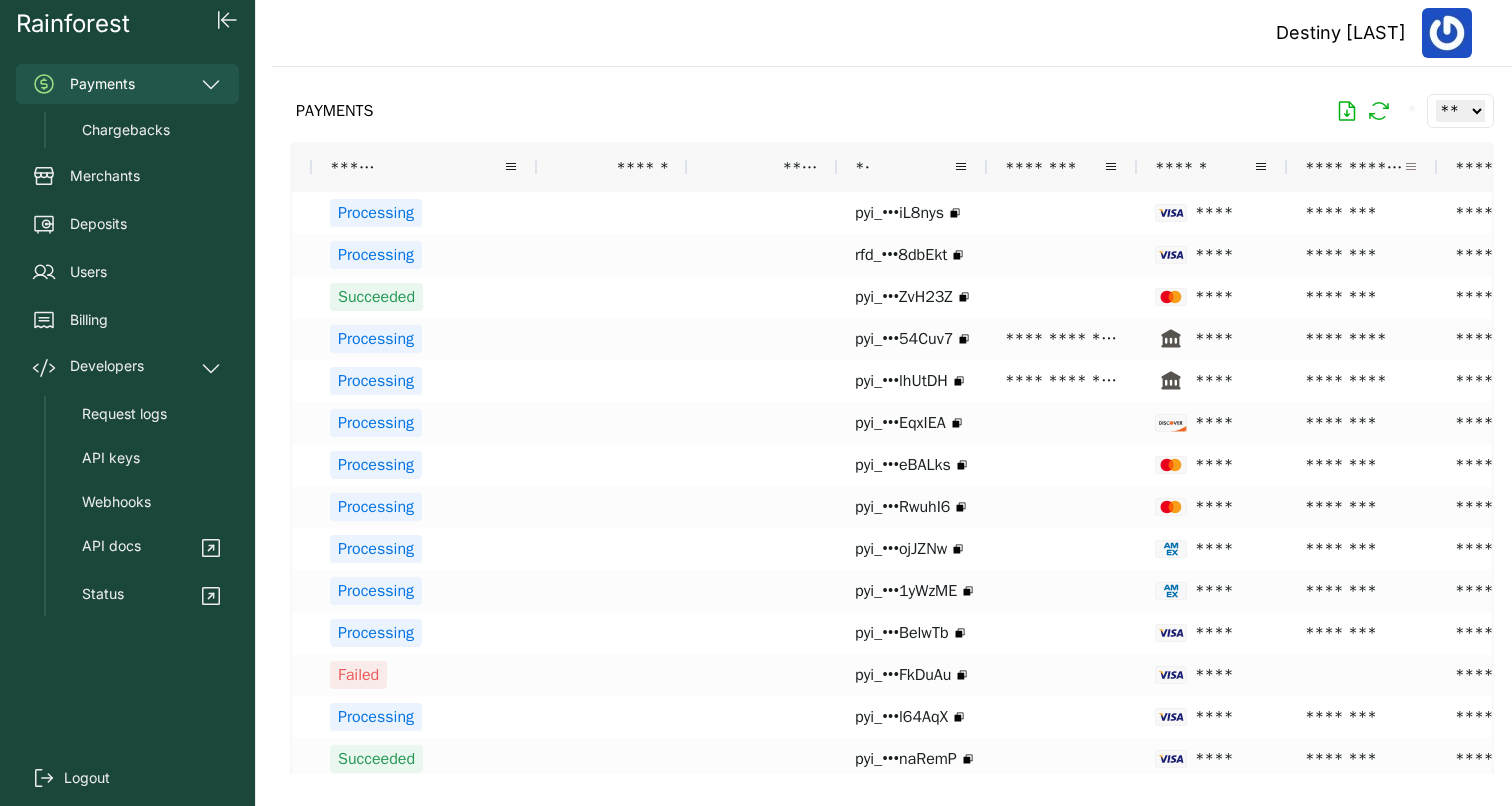 click at bounding box center [1411, 167] 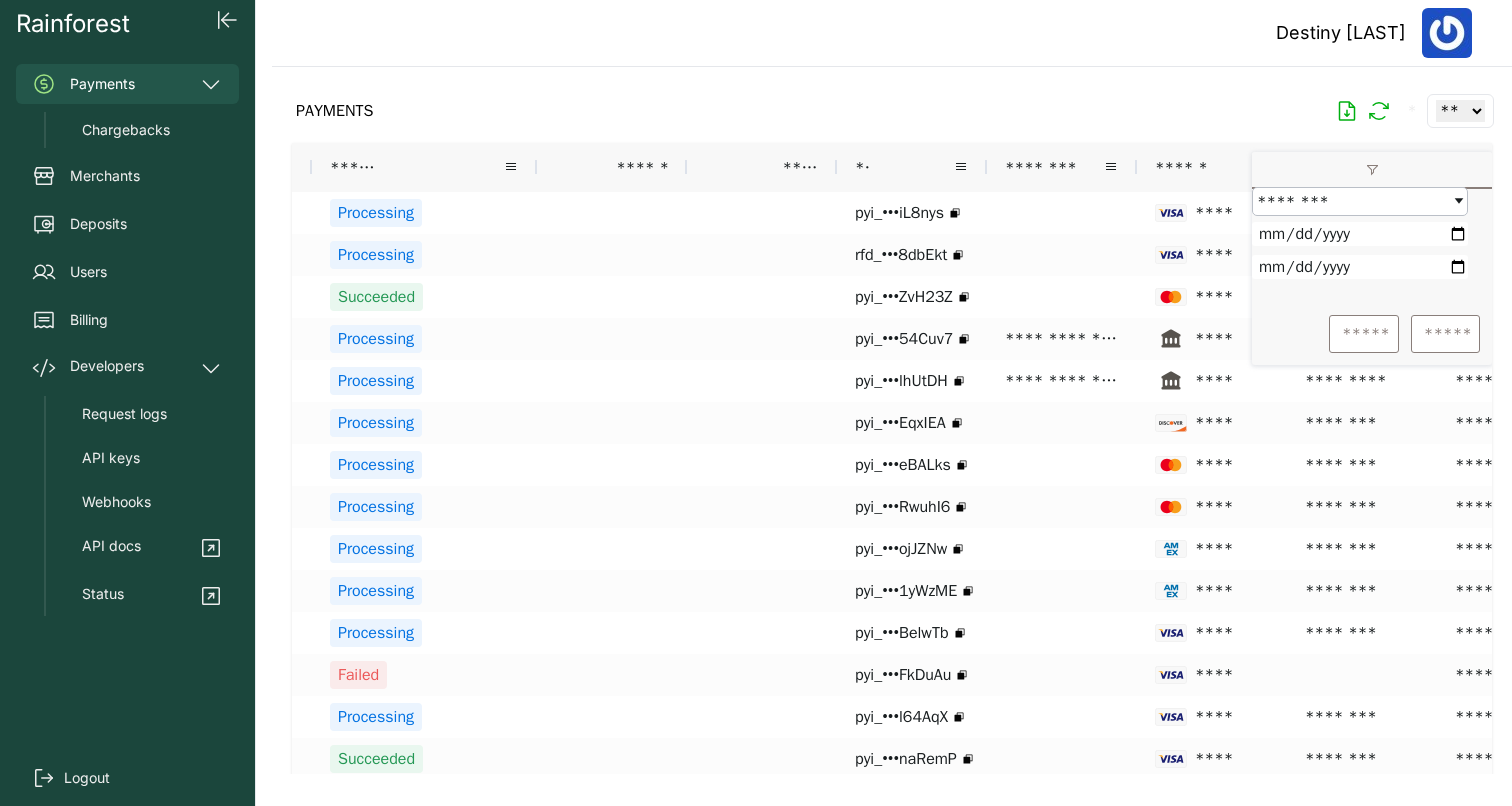 click on "PAYMENTS * ** ** ** ***" at bounding box center (892, 111) 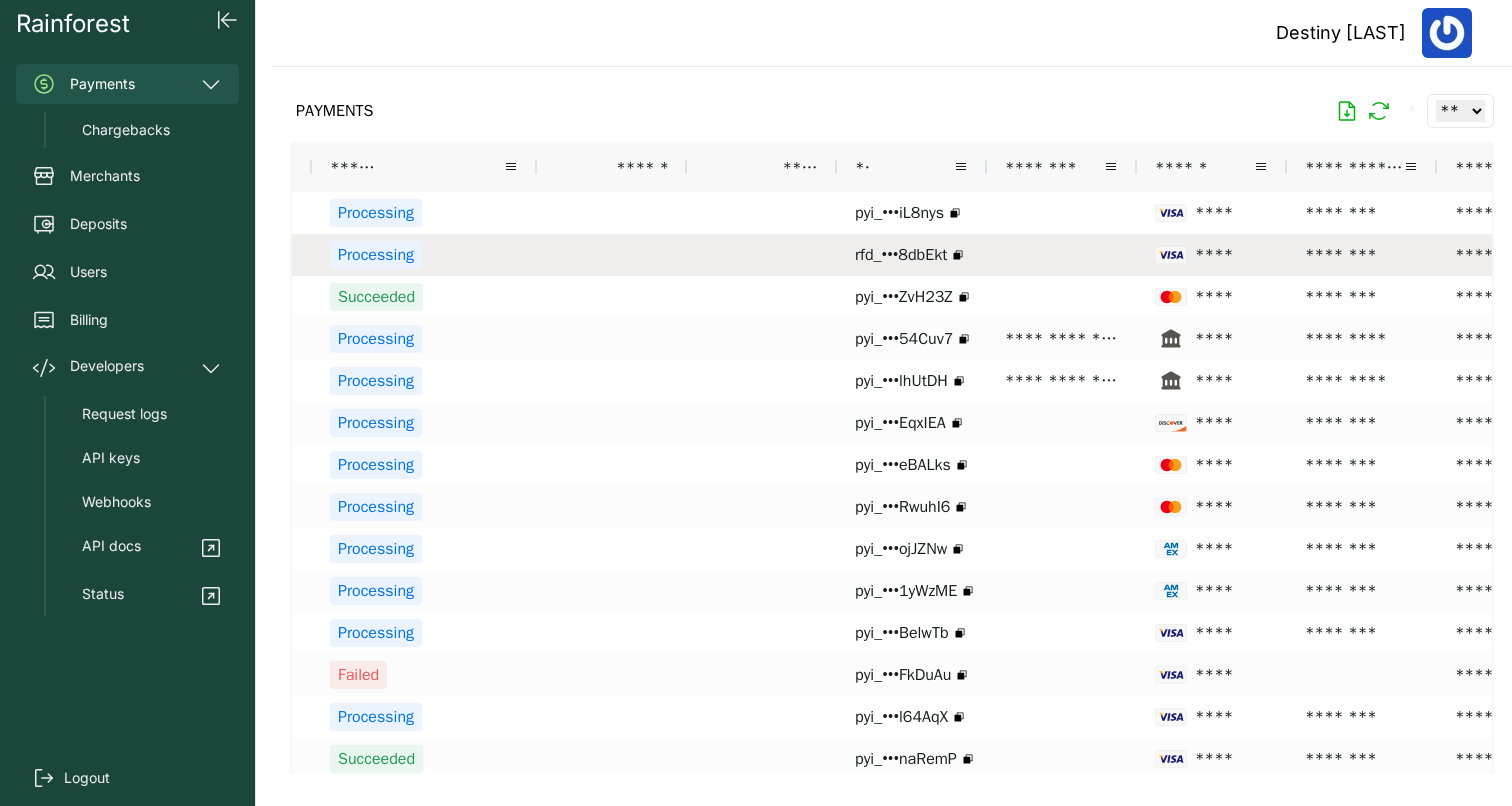 scroll, scrollTop: 0, scrollLeft: 550, axis: horizontal 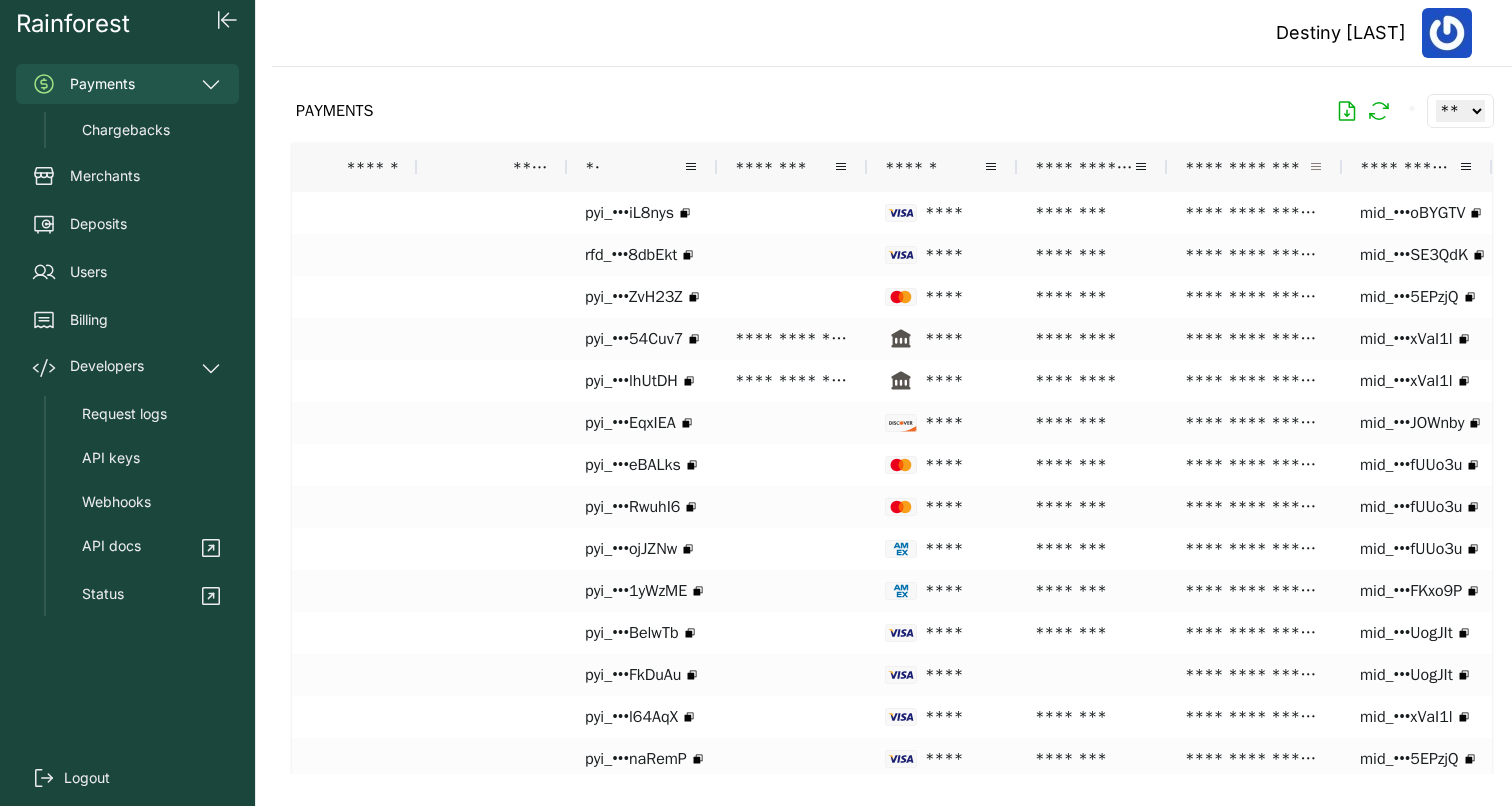 click at bounding box center [1316, 167] 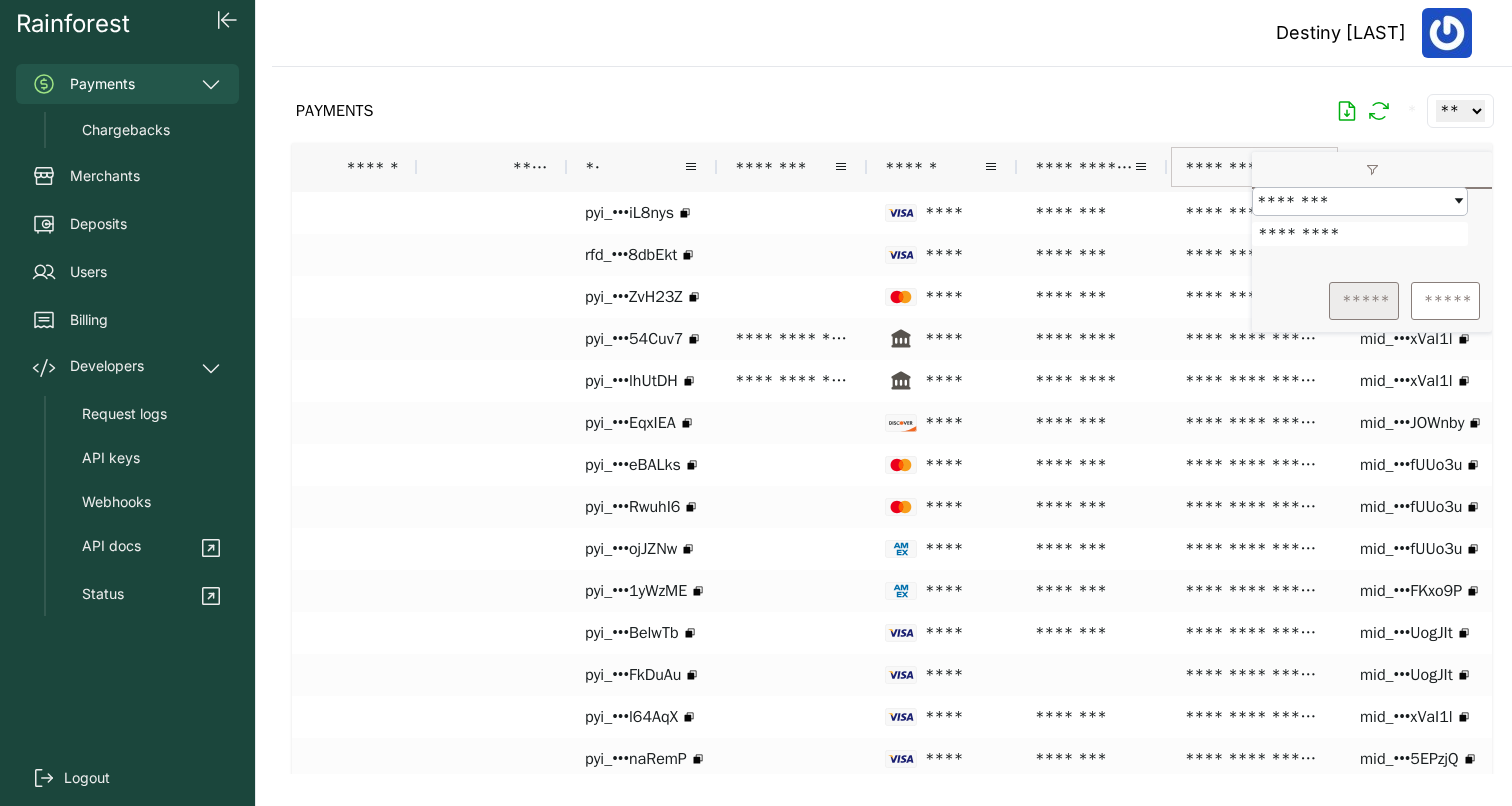 type on "*********" 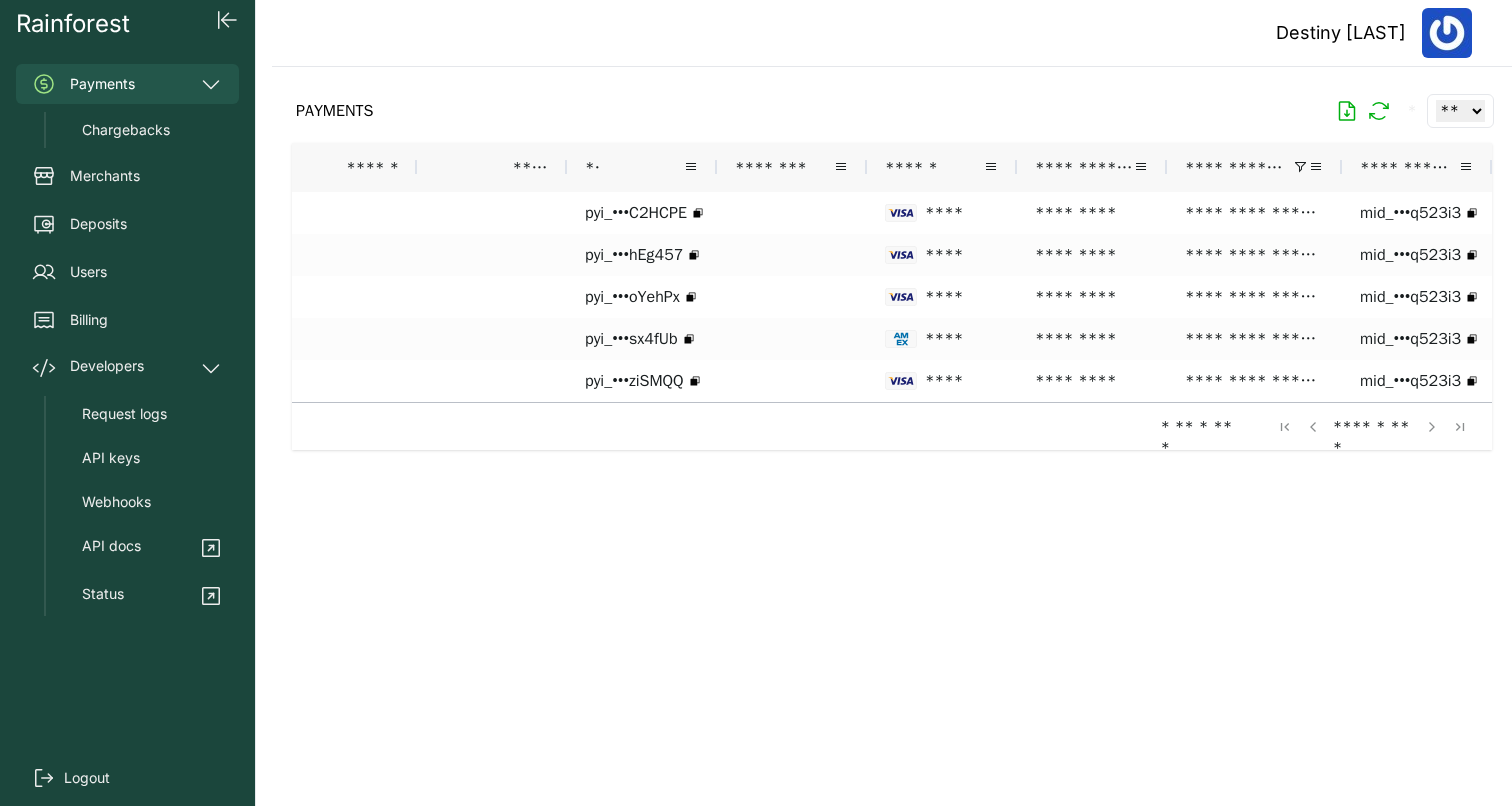 click on "PAYMENTS * ** ** ** ***" at bounding box center [892, 111] 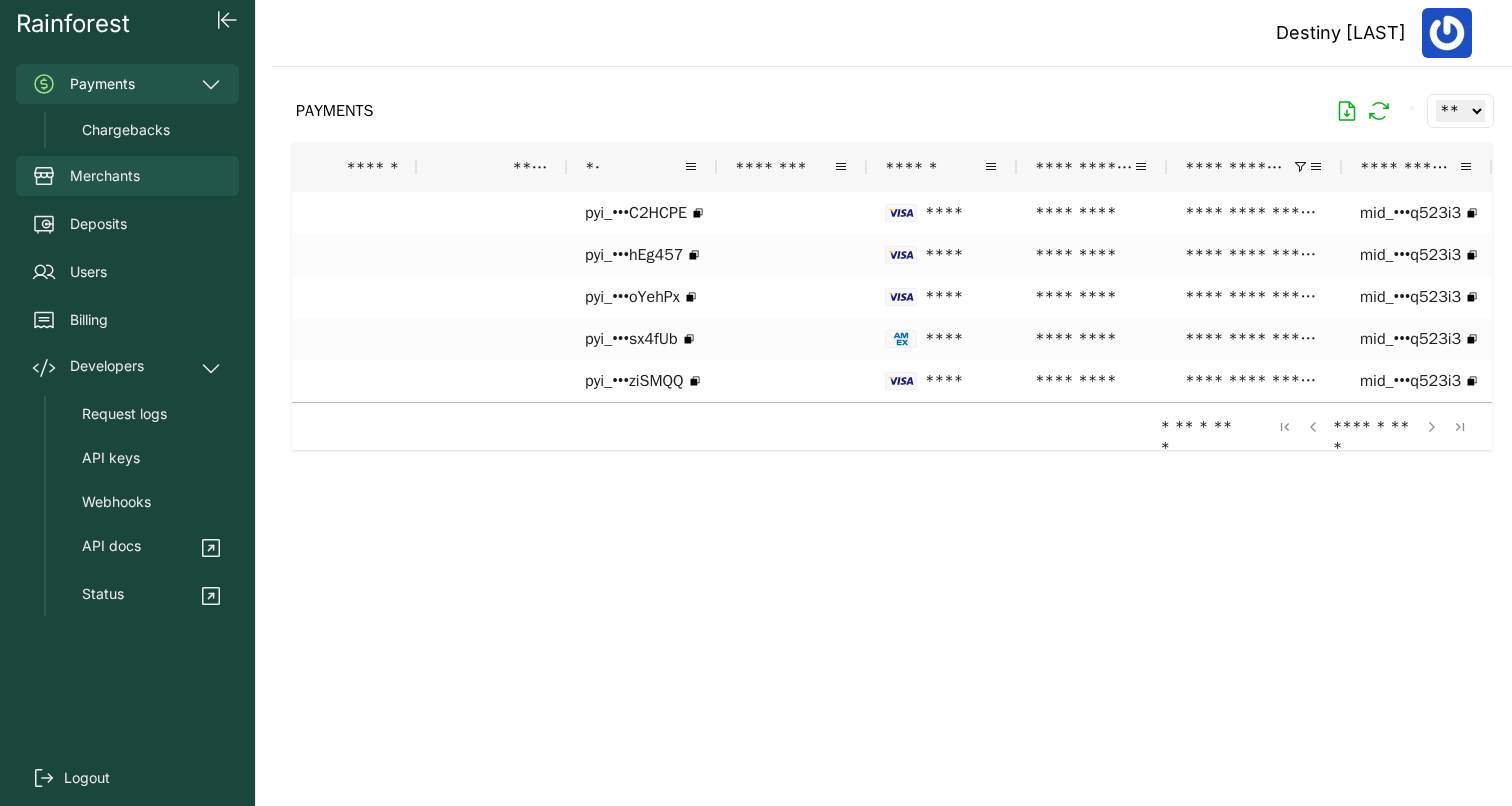 click on "Merchants" at bounding box center (127, 176) 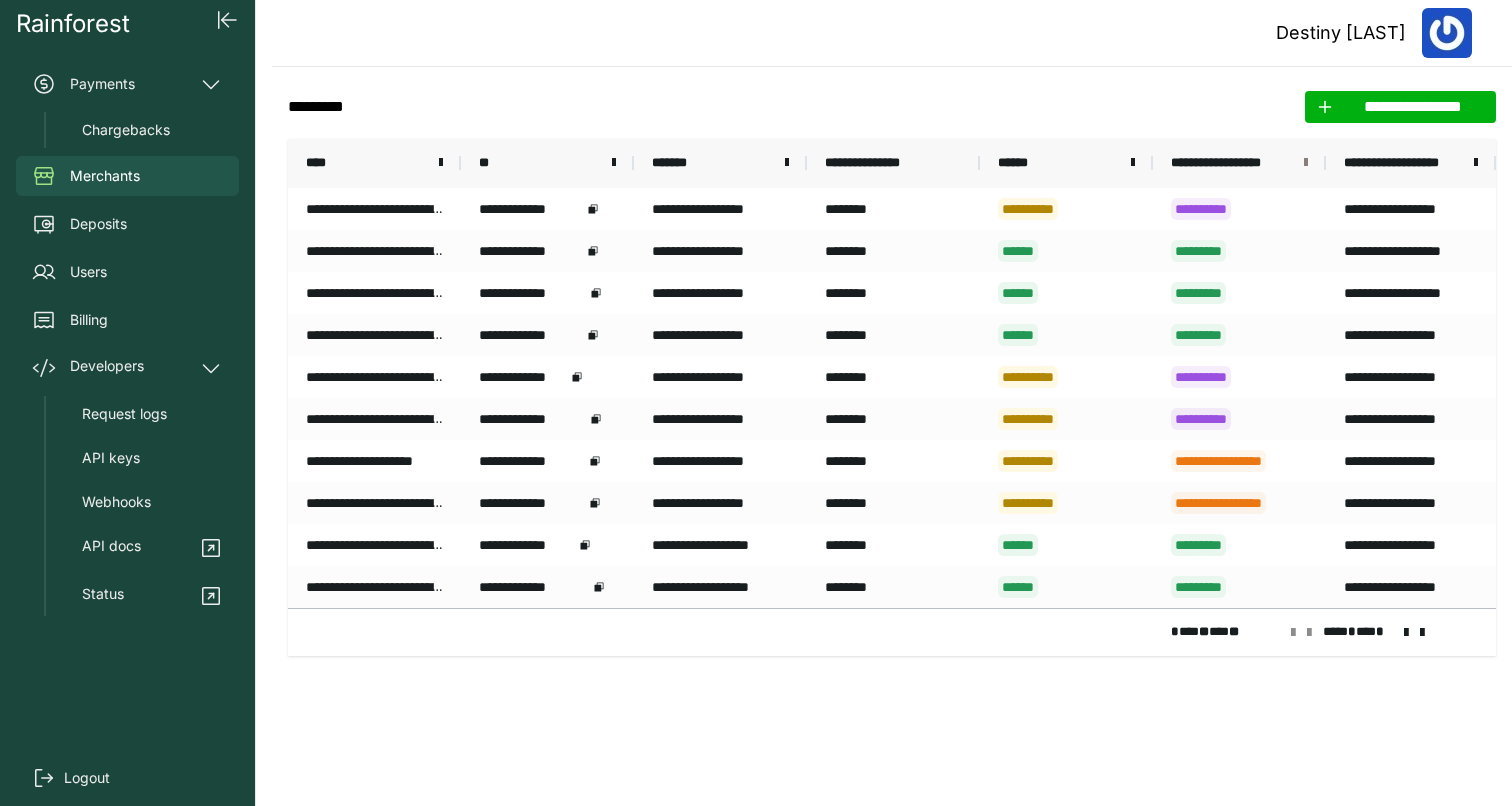 click at bounding box center (1306, 163) 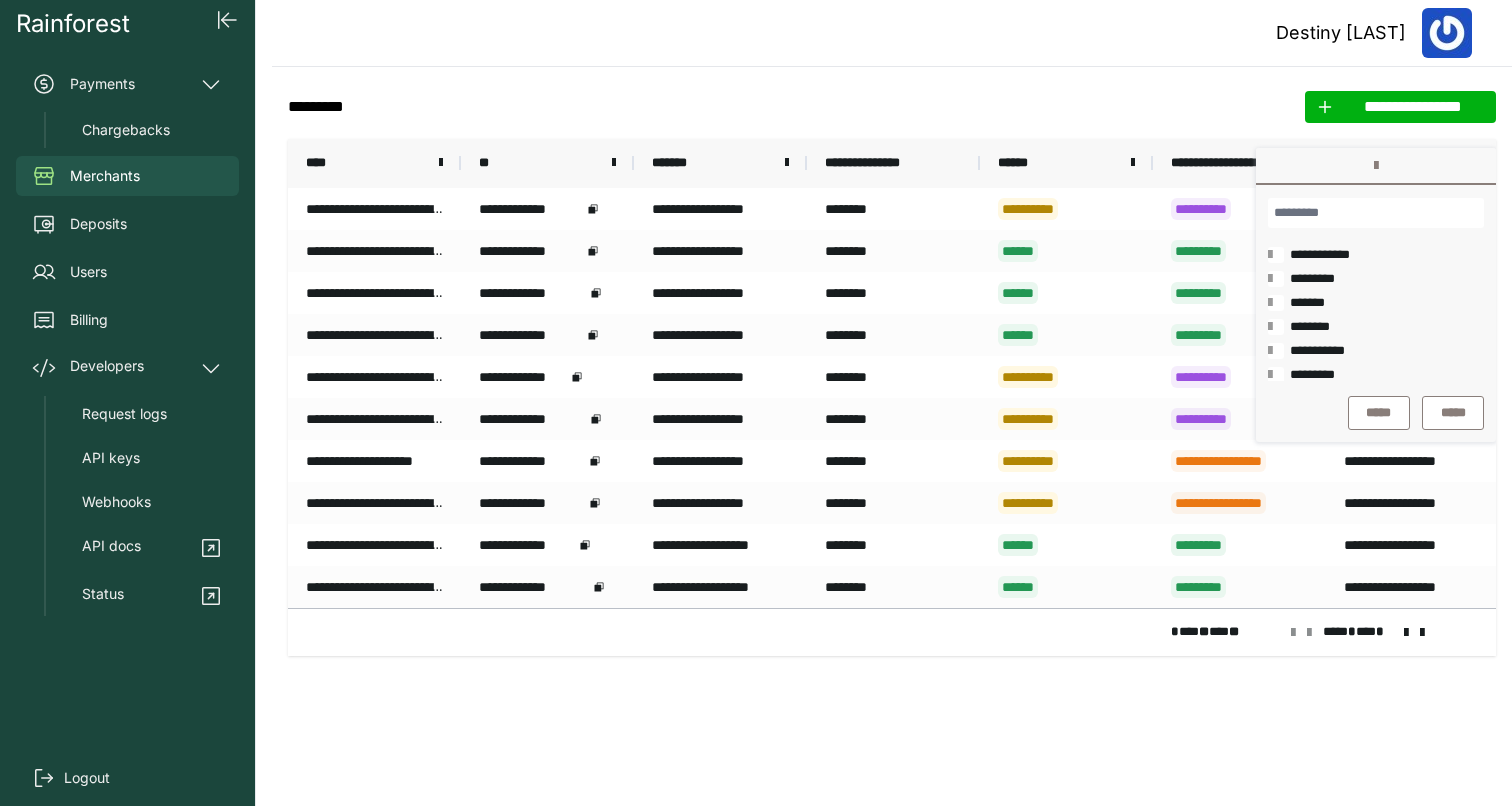 scroll, scrollTop: 54, scrollLeft: 0, axis: vertical 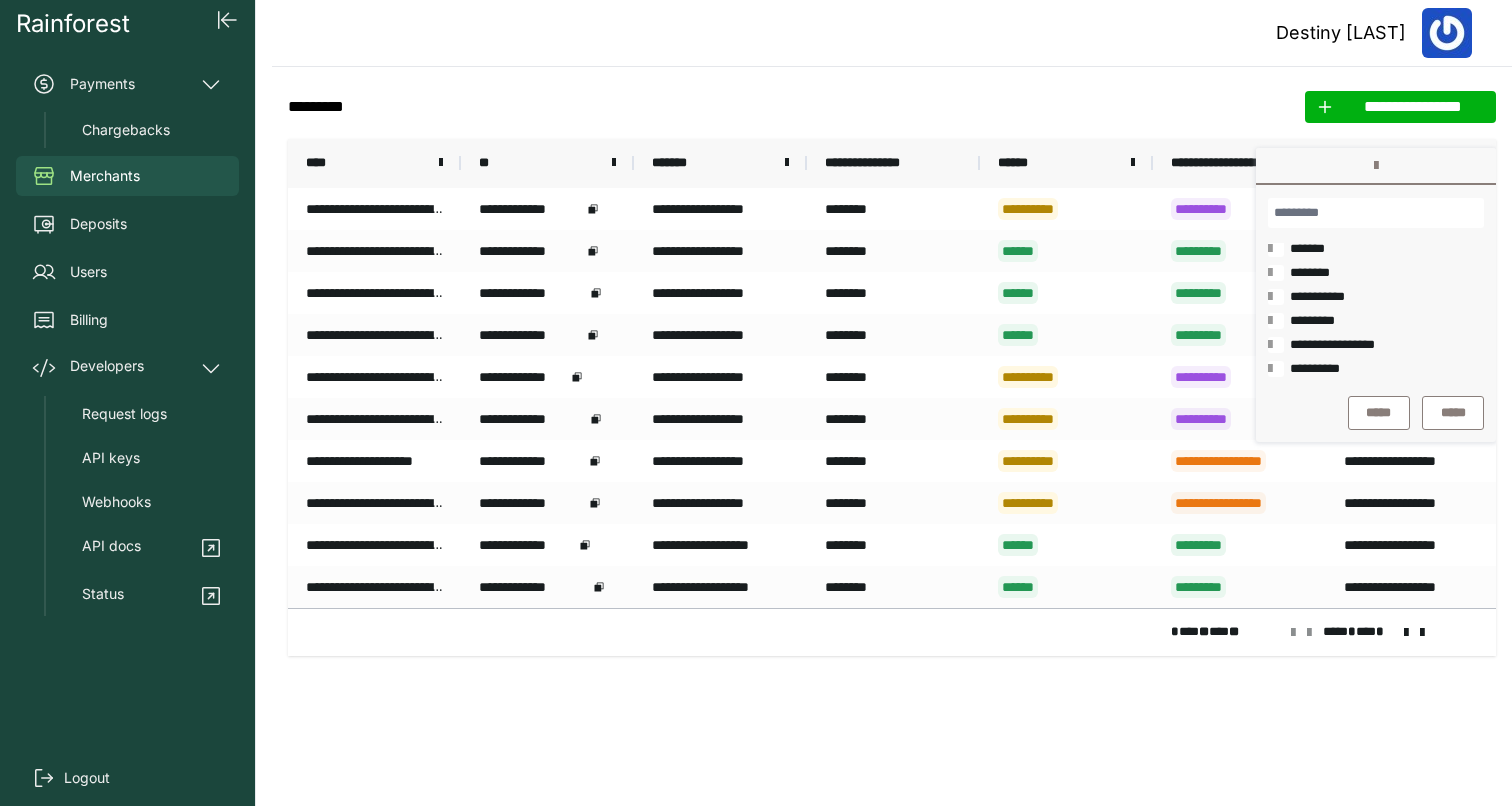click at bounding box center [1276, 345] 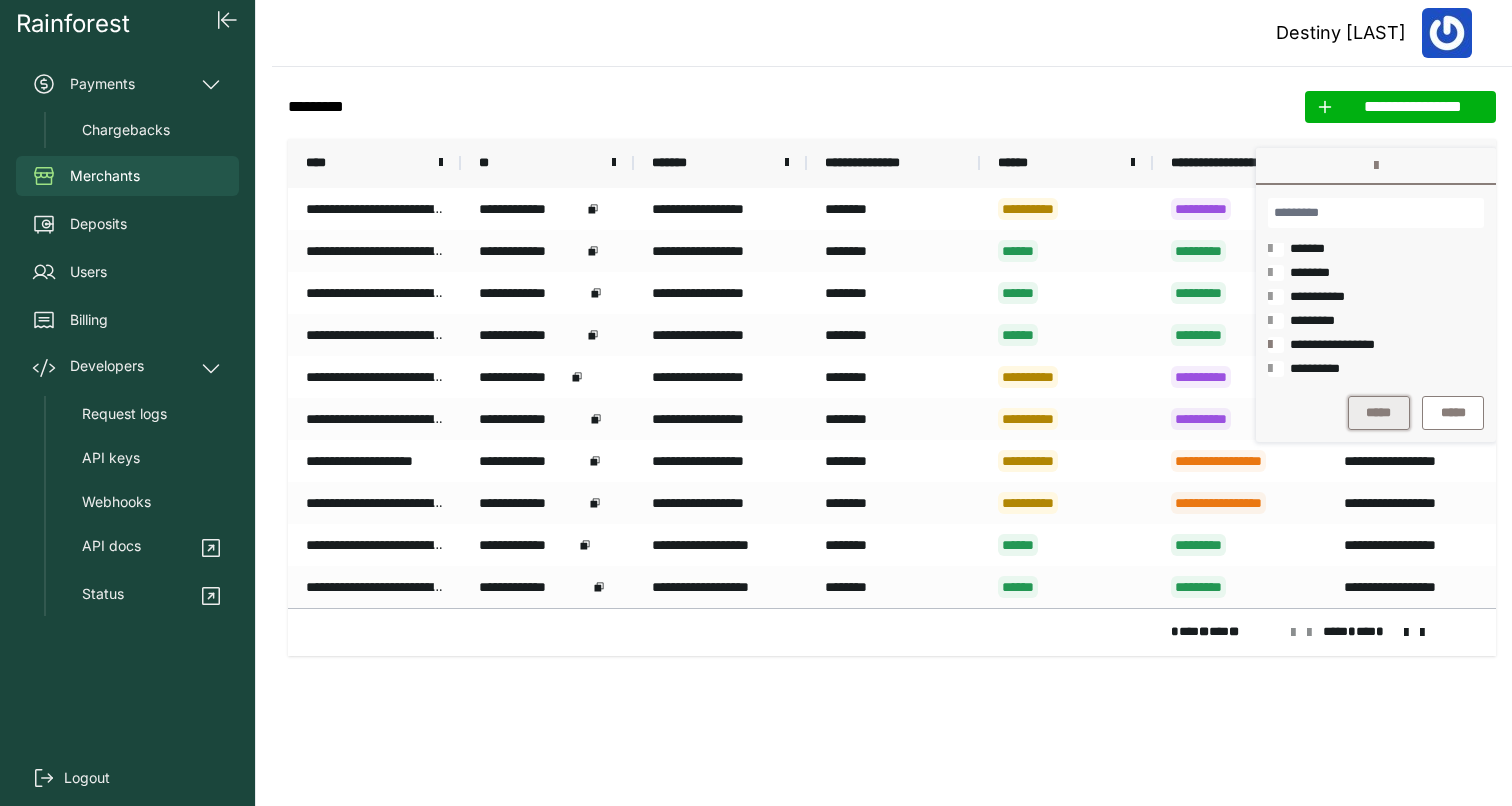 click on "*****" at bounding box center [1379, 413] 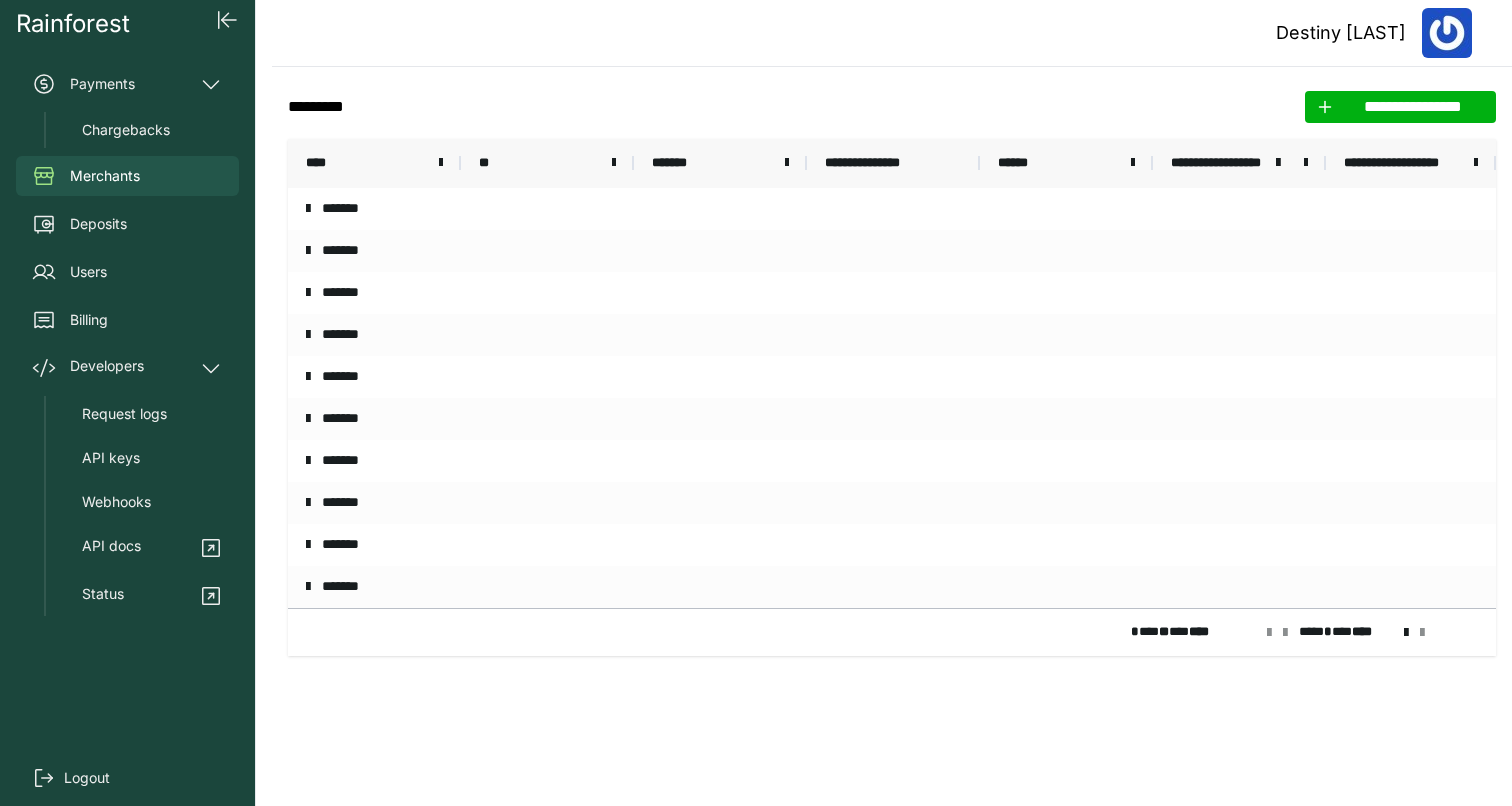 click on "[FIRST] [LAST]" at bounding box center [892, 33] 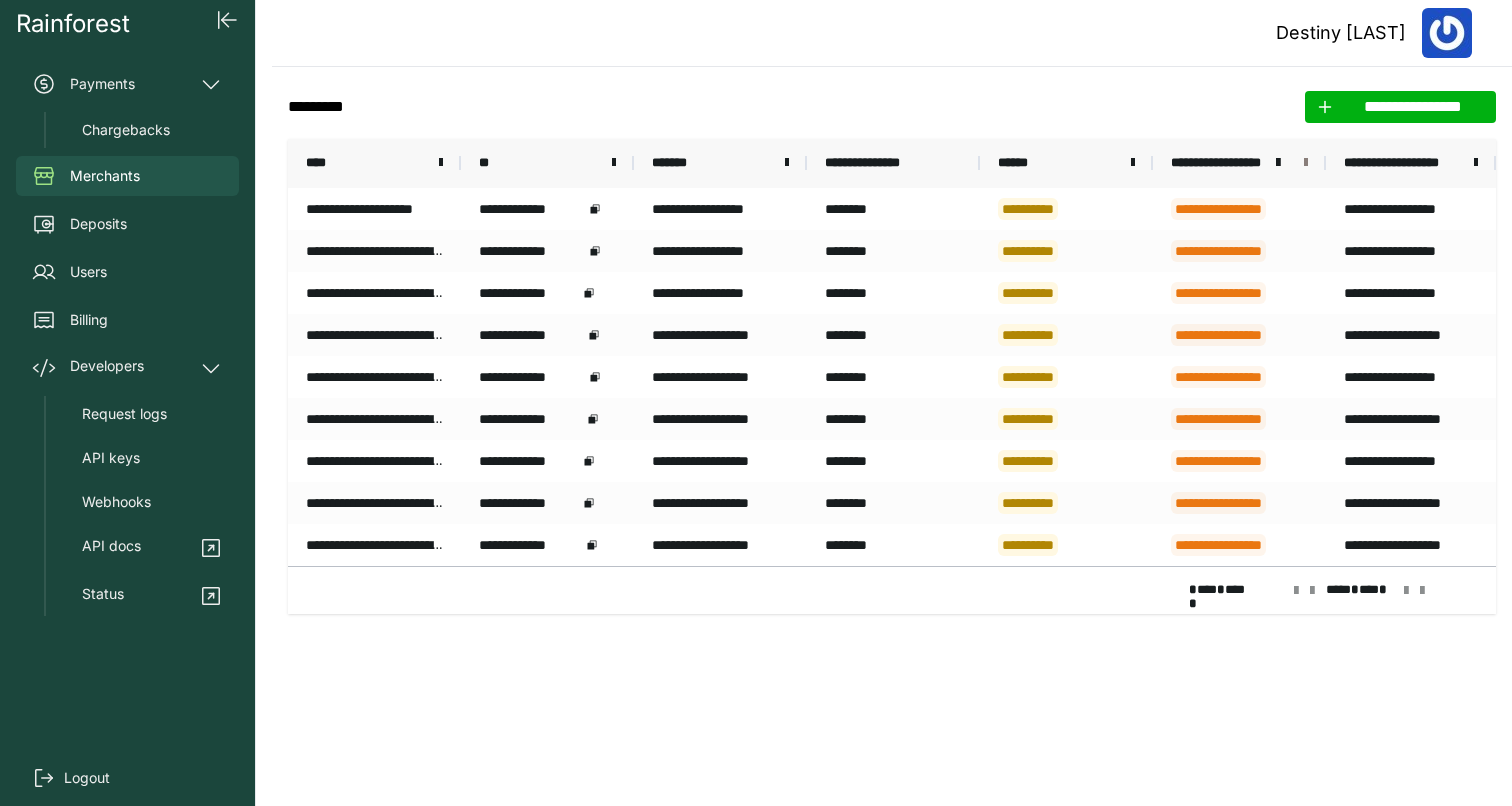 click at bounding box center (1306, 163) 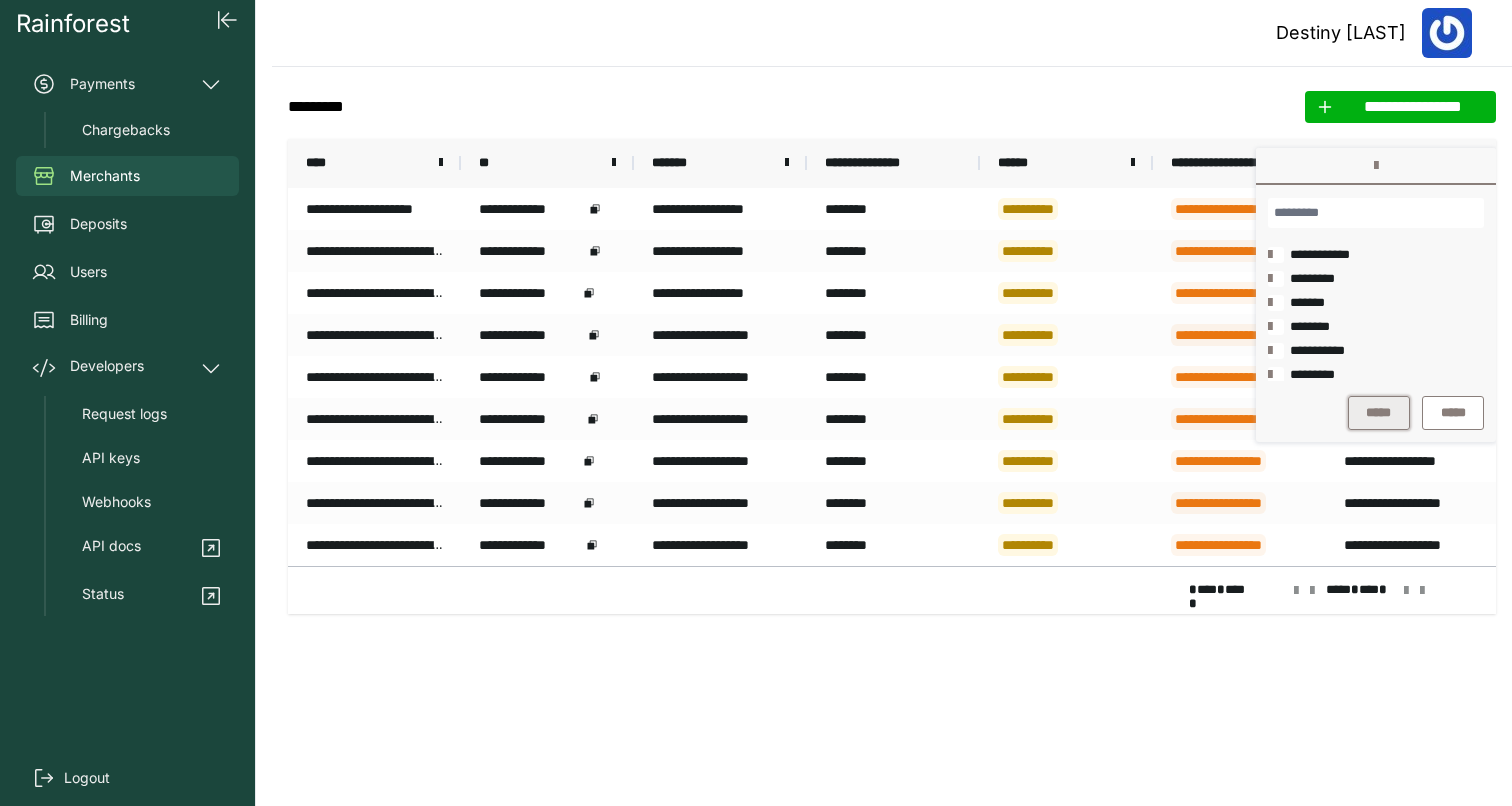 click on "*****" at bounding box center (1379, 413) 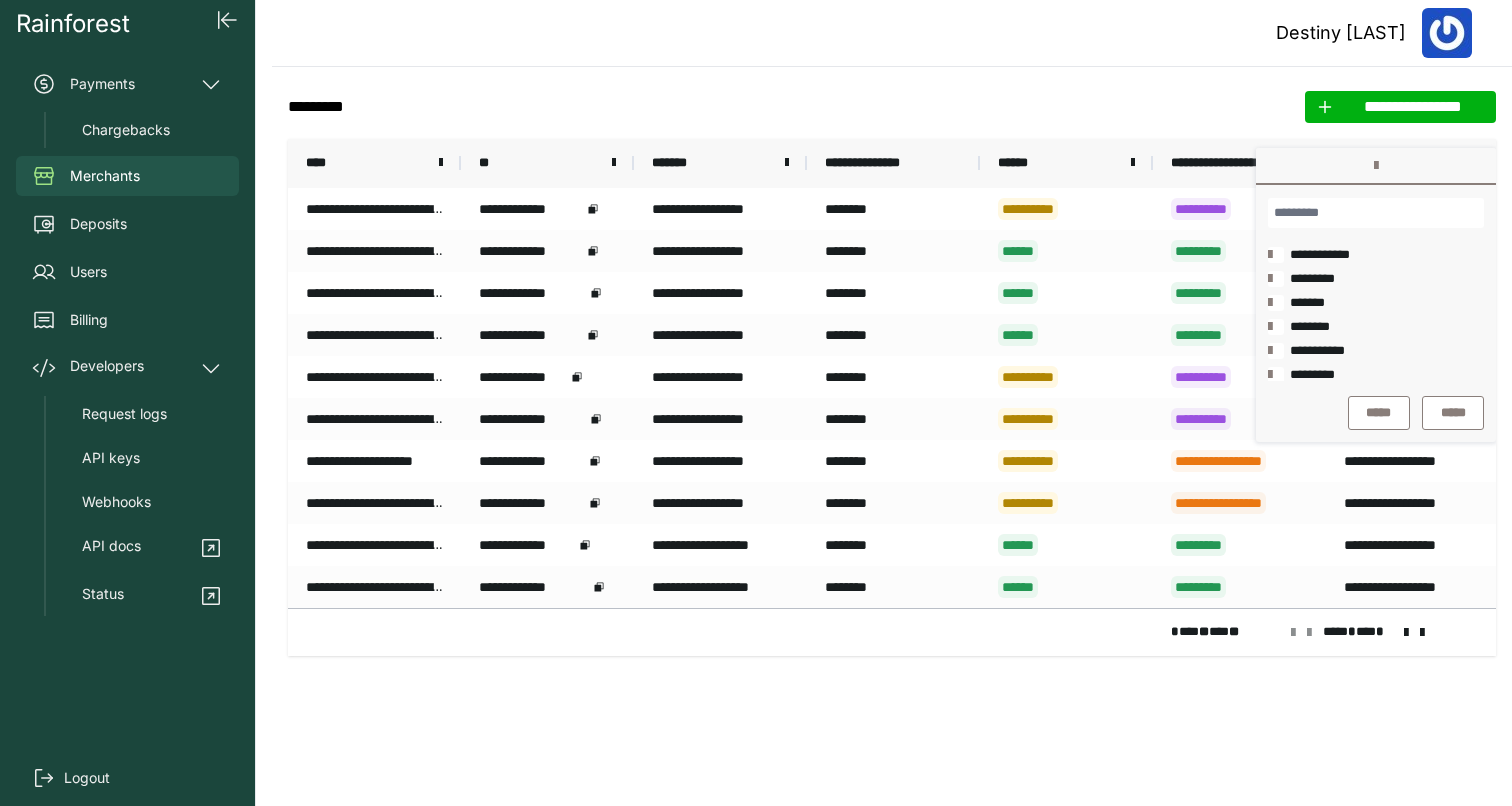 click on "**********" 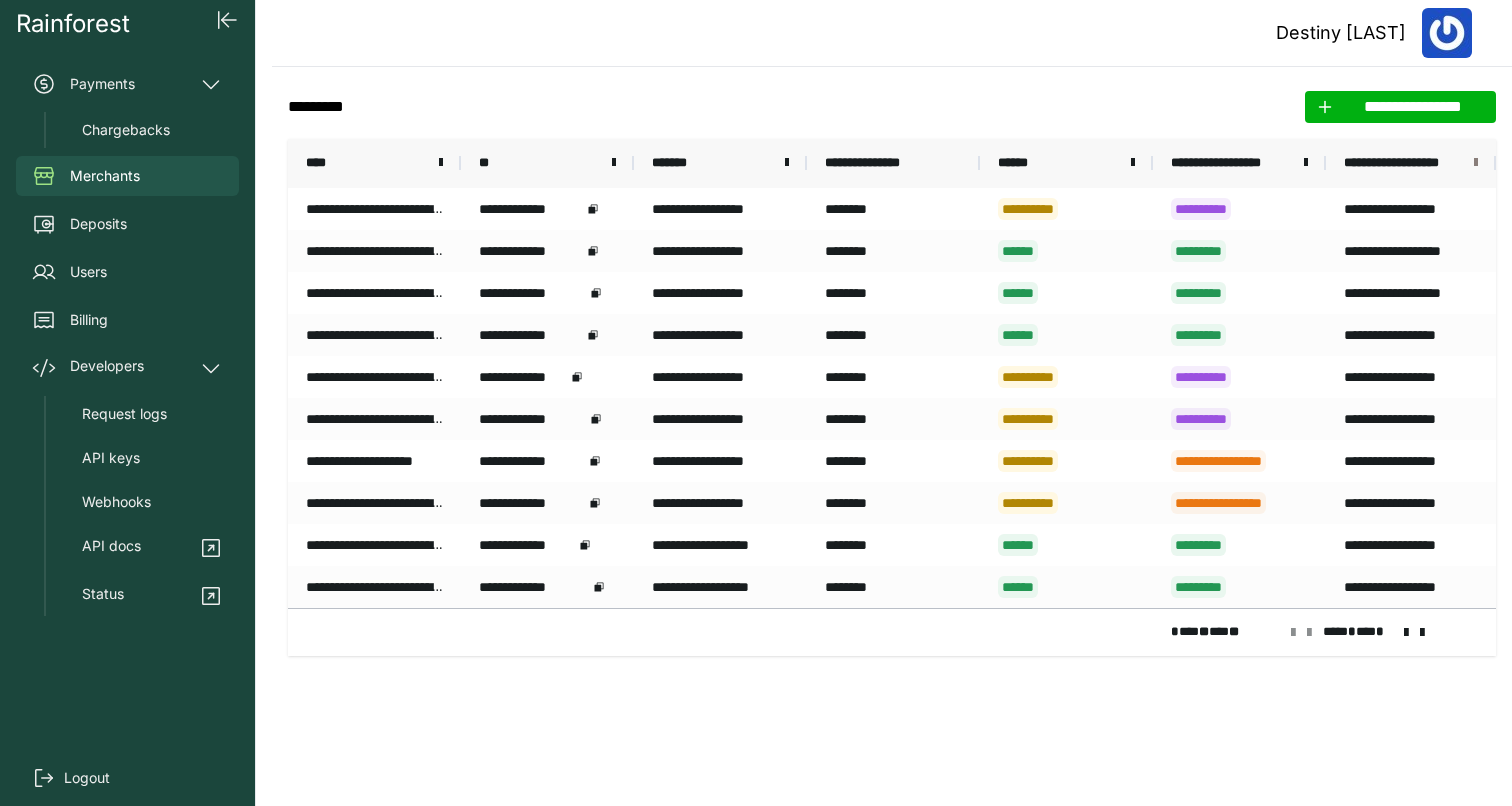 click at bounding box center [1476, 163] 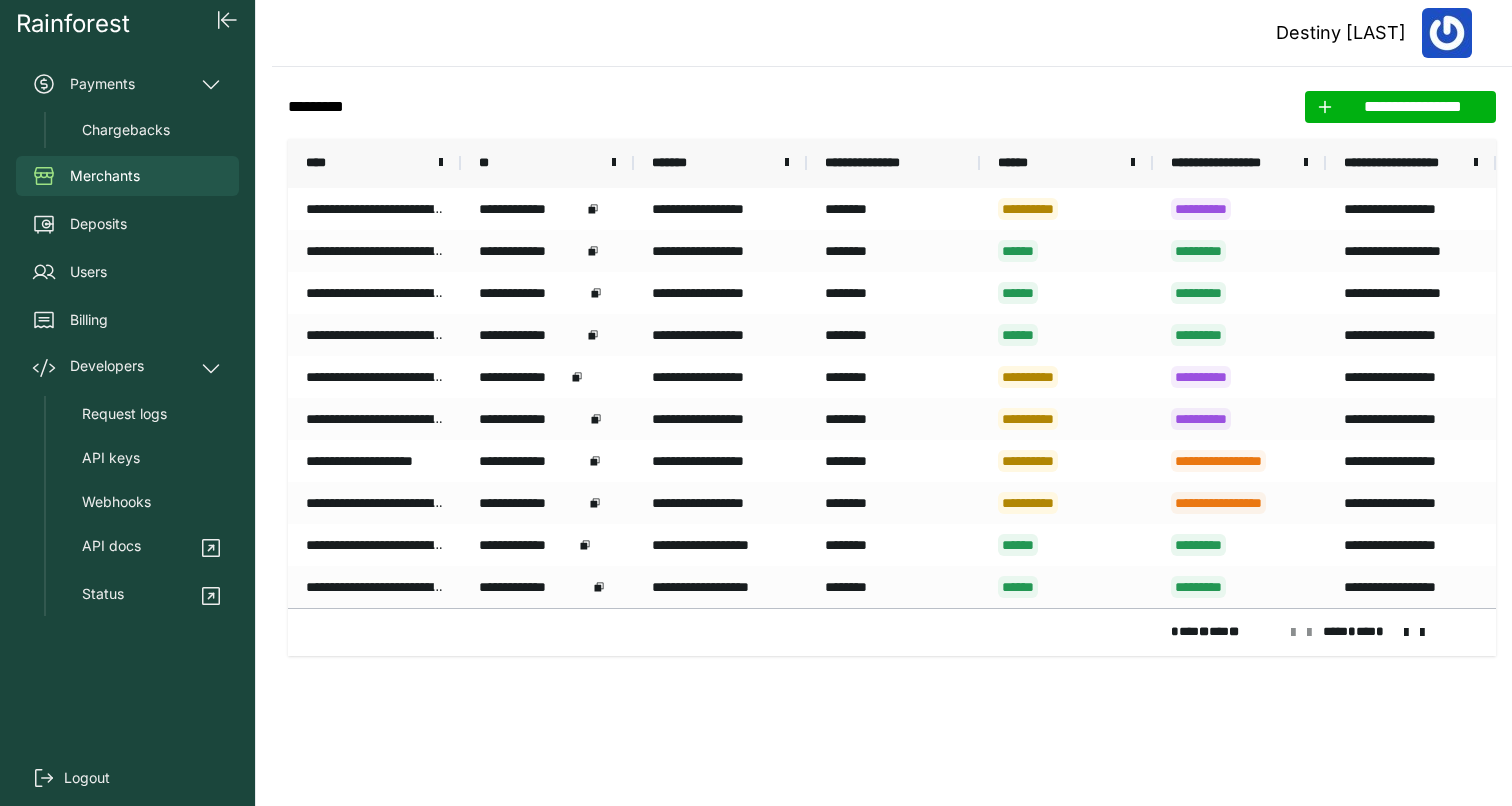 click on "**********" 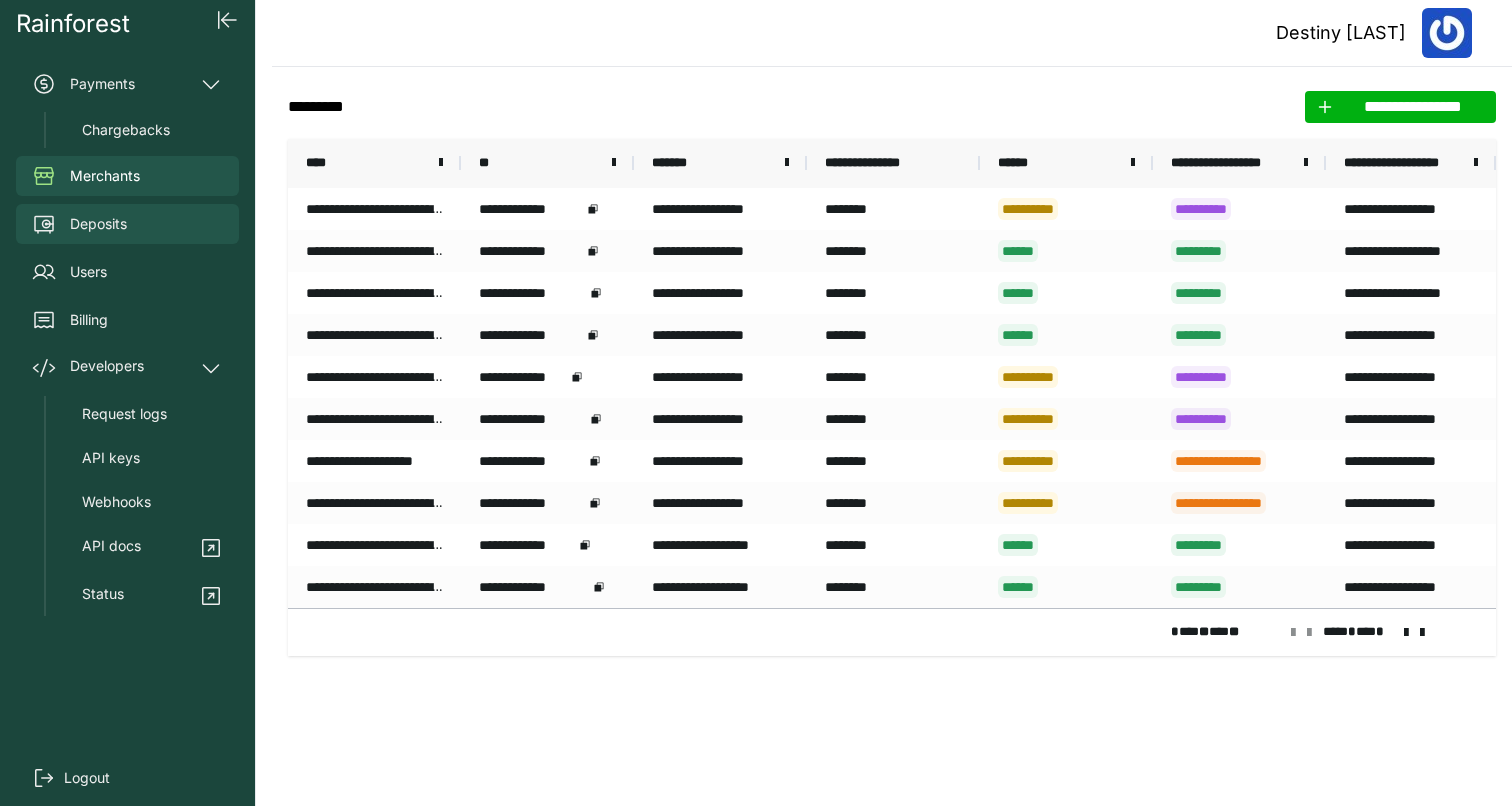click on "Deposits" at bounding box center [127, 224] 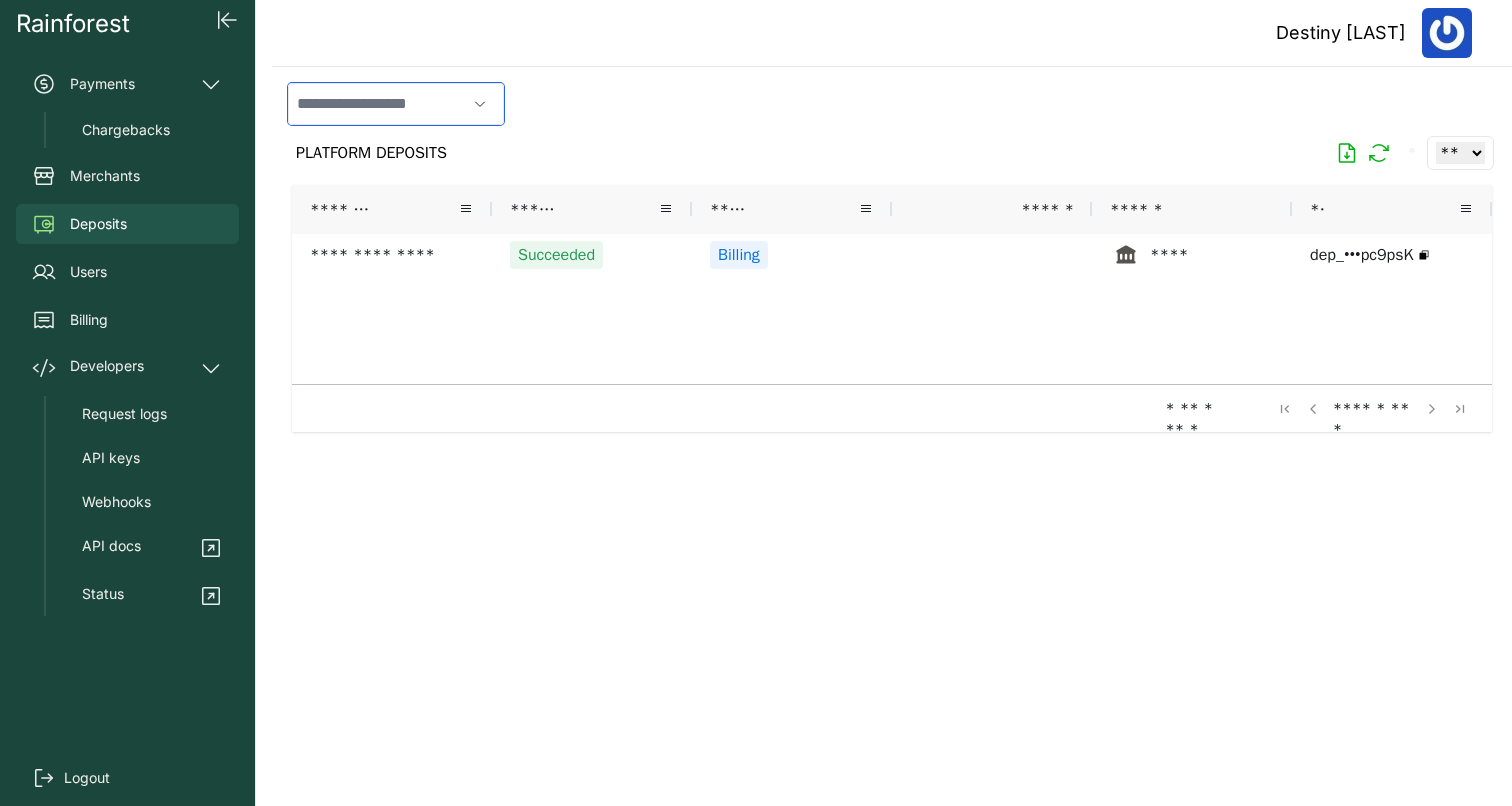 click at bounding box center (377, 104) 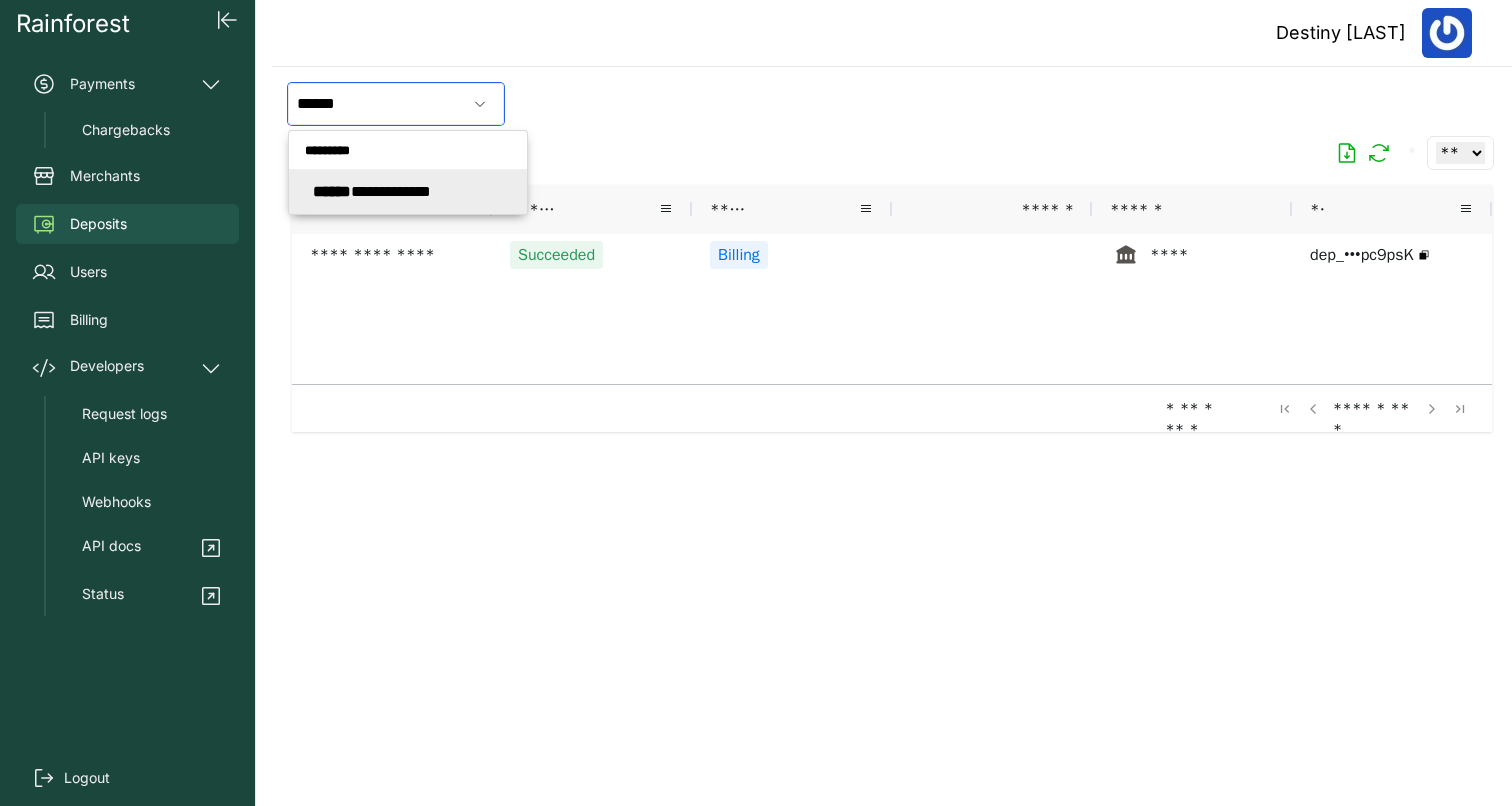 click on "**********" at bounding box center [372, 191] 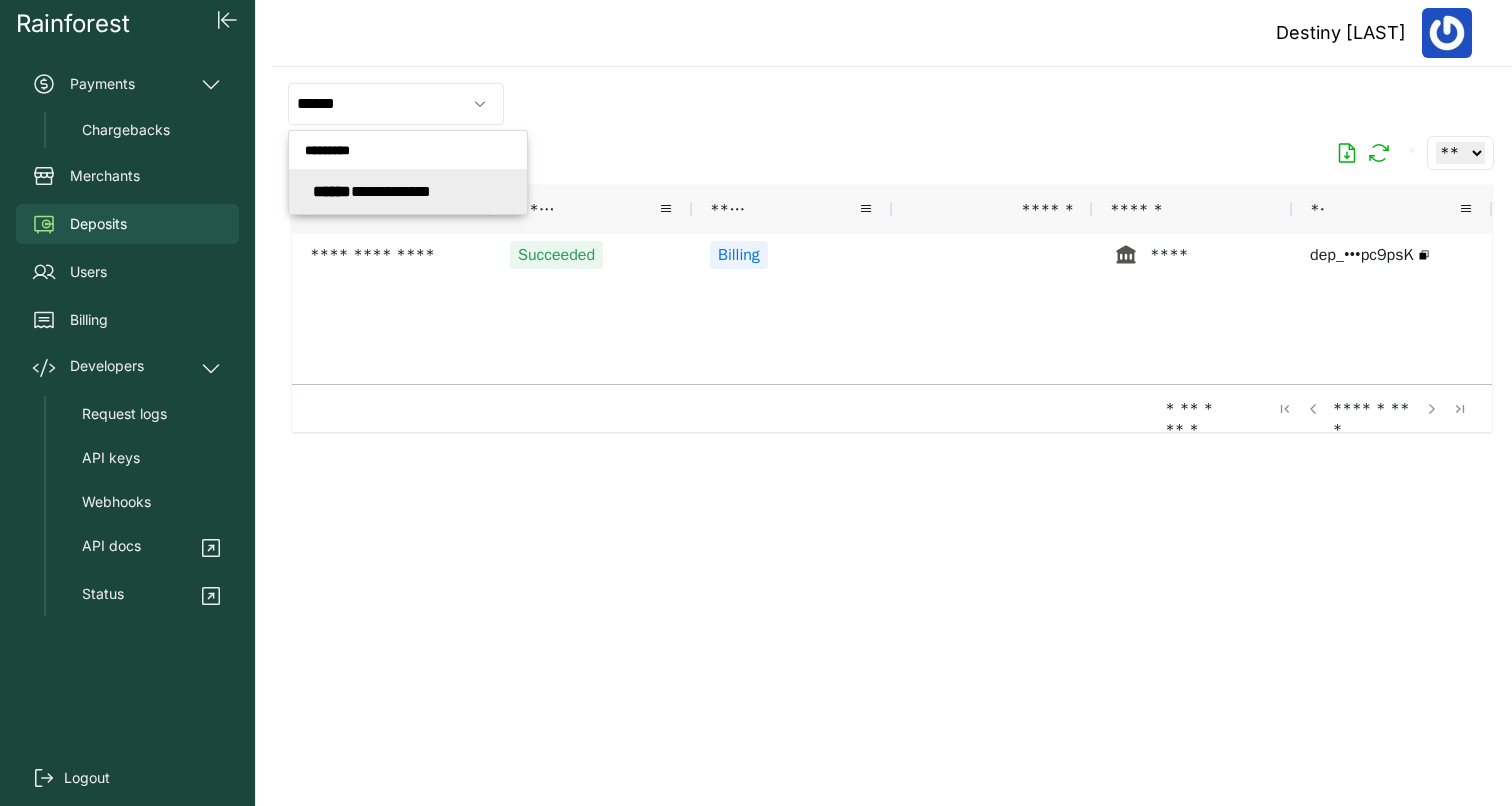 type on "**********" 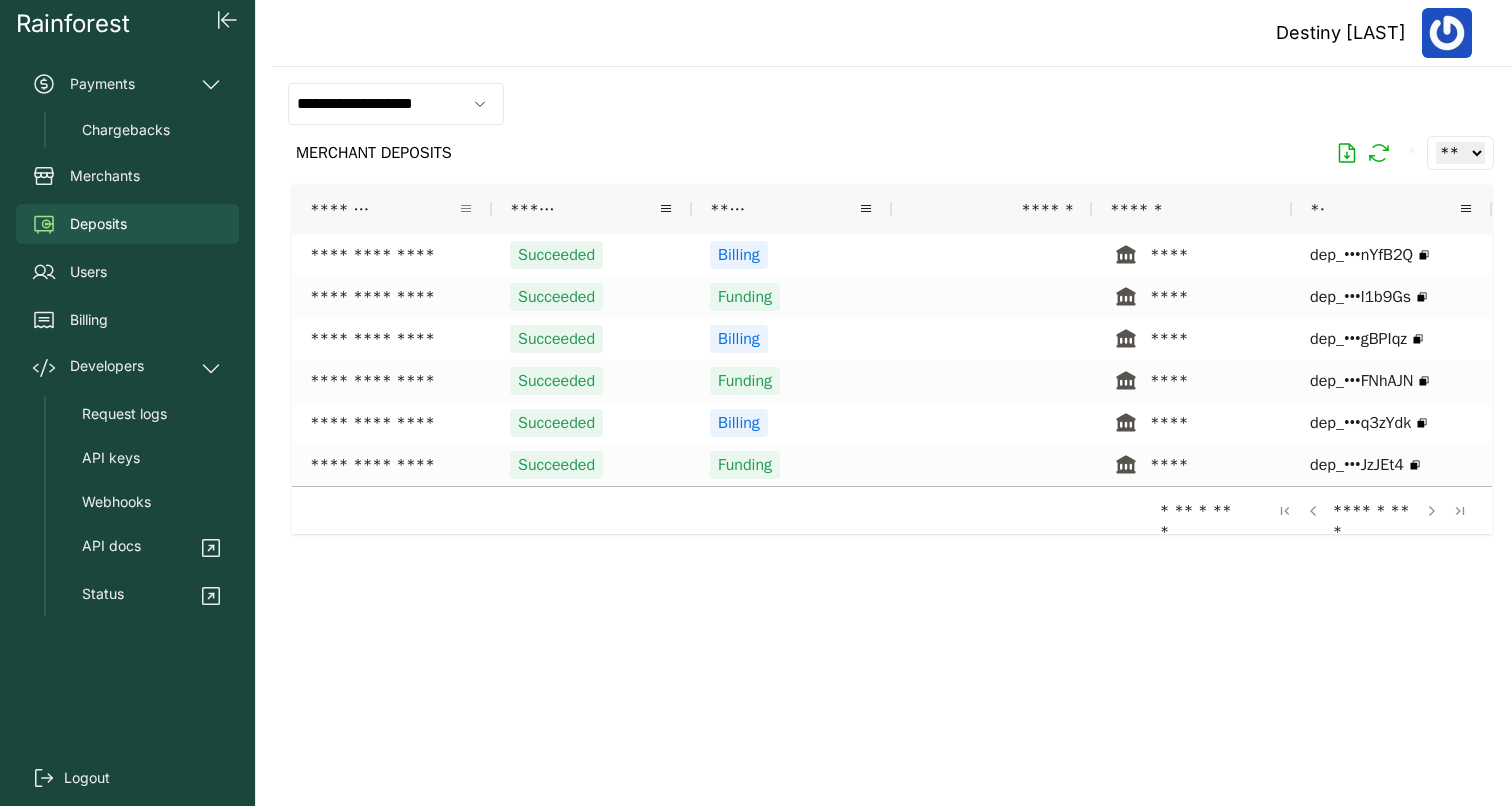 click at bounding box center (466, 209) 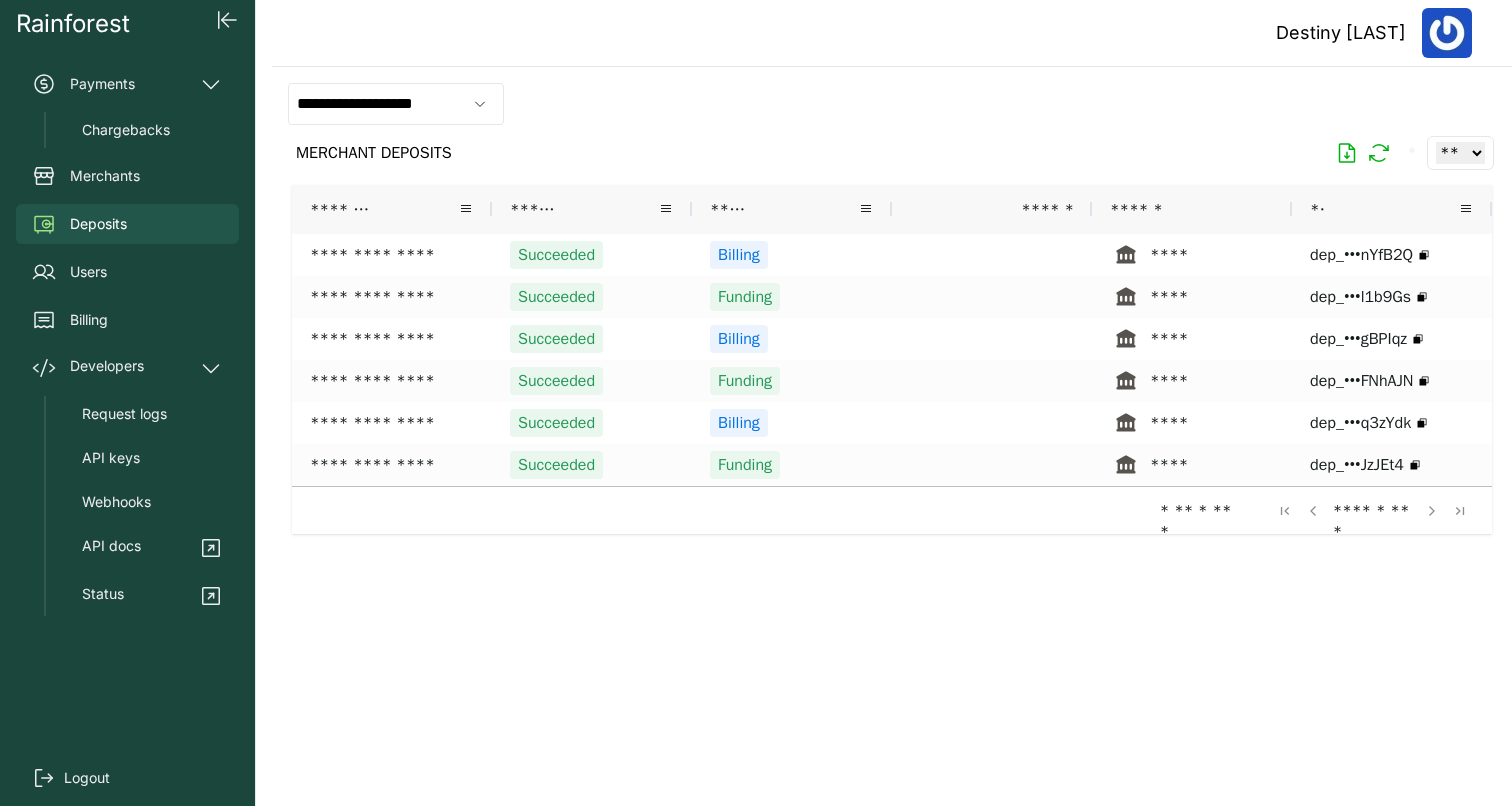 click on "MERCHANT DEPOSITS * ** ** ** ***" at bounding box center (892, 153) 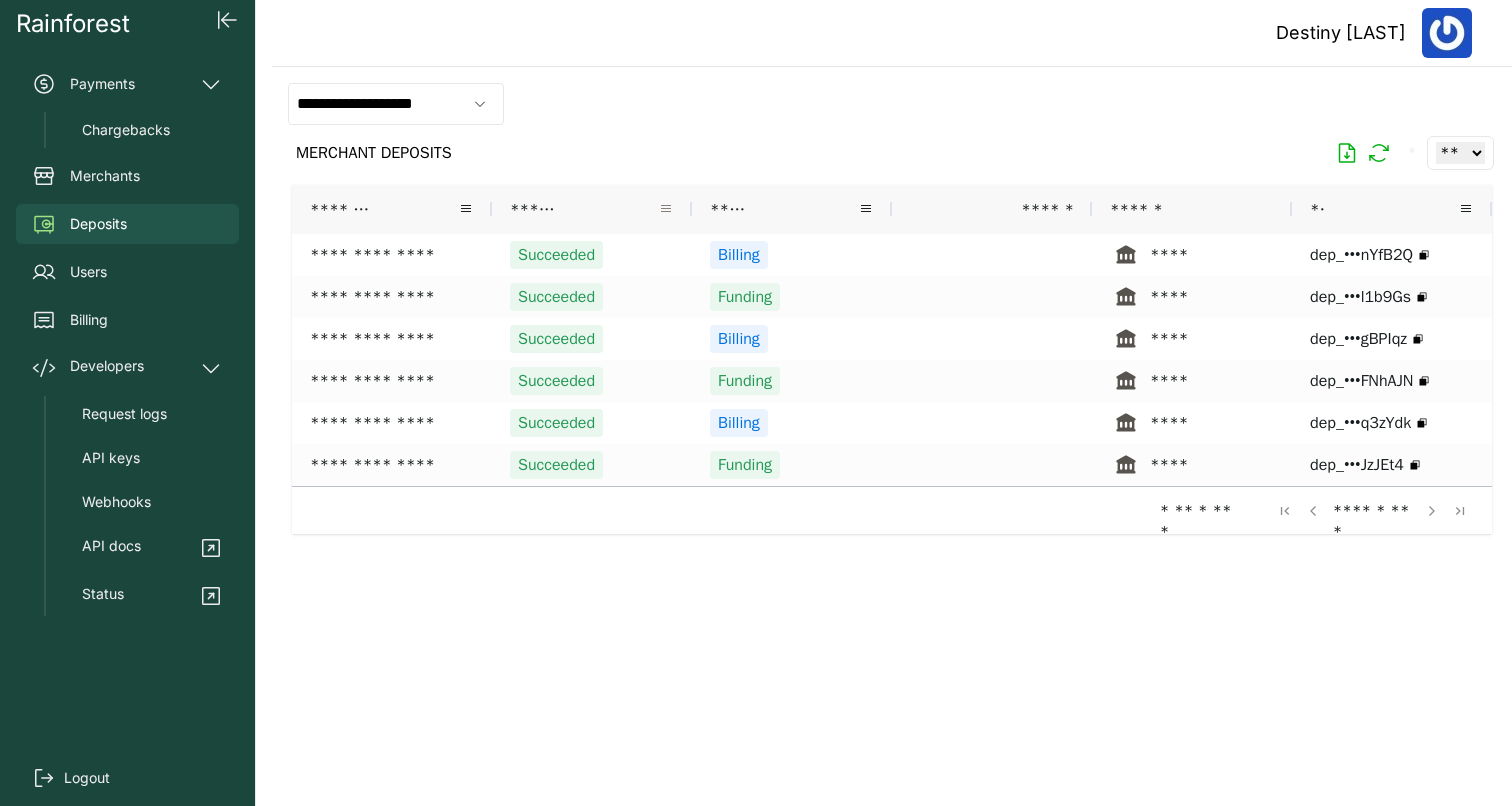 click at bounding box center [666, 209] 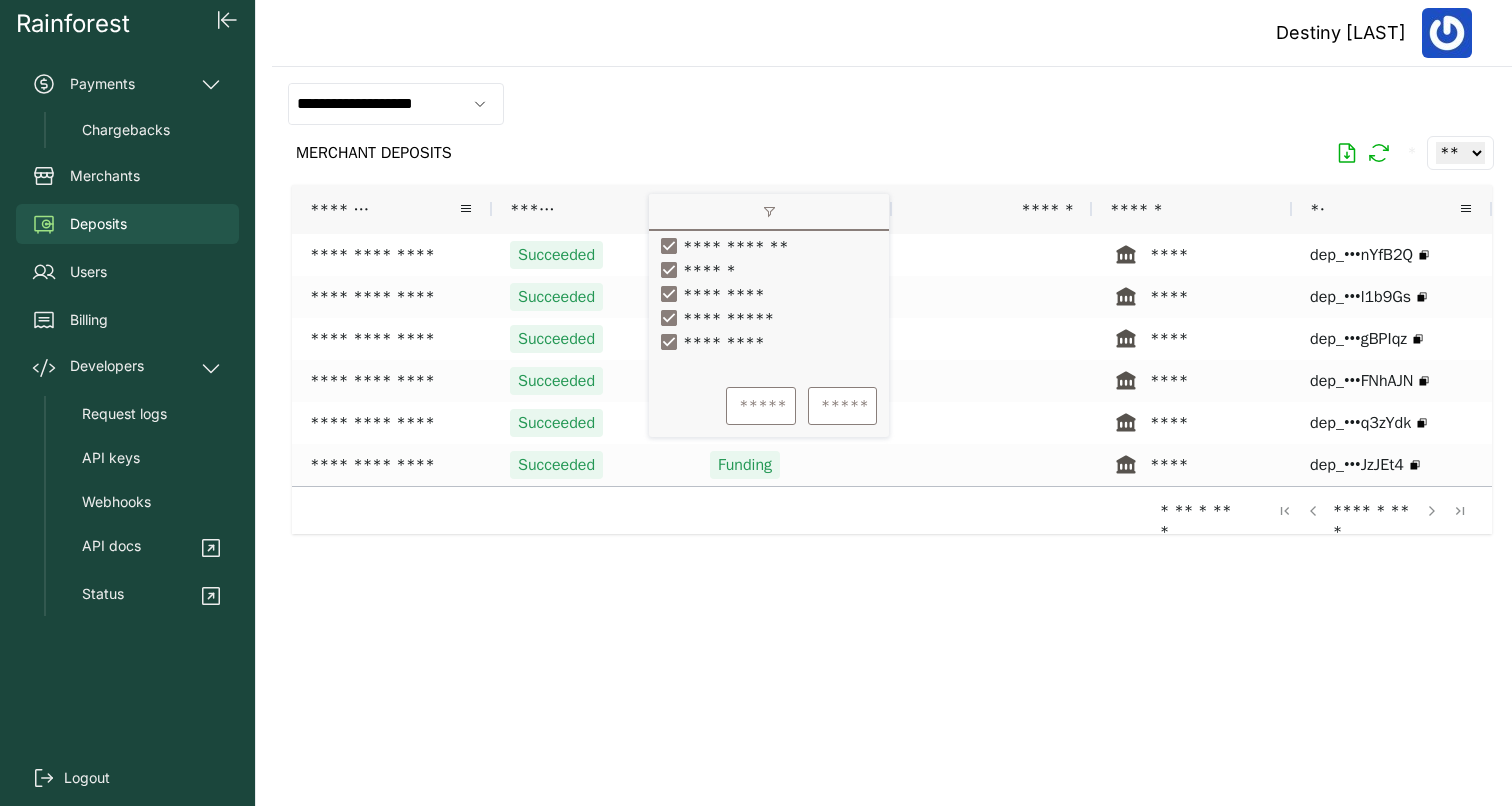 click on "MERCHANT DEPOSITS * ** ** ** ***" at bounding box center [892, 153] 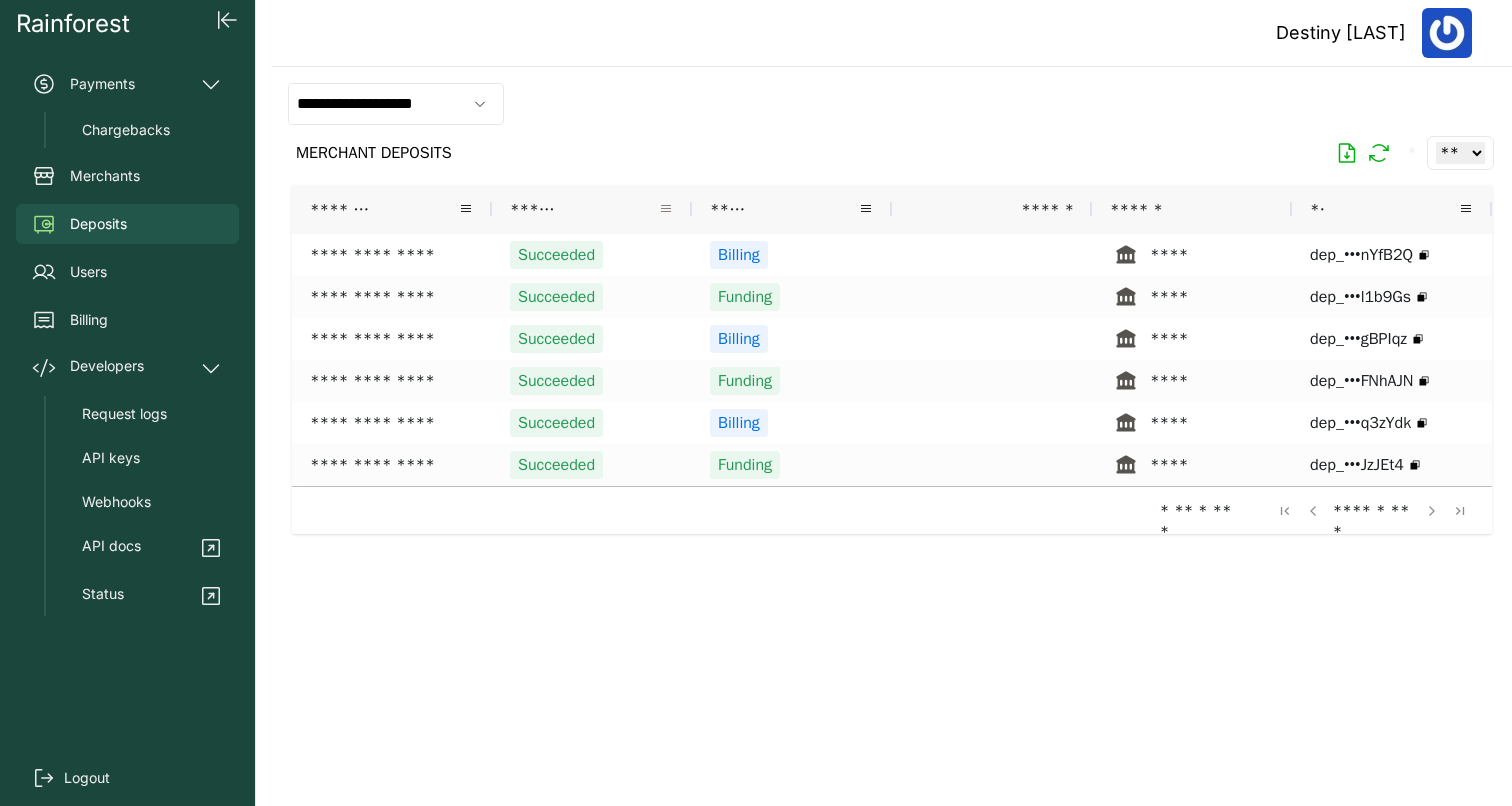 click at bounding box center (666, 209) 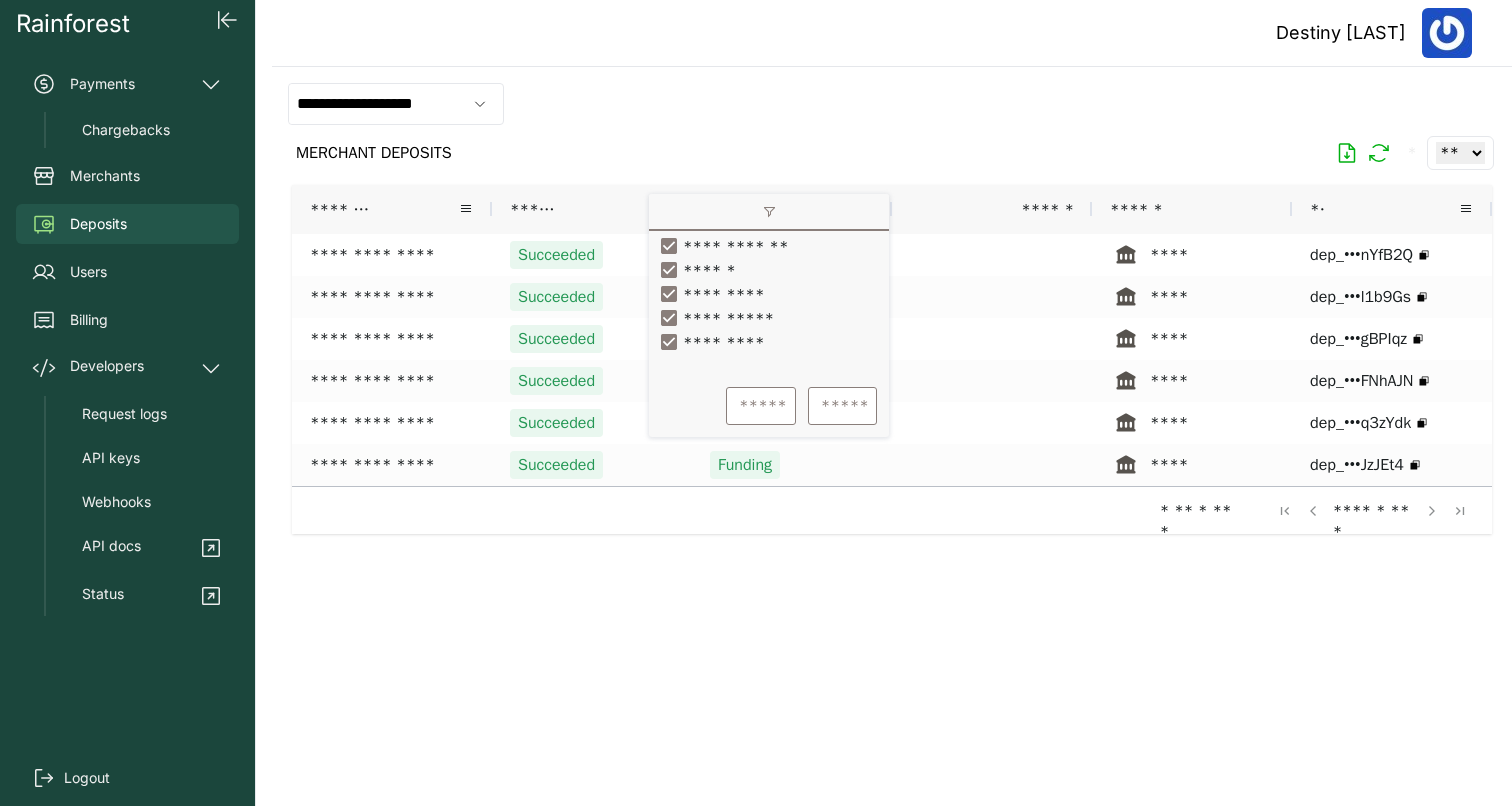 click on "**********" at bounding box center [892, 104] 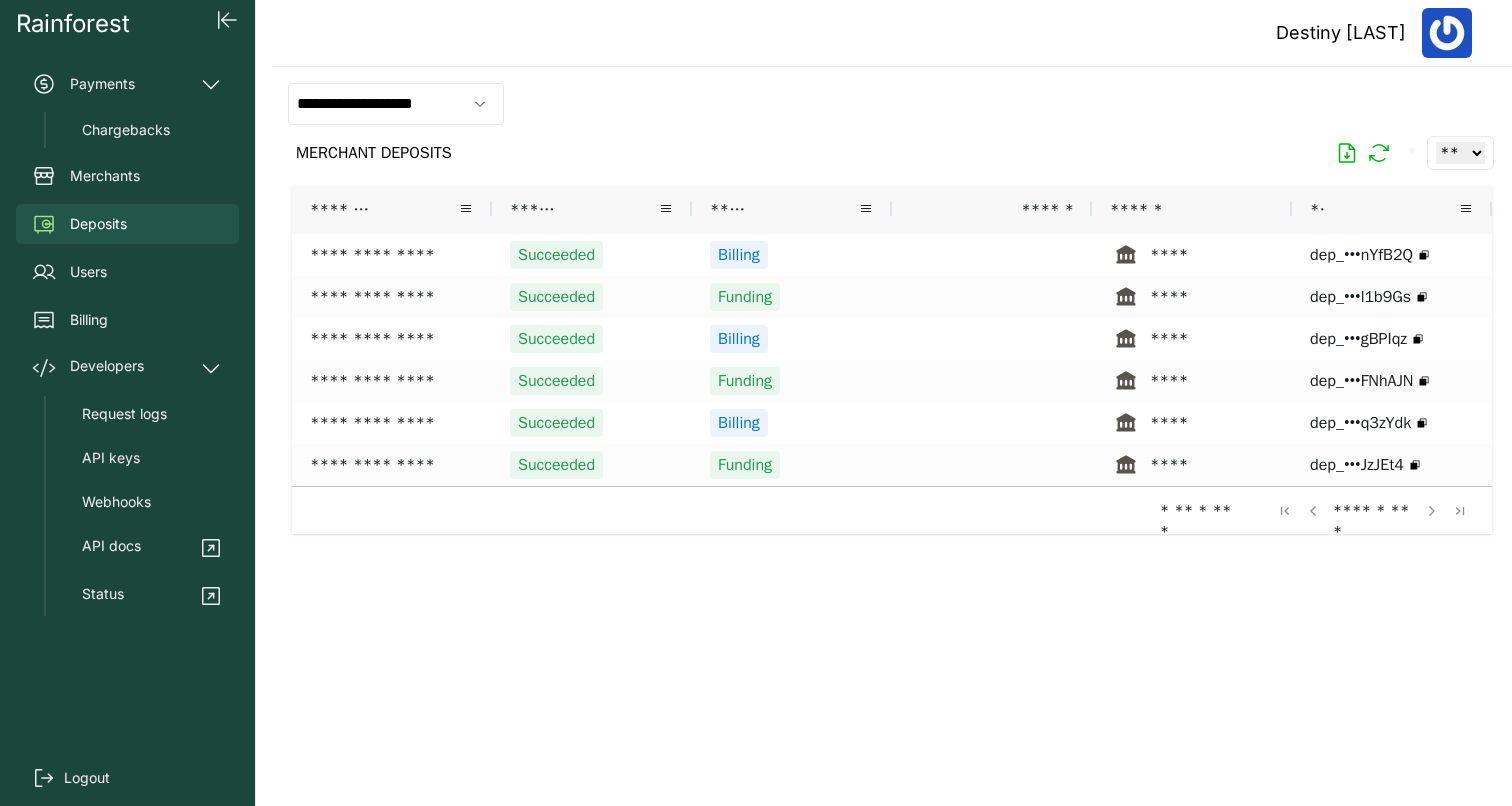 click on "****" at bounding box center [792, 209] 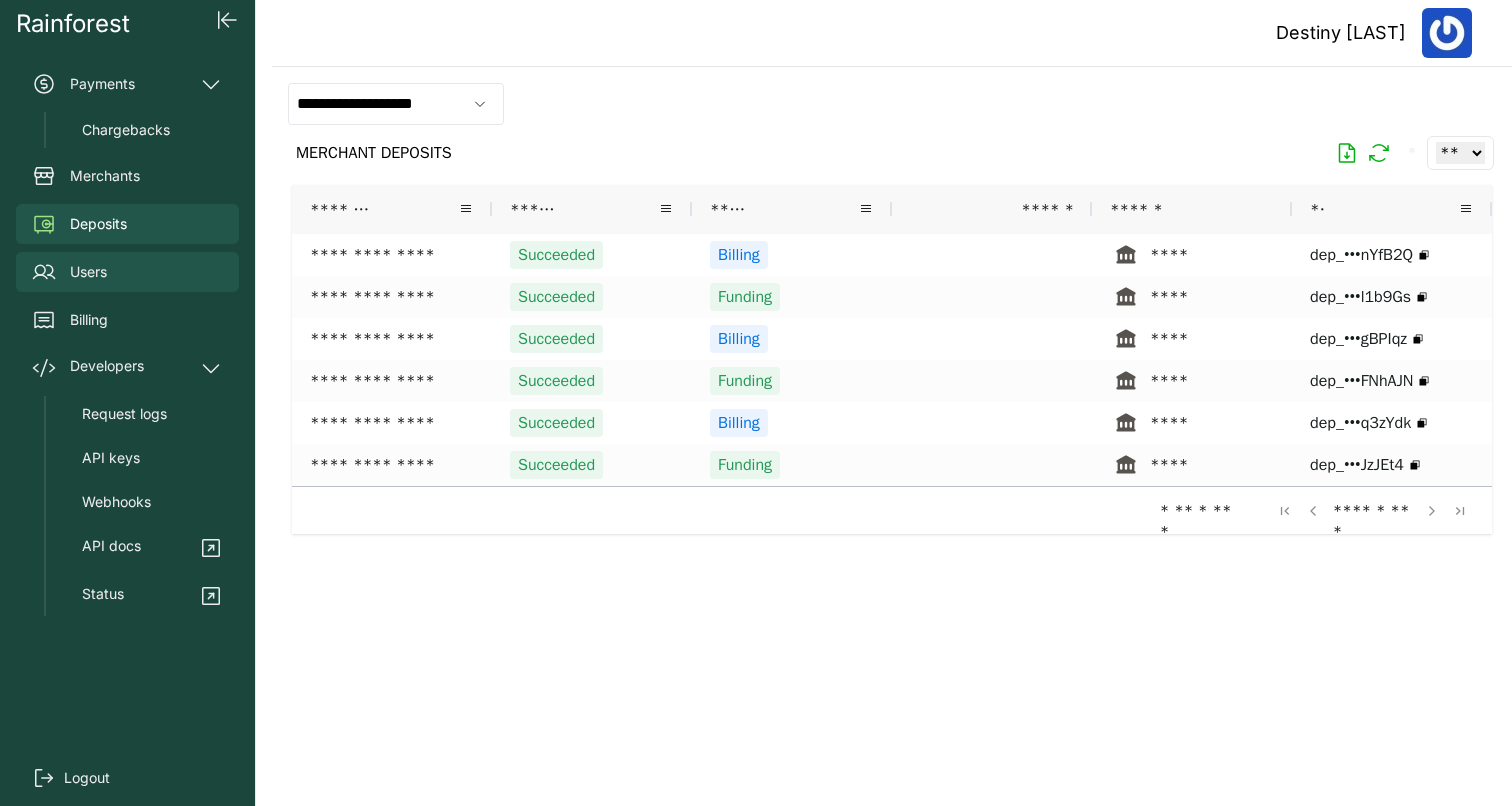 click on "Users" at bounding box center [127, 272] 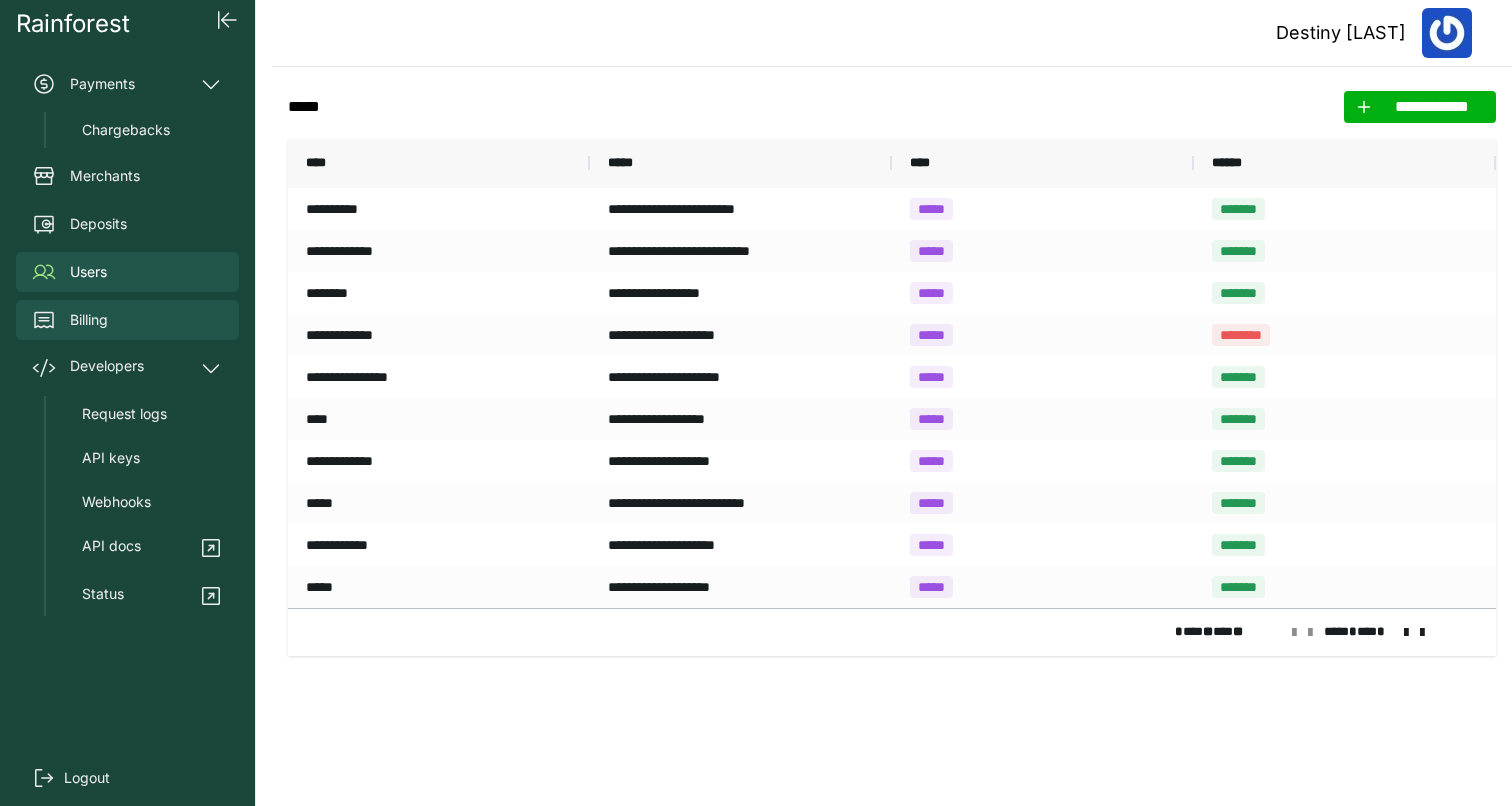 click on "Billing" at bounding box center (127, 320) 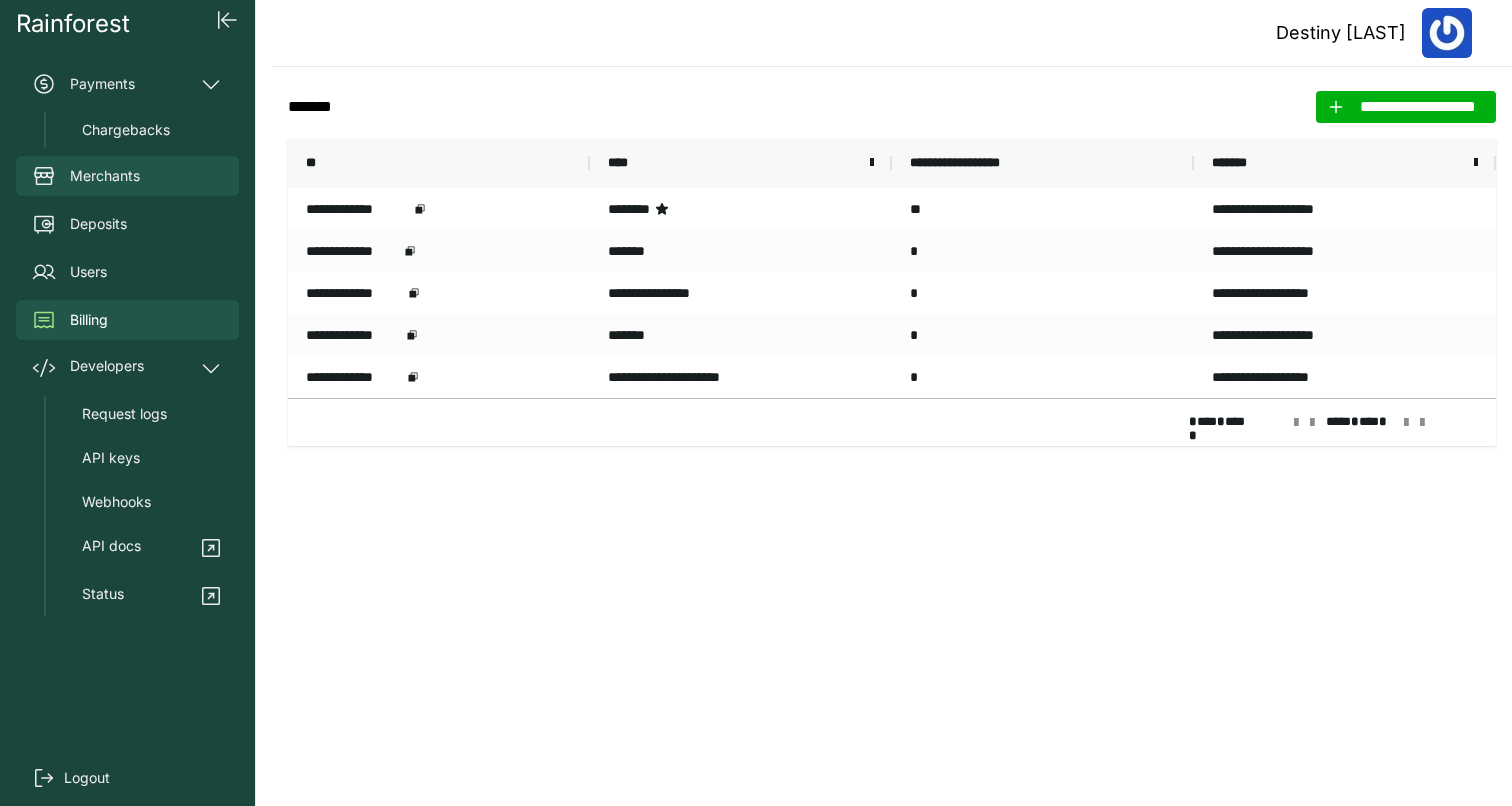 click on "Merchants" at bounding box center [105, 176] 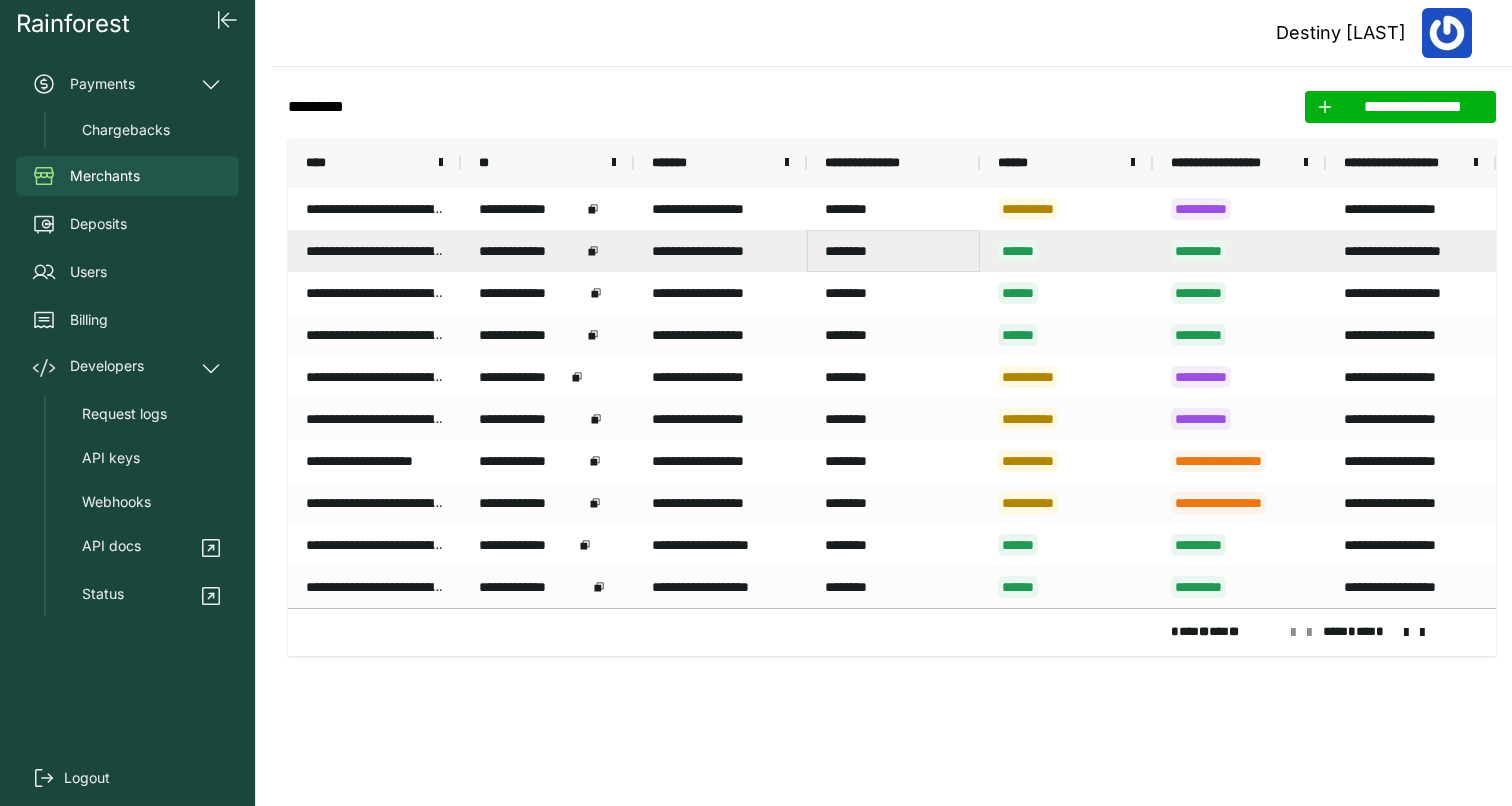 click on "********" at bounding box center (893, 251) 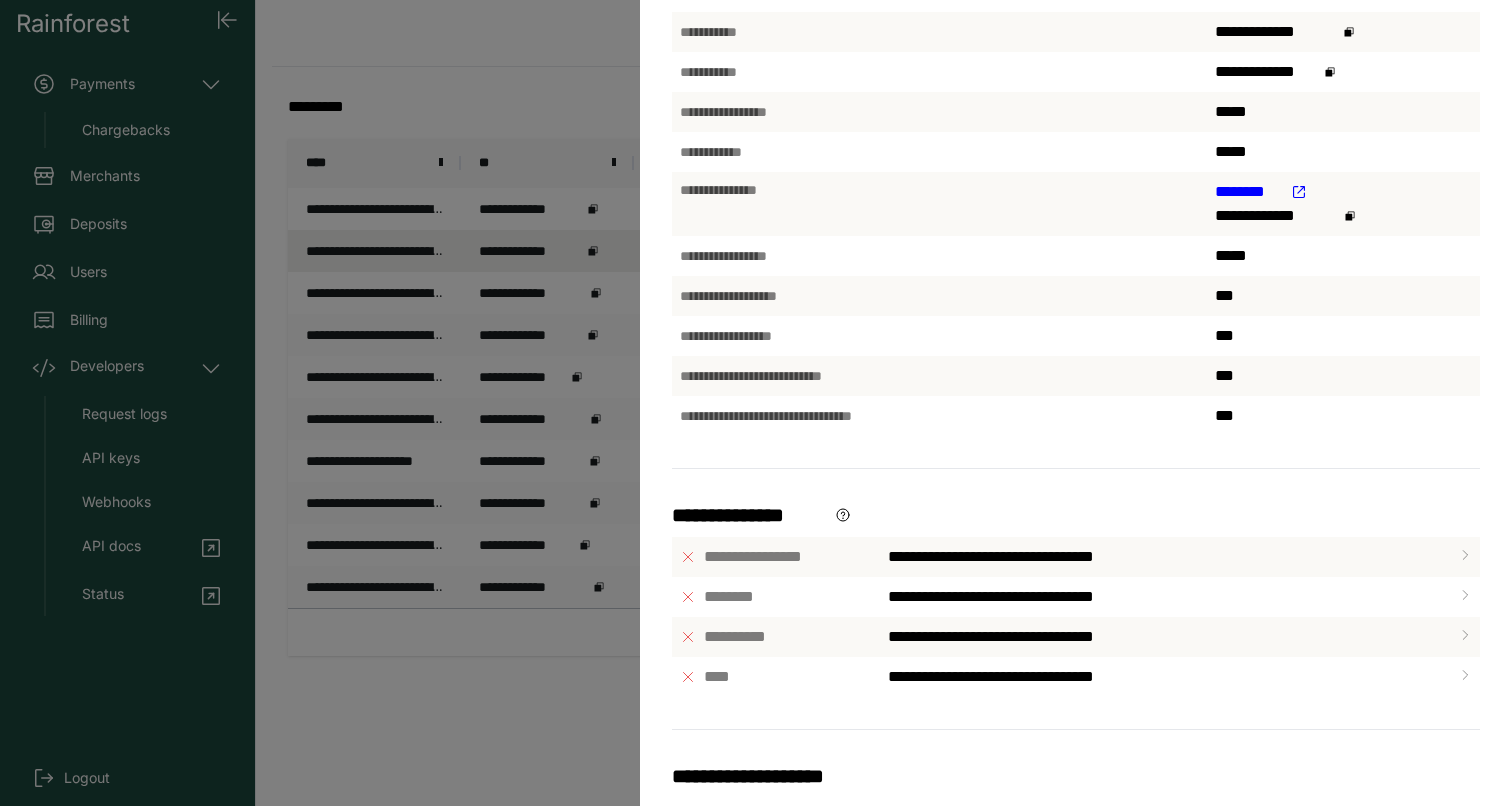 scroll, scrollTop: 533, scrollLeft: 0, axis: vertical 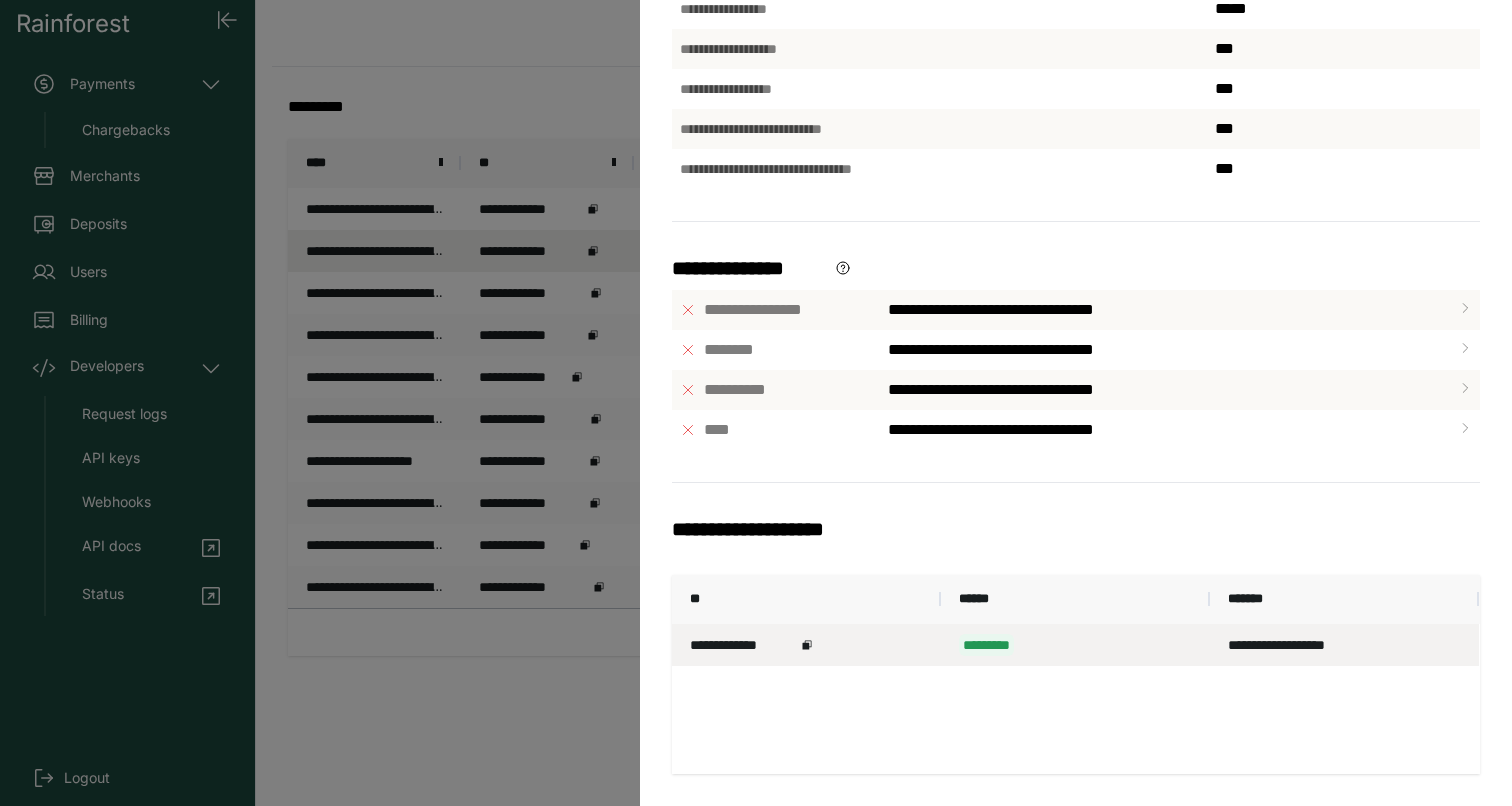 click on "*********" at bounding box center [1075, 645] 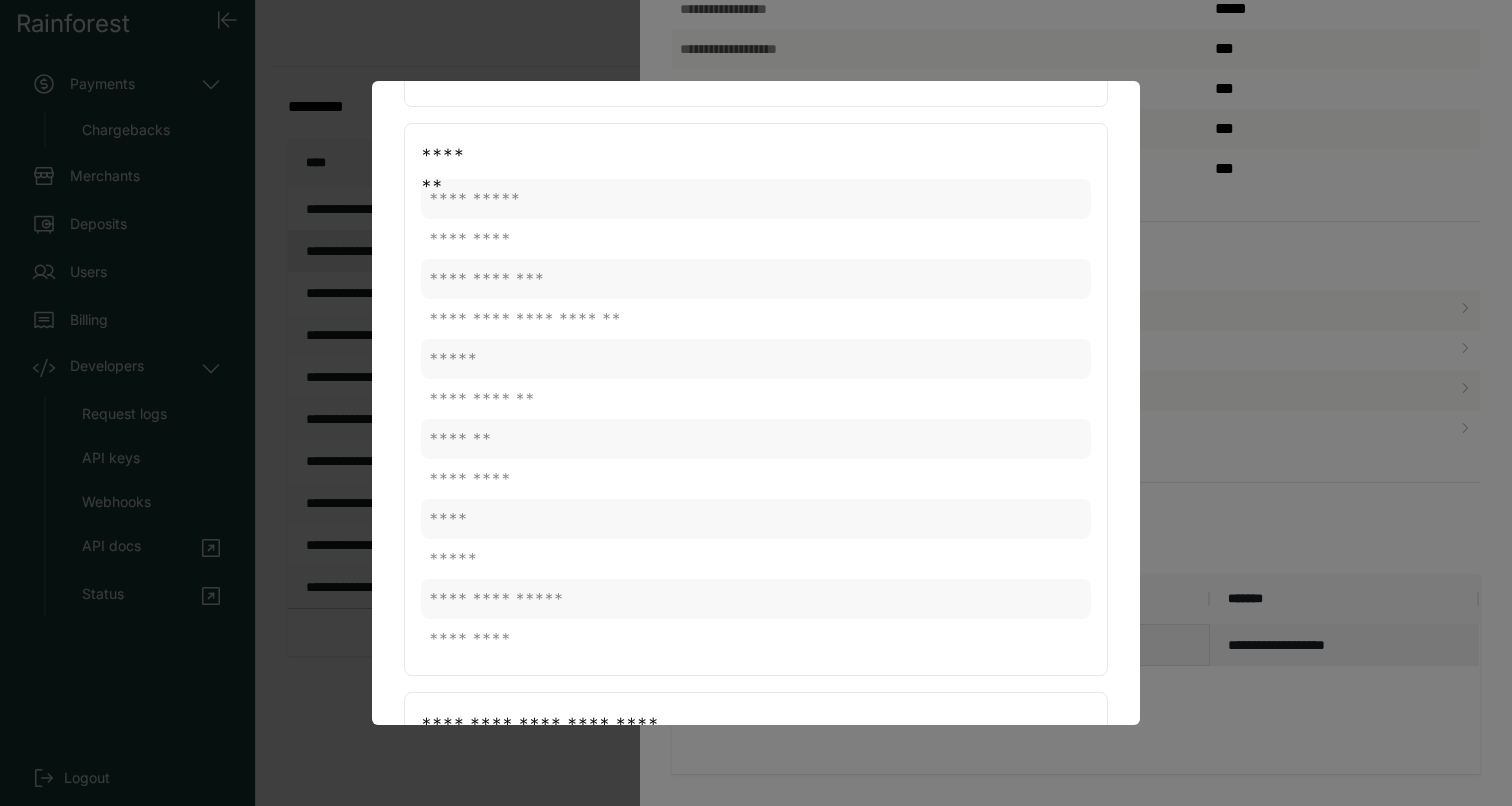 scroll, scrollTop: 2062, scrollLeft: 0, axis: vertical 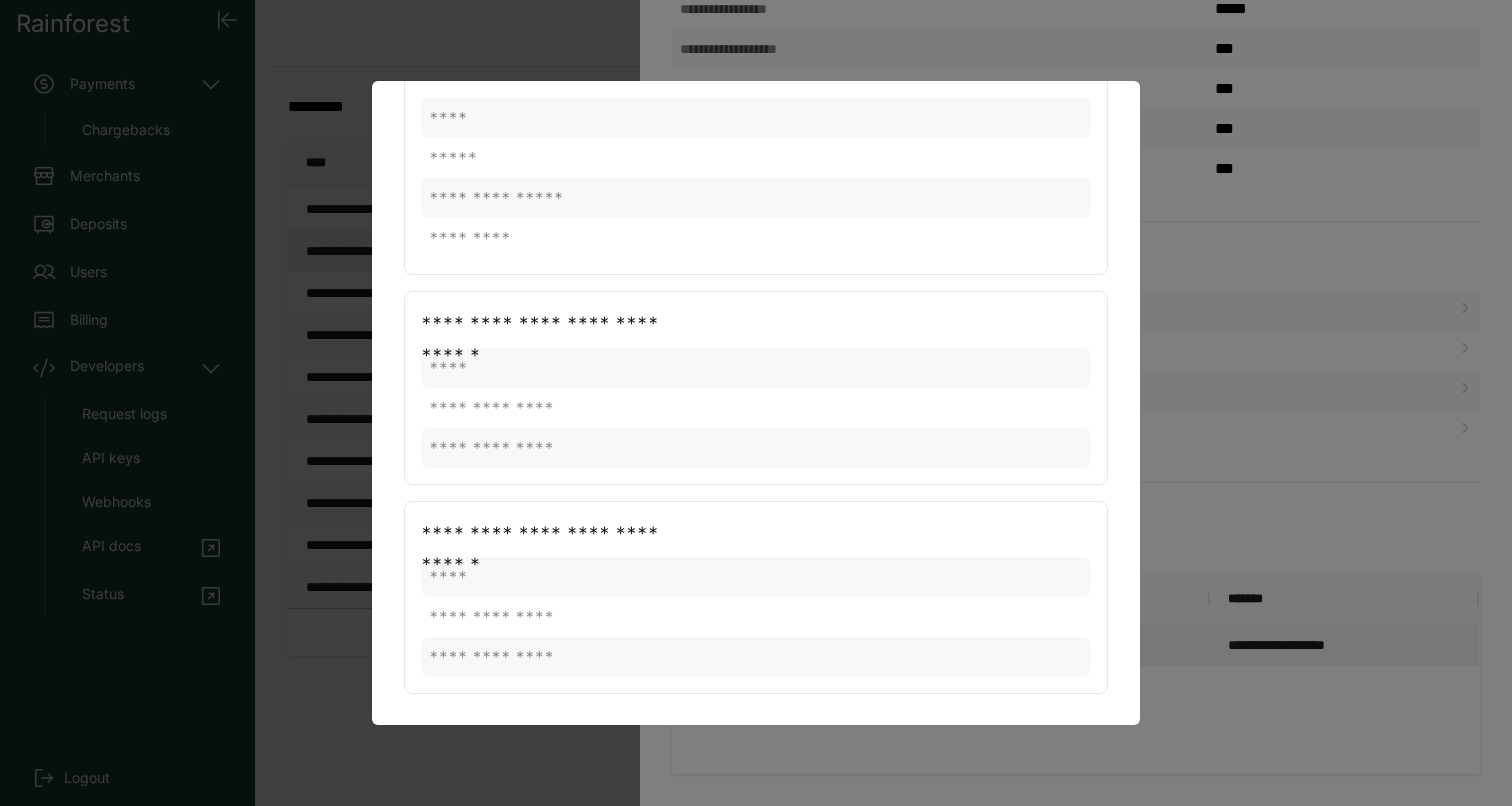 click on "**********" at bounding box center [756, 408] 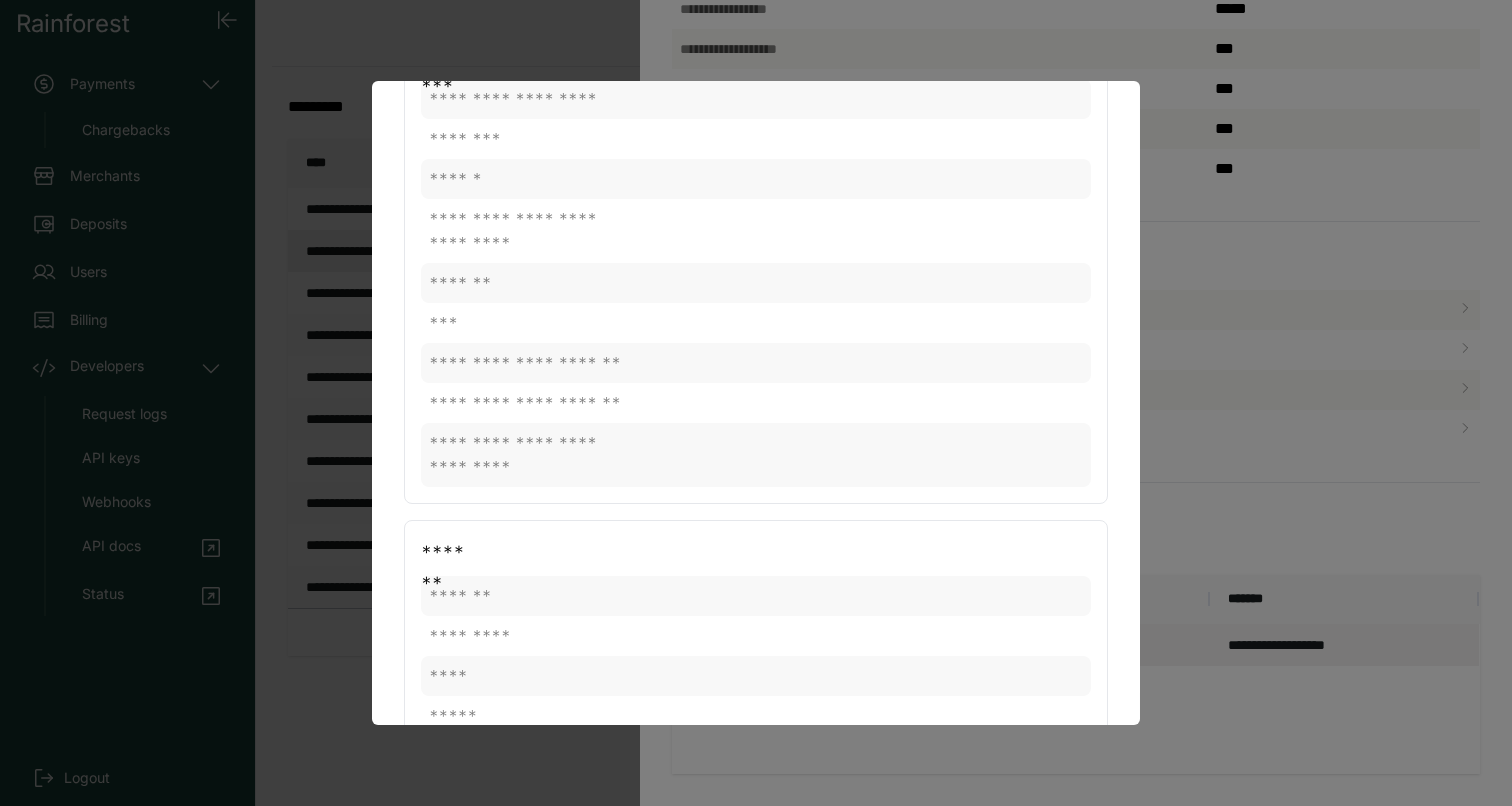 scroll, scrollTop: 0, scrollLeft: 0, axis: both 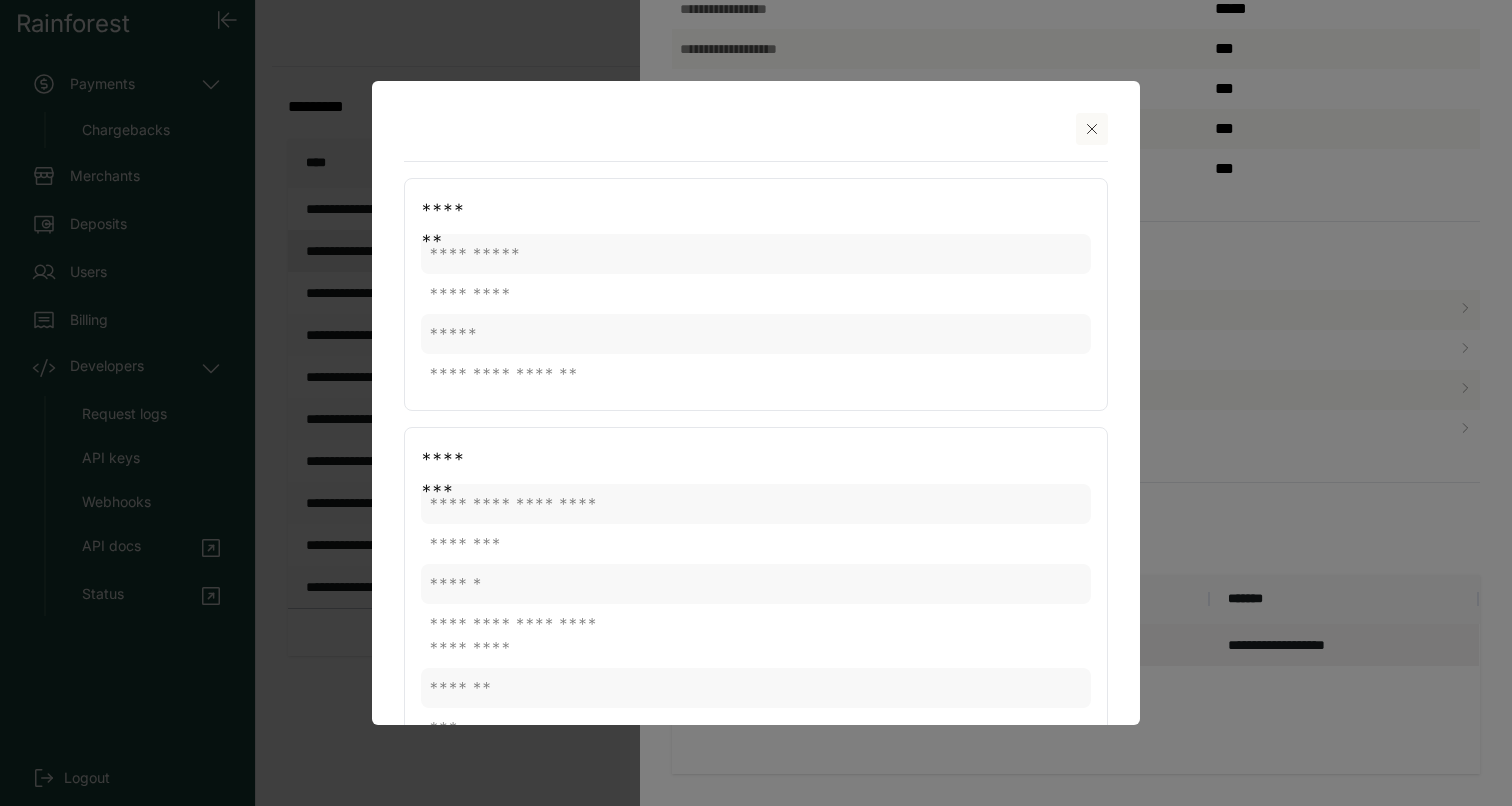 click 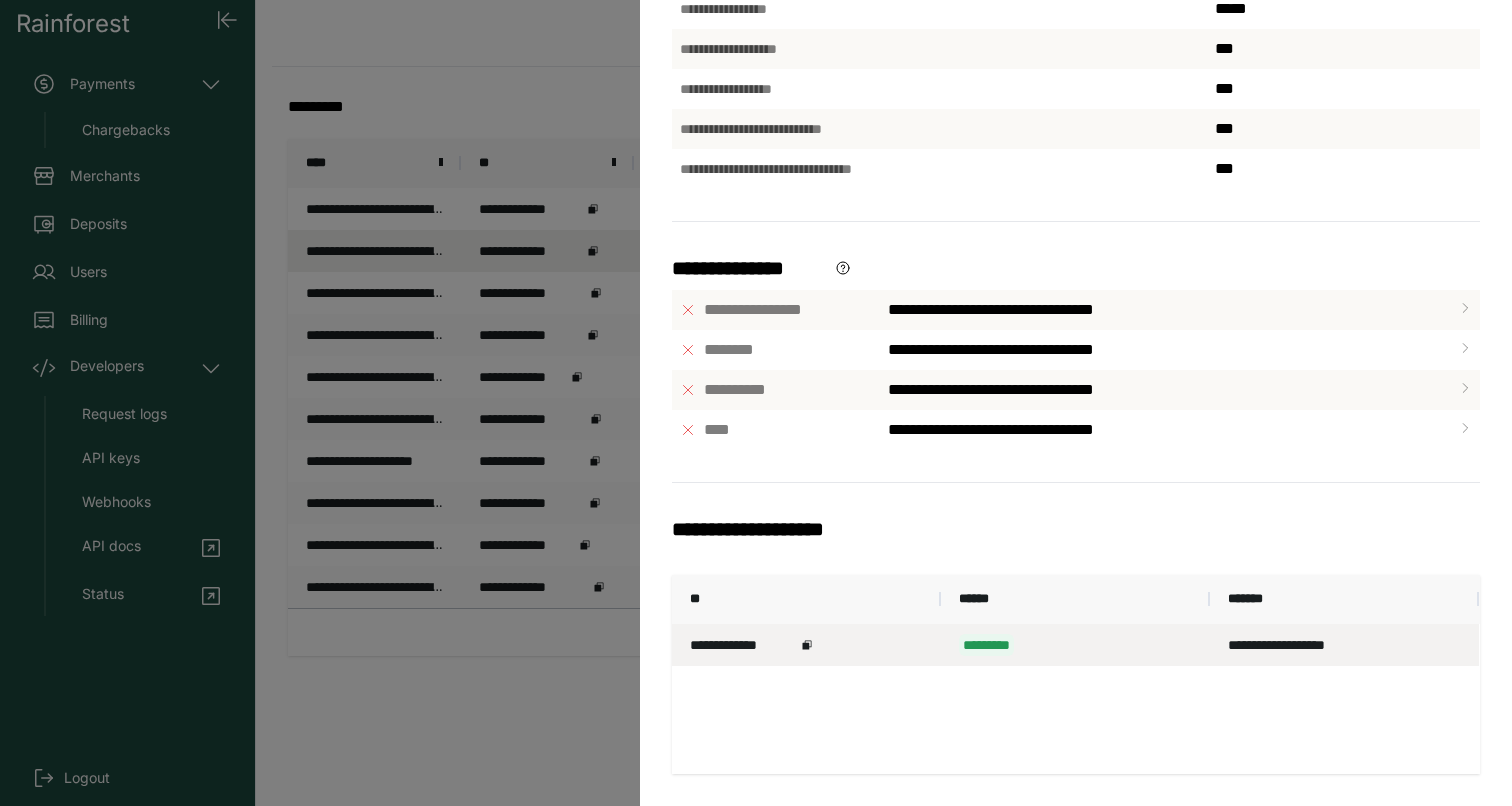 click on "**********" at bounding box center (756, 403) 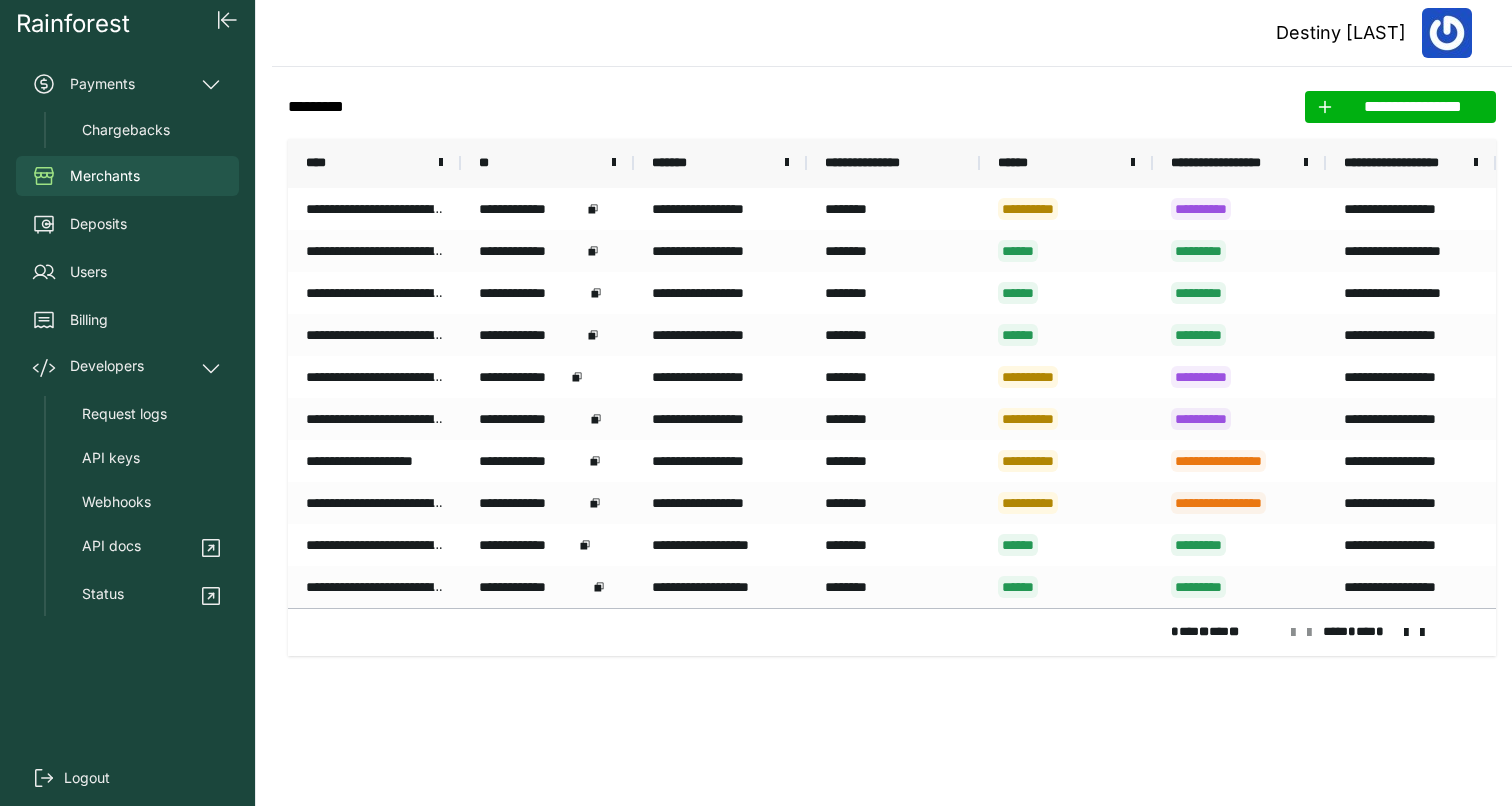 click on "Merchants" at bounding box center (105, 176) 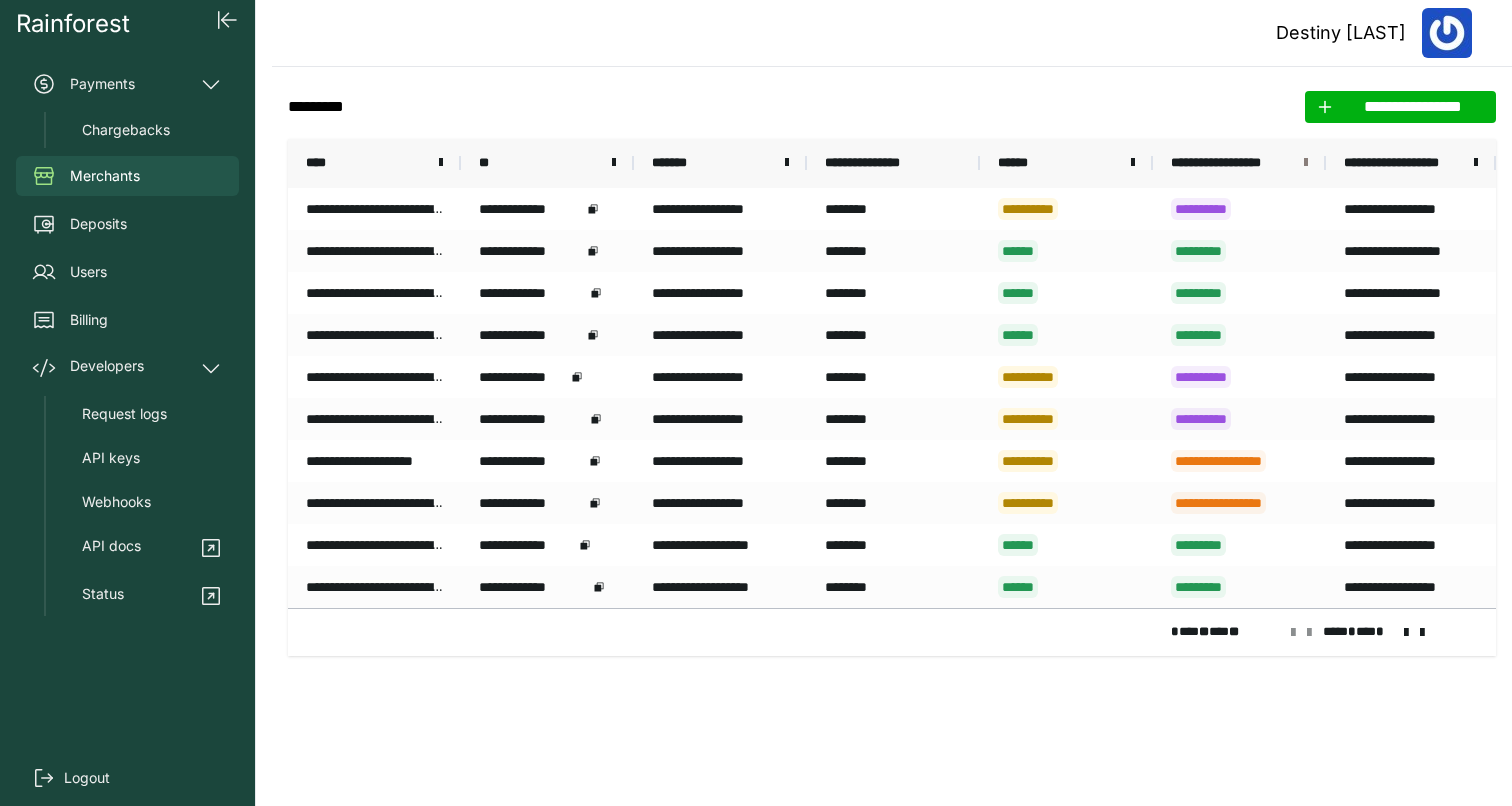 click at bounding box center [1306, 163] 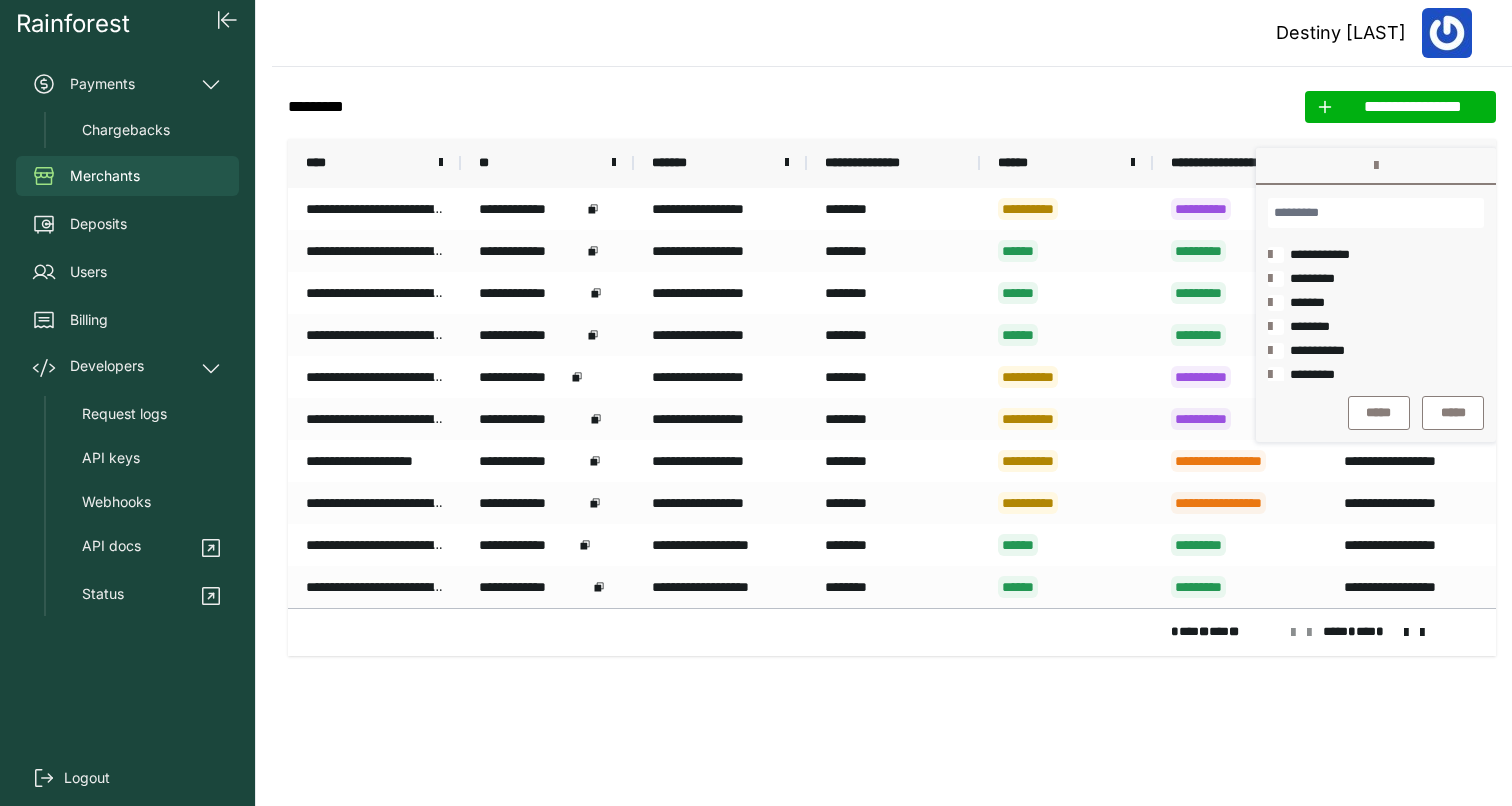 click on "**********" at bounding box center [1315, 255] 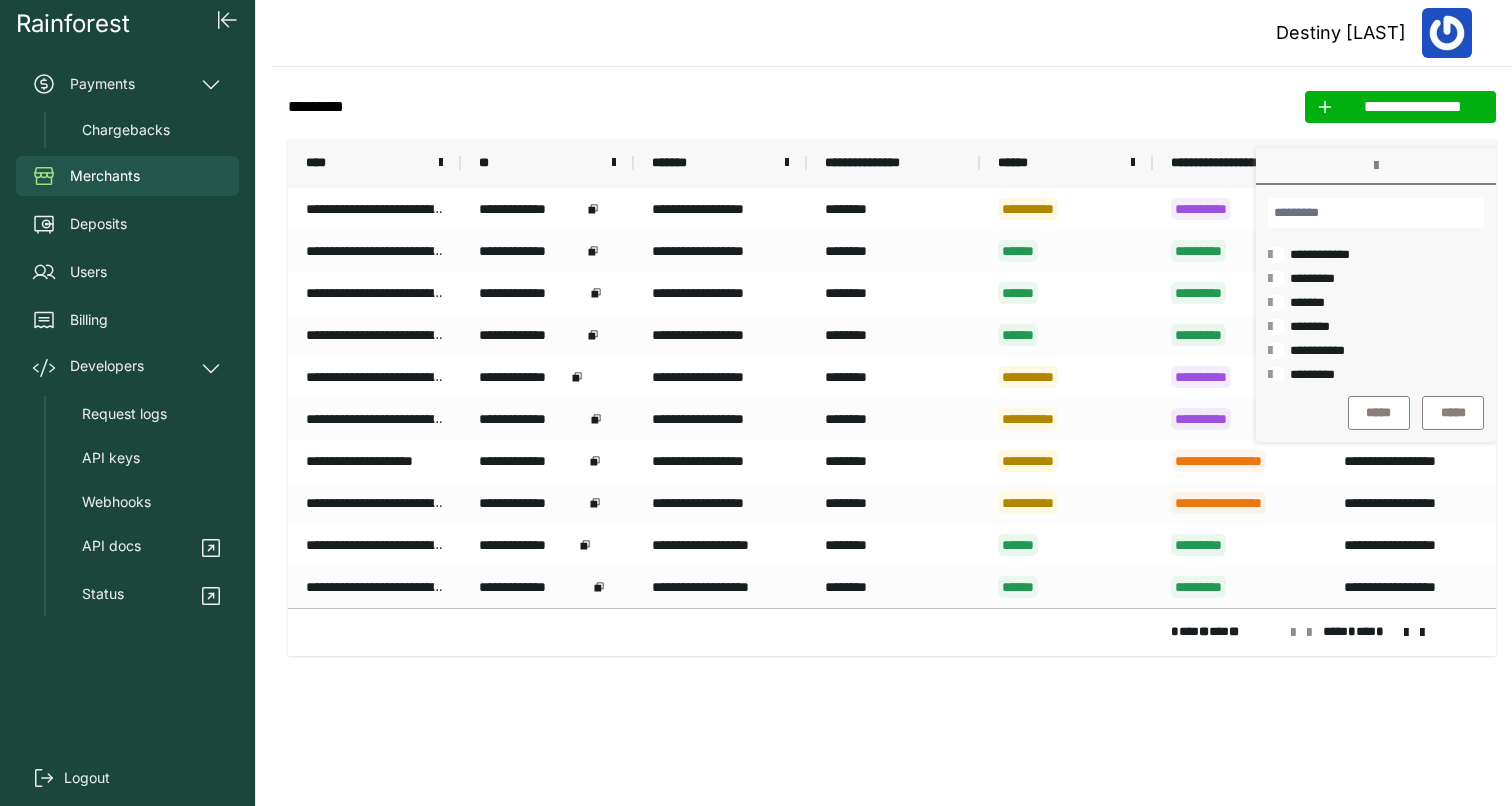 scroll, scrollTop: 54, scrollLeft: 0, axis: vertical 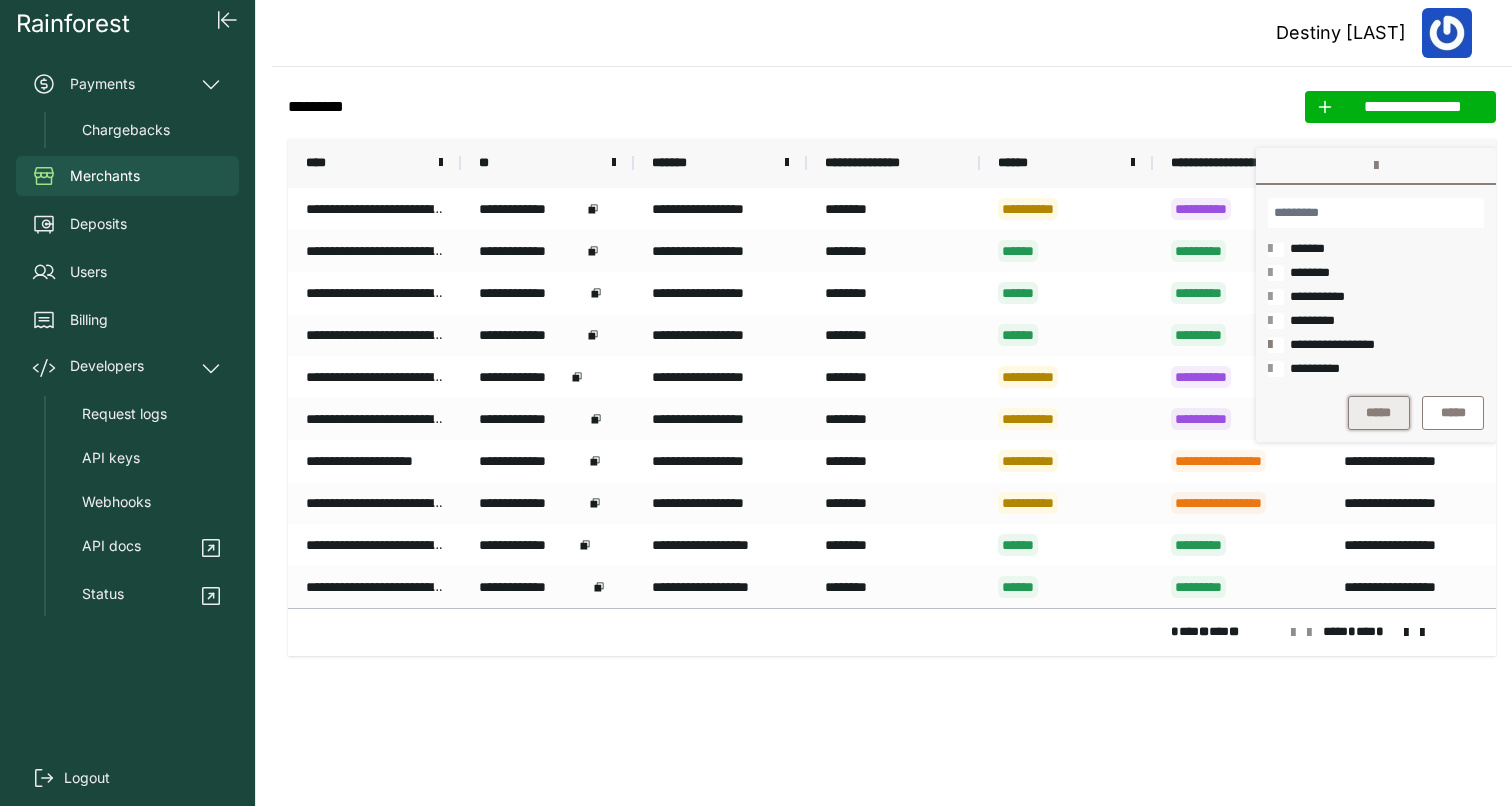 click on "*****" at bounding box center [1379, 413] 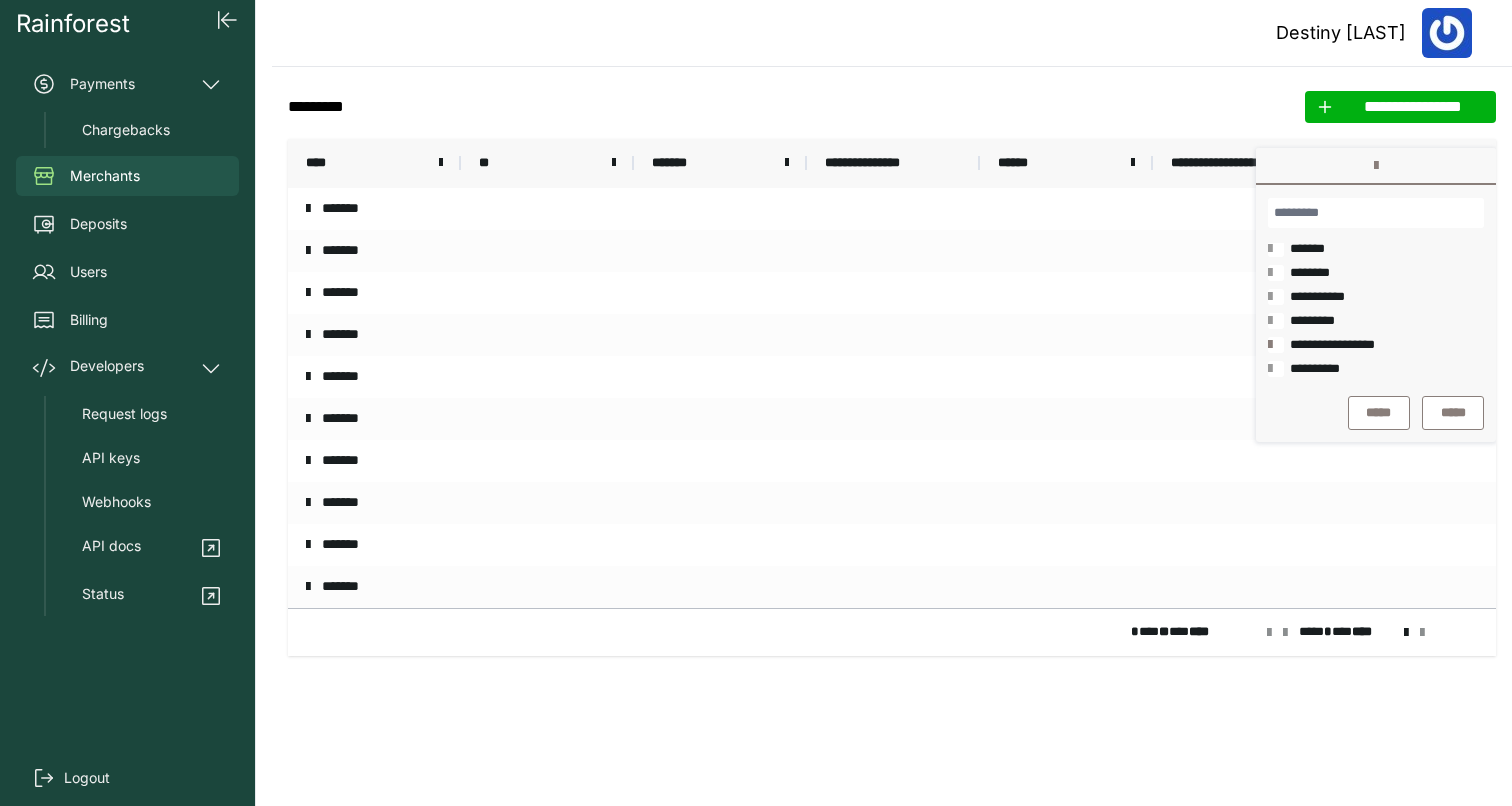 click on "**********" 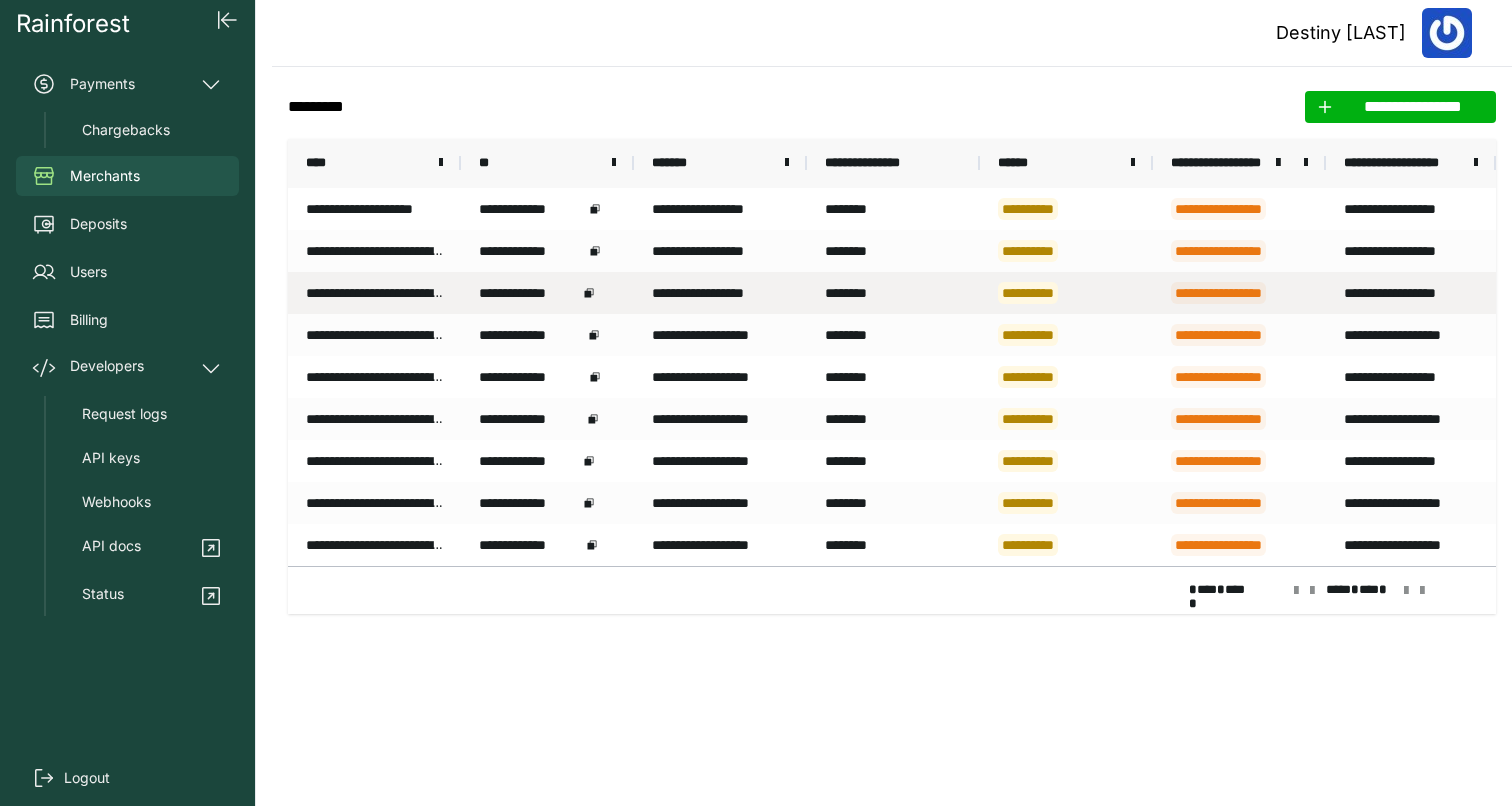 click on "**********" at bounding box center (1066, 293) 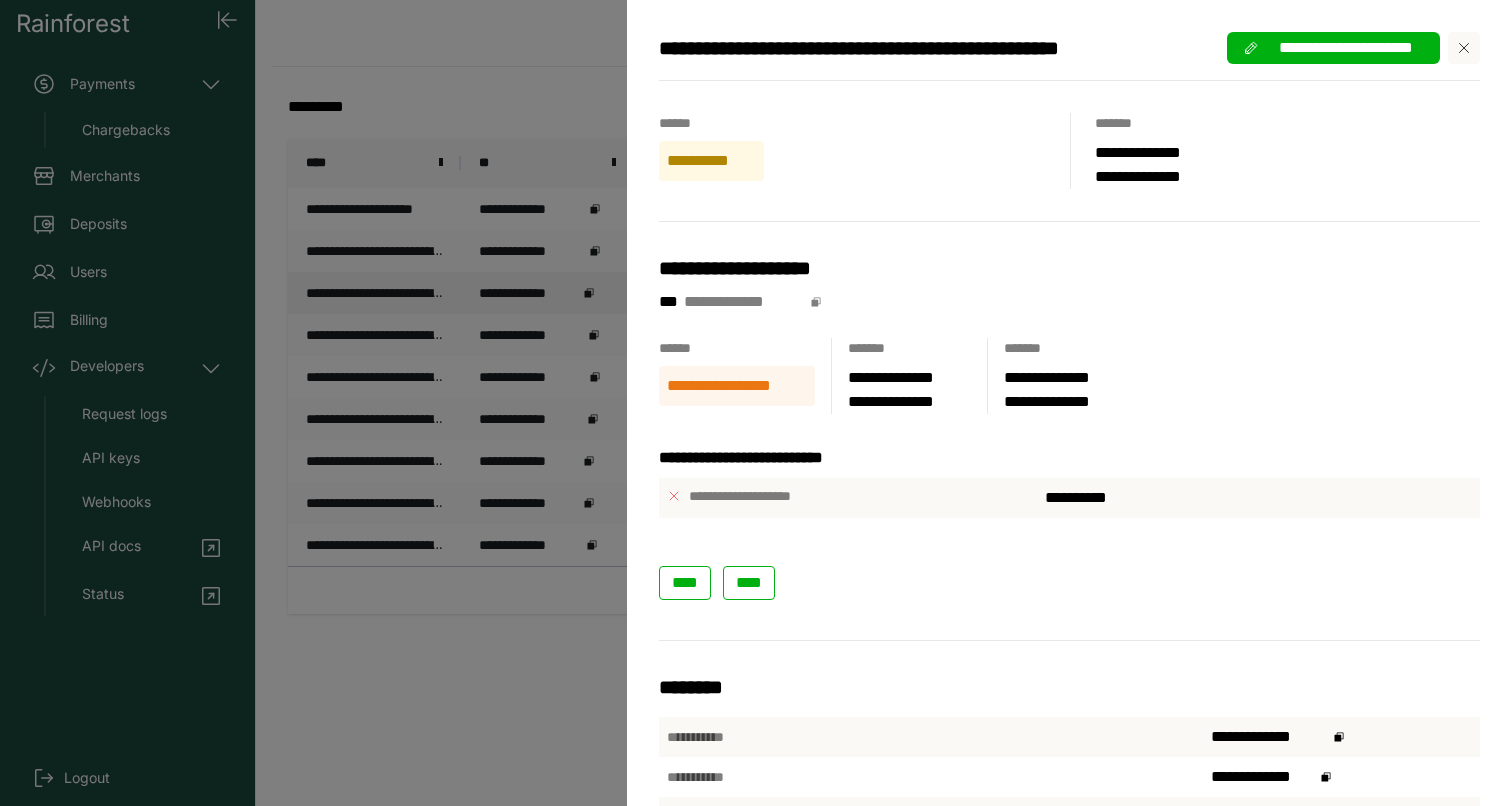 click on "**********" at bounding box center (756, 403) 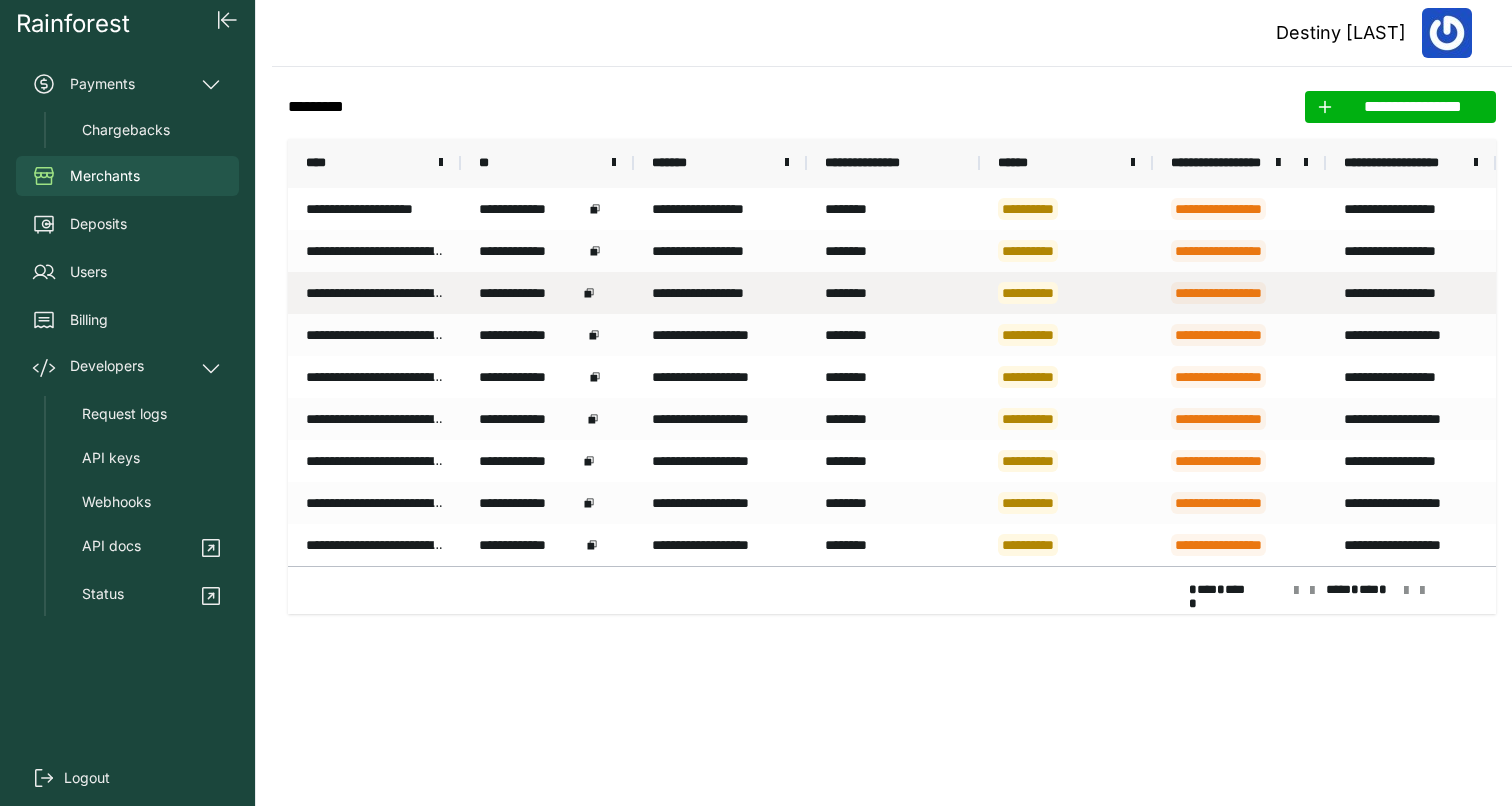click on "**********" at bounding box center (1066, 251) 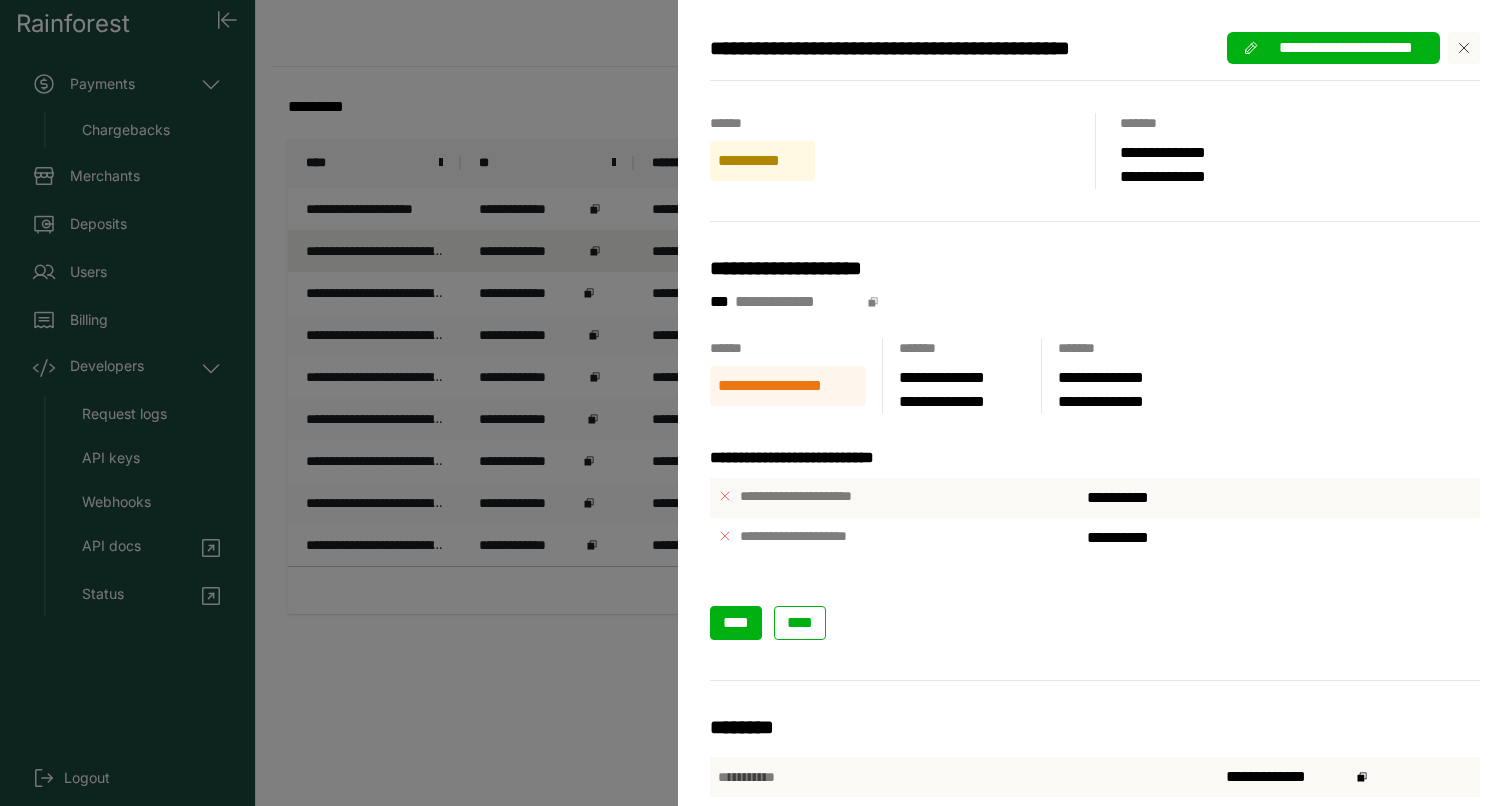 click on "****" at bounding box center (736, 622) 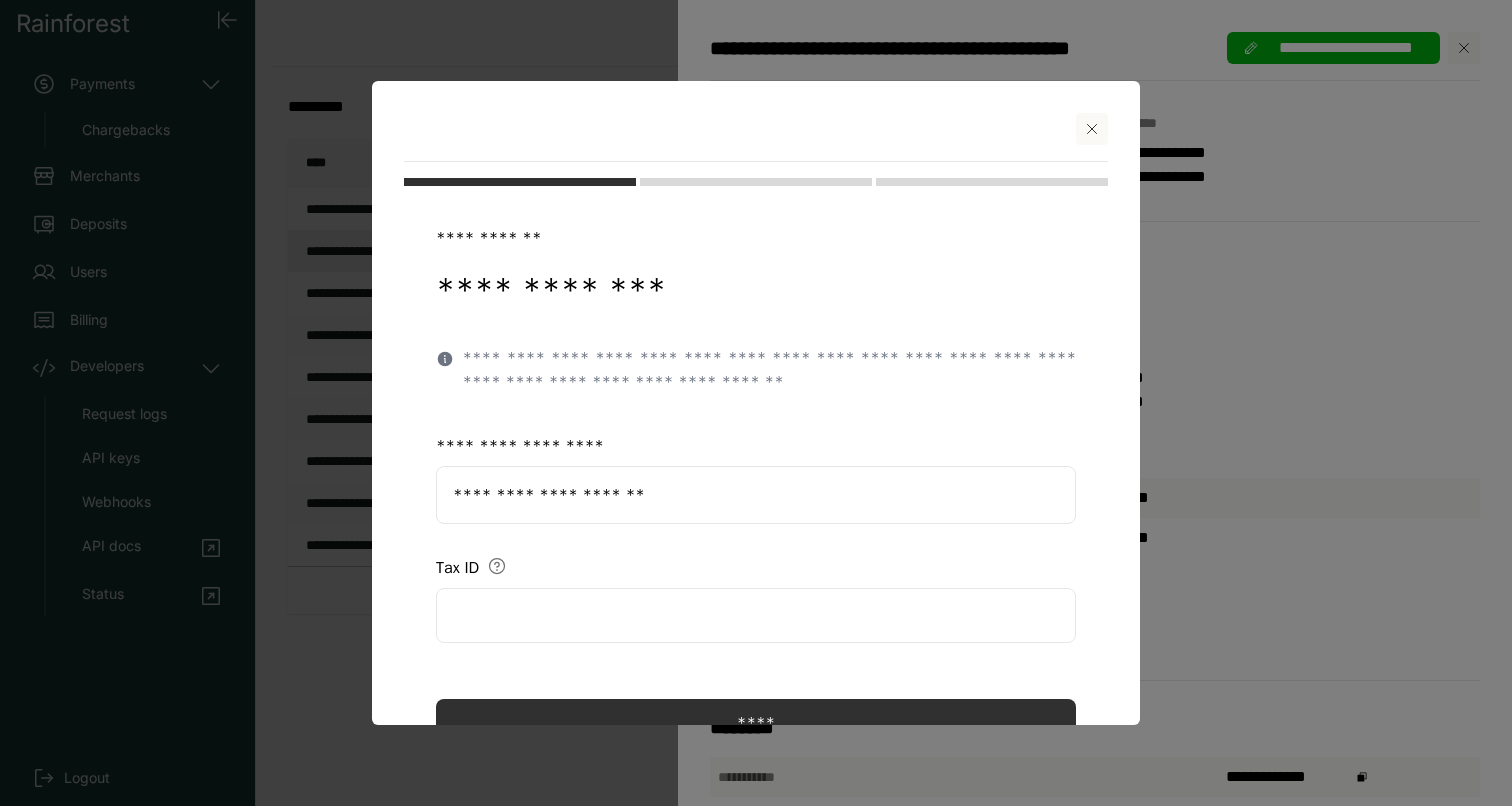 scroll, scrollTop: 85, scrollLeft: 0, axis: vertical 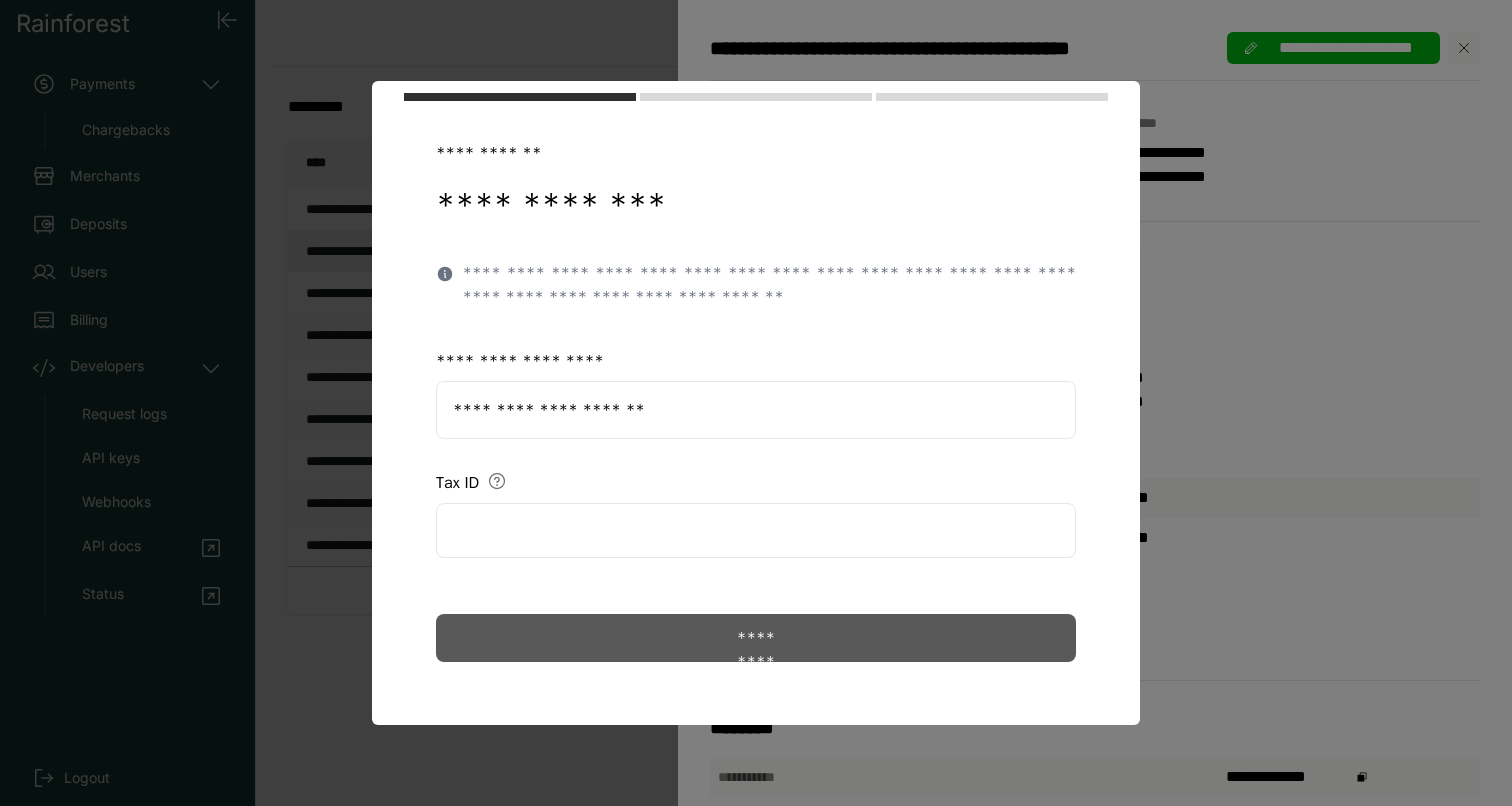 click on "*********" at bounding box center (756, 638) 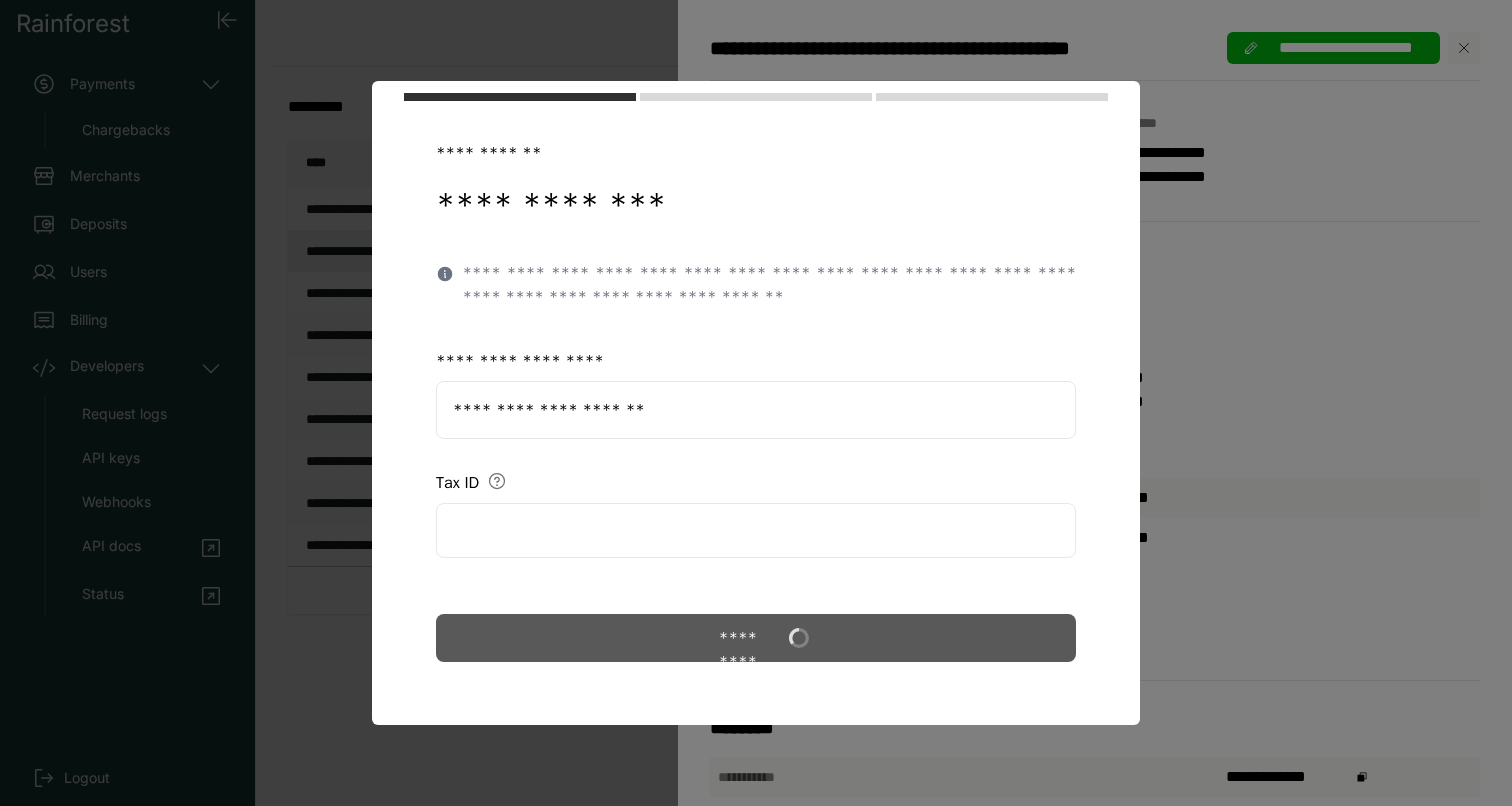 scroll, scrollTop: 0, scrollLeft: 0, axis: both 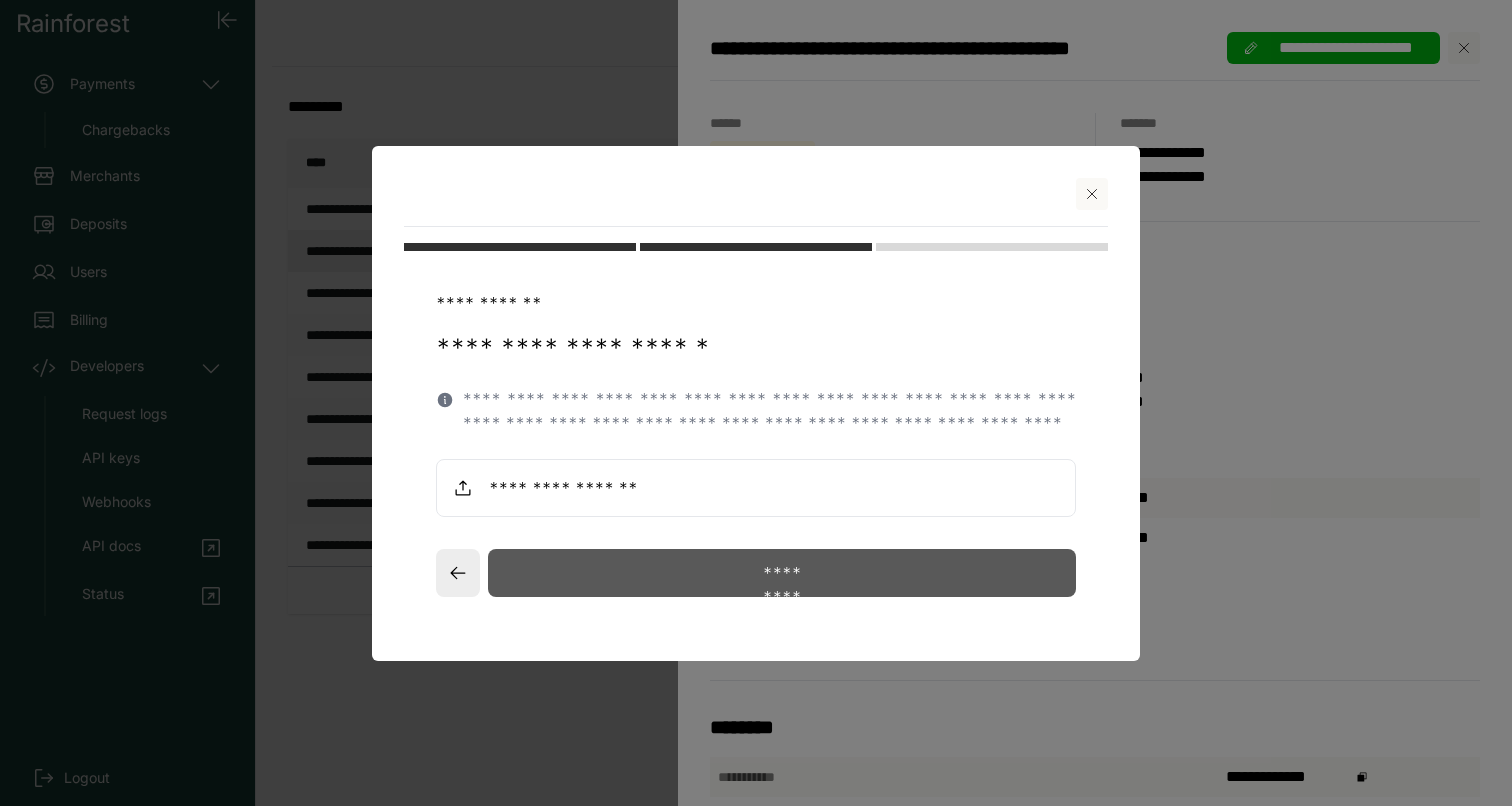 click on "*********" at bounding box center [782, 573] 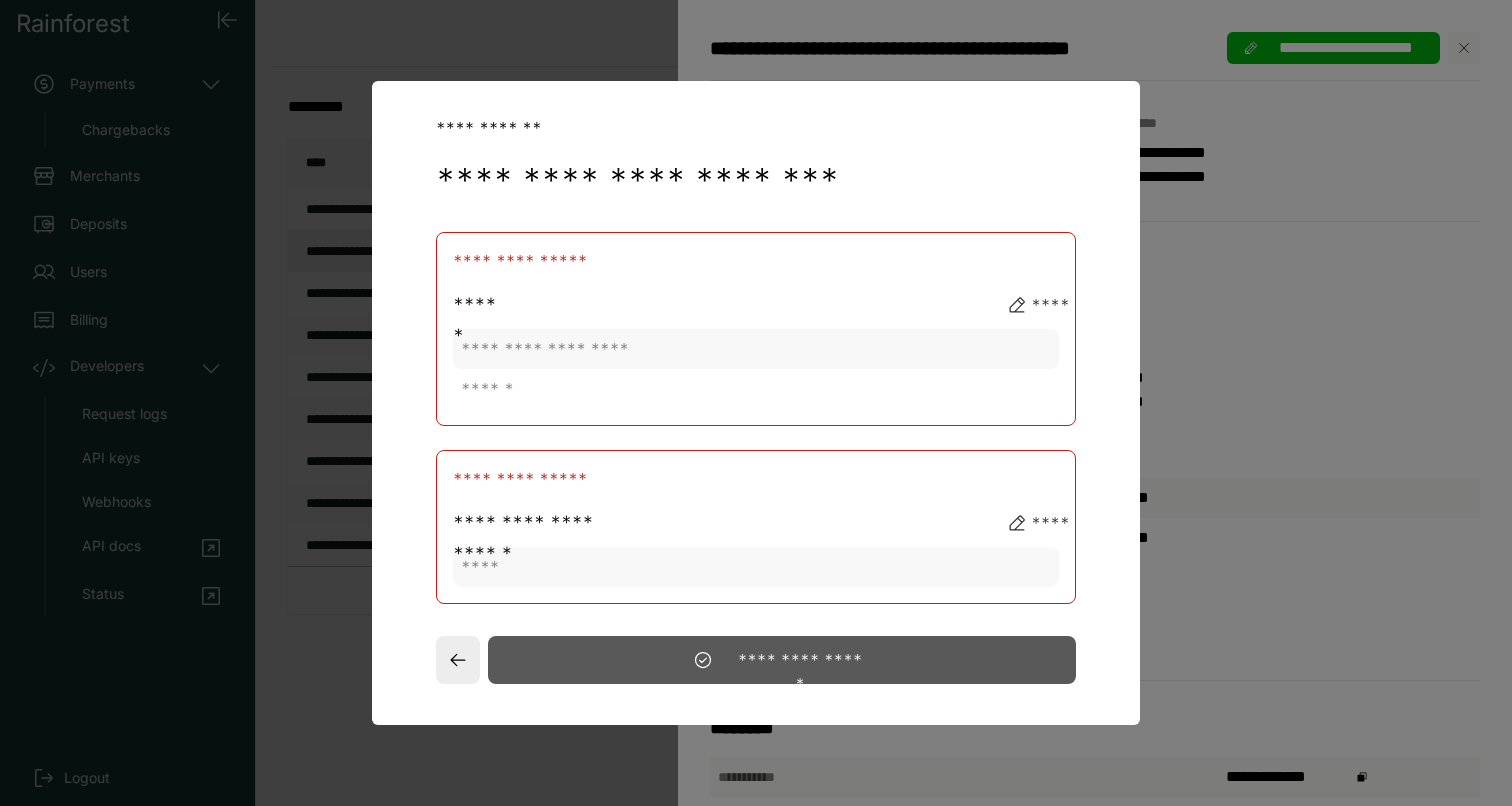 scroll, scrollTop: 132, scrollLeft: 0, axis: vertical 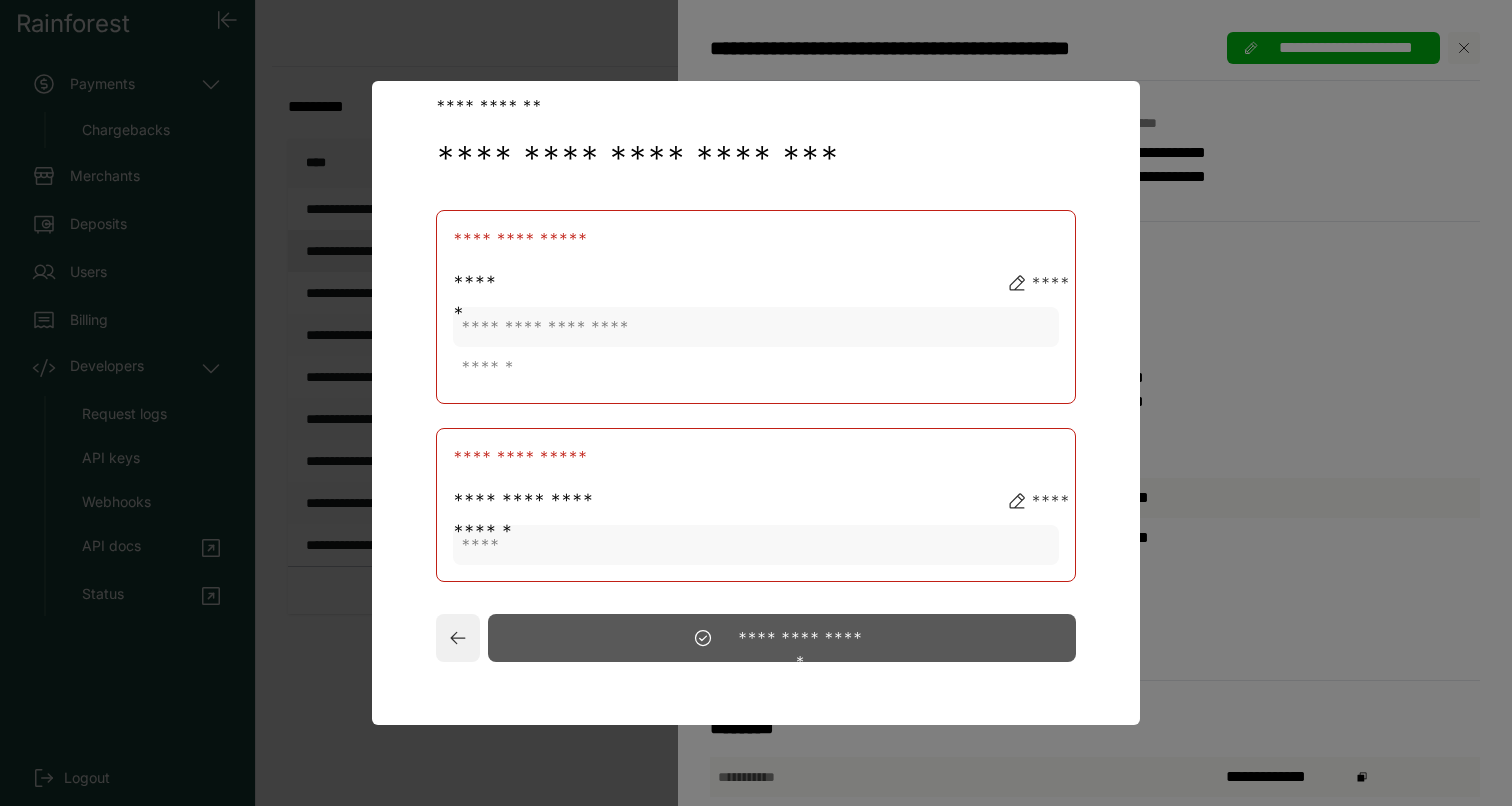 click at bounding box center [458, 638] 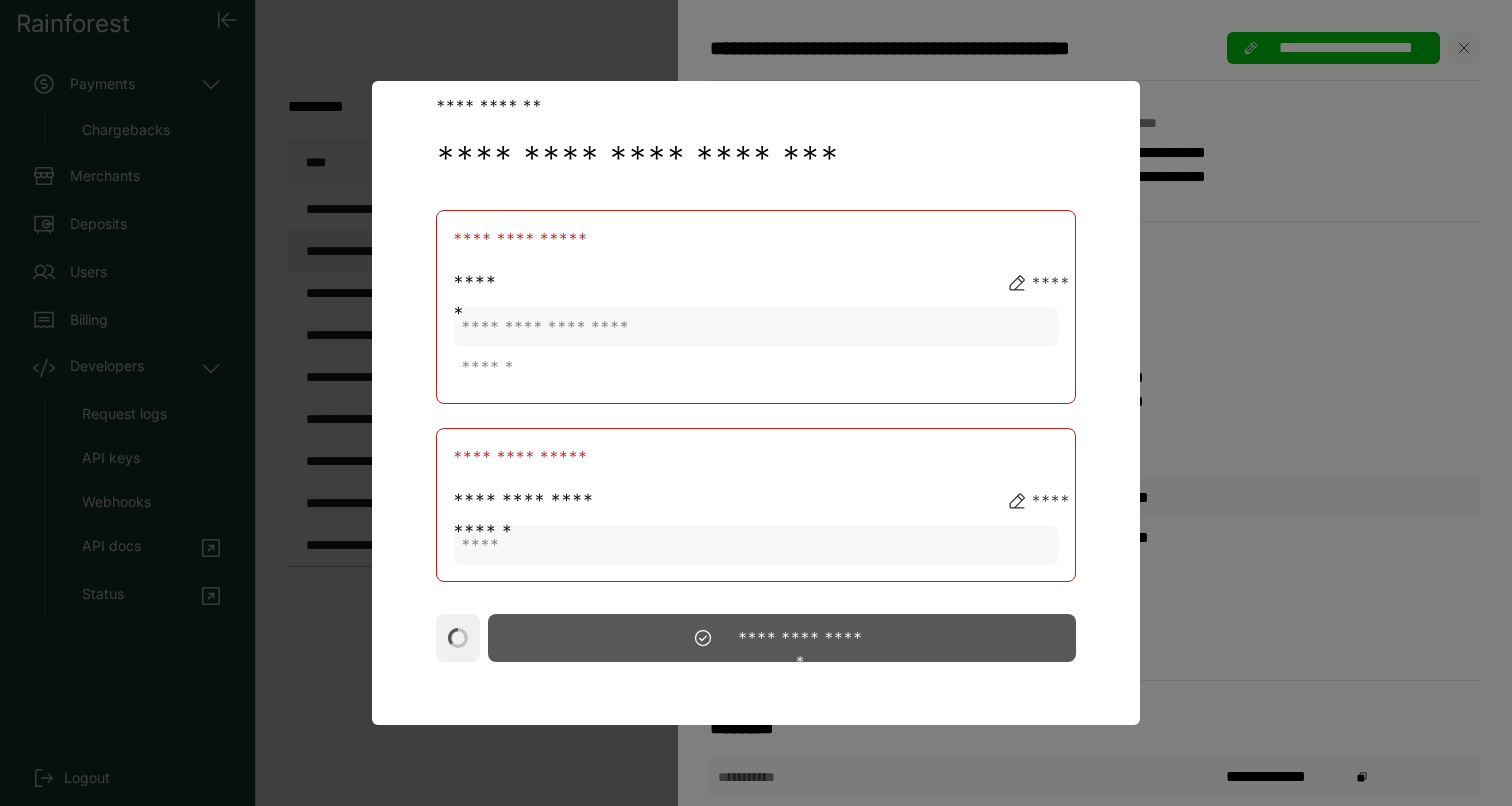 scroll, scrollTop: 0, scrollLeft: 0, axis: both 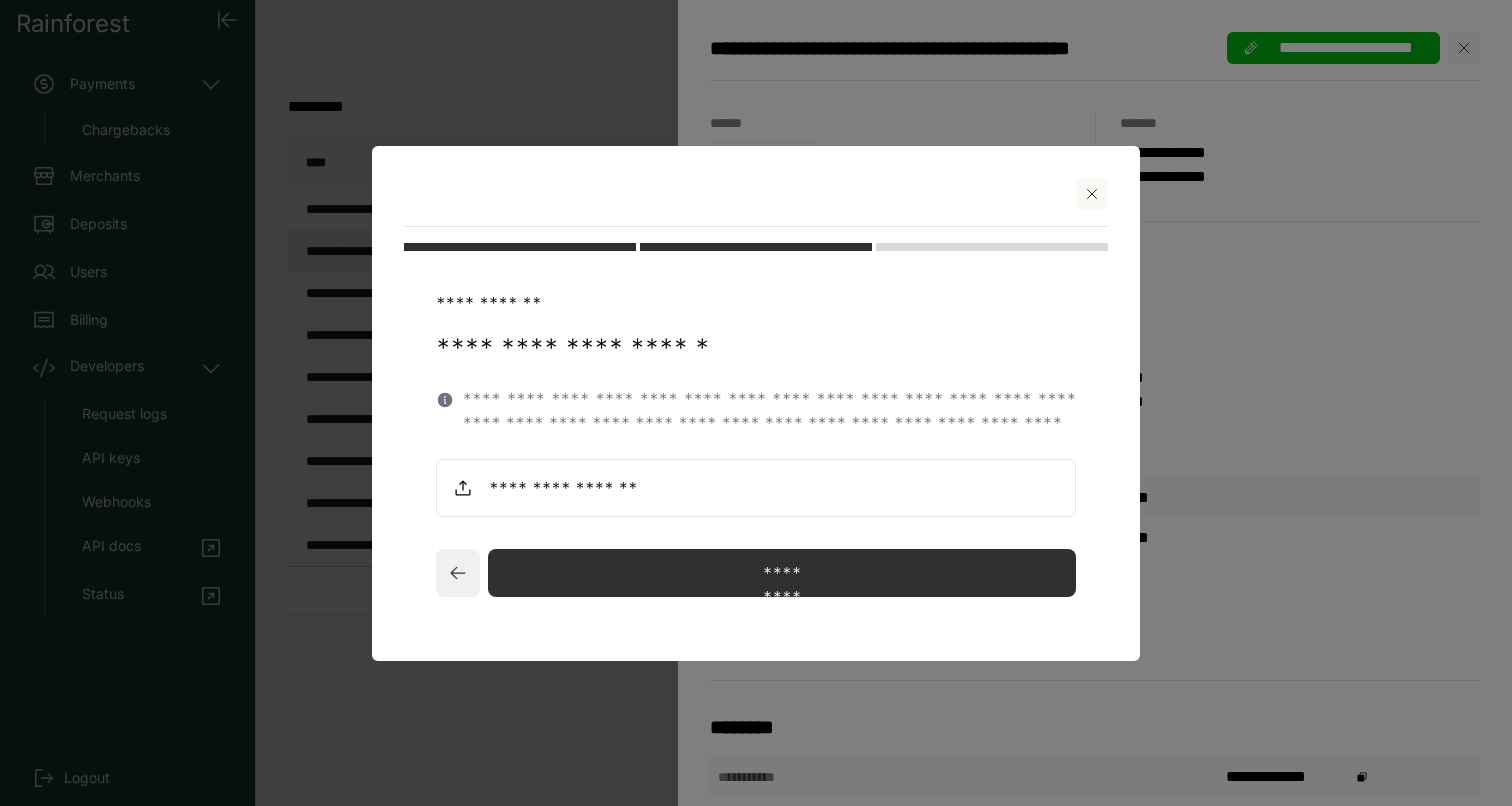click at bounding box center [458, 573] 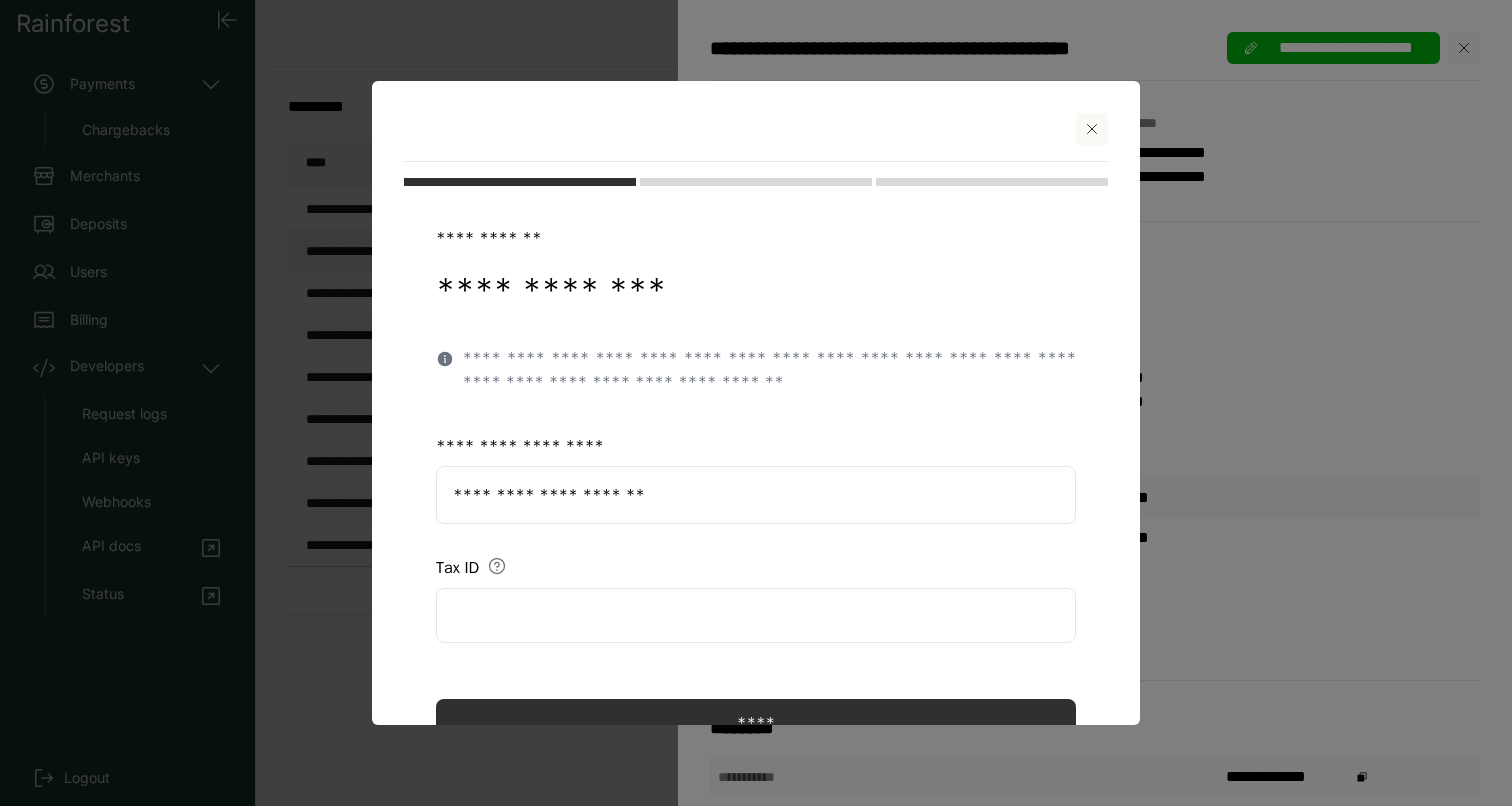 scroll, scrollTop: 85, scrollLeft: 0, axis: vertical 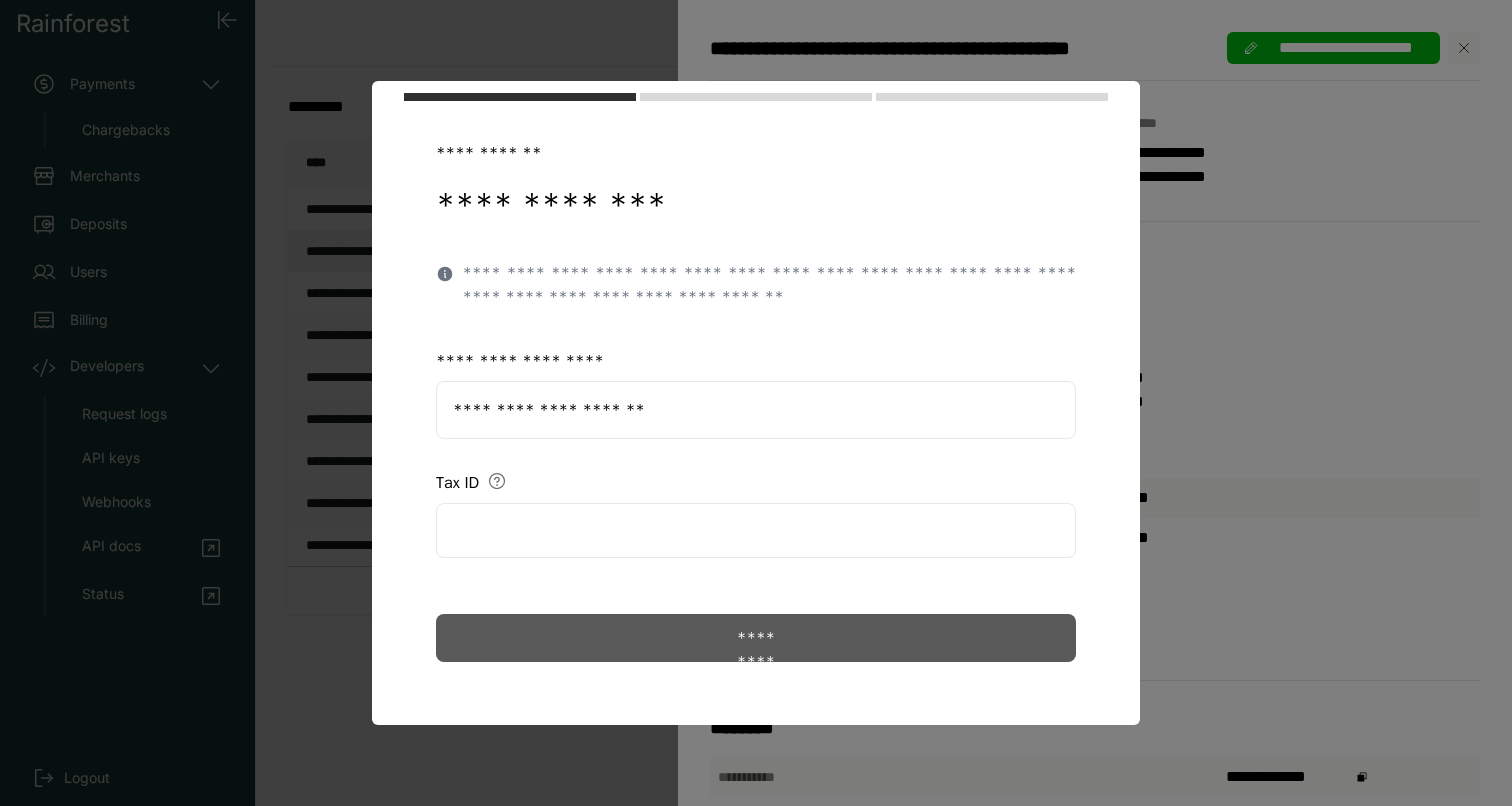 click on "*********" at bounding box center (756, 638) 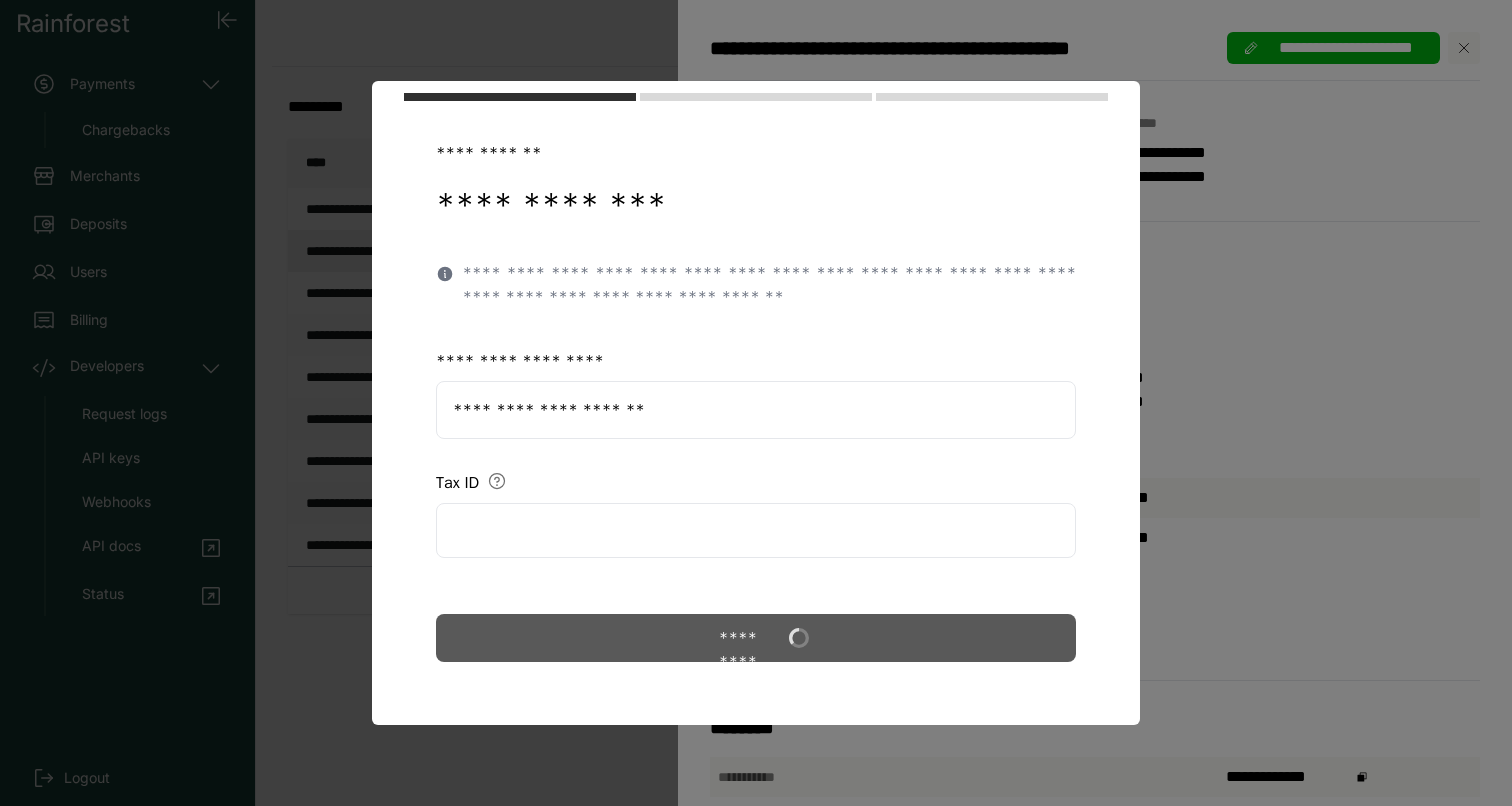 scroll, scrollTop: 0, scrollLeft: 0, axis: both 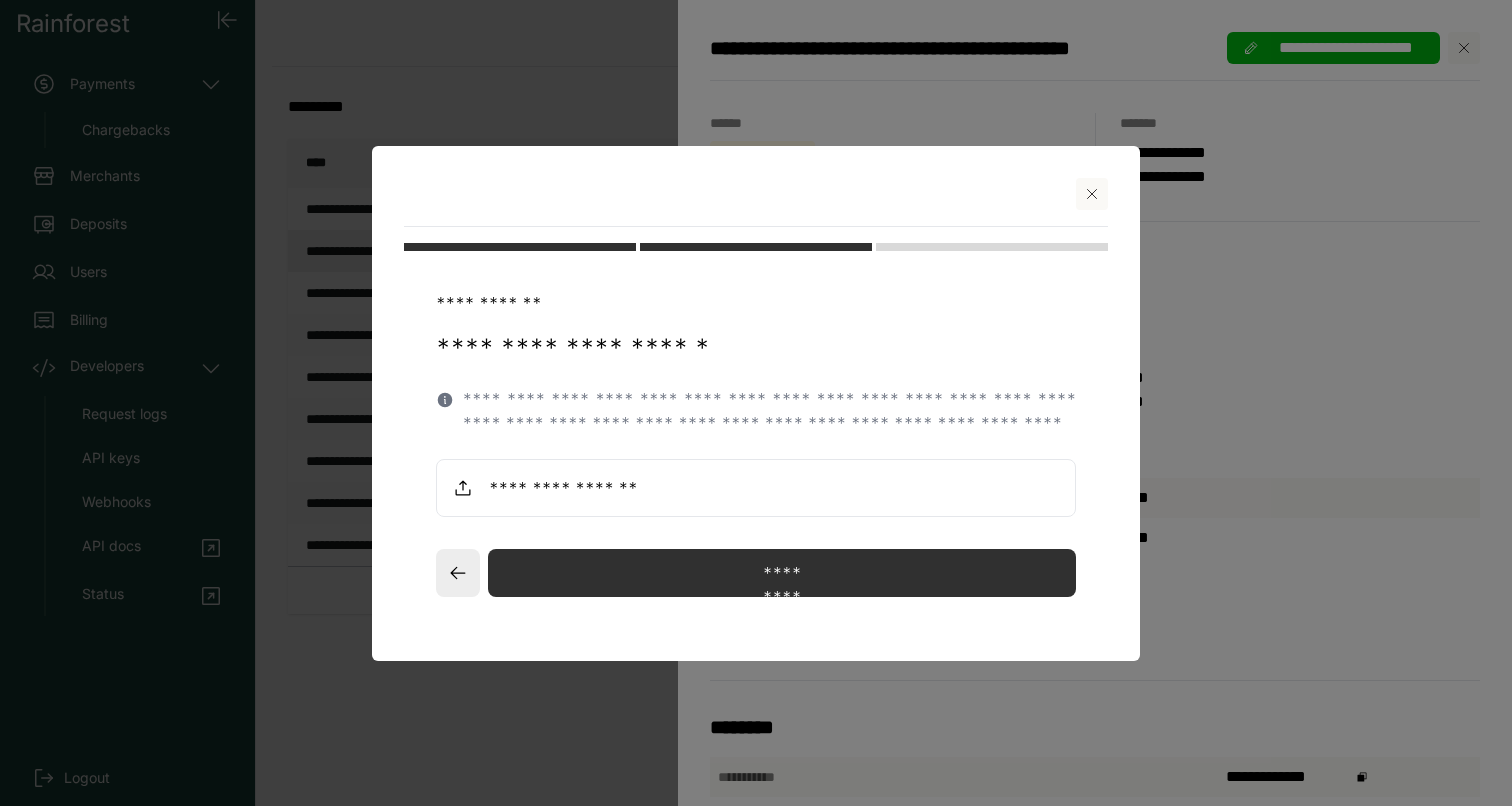 click on "**********" at bounding box center (756, 440) 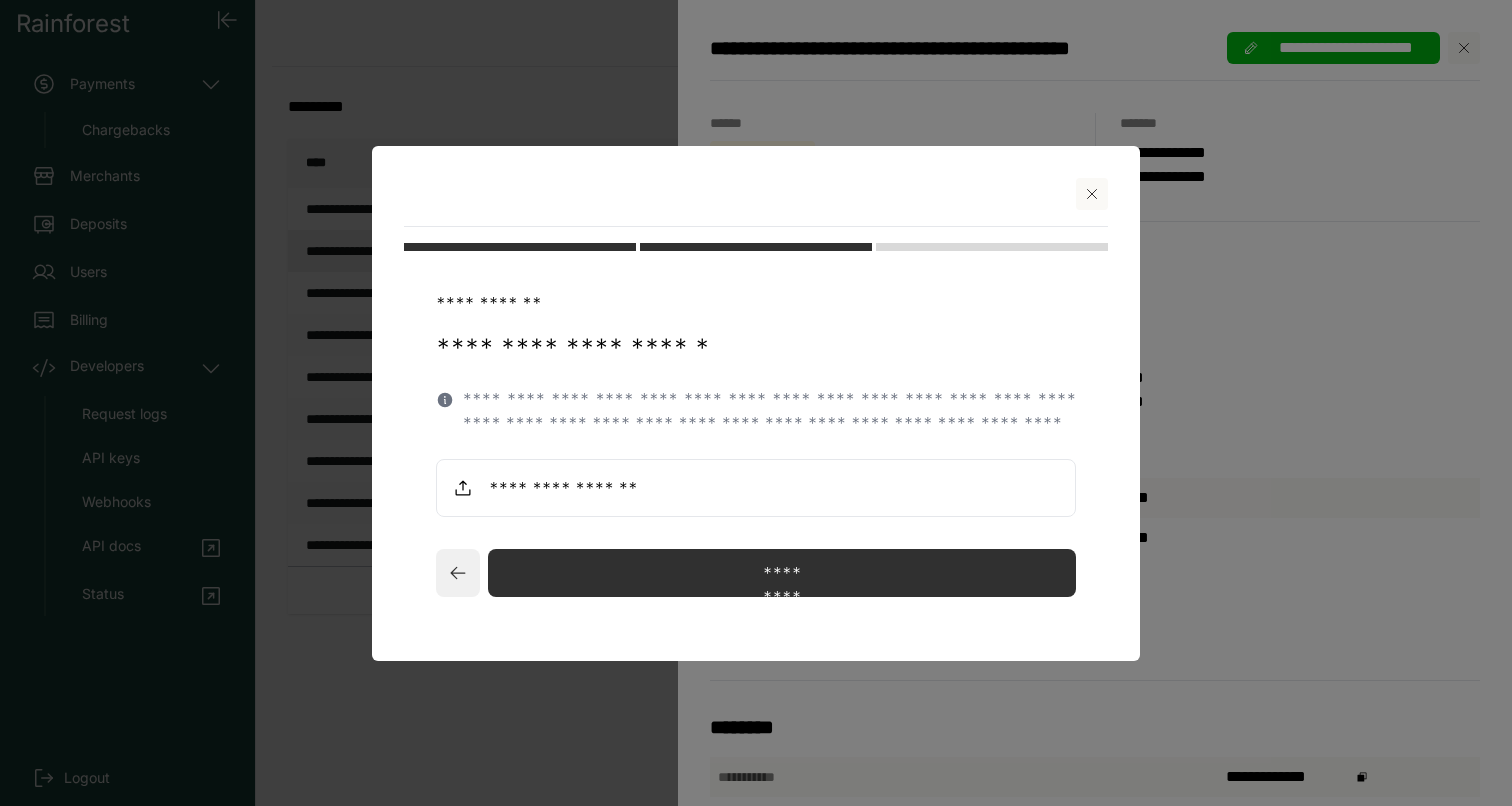 click 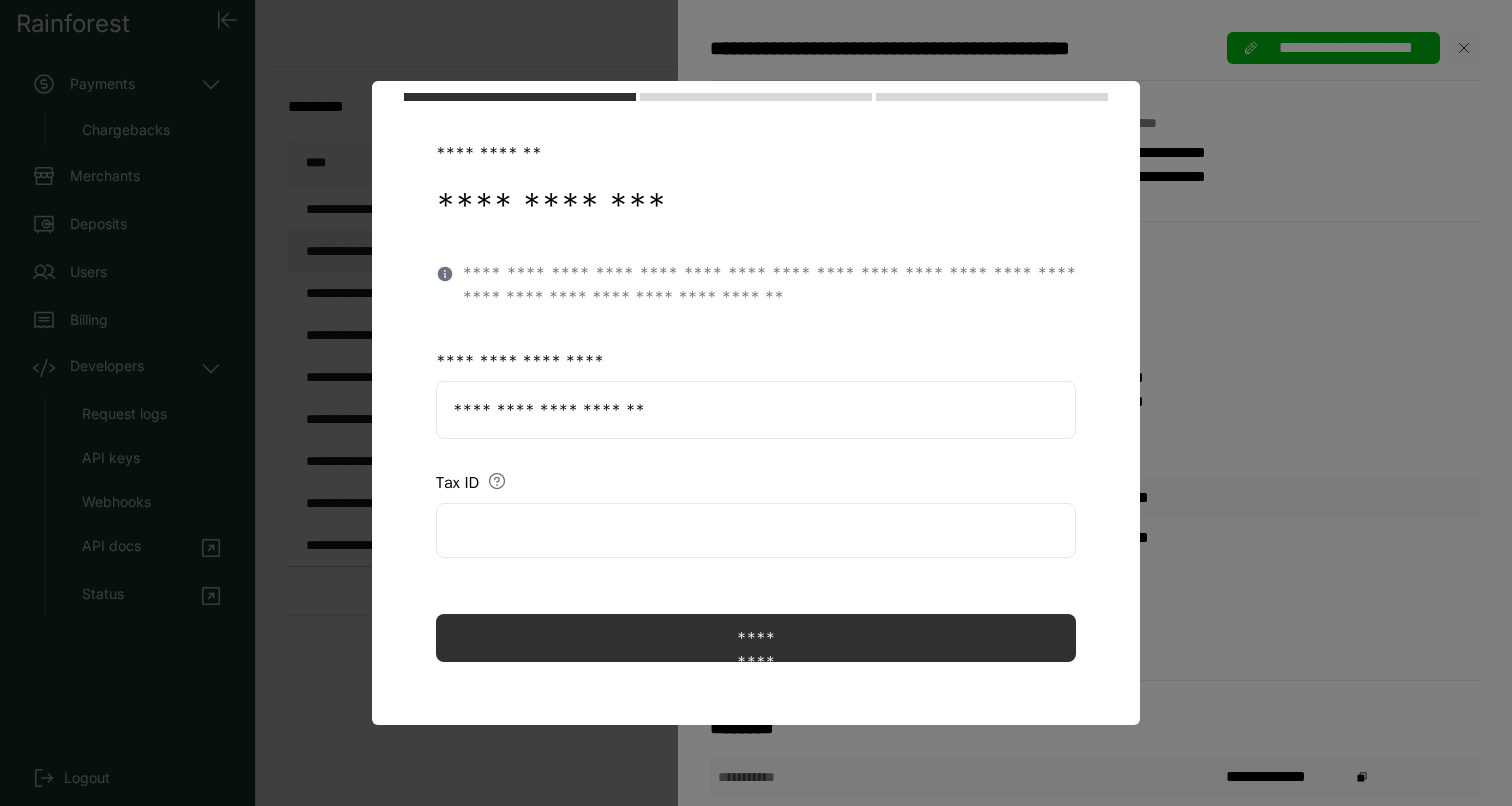 scroll, scrollTop: 0, scrollLeft: 0, axis: both 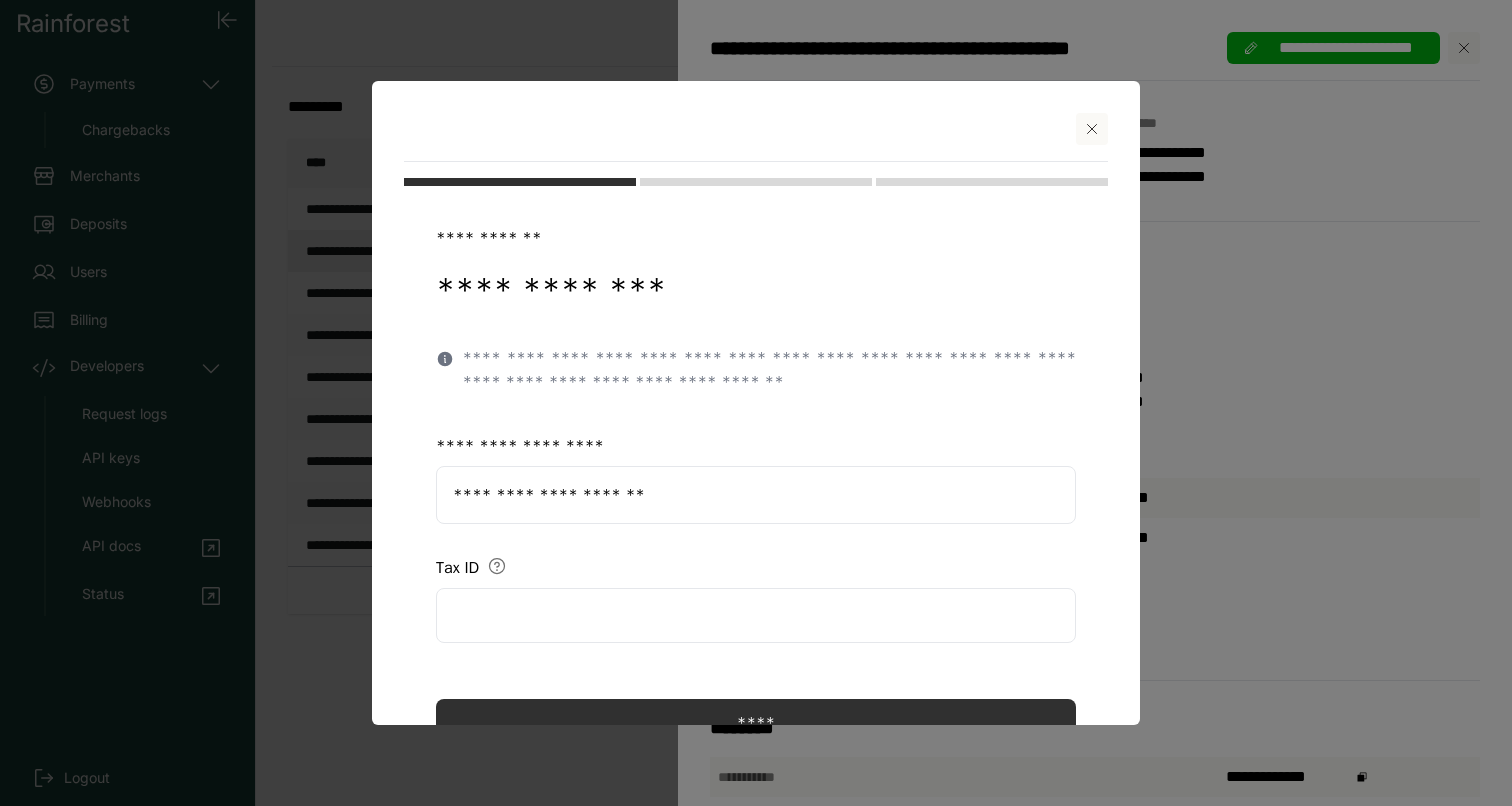 click at bounding box center (1092, 129) 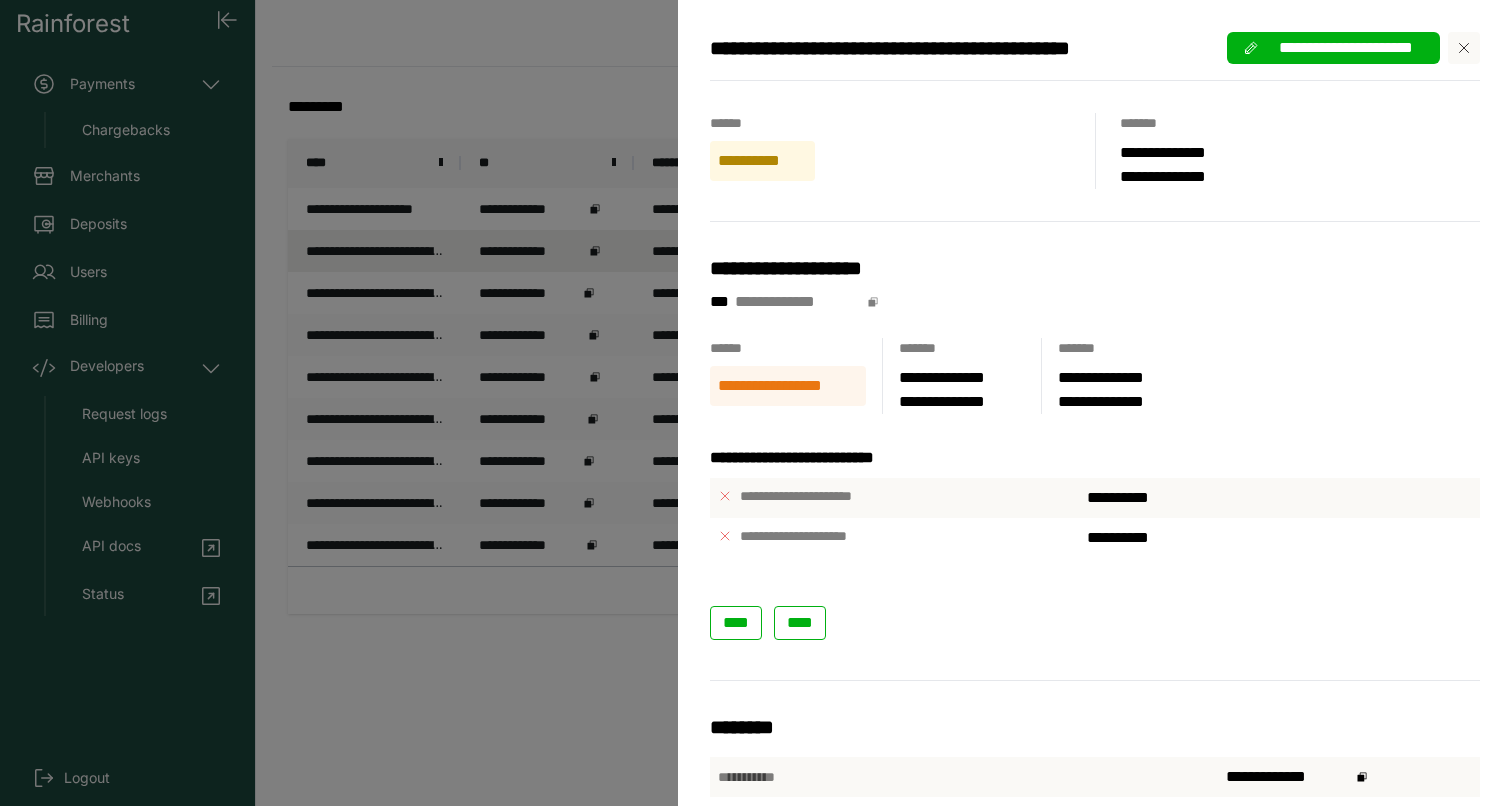 click on "**********" at bounding box center (756, 403) 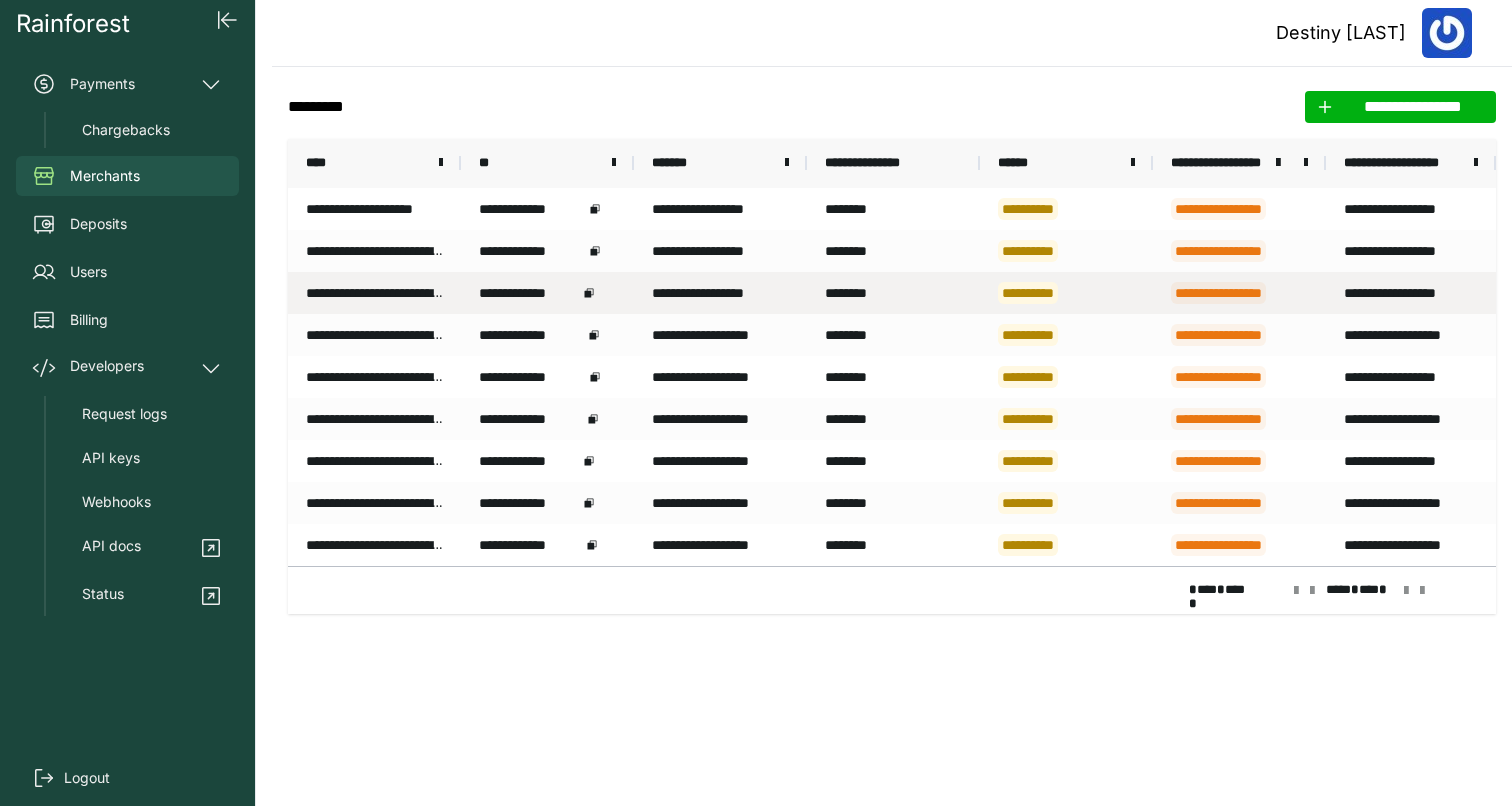 click on "********" at bounding box center (893, 293) 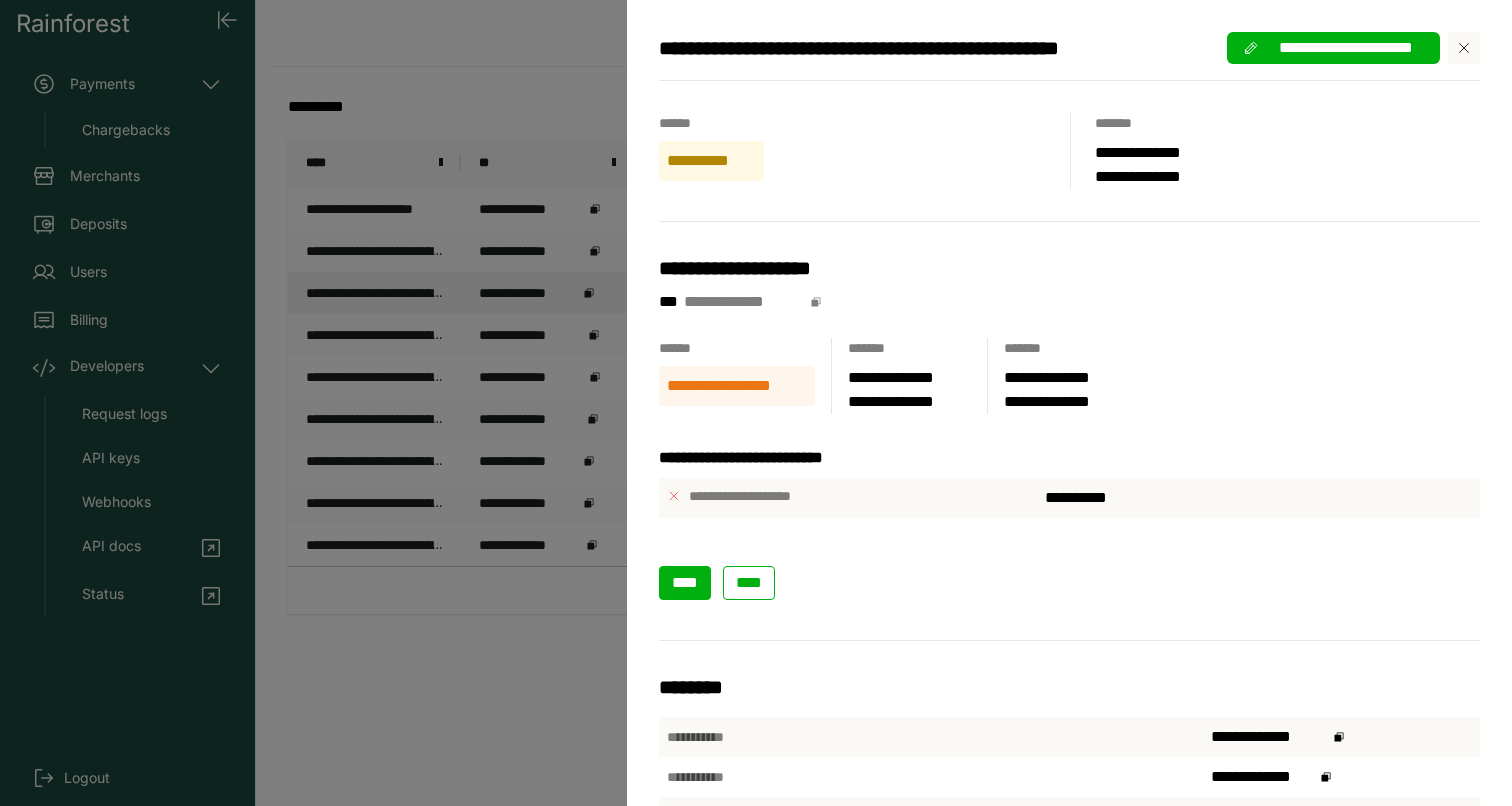 click on "****" at bounding box center [685, 583] 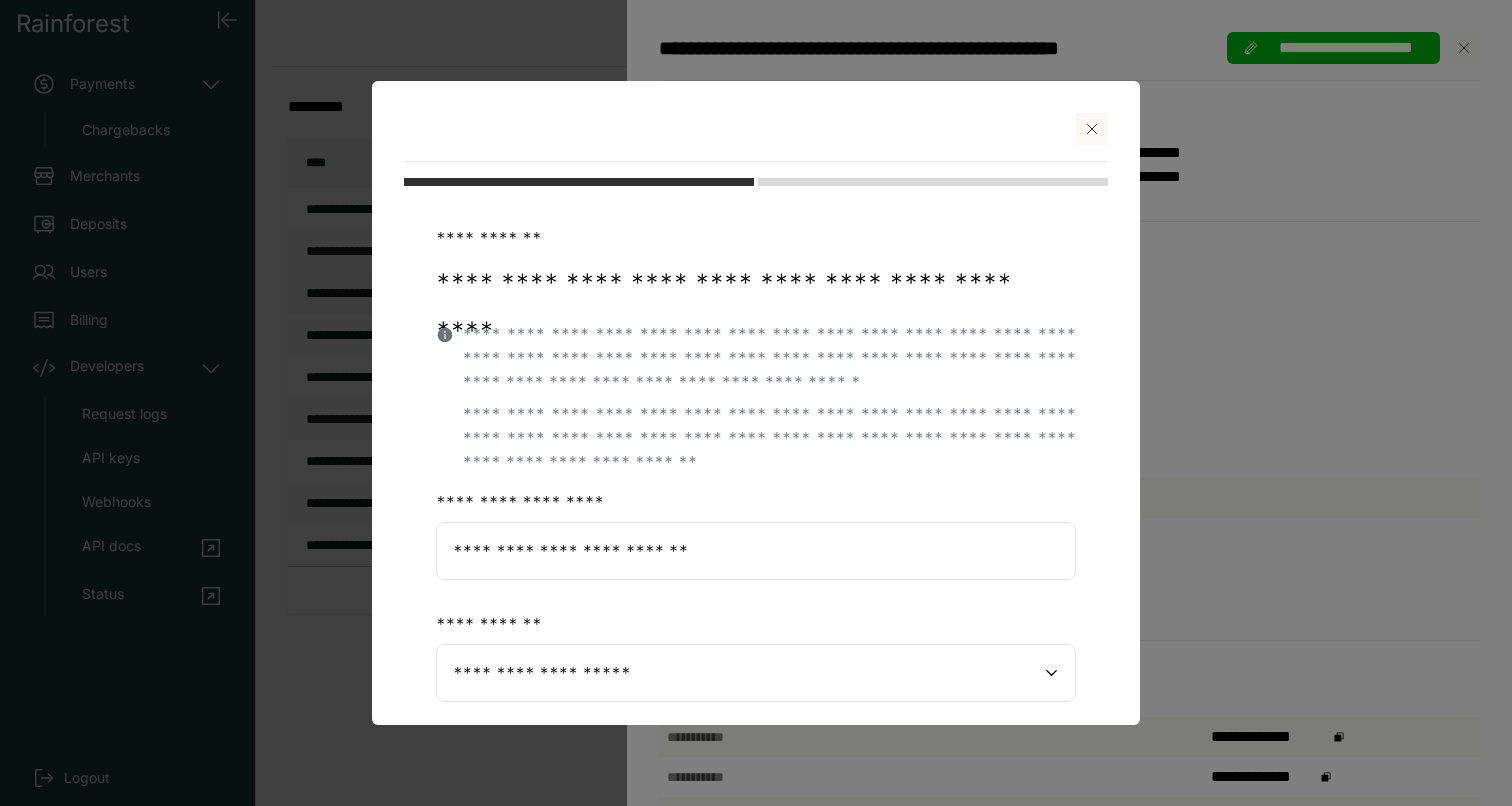 click 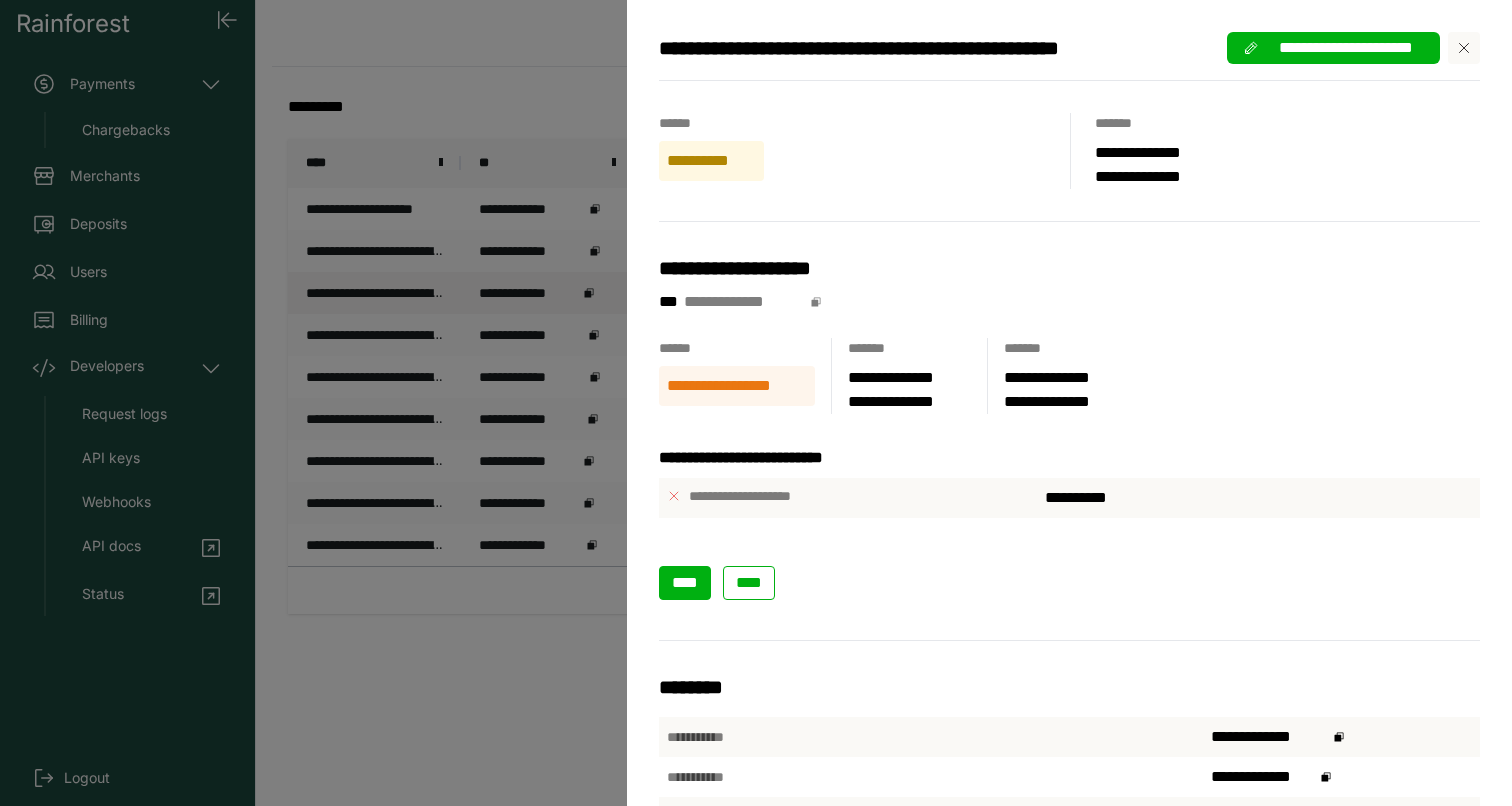 click on "****" at bounding box center [685, 582] 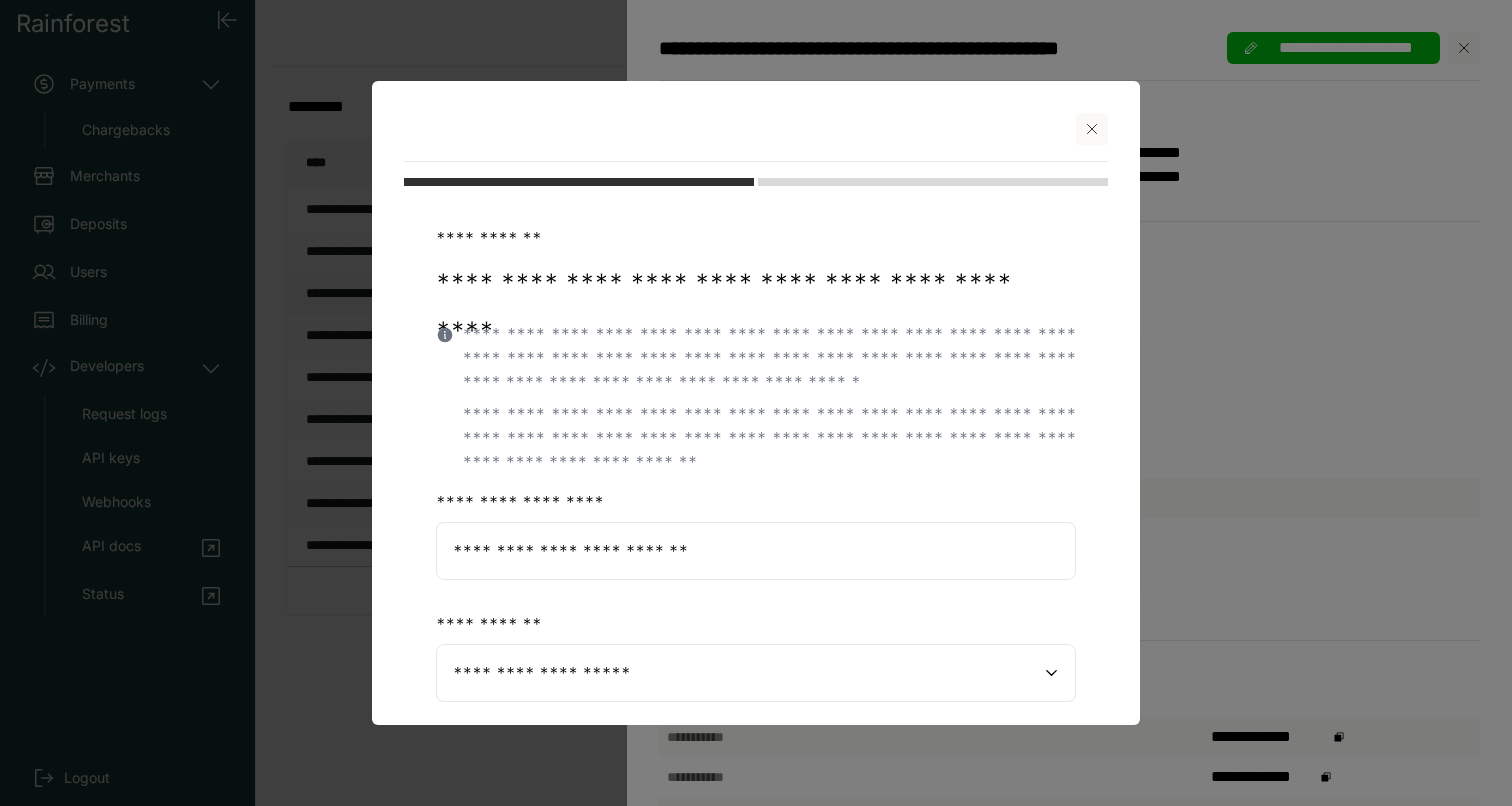 scroll, scrollTop: 210, scrollLeft: 0, axis: vertical 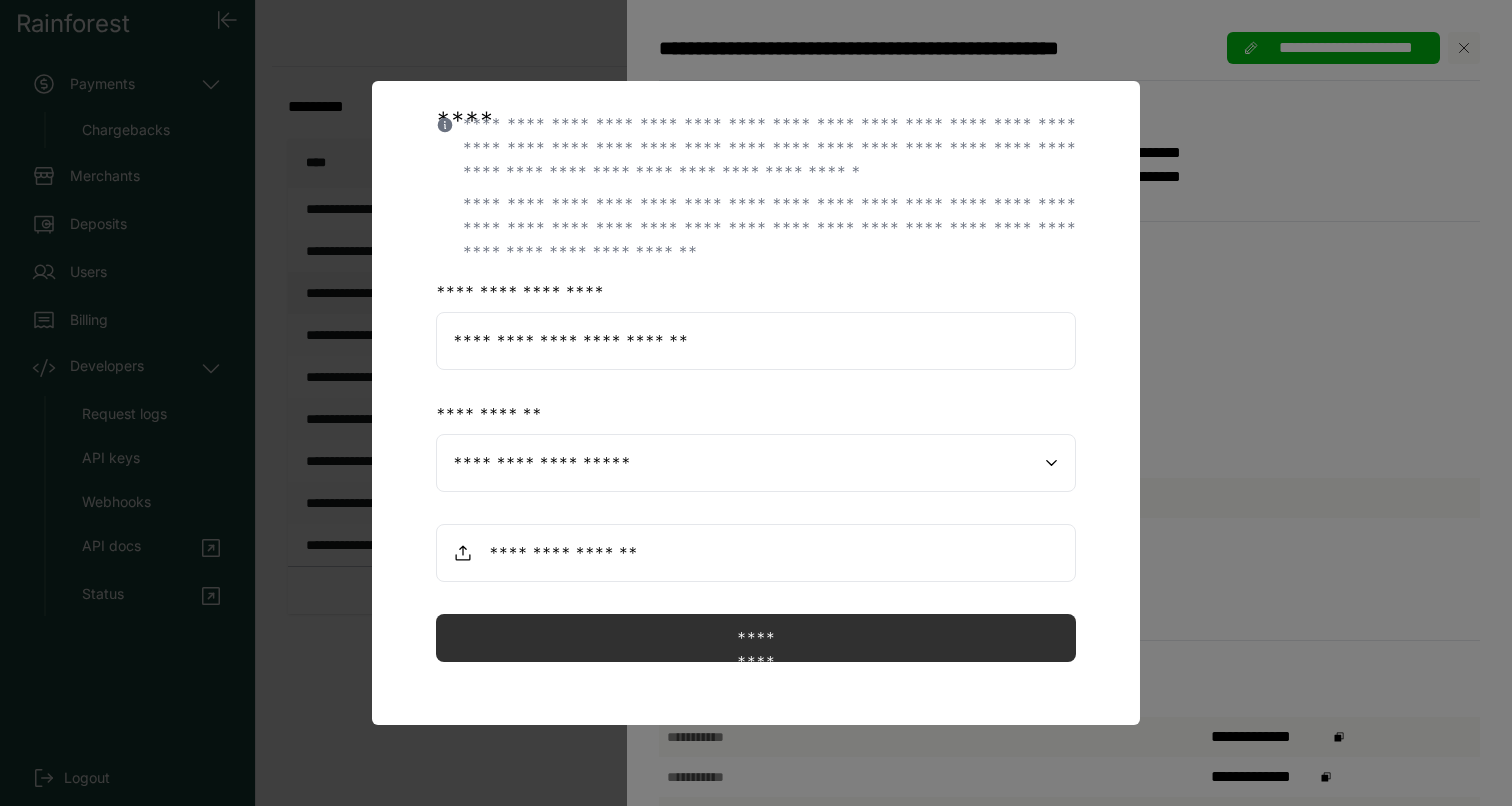 click at bounding box center (756, 403) 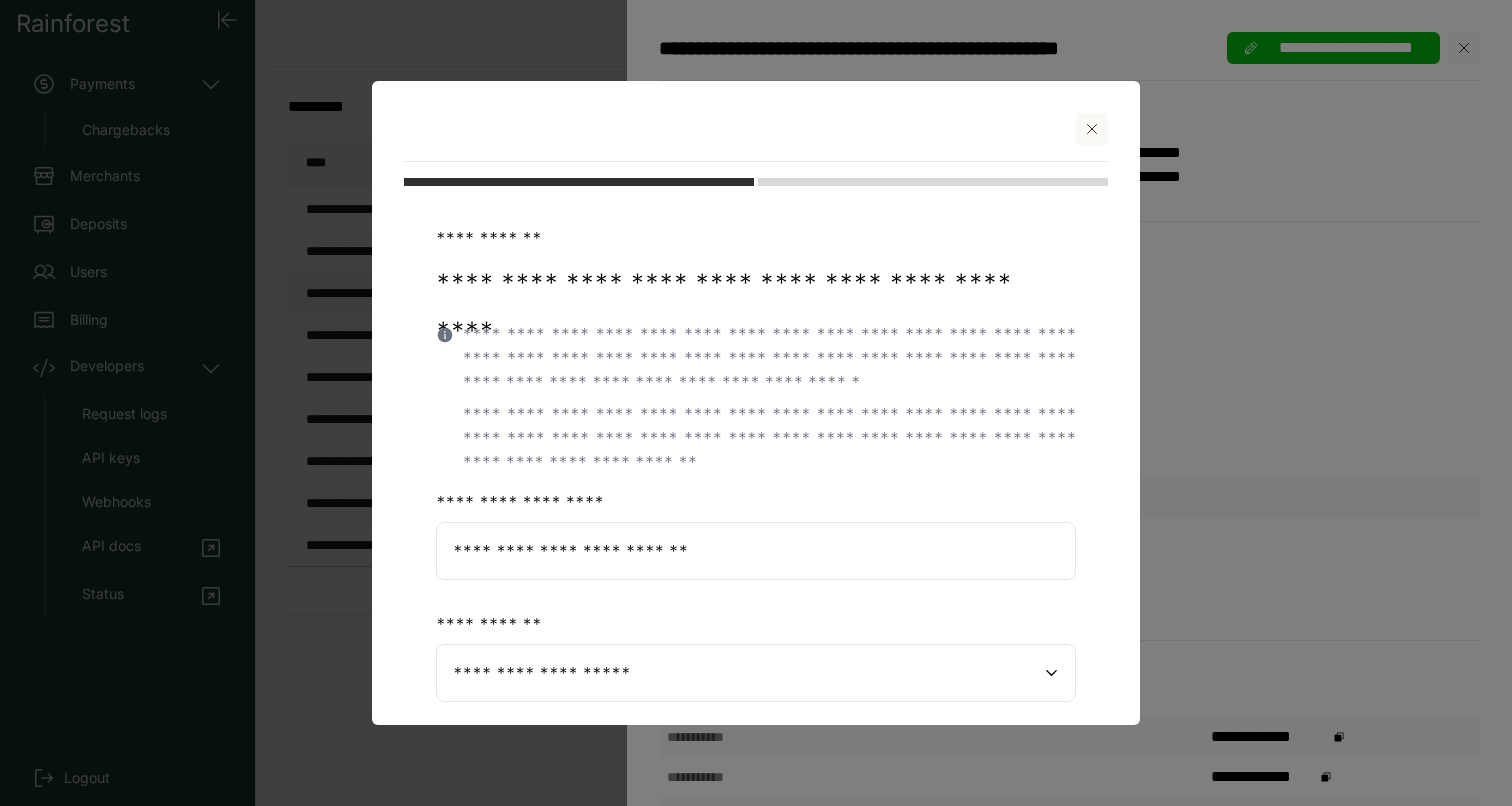 click at bounding box center (1092, 129) 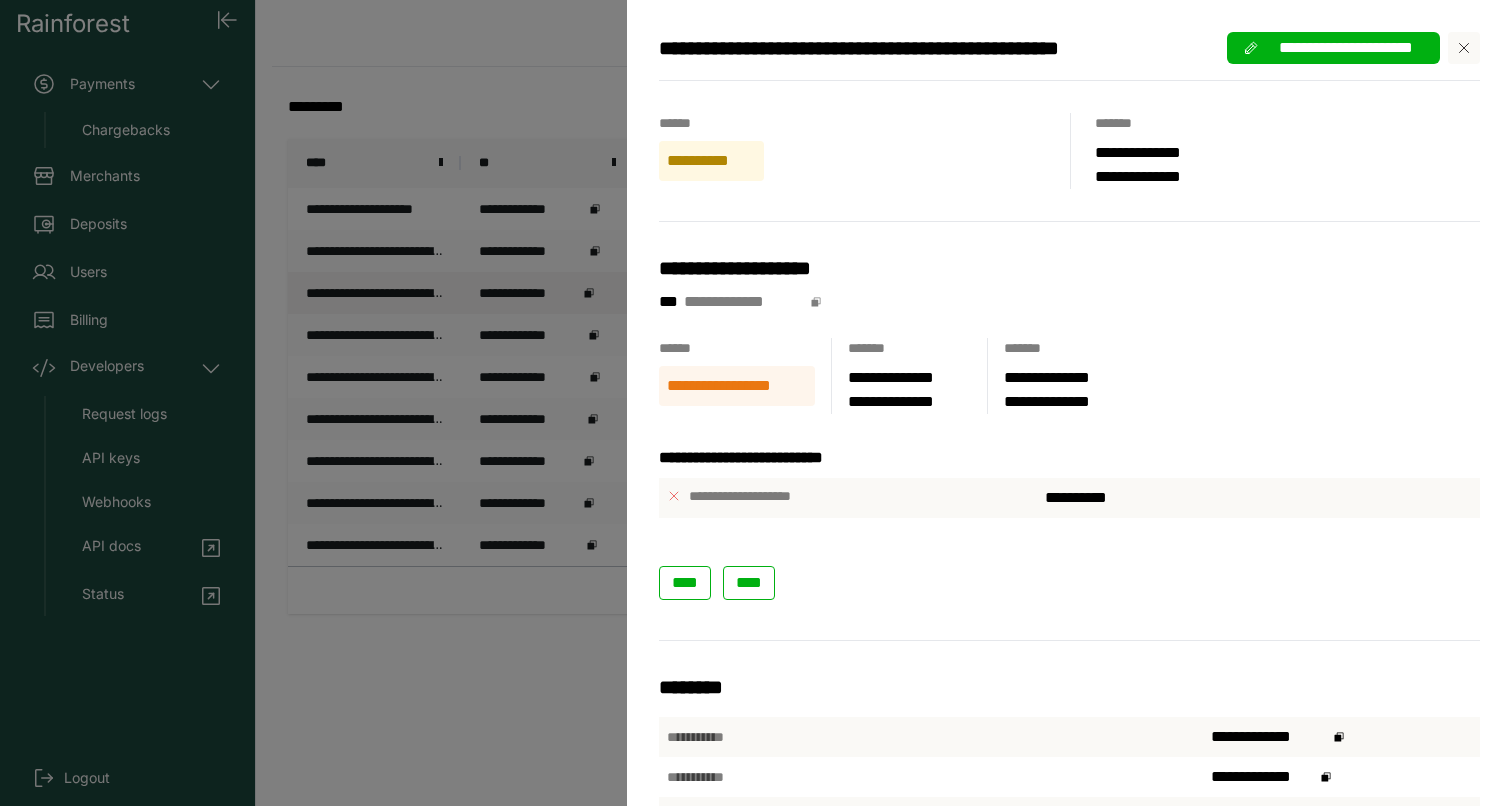 click on "**********" at bounding box center [756, 403] 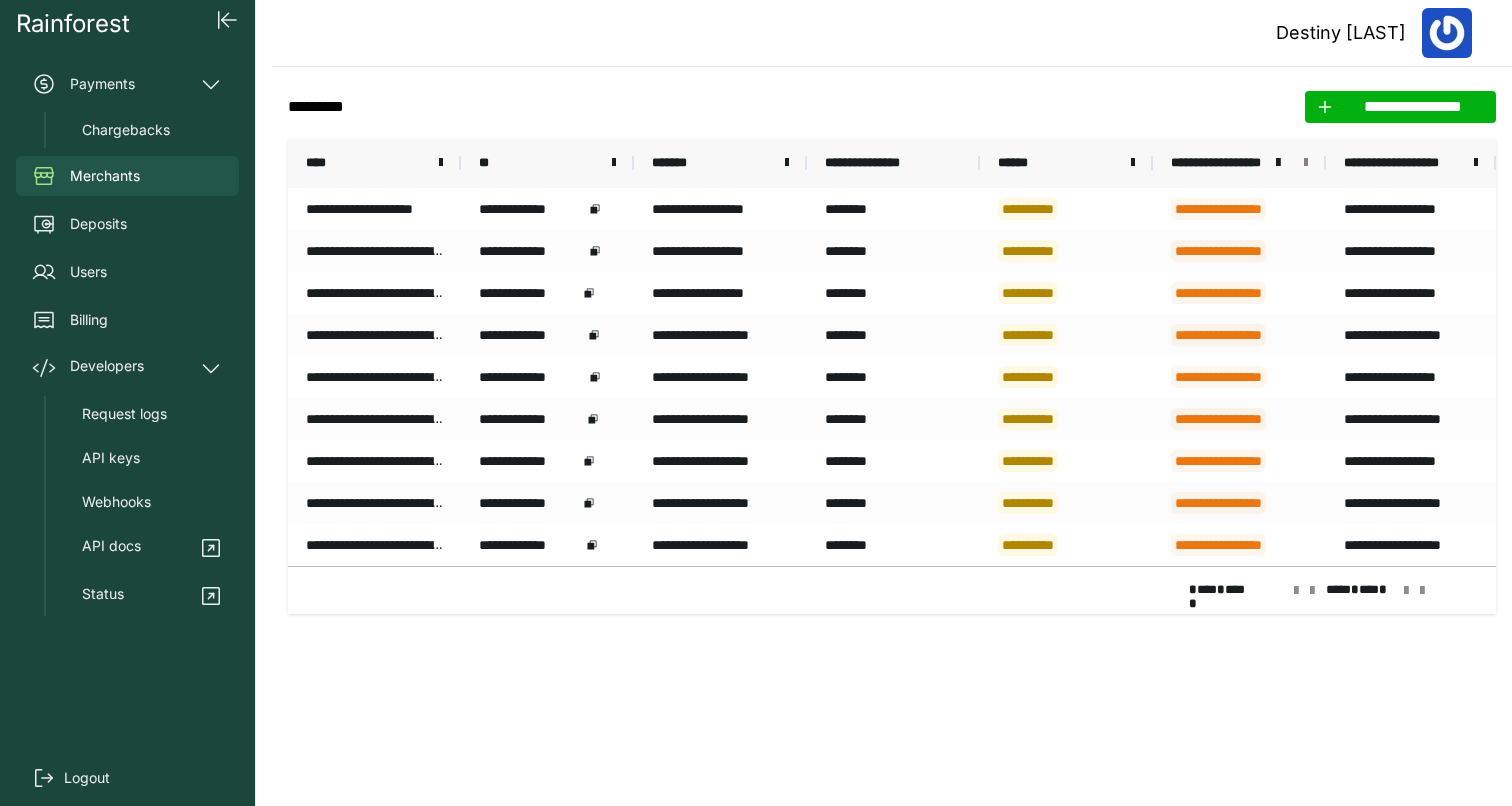 click at bounding box center [1306, 163] 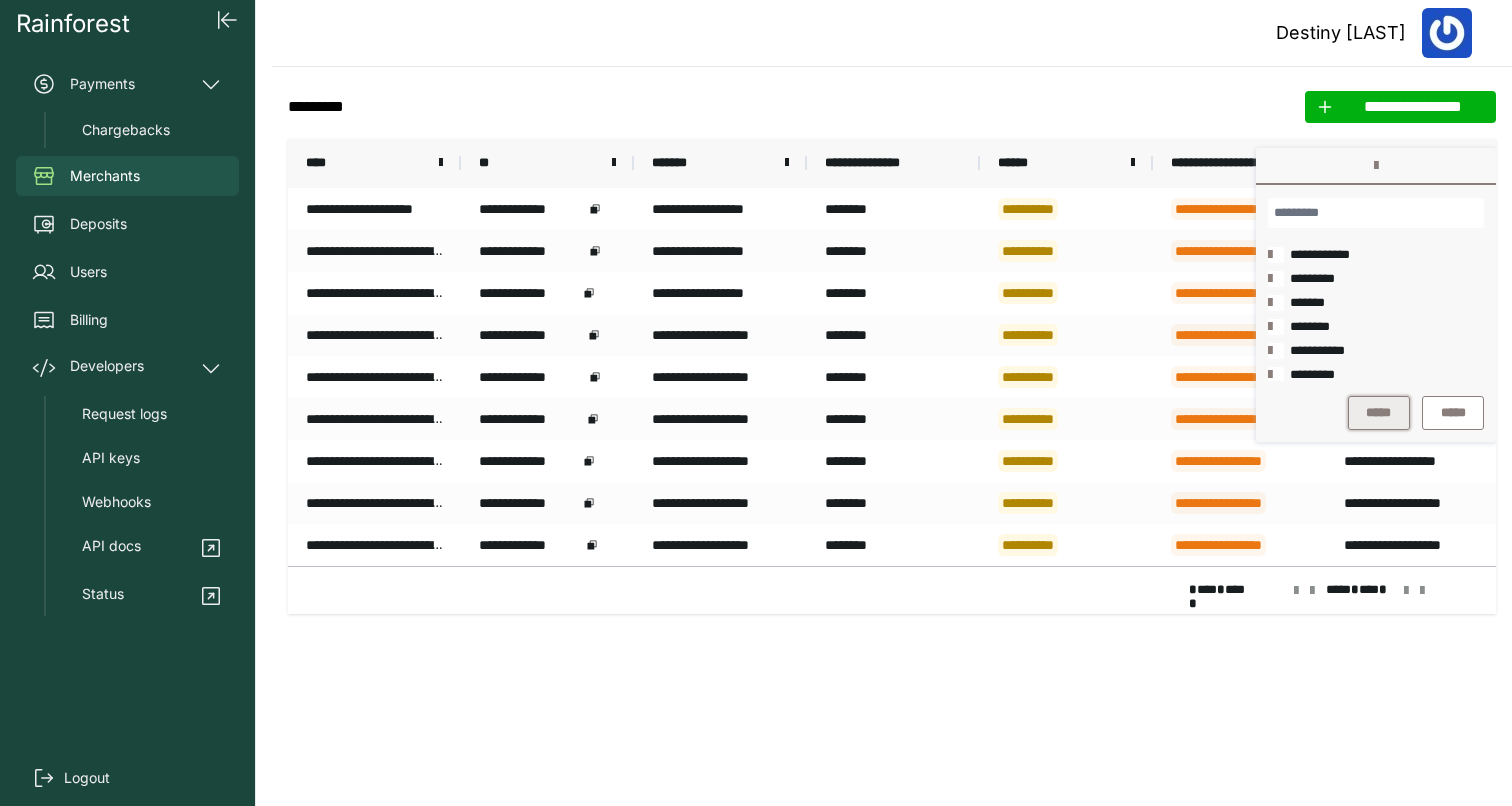 click on "*****" at bounding box center [1379, 413] 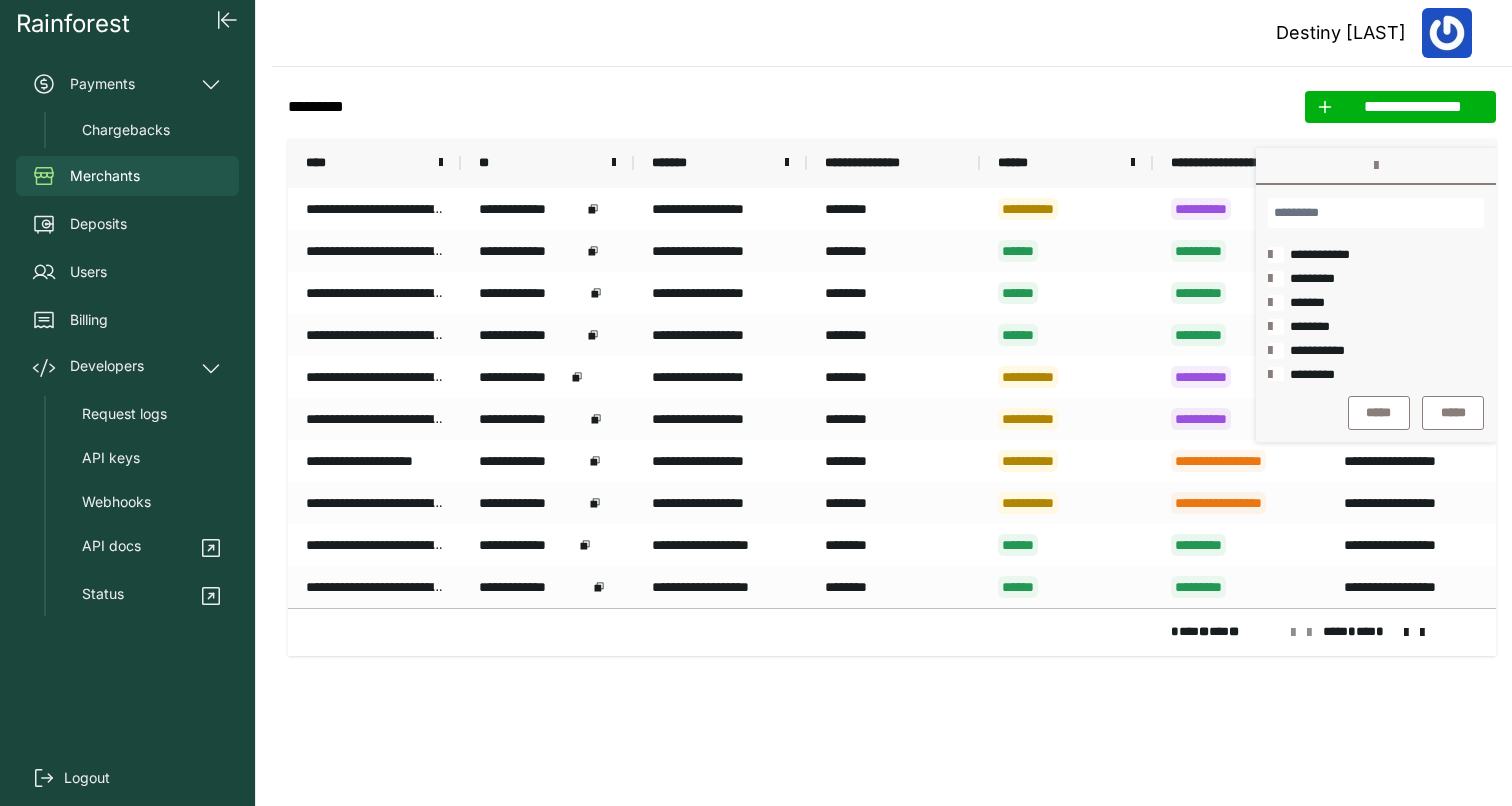 click on "**********" 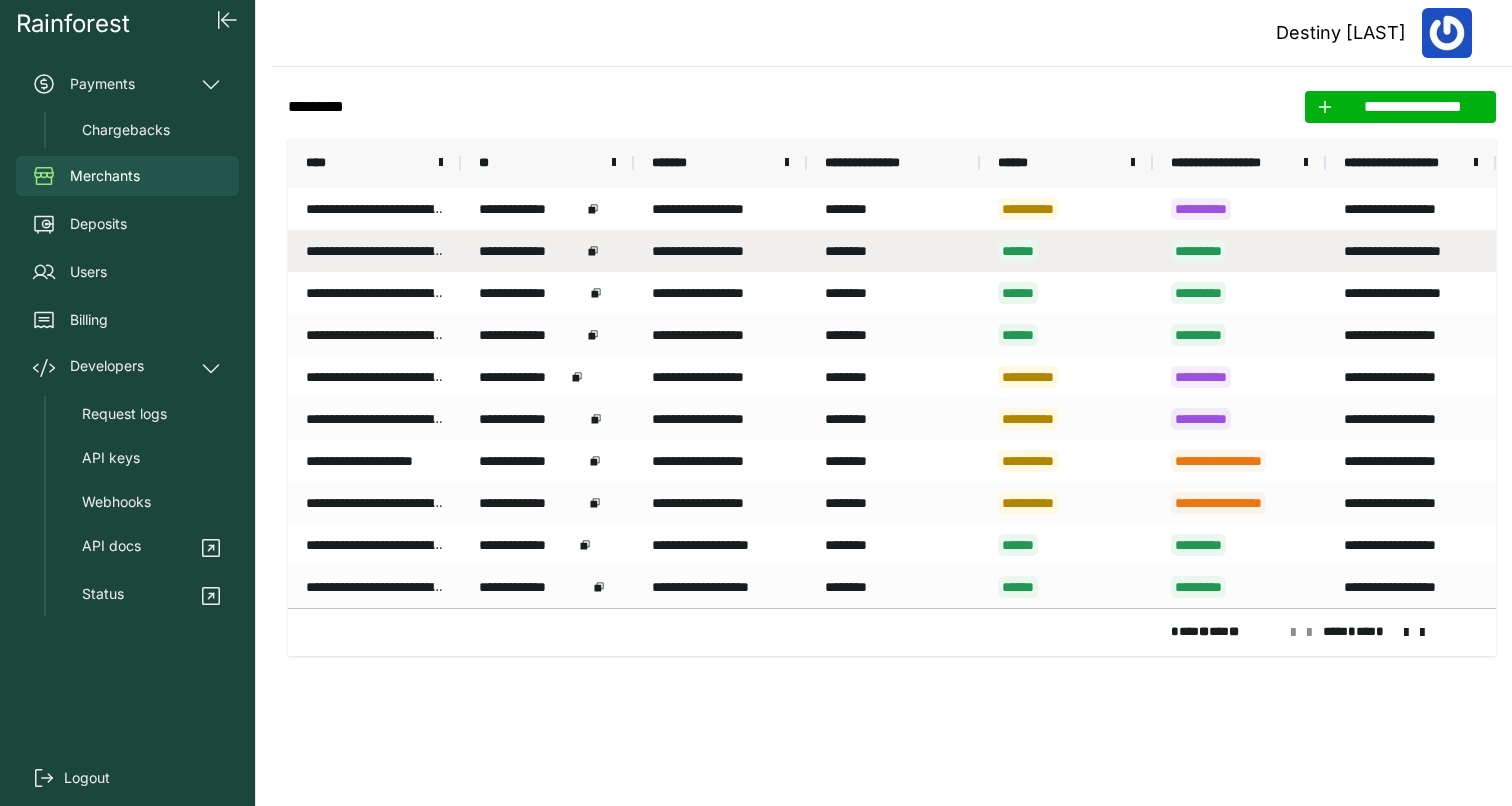 click on "******" at bounding box center [1066, 251] 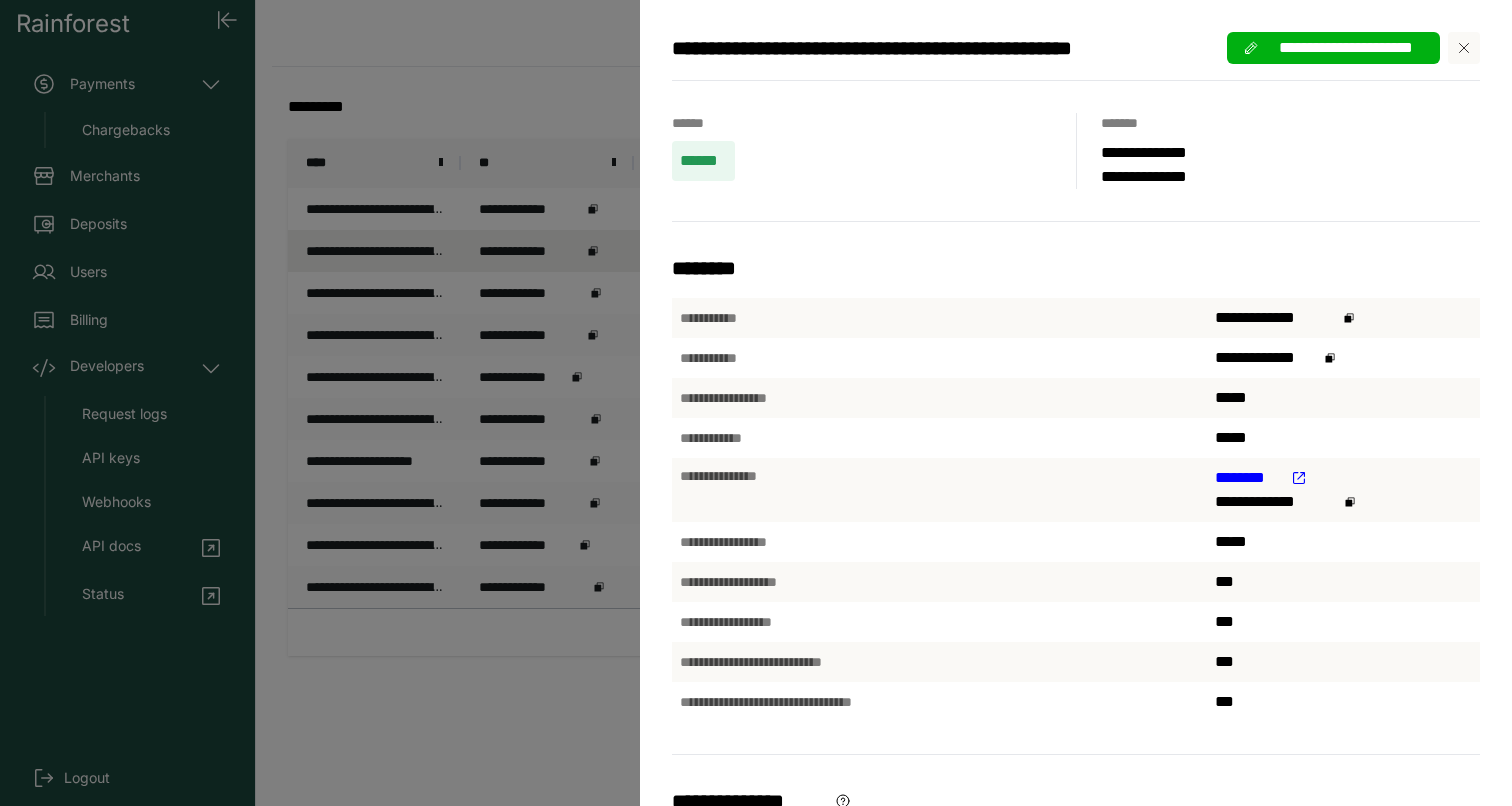 scroll, scrollTop: 533, scrollLeft: 0, axis: vertical 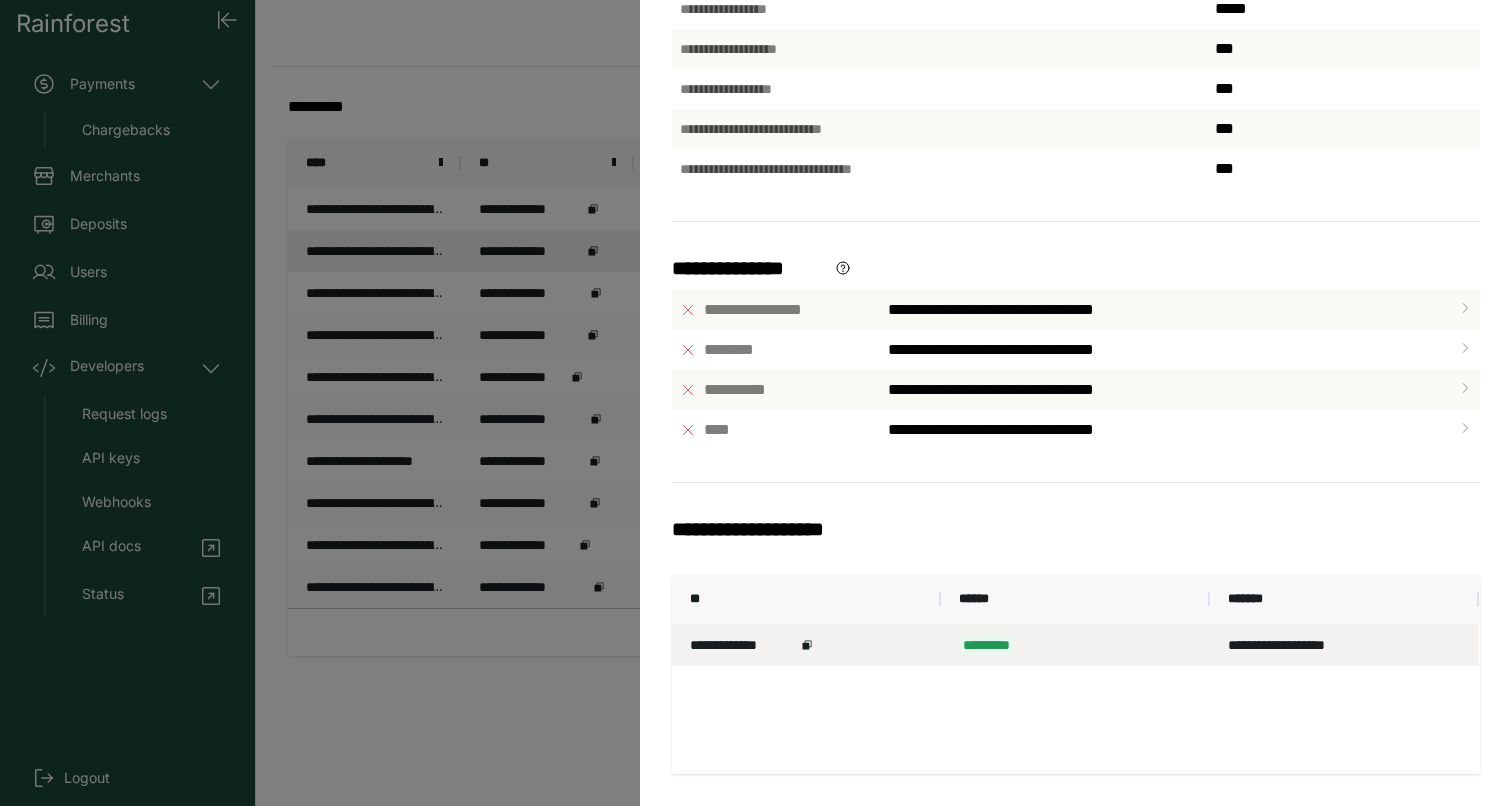 click on "*********" at bounding box center (1075, 645) 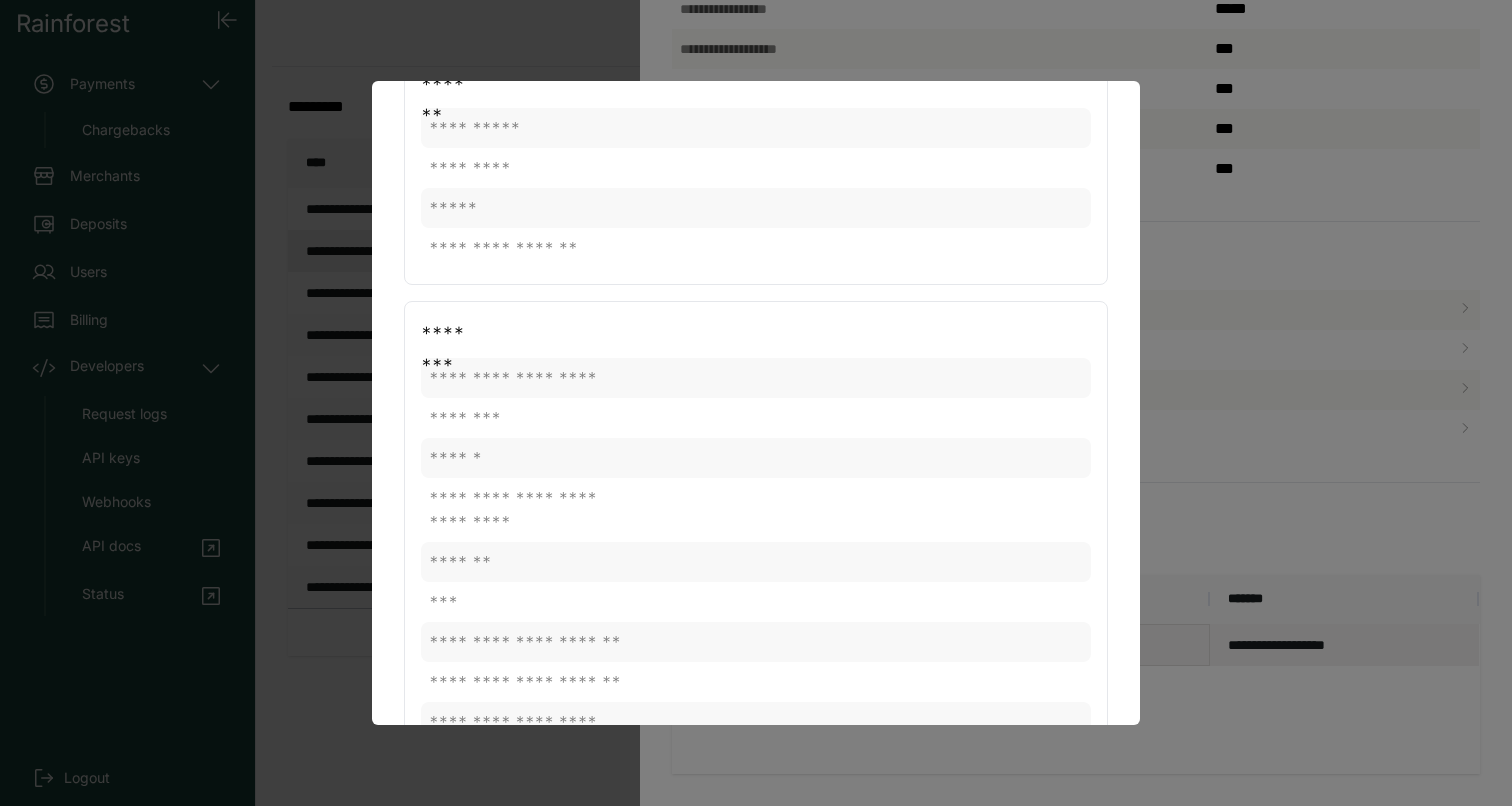 scroll, scrollTop: 386, scrollLeft: 0, axis: vertical 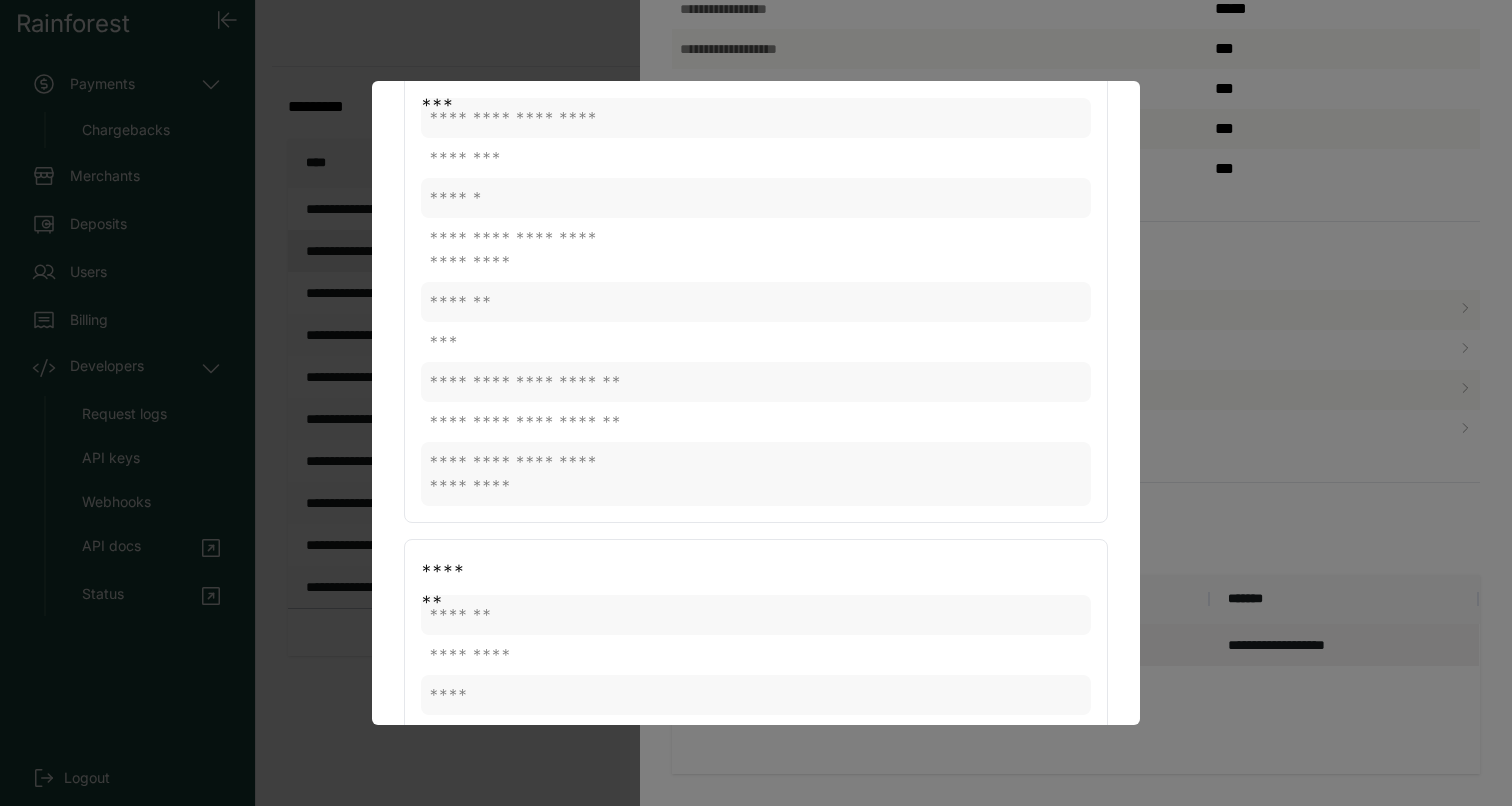 click at bounding box center (756, 403) 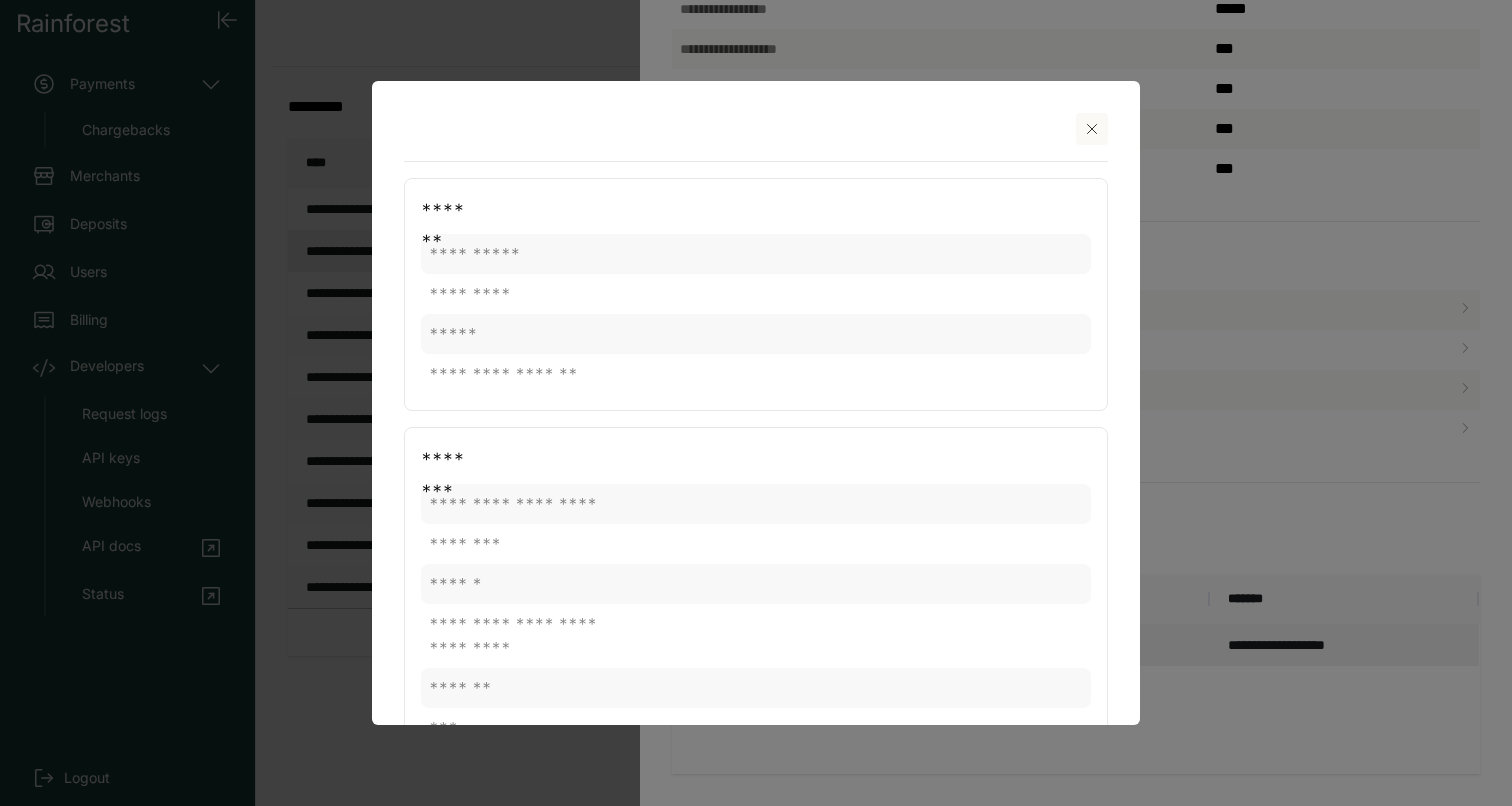 click at bounding box center (1092, 129) 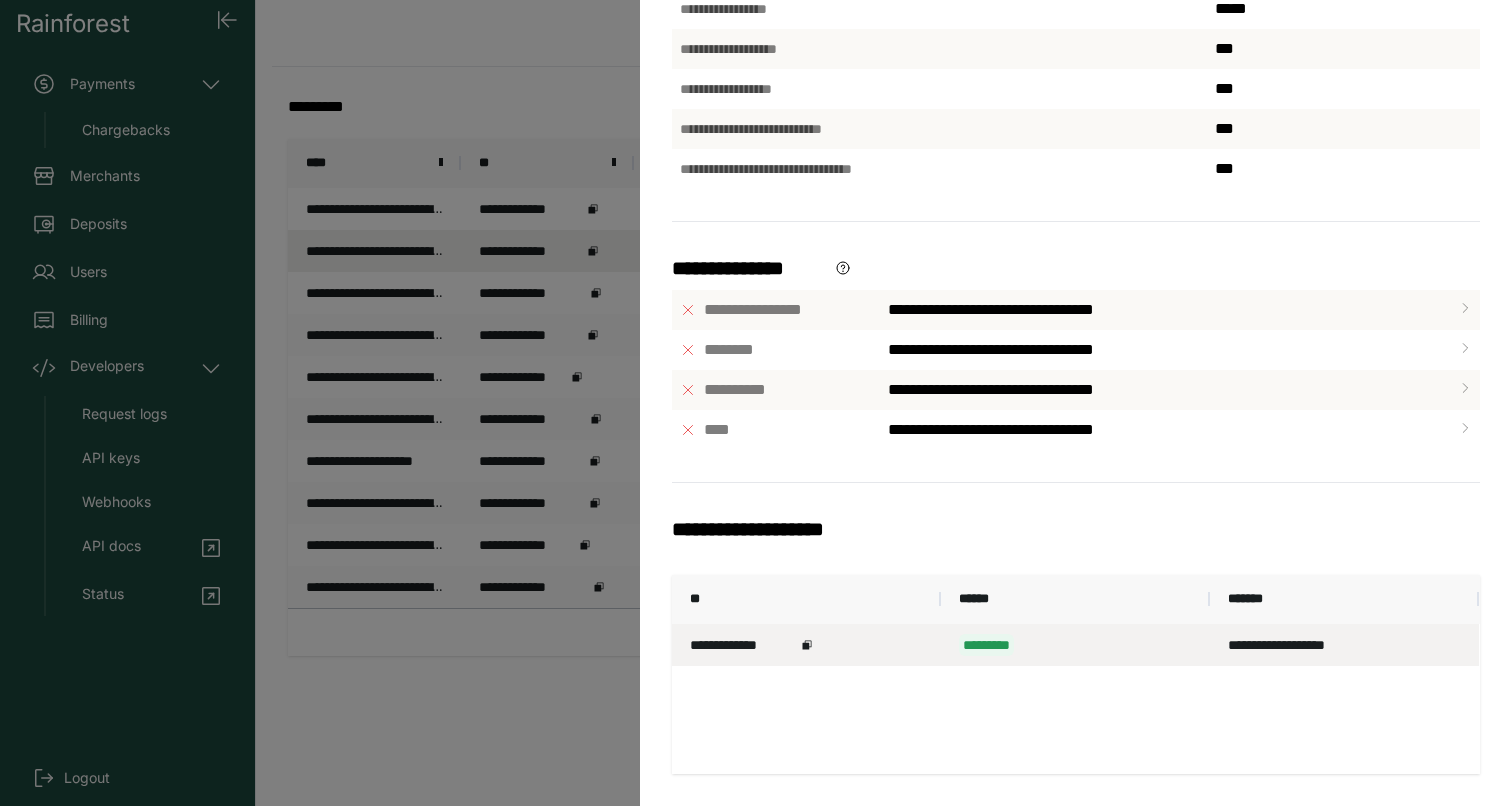 click on "**********" at bounding box center [756, 403] 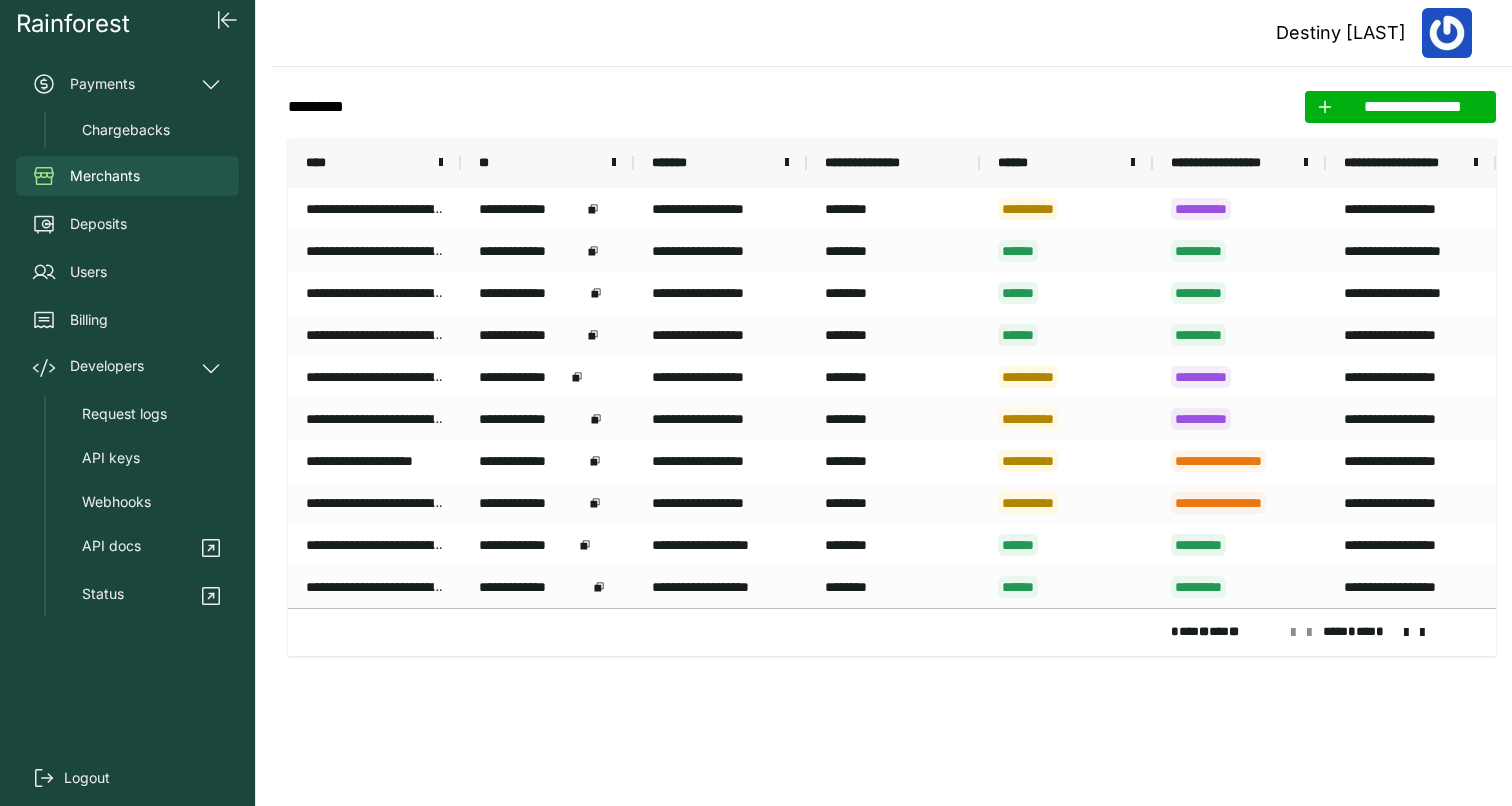 click at bounding box center (1406, 633) 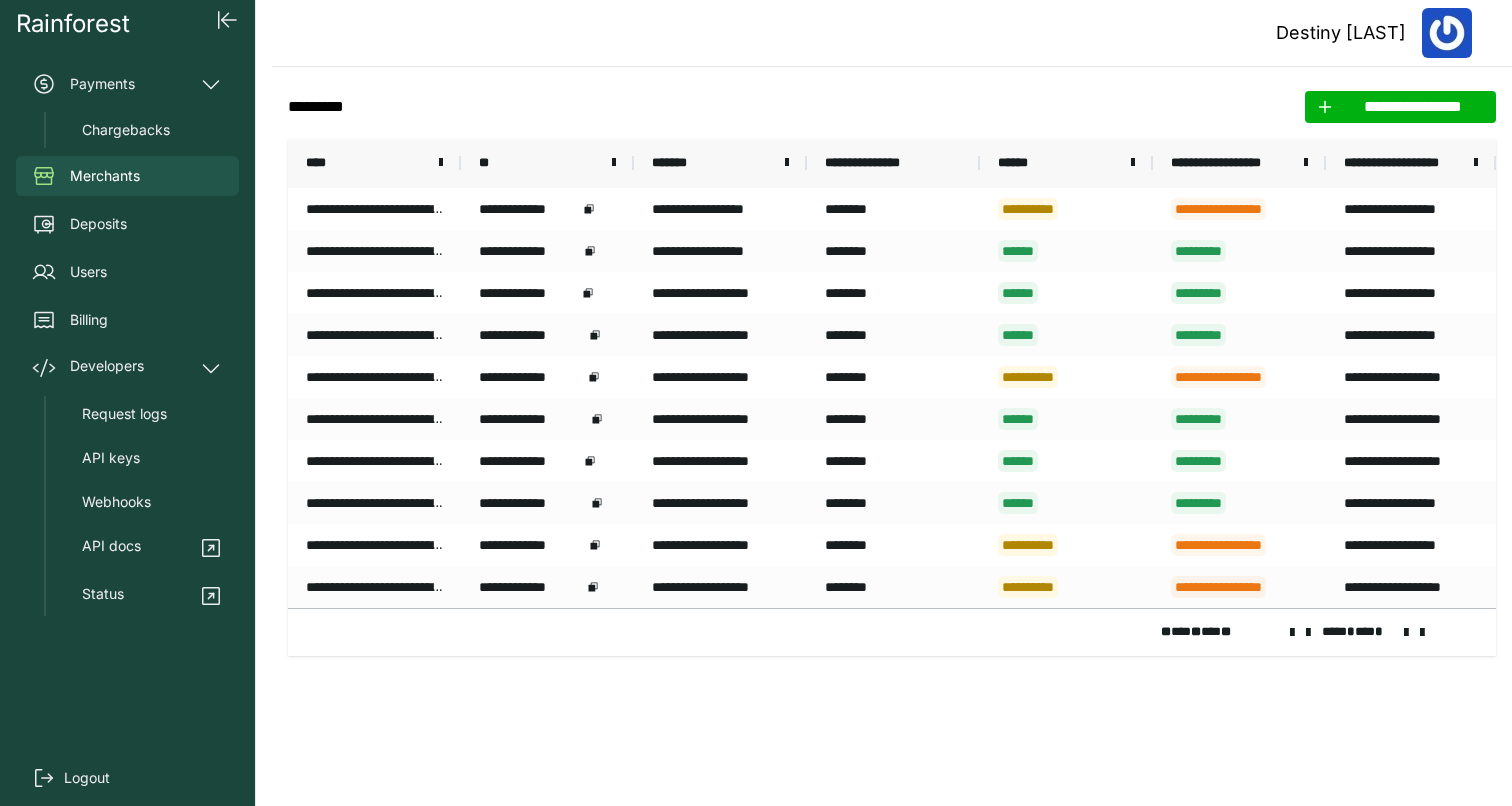 click on "****
*
**
*" at bounding box center (1381, 633) 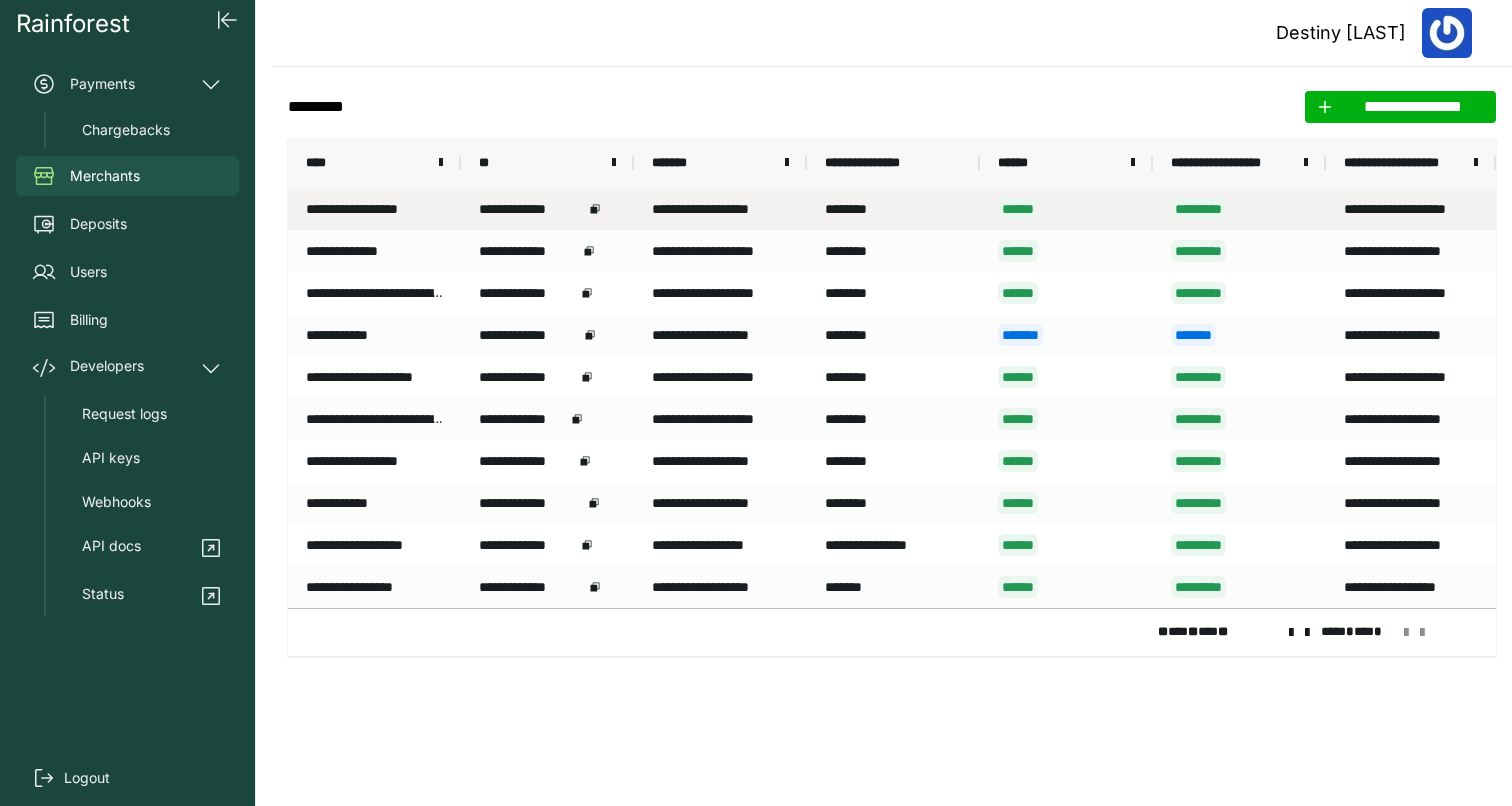 click on "********" at bounding box center (893, 209) 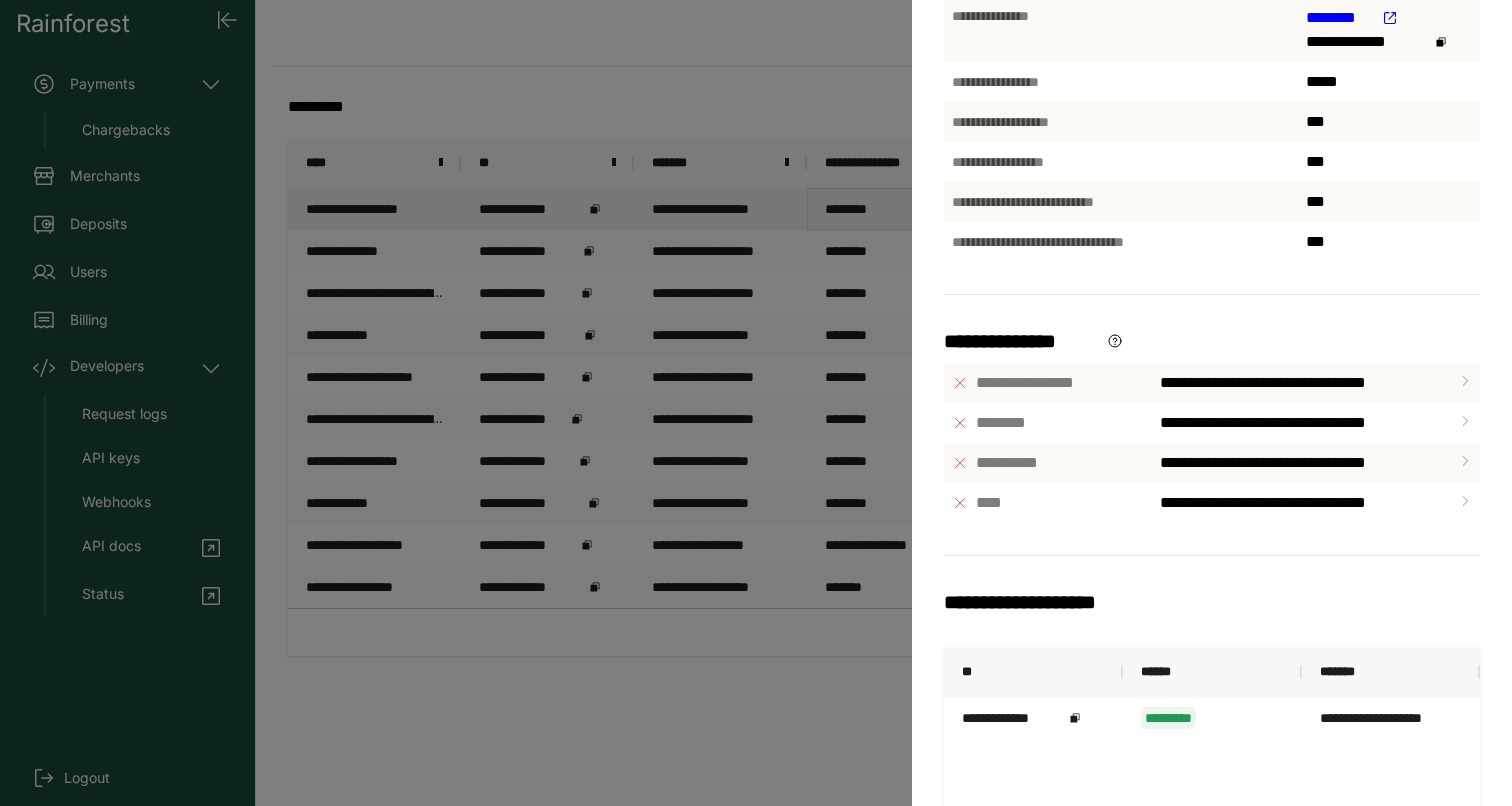 scroll, scrollTop: 533, scrollLeft: 0, axis: vertical 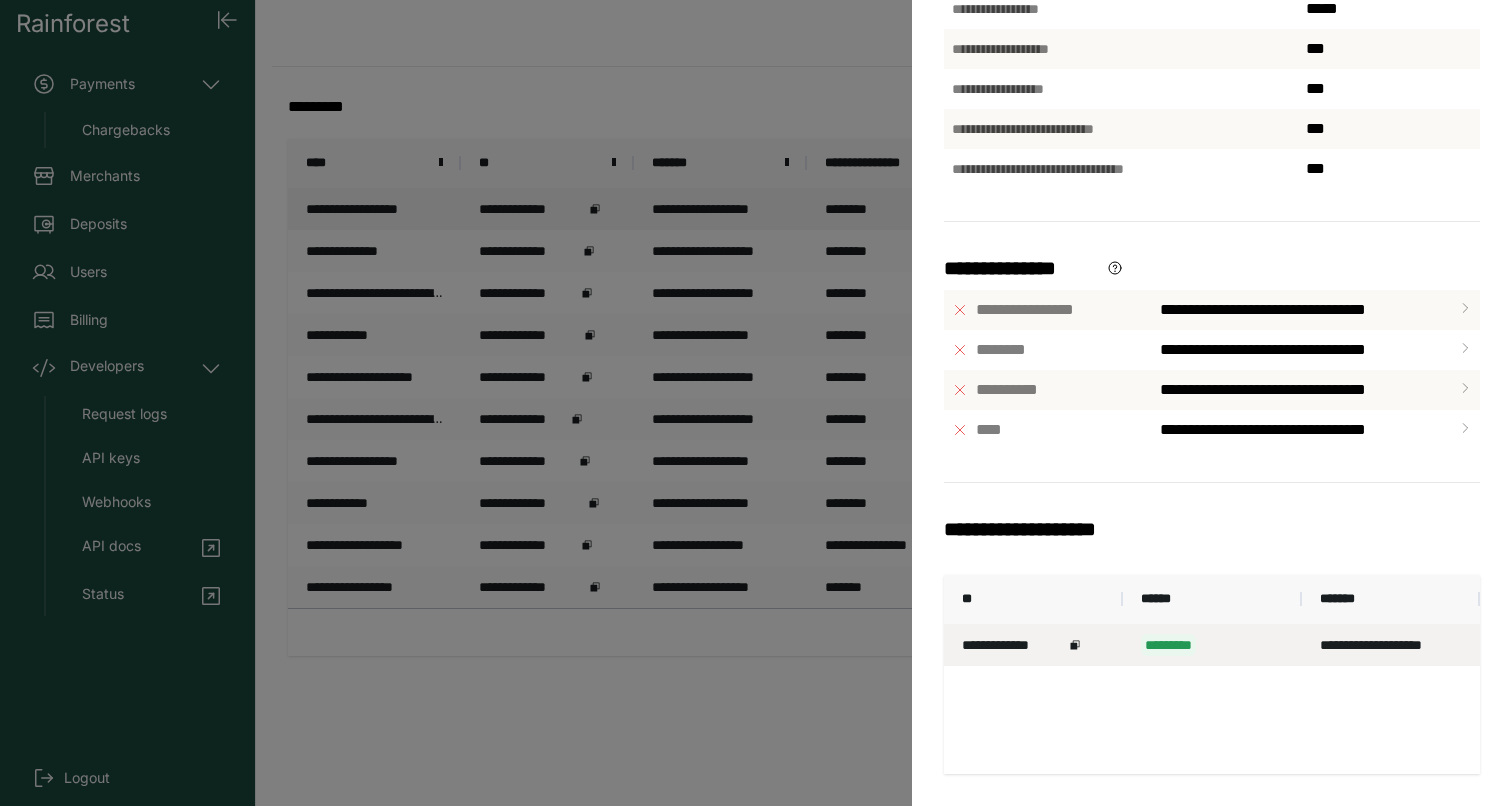 click on "*********" at bounding box center (1212, 645) 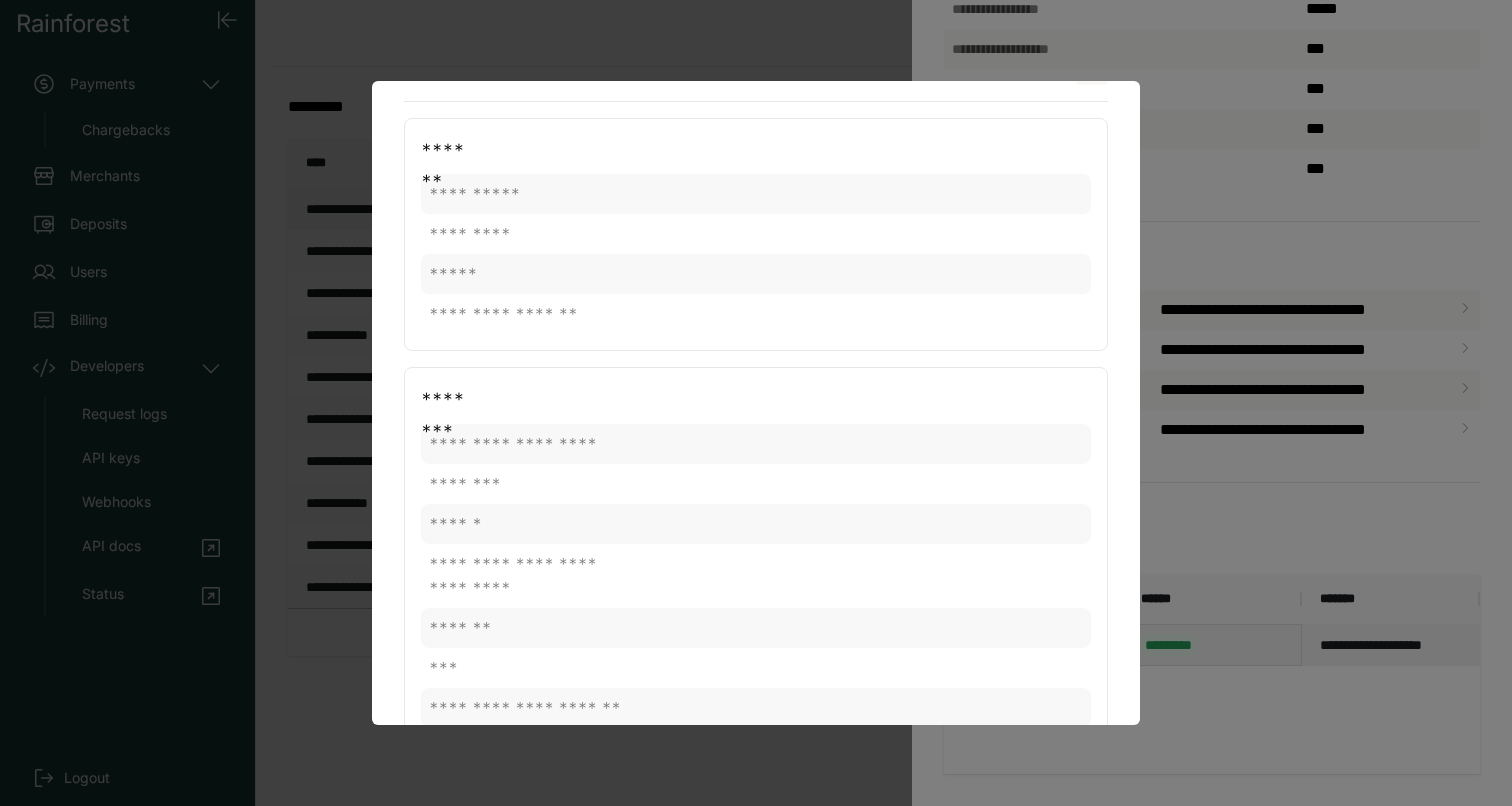 scroll, scrollTop: 54, scrollLeft: 0, axis: vertical 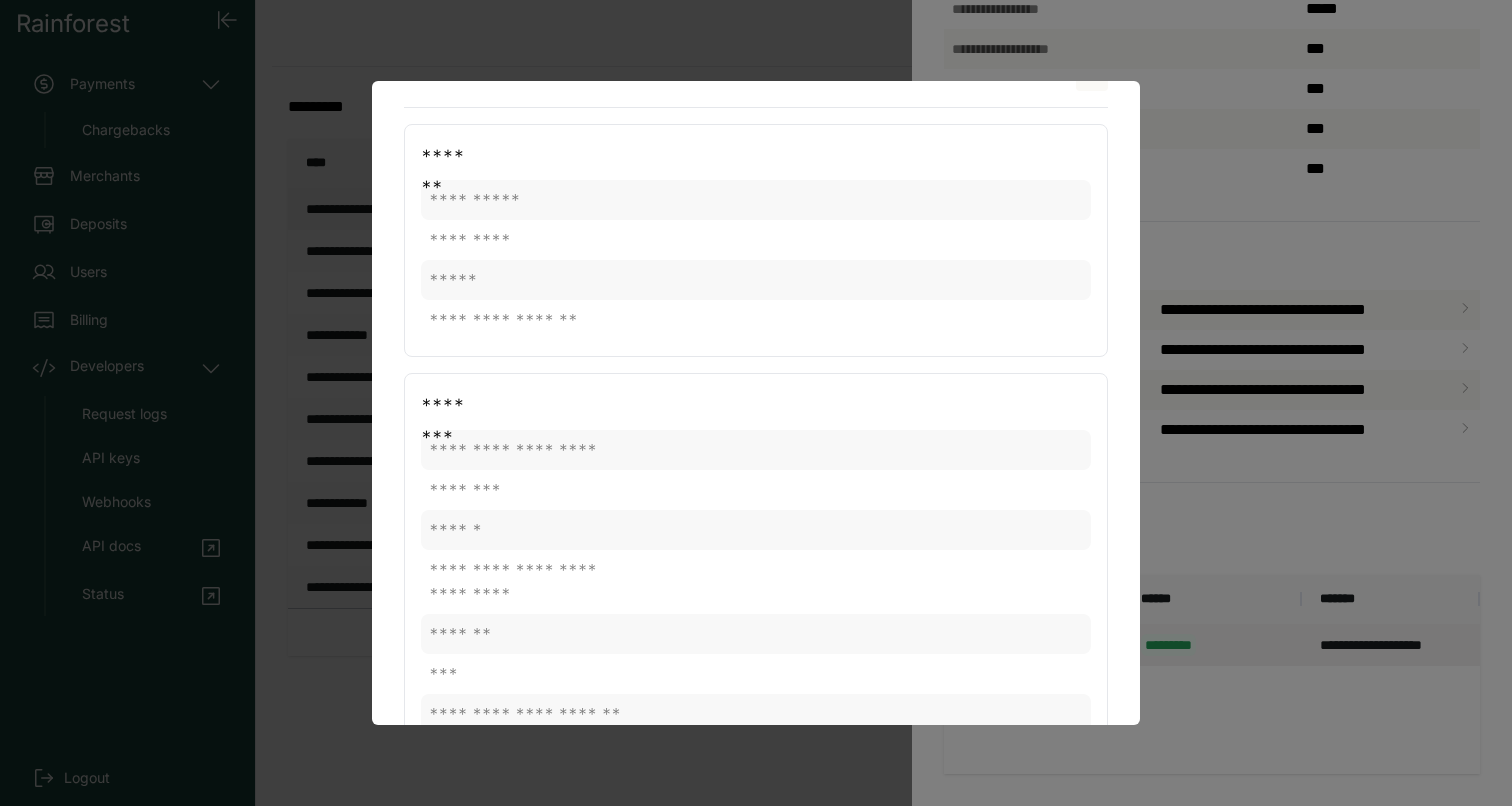 click on "**********" 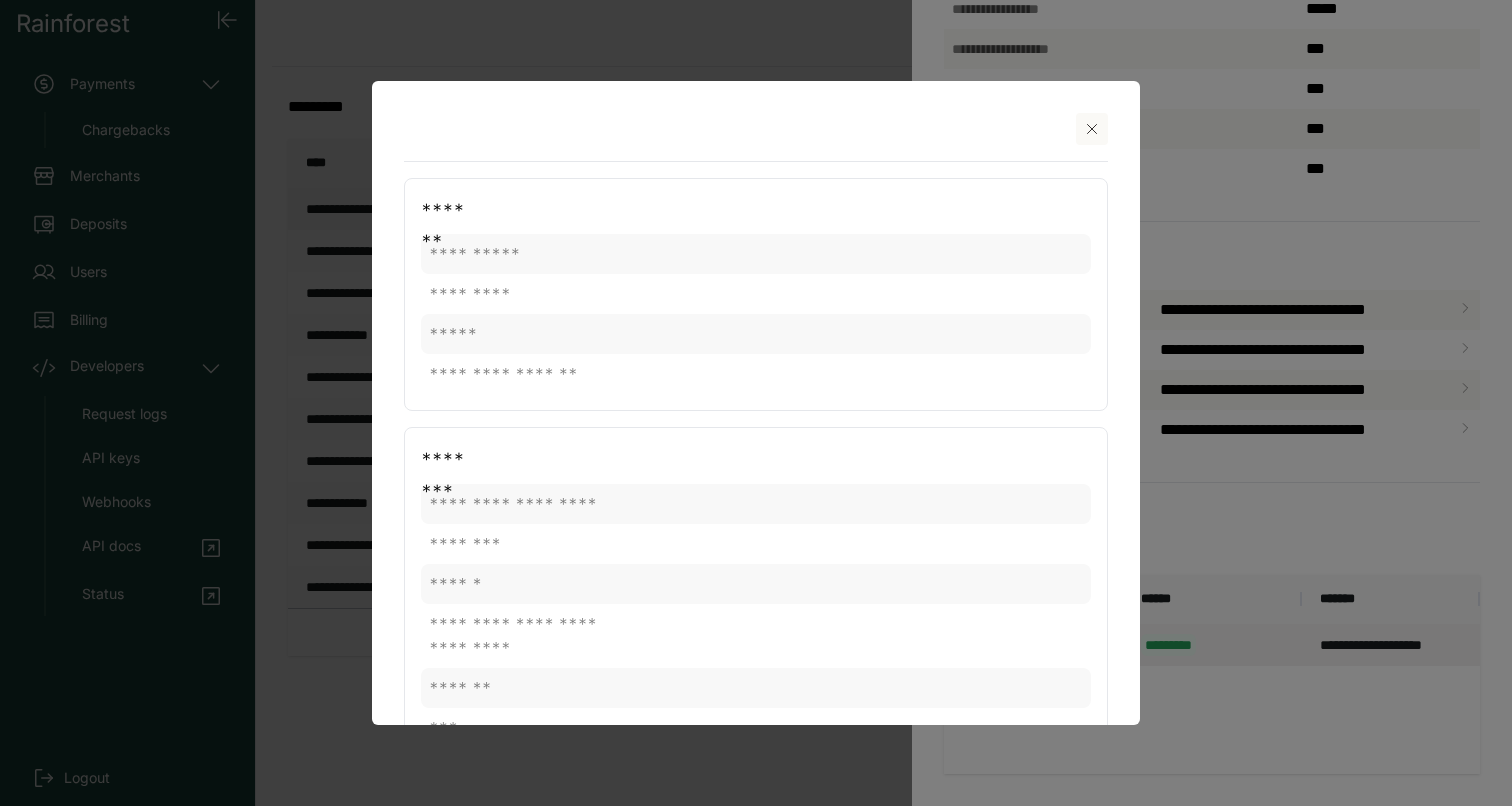 click 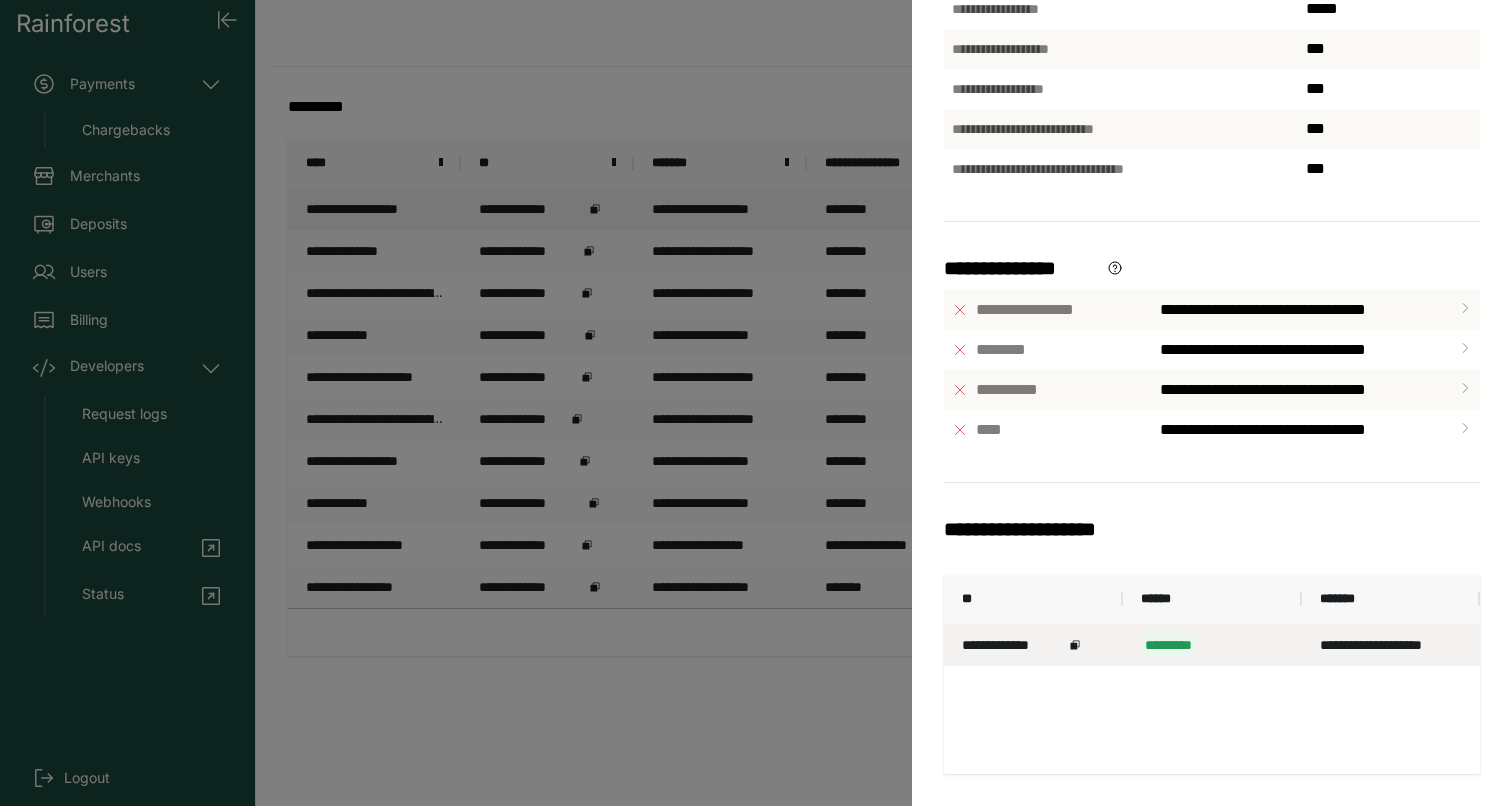 click on "**********" at bounding box center [756, 403] 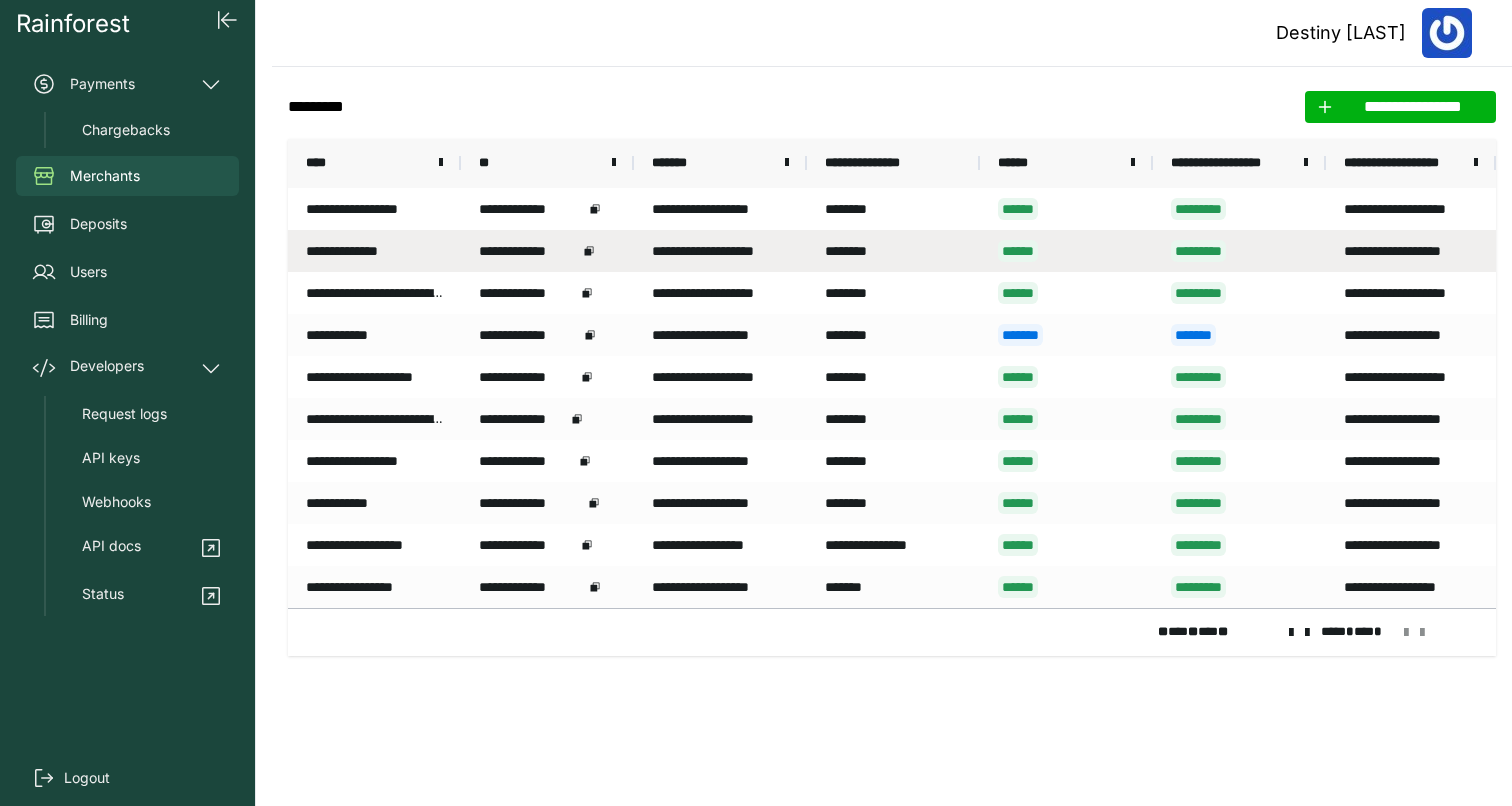 click on "********" at bounding box center (893, 251) 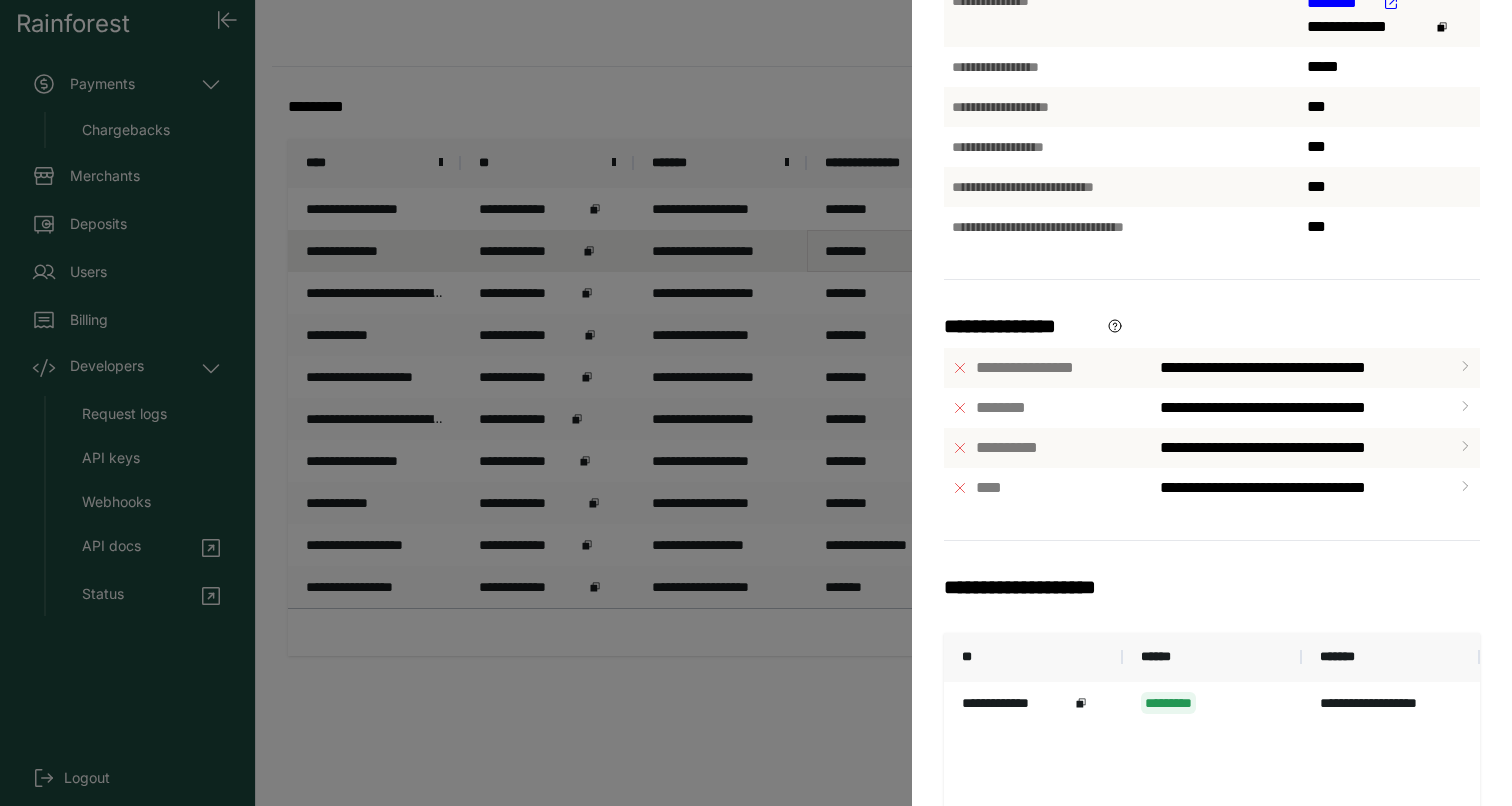 scroll, scrollTop: 533, scrollLeft: 0, axis: vertical 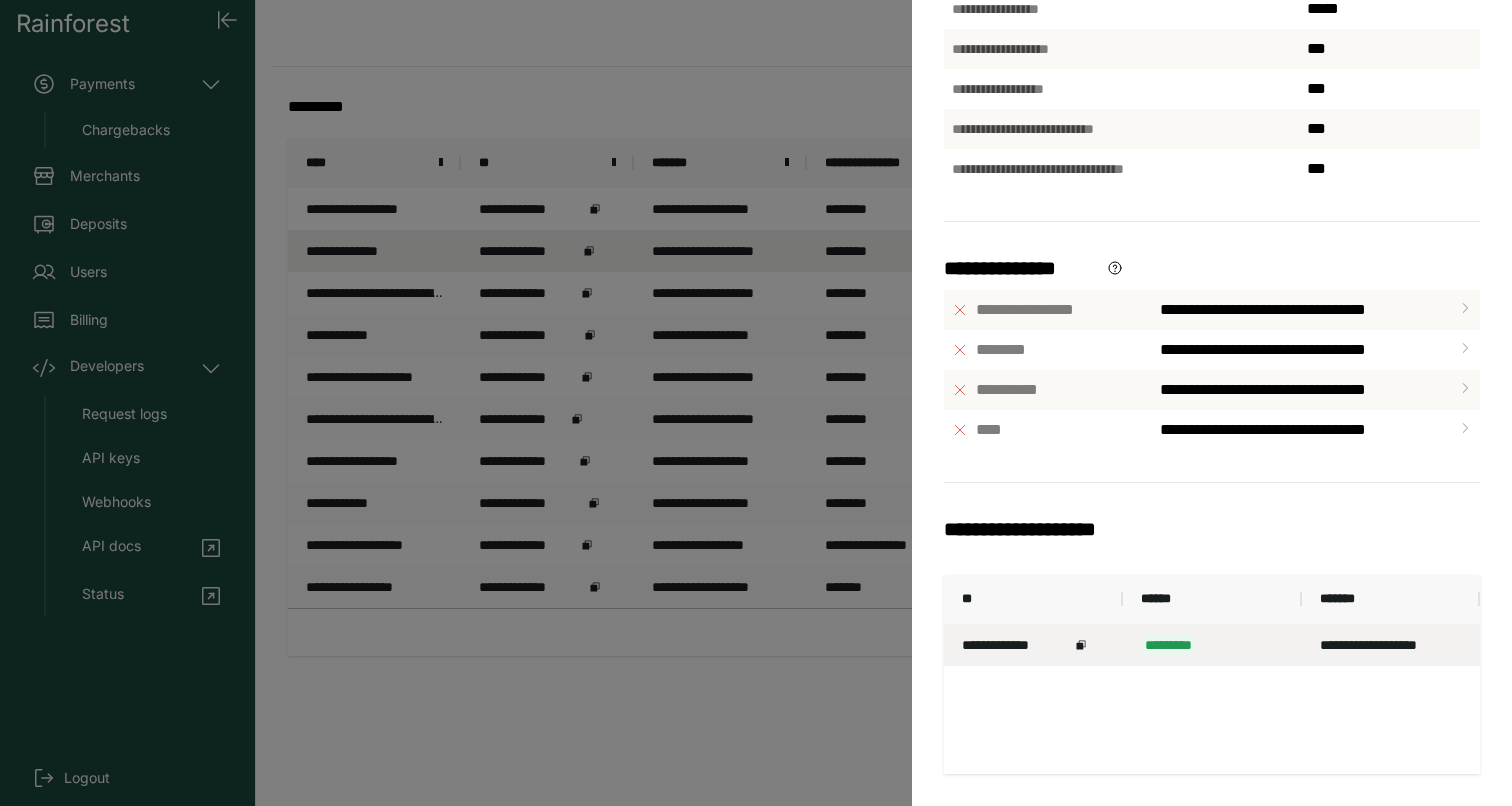 click on "*********" at bounding box center (1212, 645) 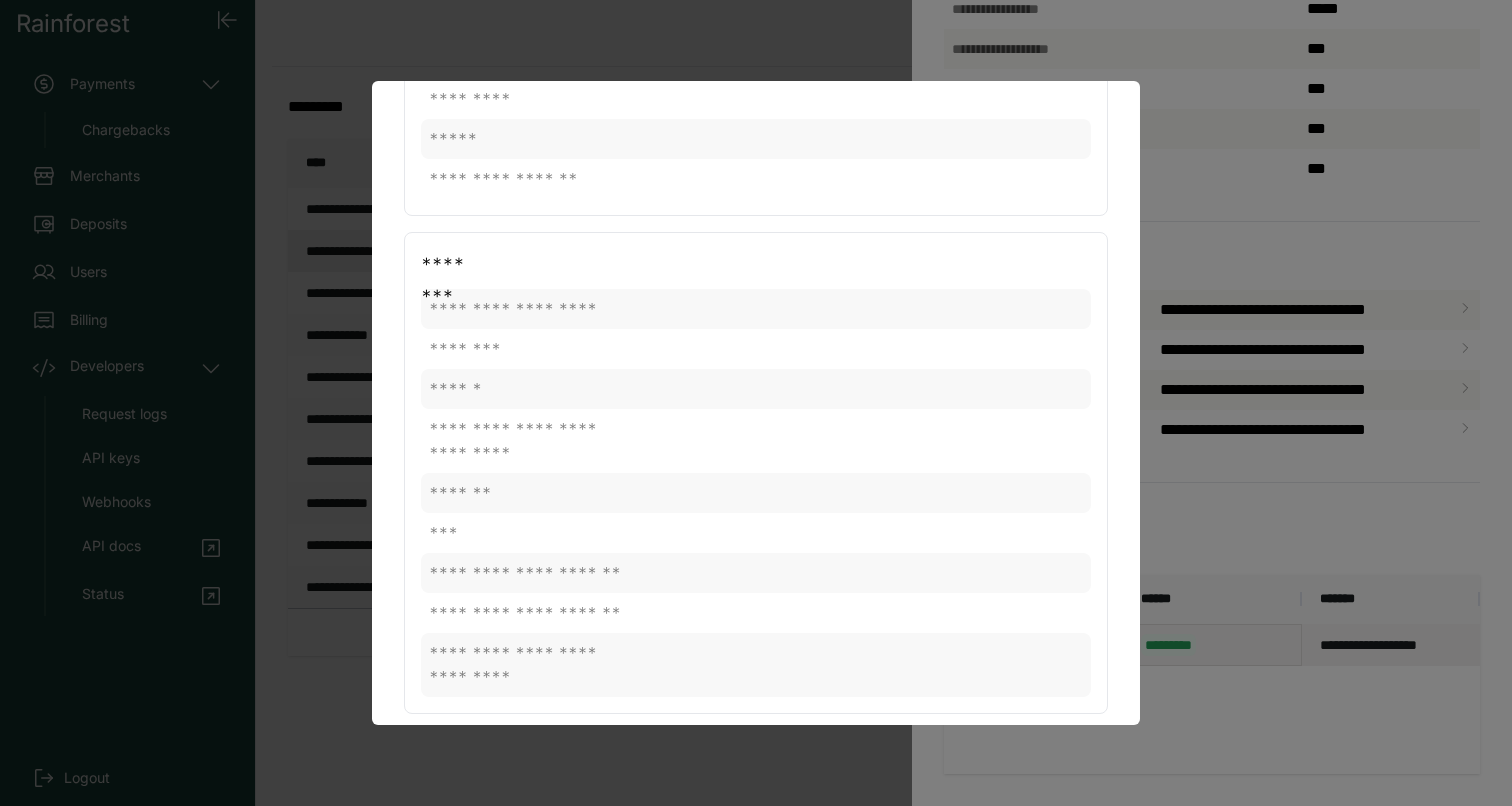 scroll, scrollTop: 0, scrollLeft: 0, axis: both 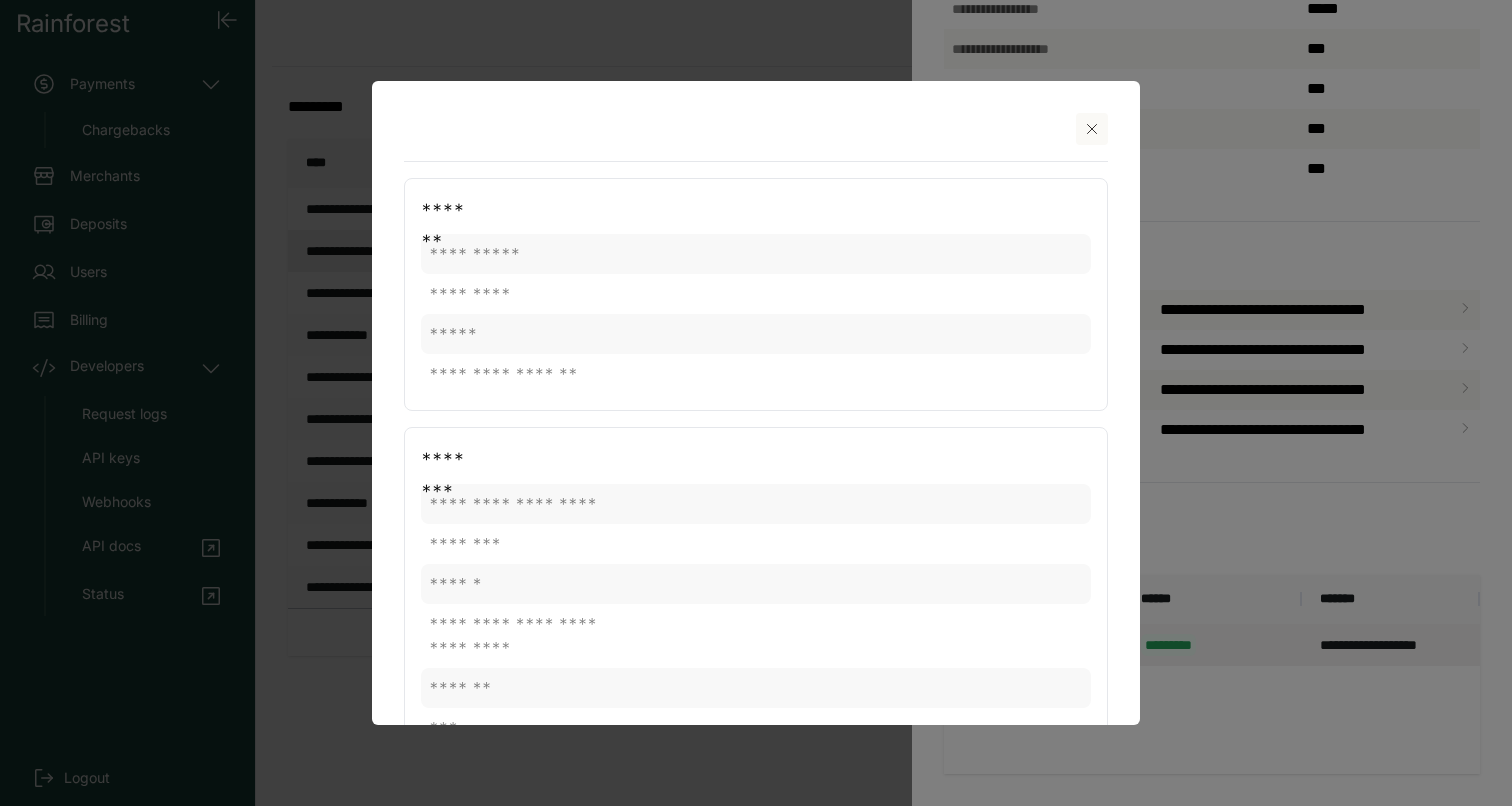click at bounding box center [756, 137] 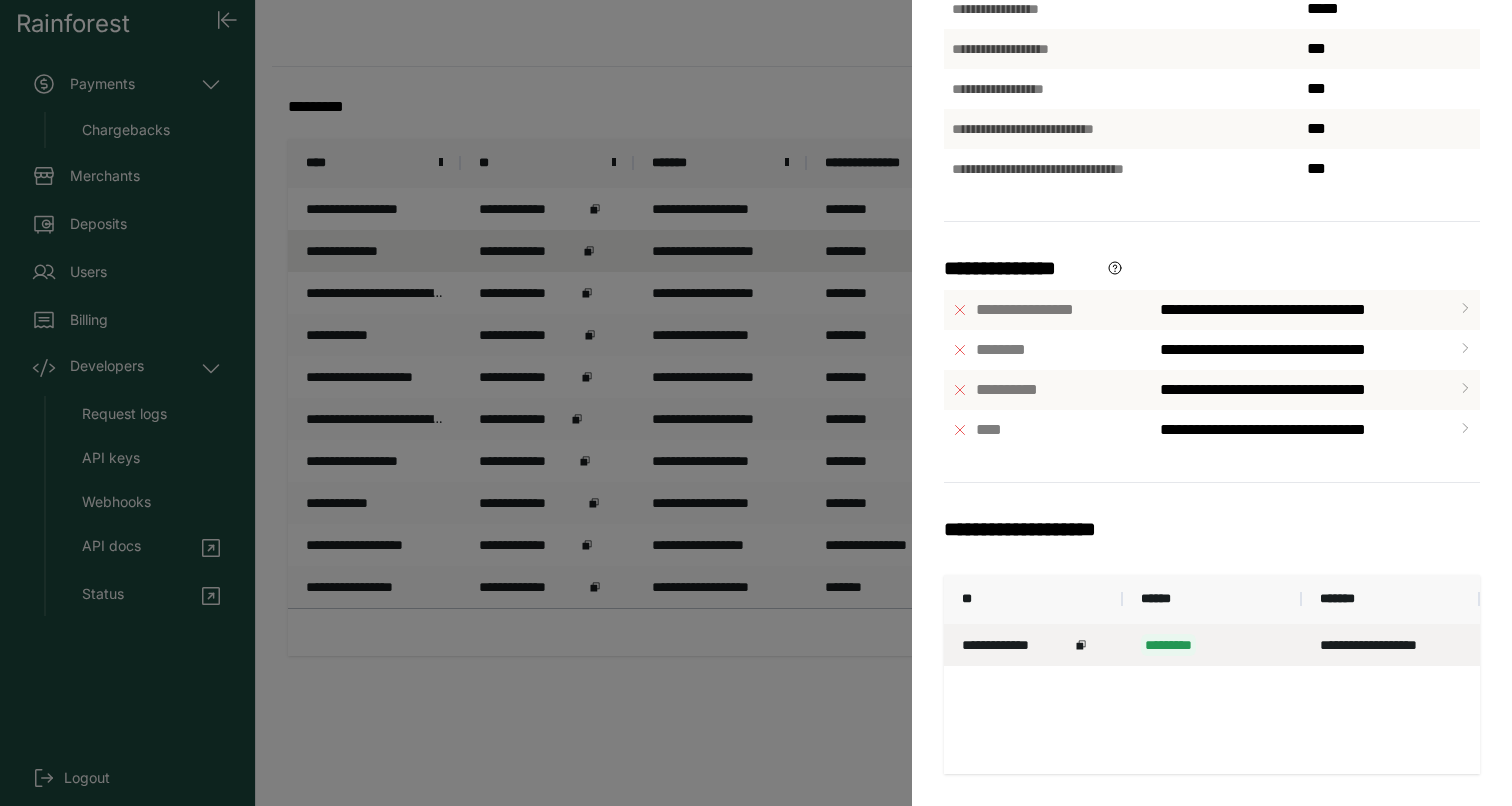 click on "**********" at bounding box center [756, 403] 